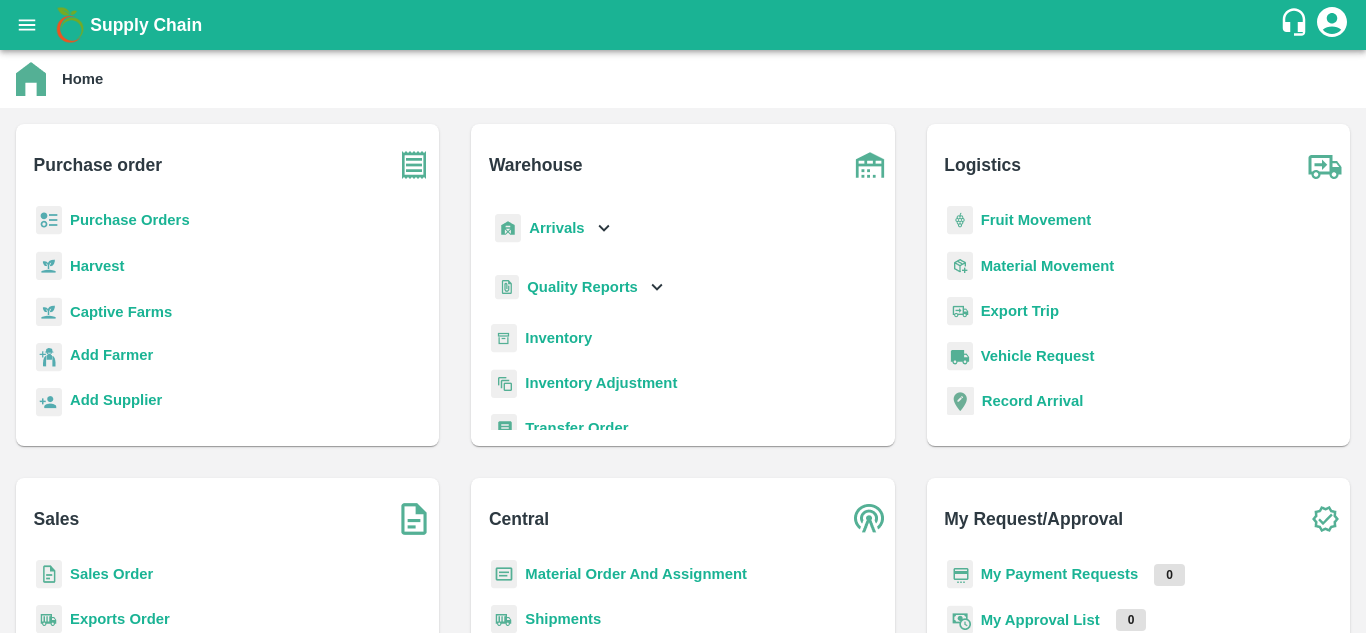 scroll, scrollTop: 0, scrollLeft: 0, axis: both 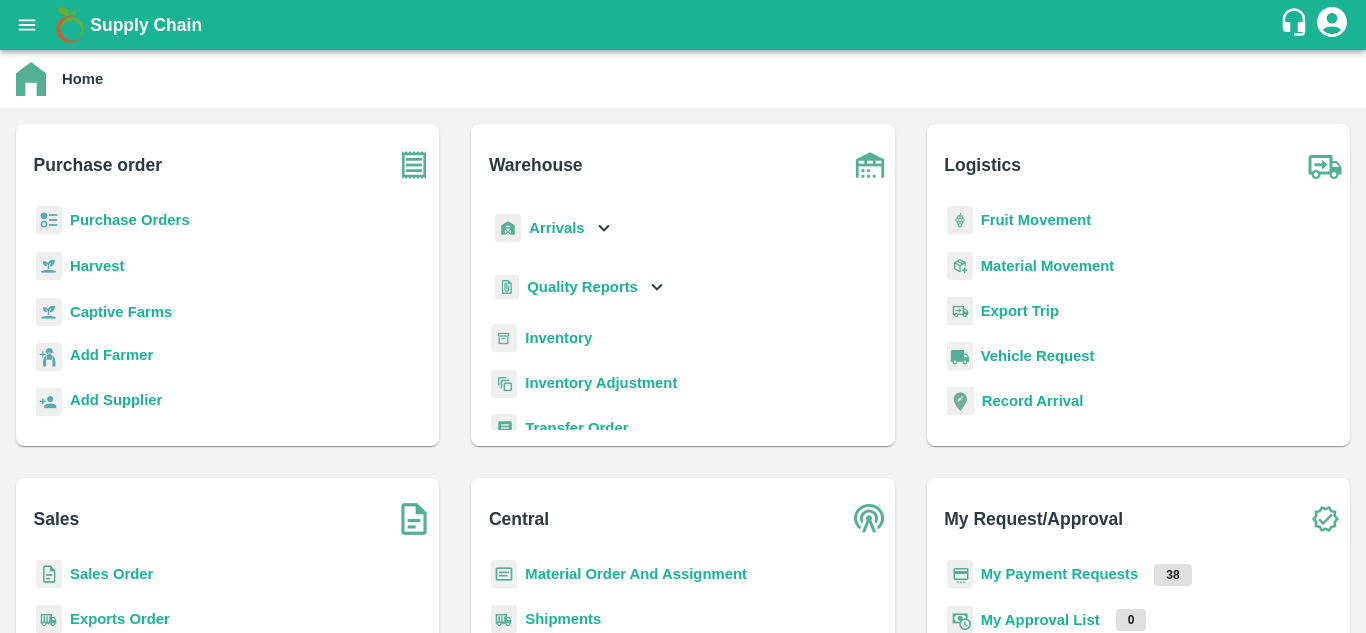 click on "Fruit Movement" at bounding box center [1036, 220] 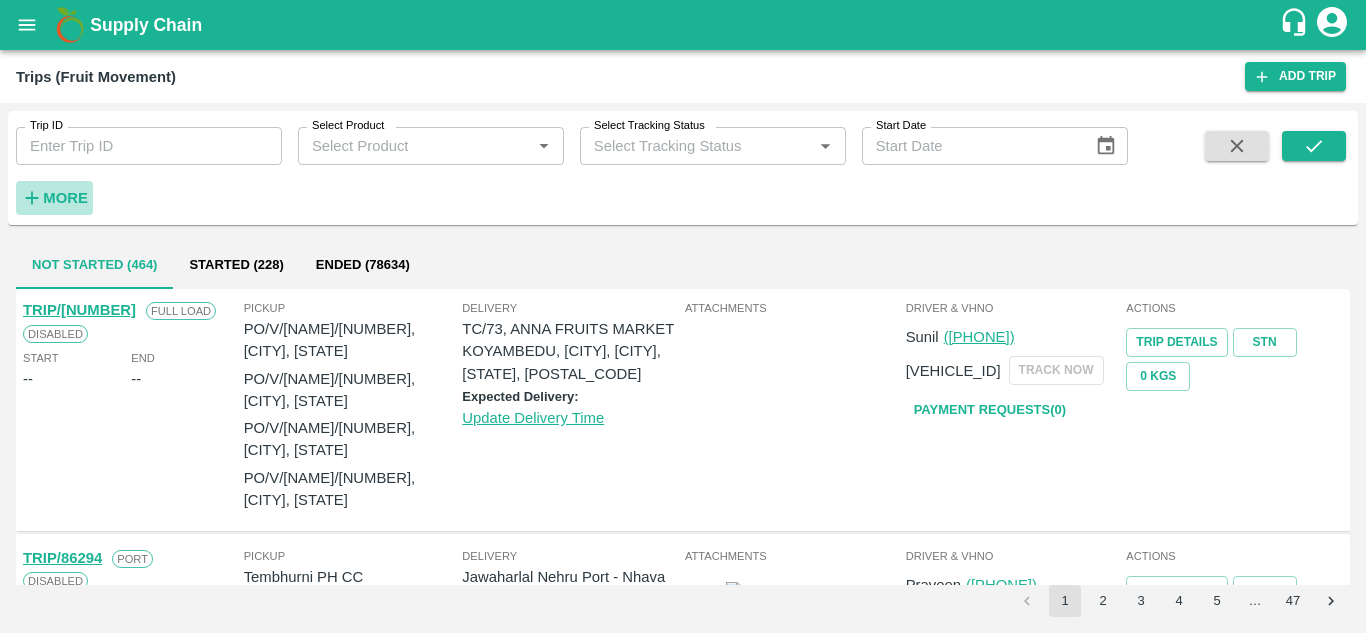 click on "More" at bounding box center [65, 198] 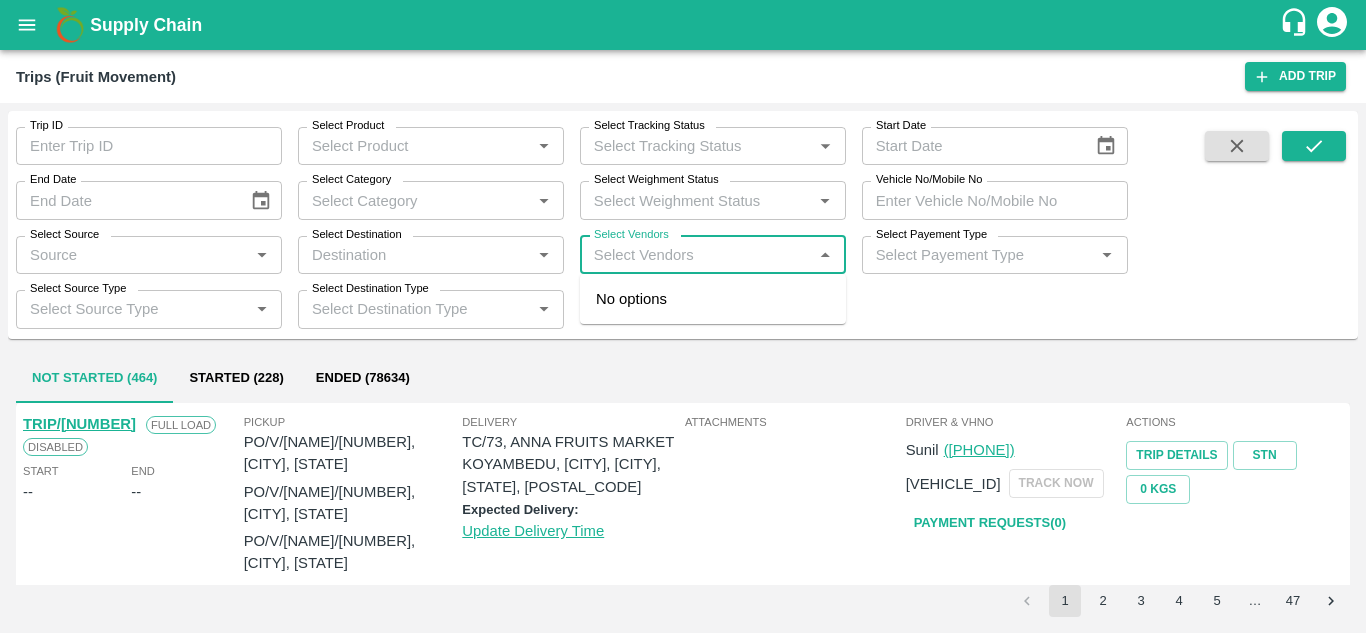 click on "Select Vendors" at bounding box center (696, 255) 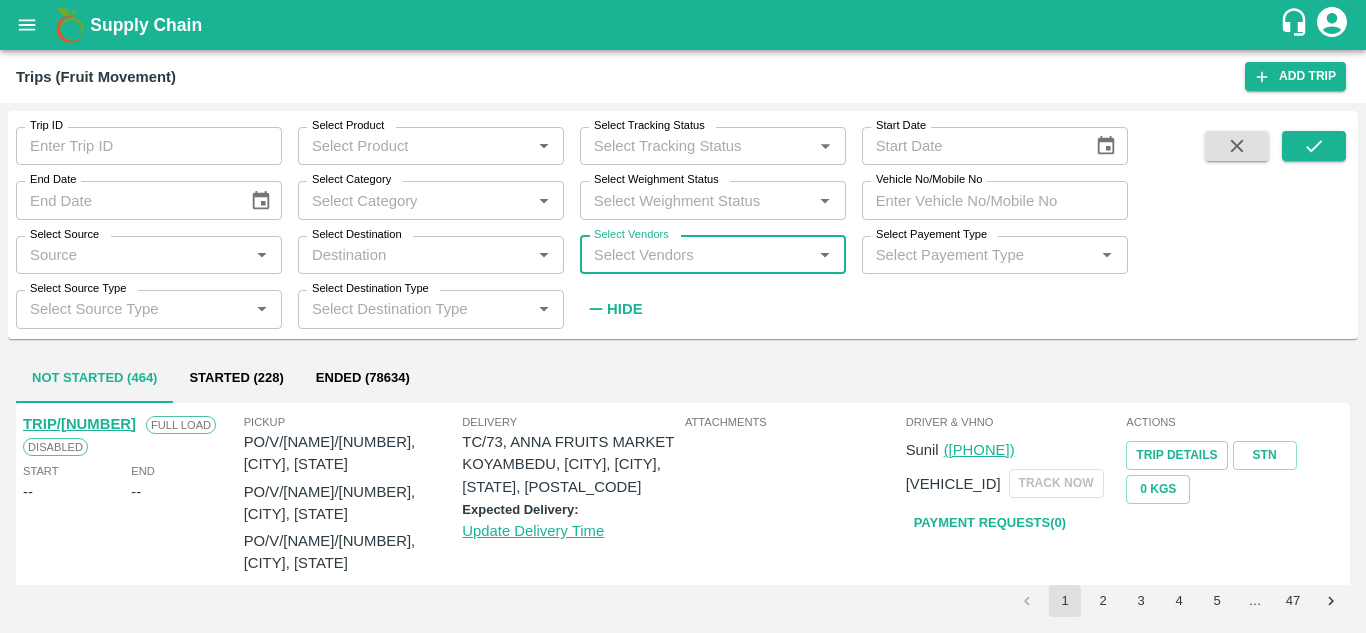 click on "Select Vendors" at bounding box center [696, 255] 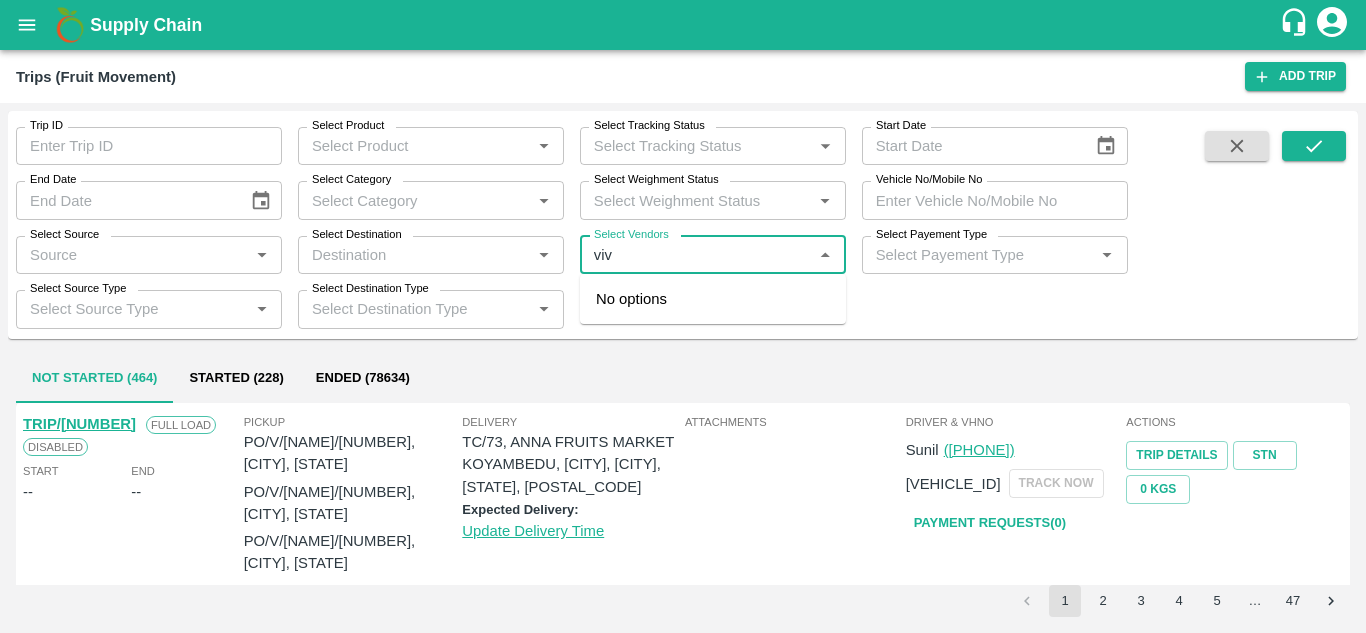 type on "viva" 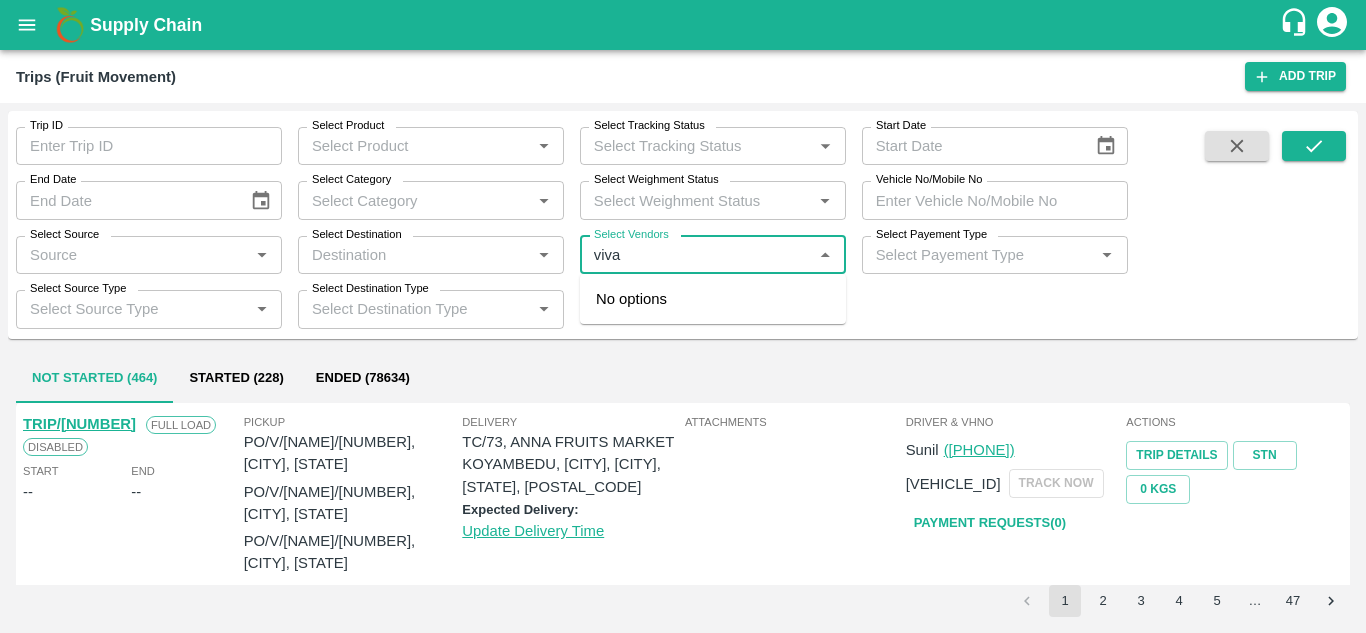 type 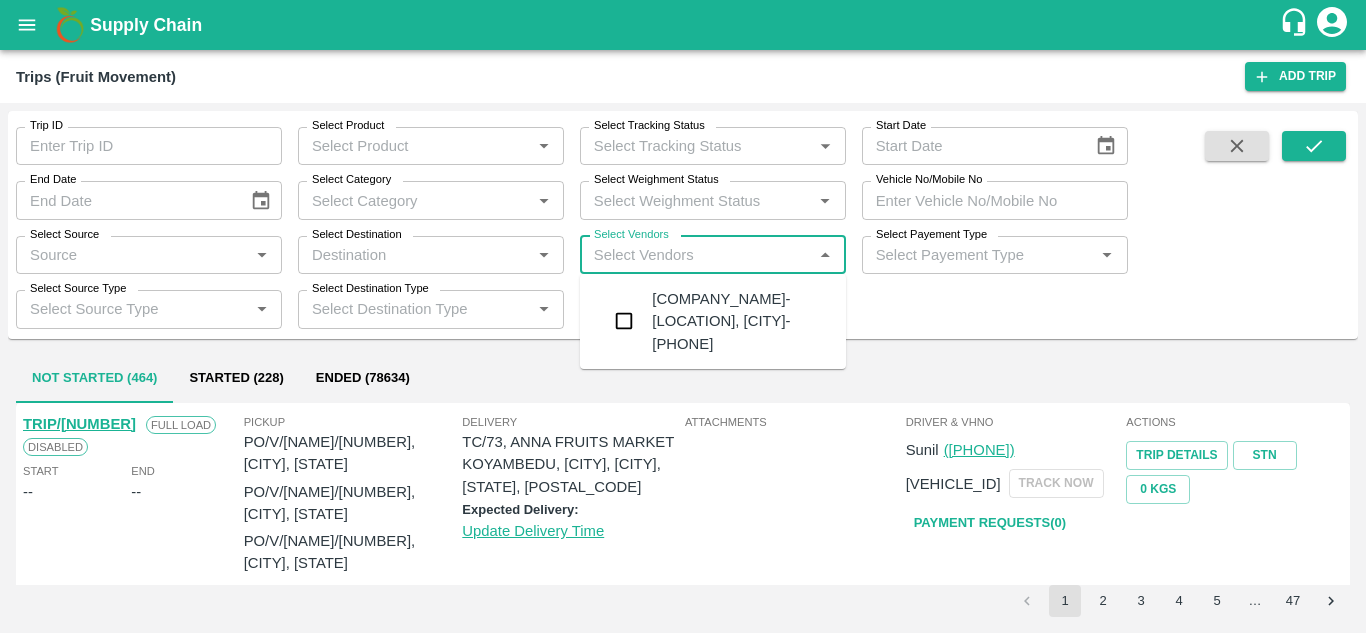 click on "[BRAND]-[PERSON], [CITY]-[PHONE]" at bounding box center (741, 321) 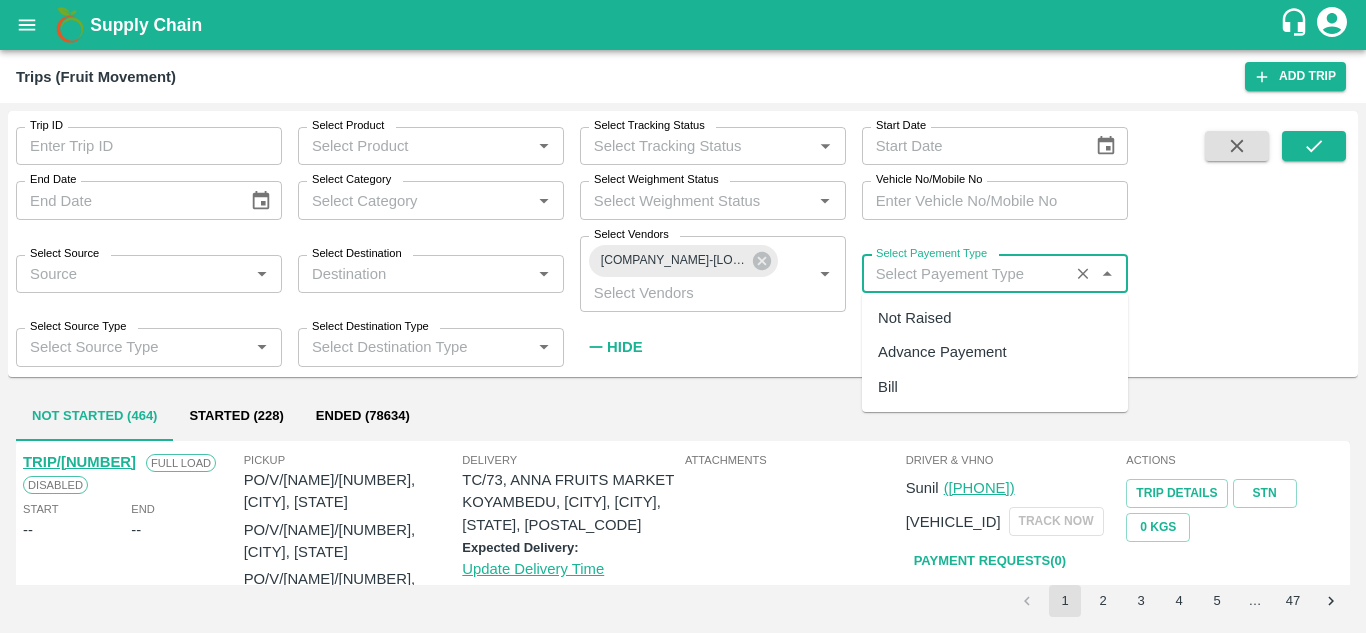 click on "Select Payement Type" at bounding box center (965, 274) 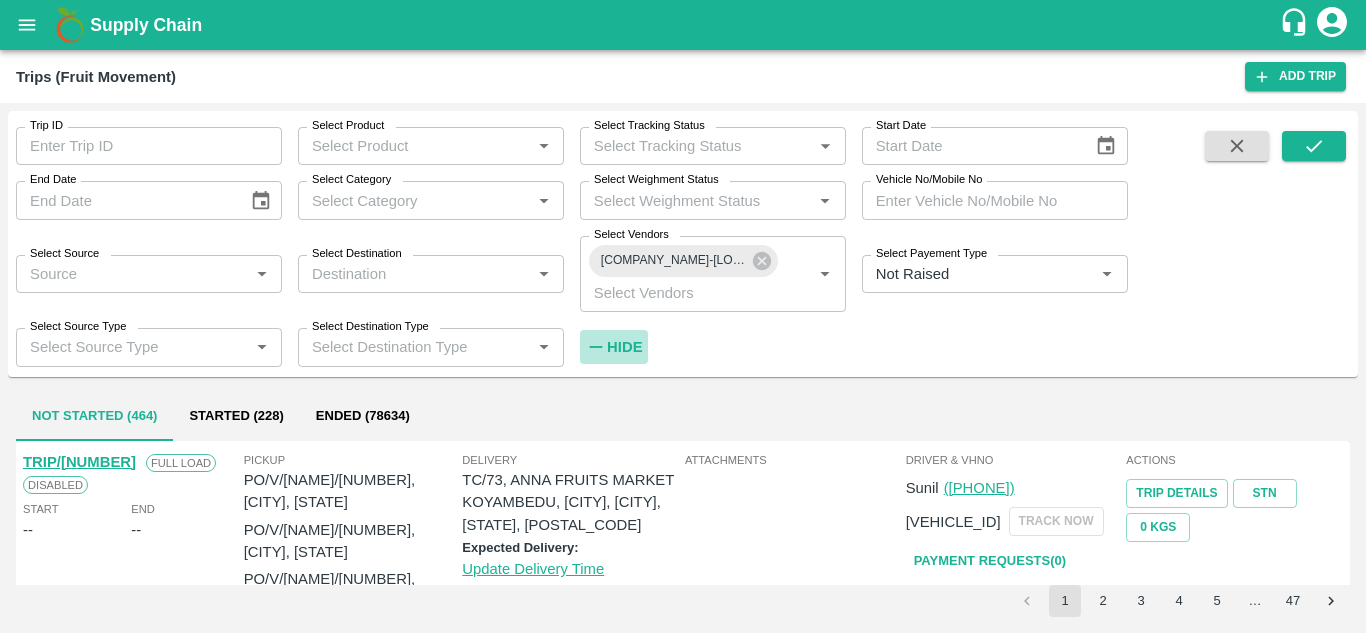 click on "Hide" at bounding box center [624, 347] 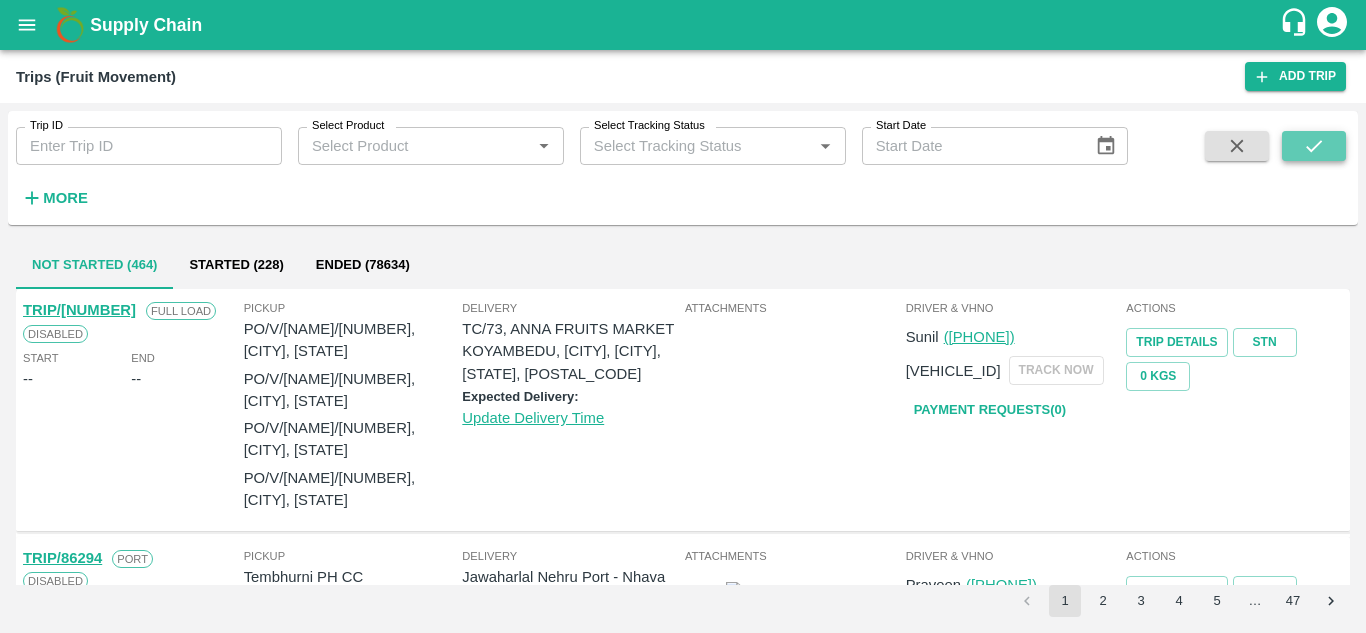 click 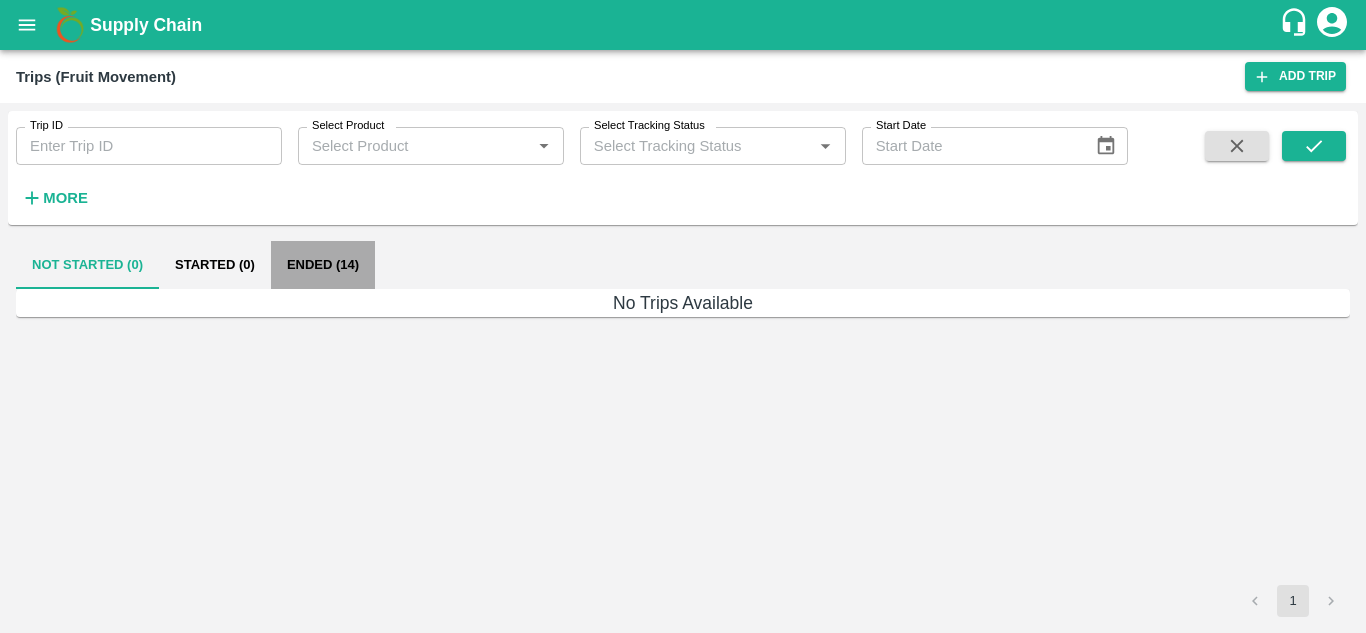 click on "Ended (14)" at bounding box center (323, 265) 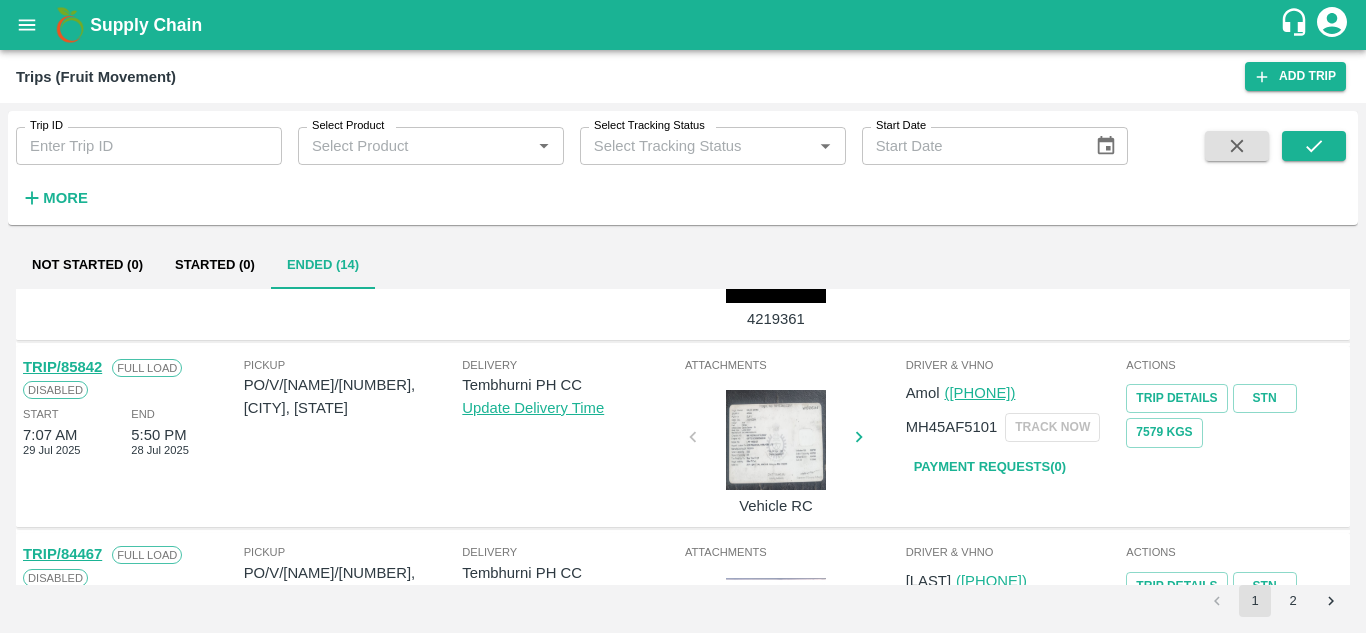scroll, scrollTop: 1068, scrollLeft: 0, axis: vertical 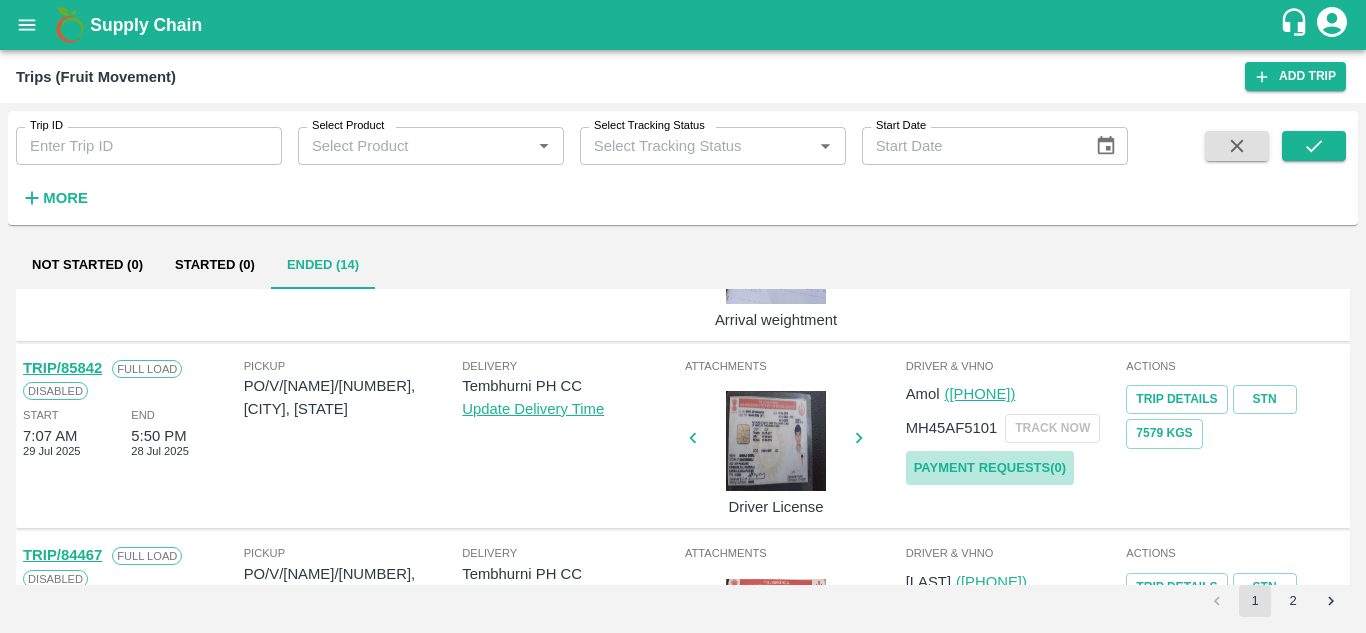 click on "Payment Requests( 0 )" at bounding box center (990, 468) 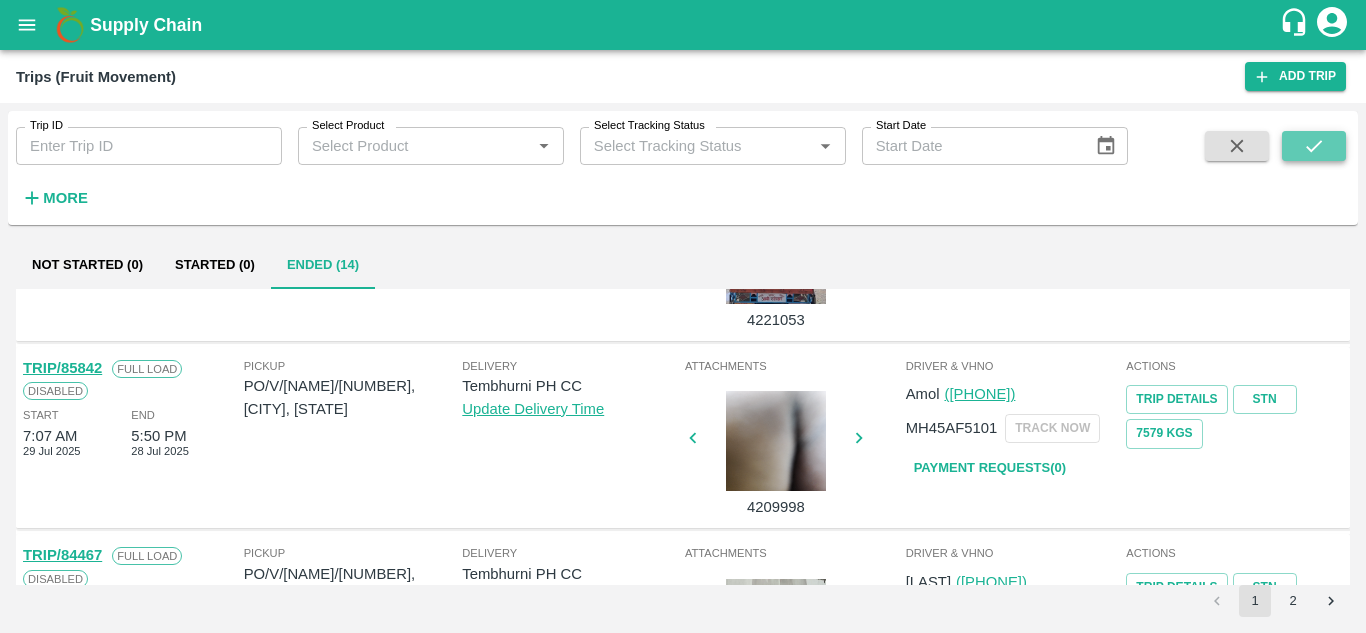 click 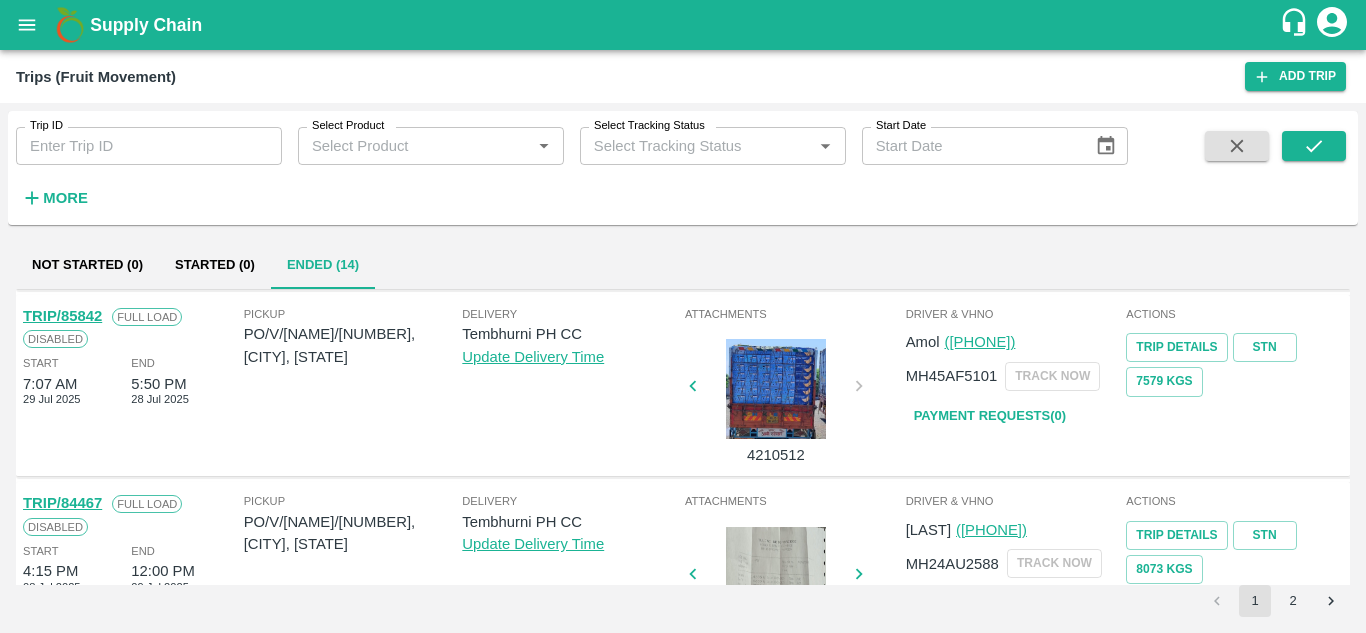 scroll, scrollTop: 1123, scrollLeft: 0, axis: vertical 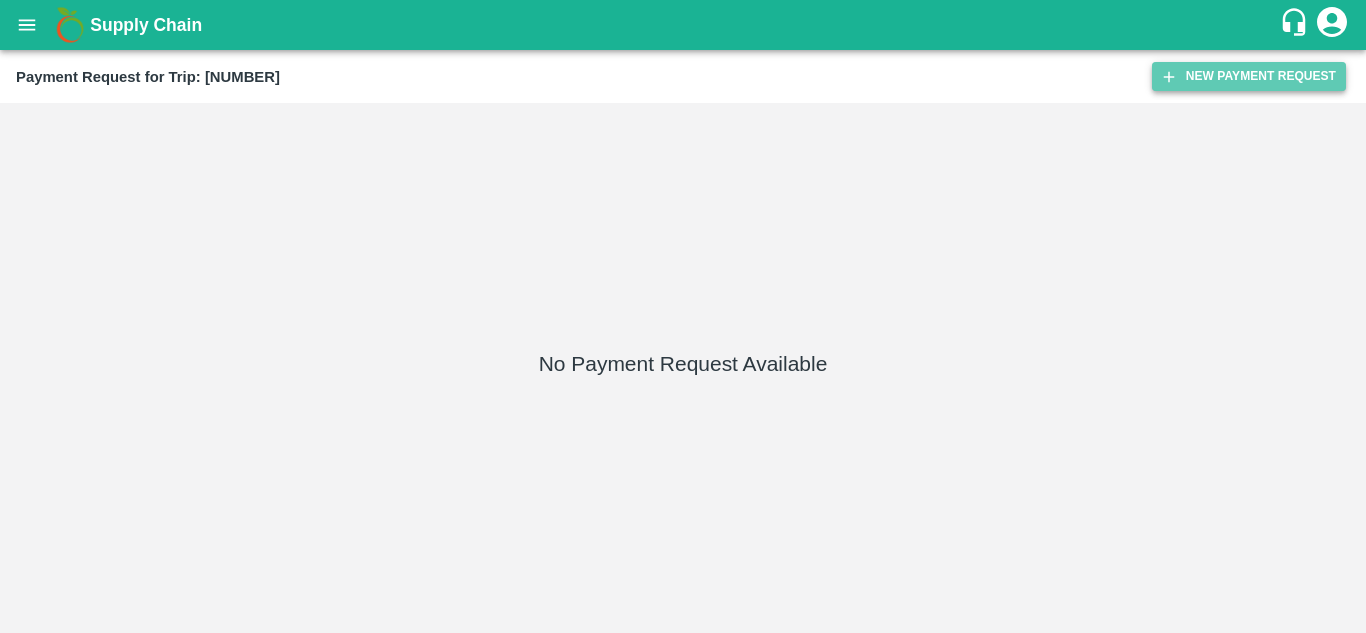 click on "New Payment Request" at bounding box center (1249, 76) 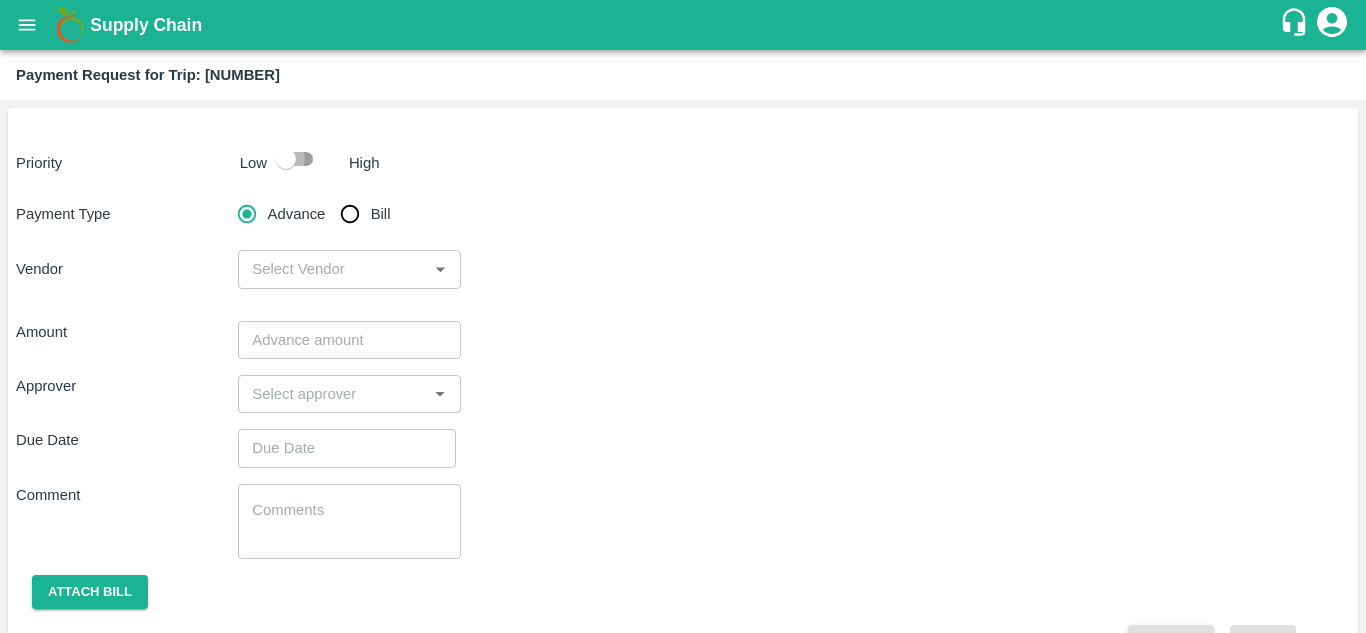 click at bounding box center (286, 159) 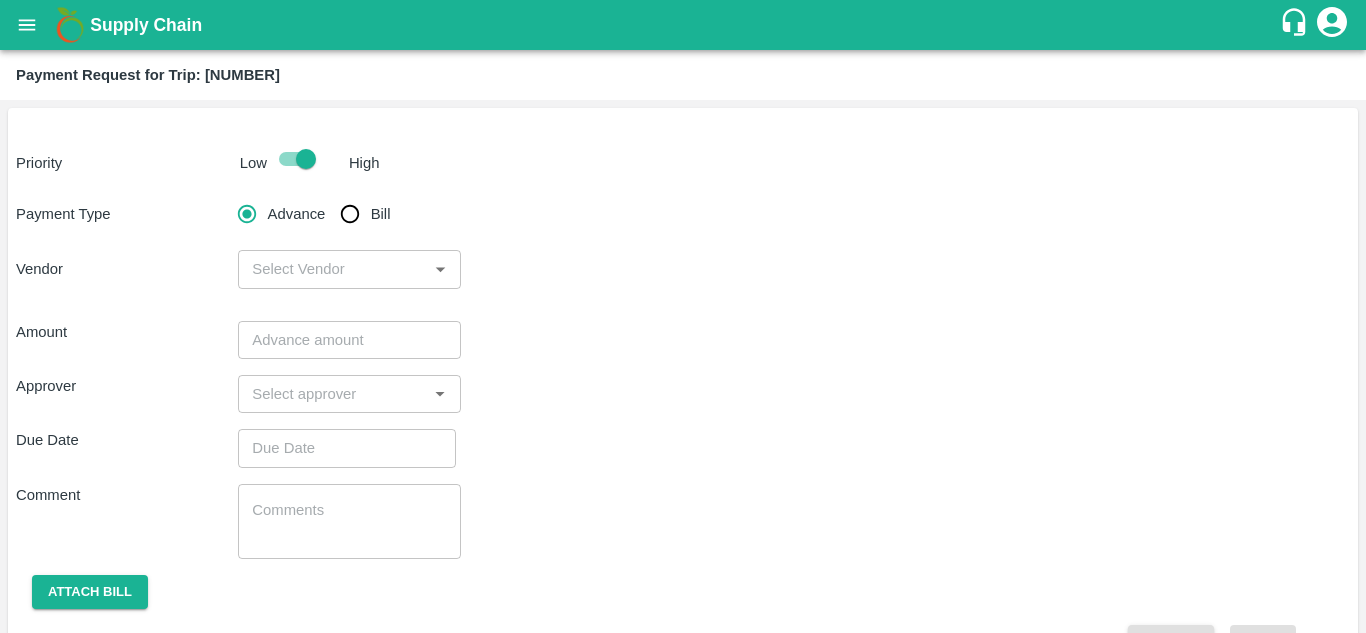 click on "Bill" at bounding box center (350, 214) 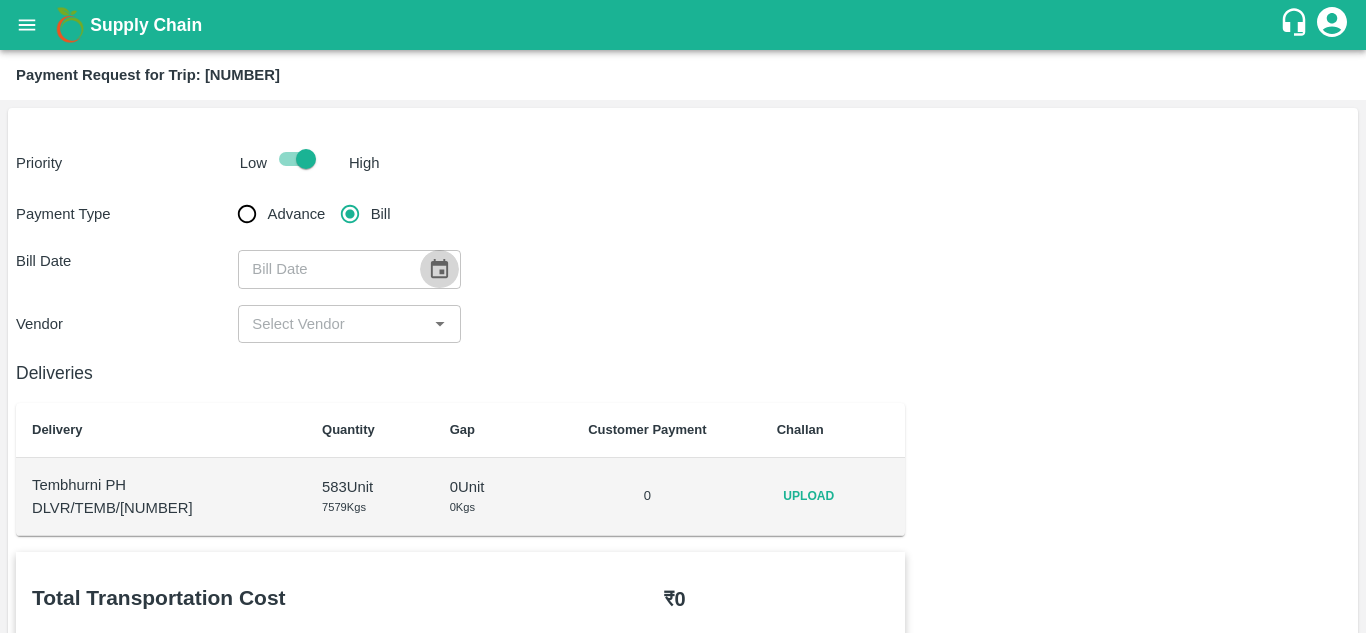 click 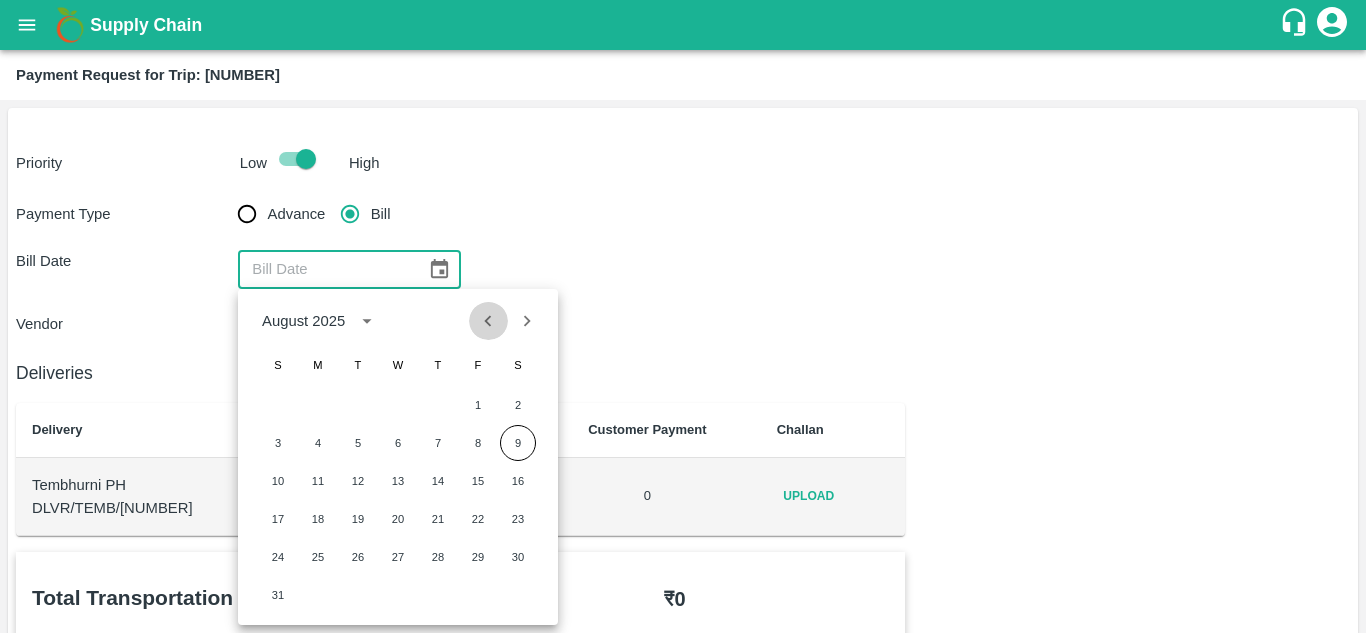 click 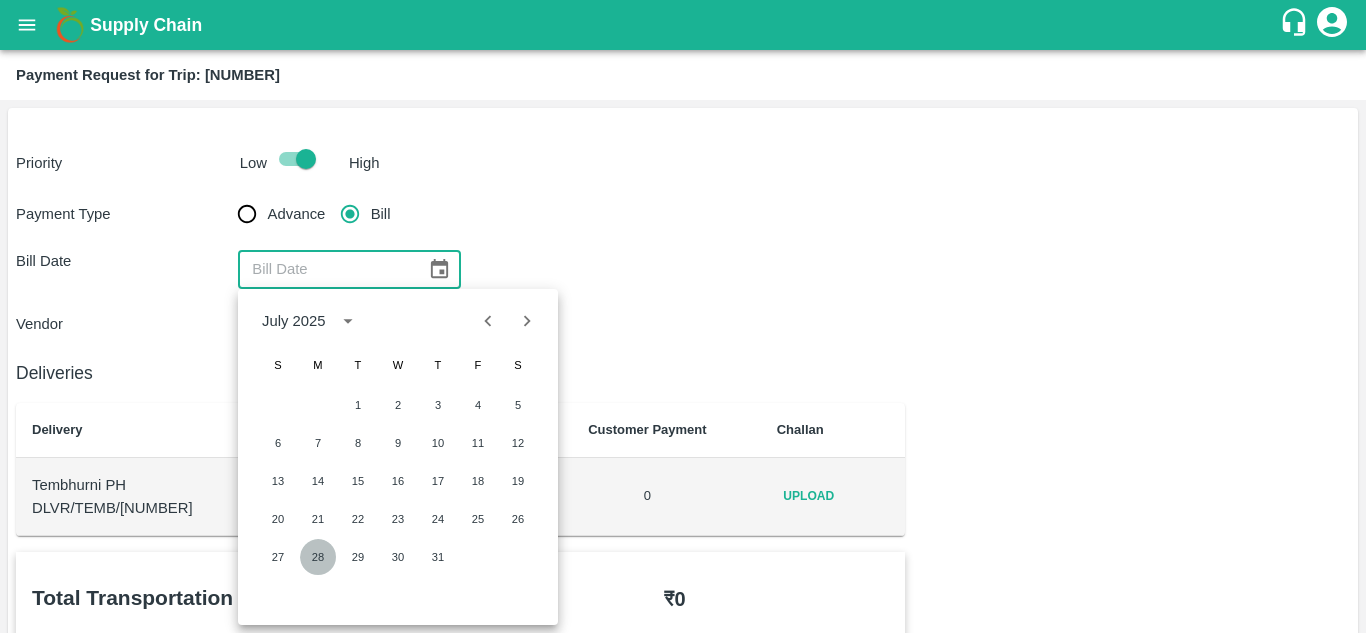 click on "28" at bounding box center (318, 557) 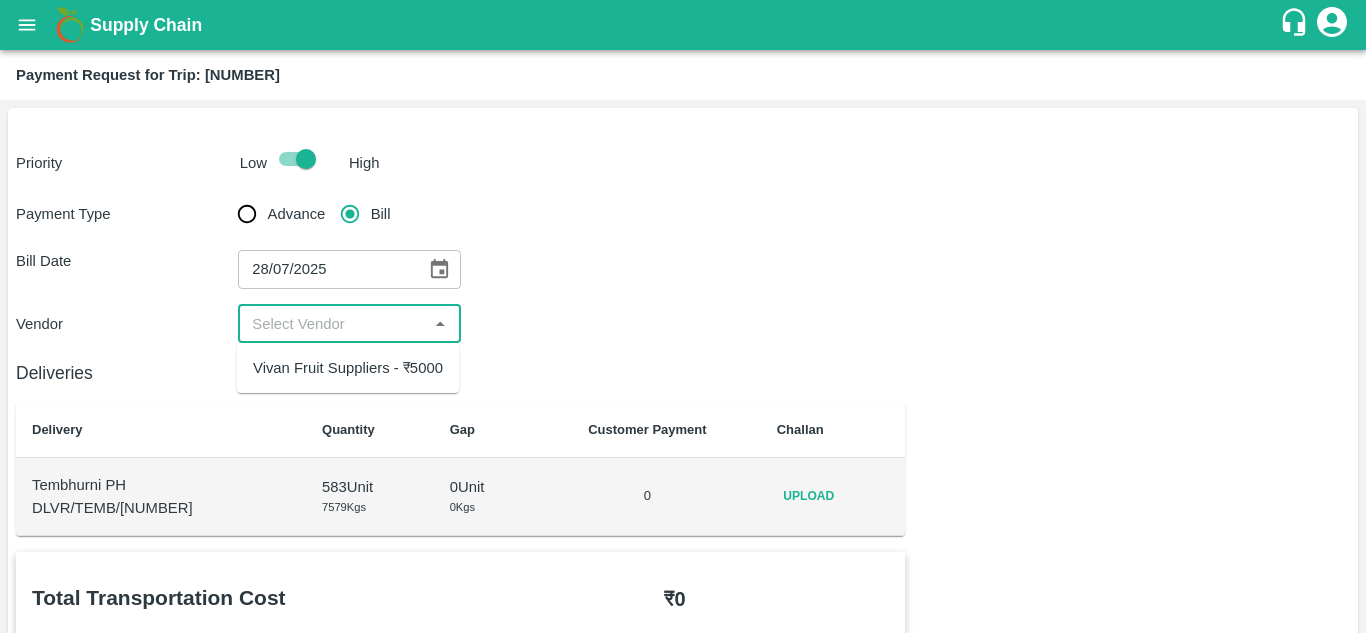 click at bounding box center [332, 324] 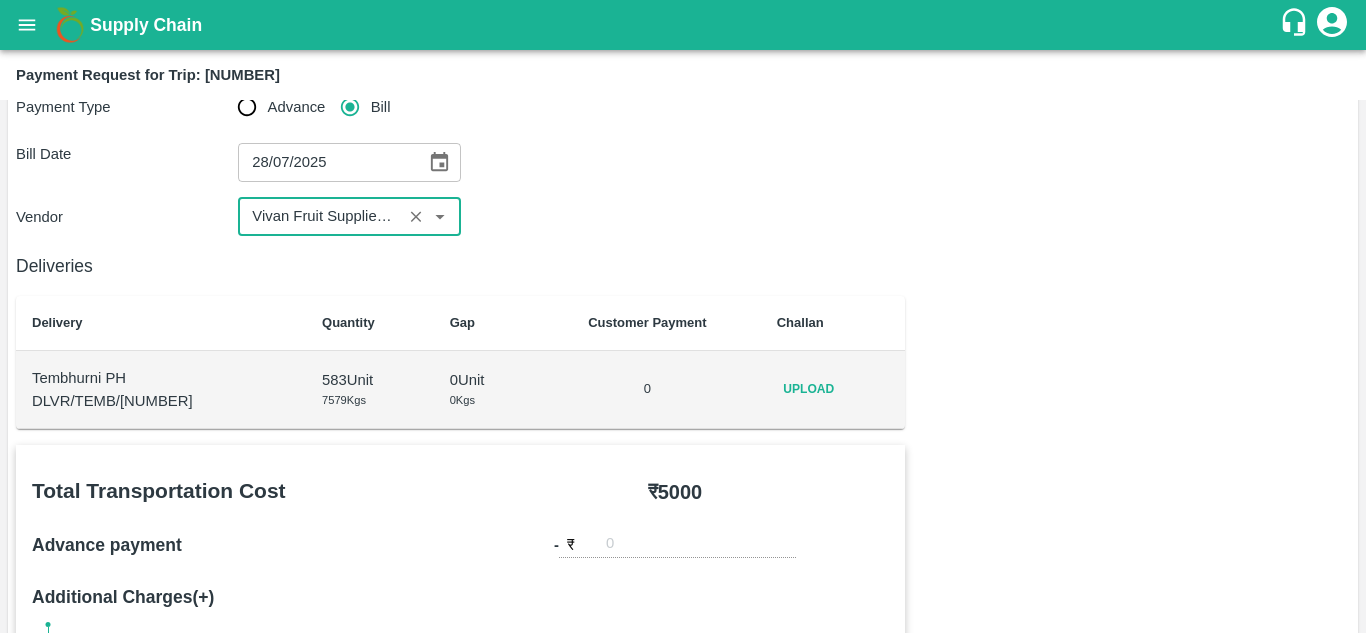 scroll, scrollTop: 108, scrollLeft: 0, axis: vertical 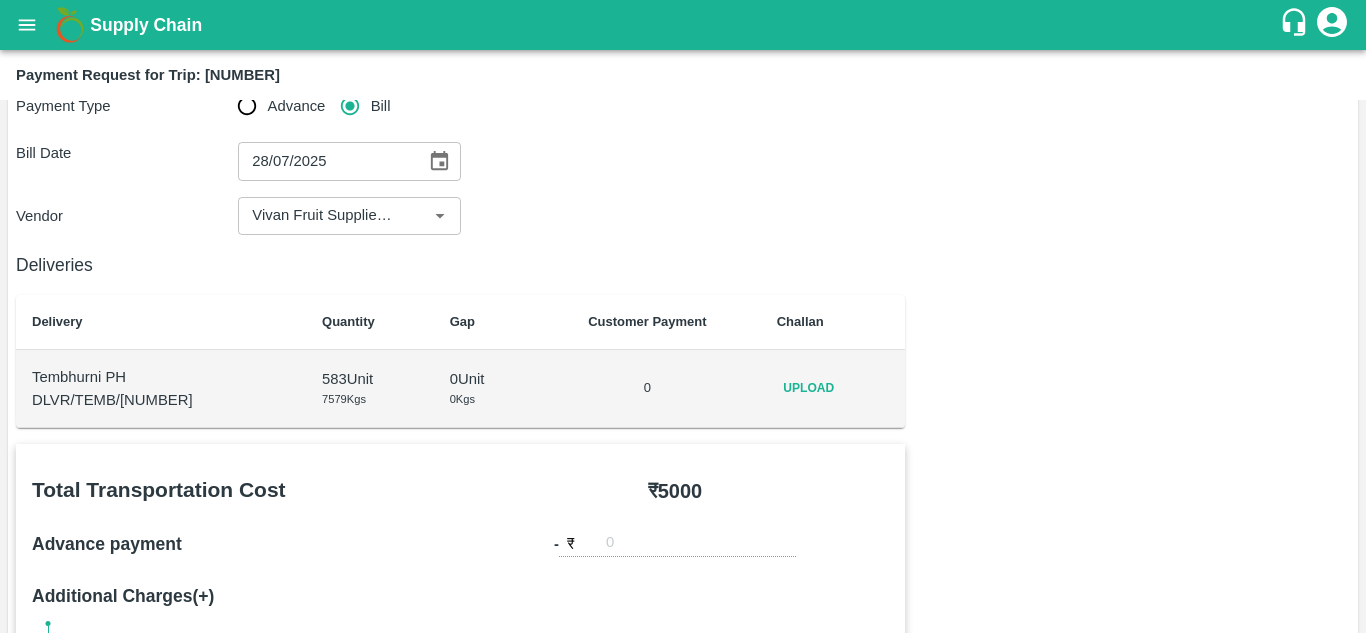 click on "Vendor ​" at bounding box center [683, 216] 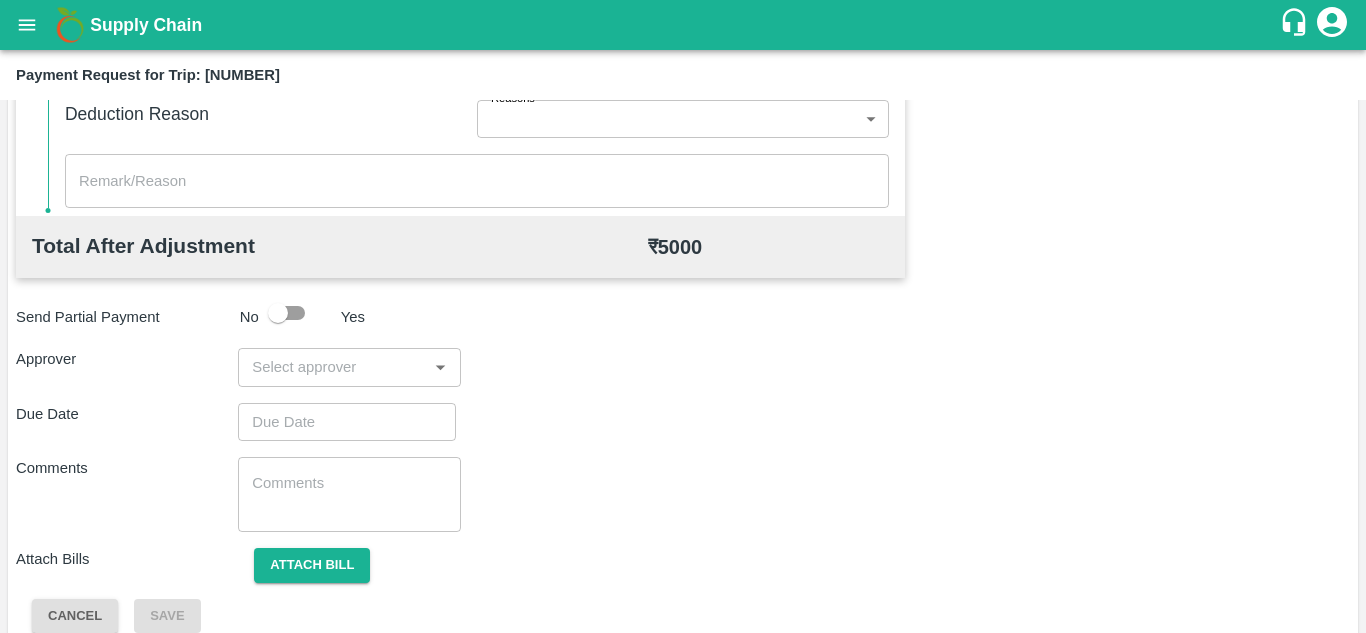 scroll, scrollTop: 910, scrollLeft: 0, axis: vertical 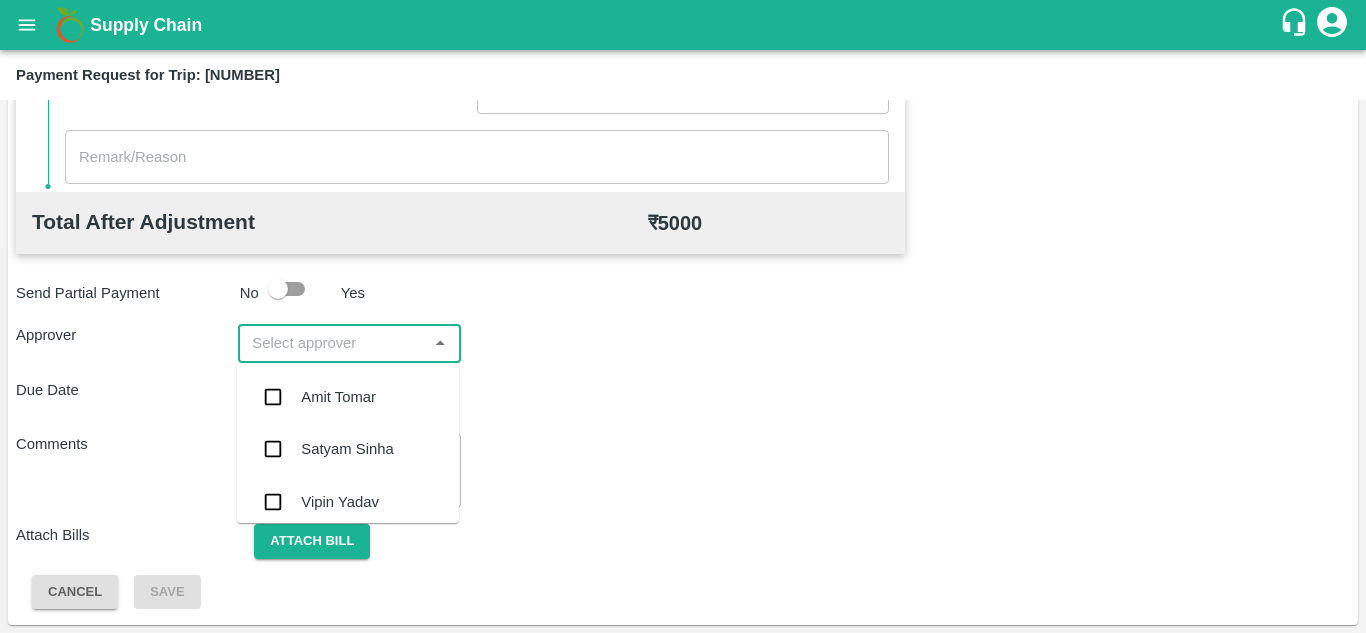 click at bounding box center [332, 343] 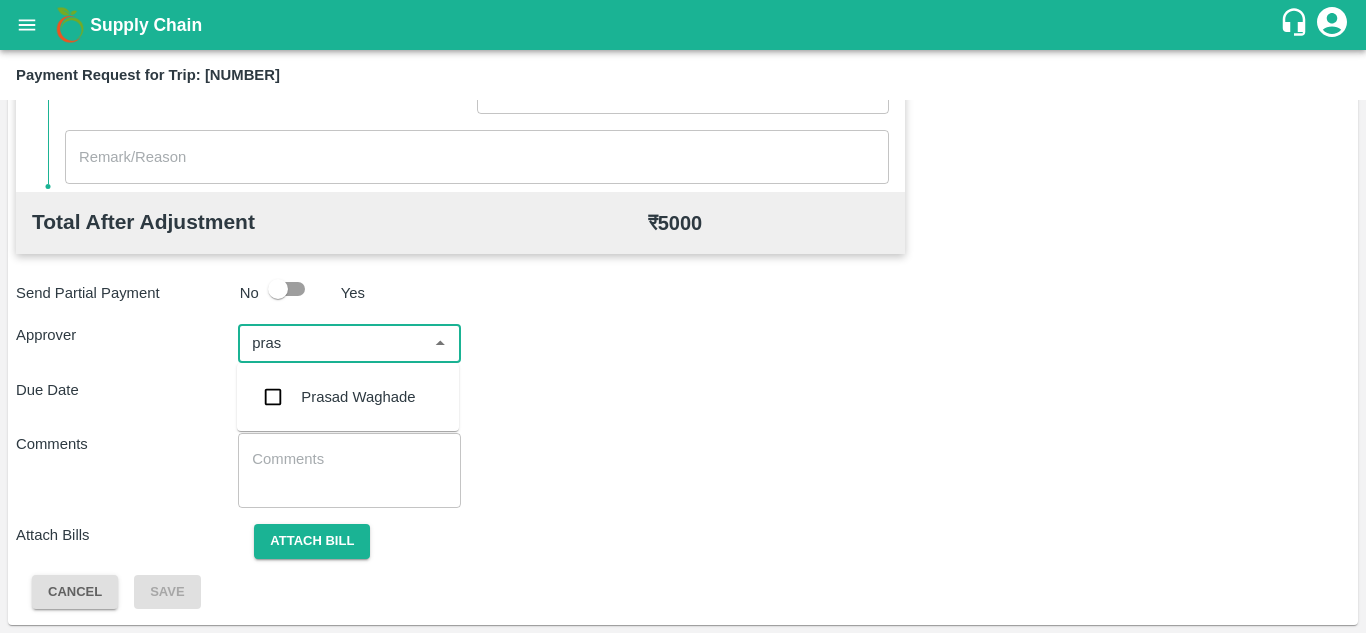 type on "prasa" 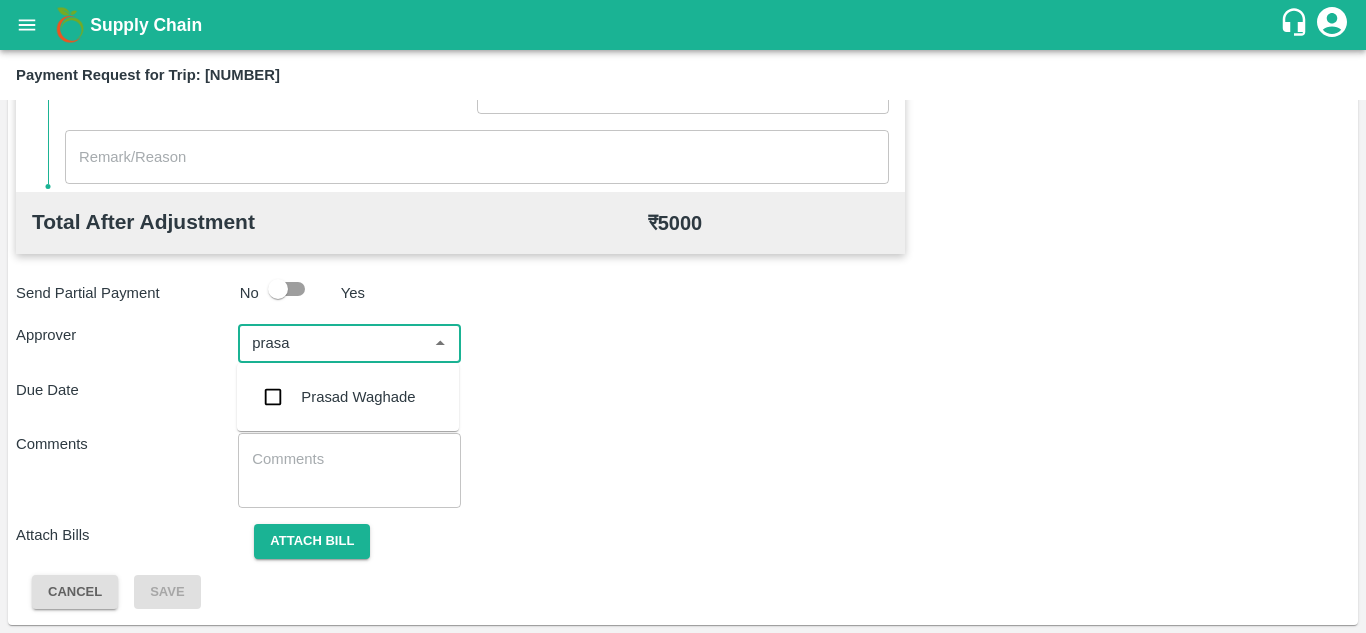 click on "Prasad Waghade" at bounding box center (358, 397) 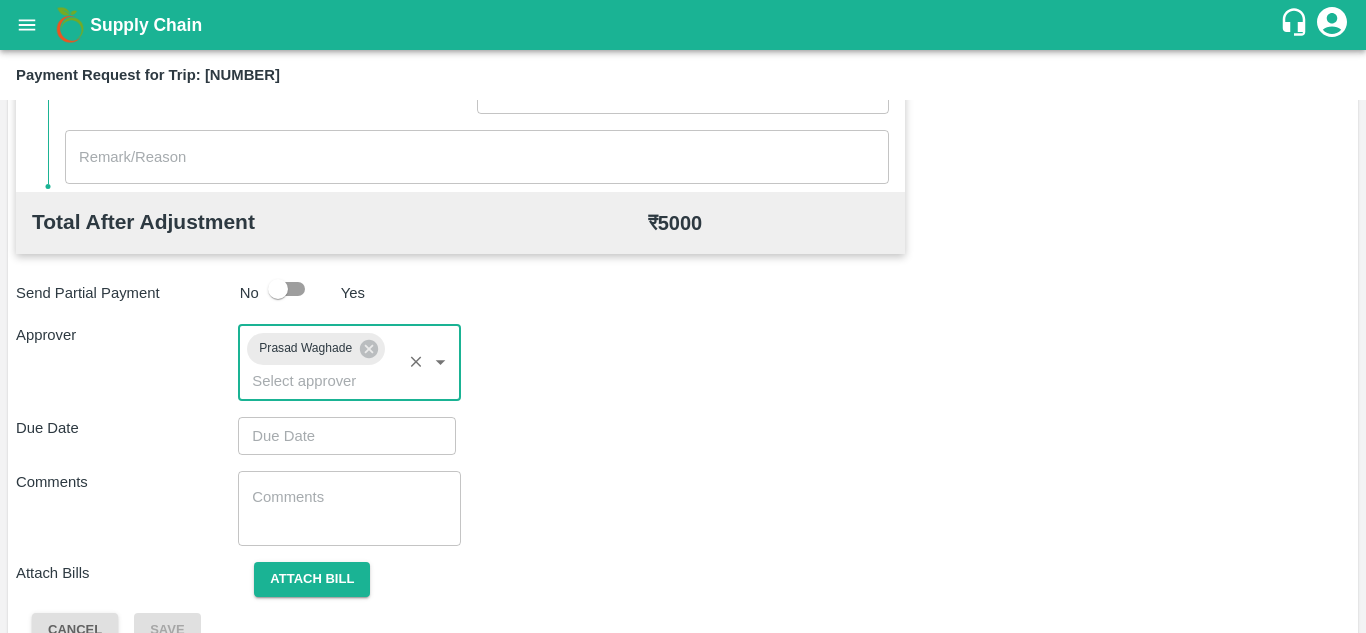 type on "DD/MM/YYYY hh:mm aa" 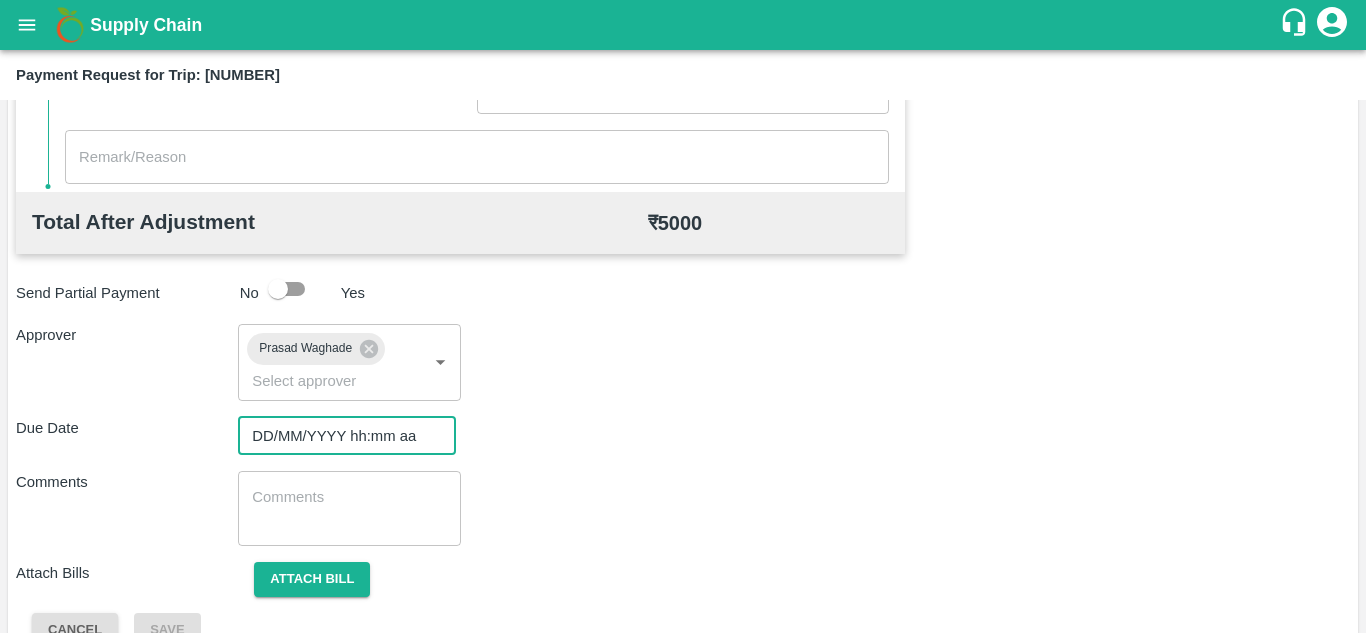 click on "DD/MM/YYYY hh:mm aa" at bounding box center (340, 436) 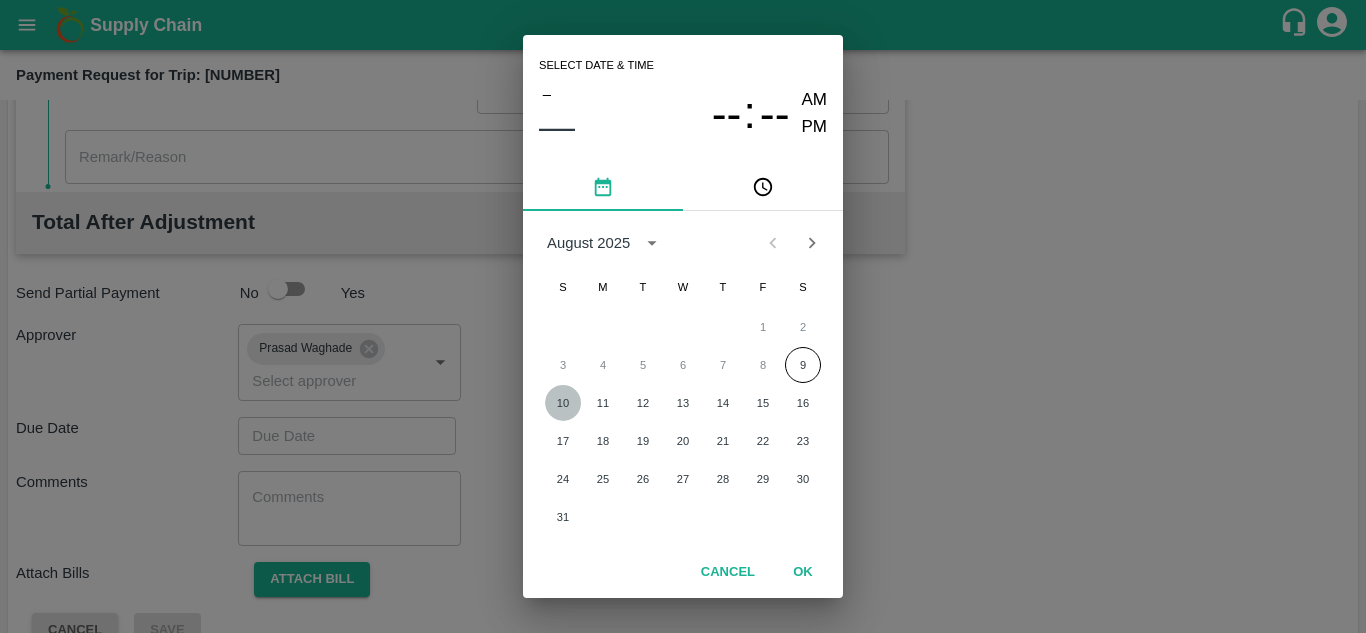 click on "10" at bounding box center [563, 403] 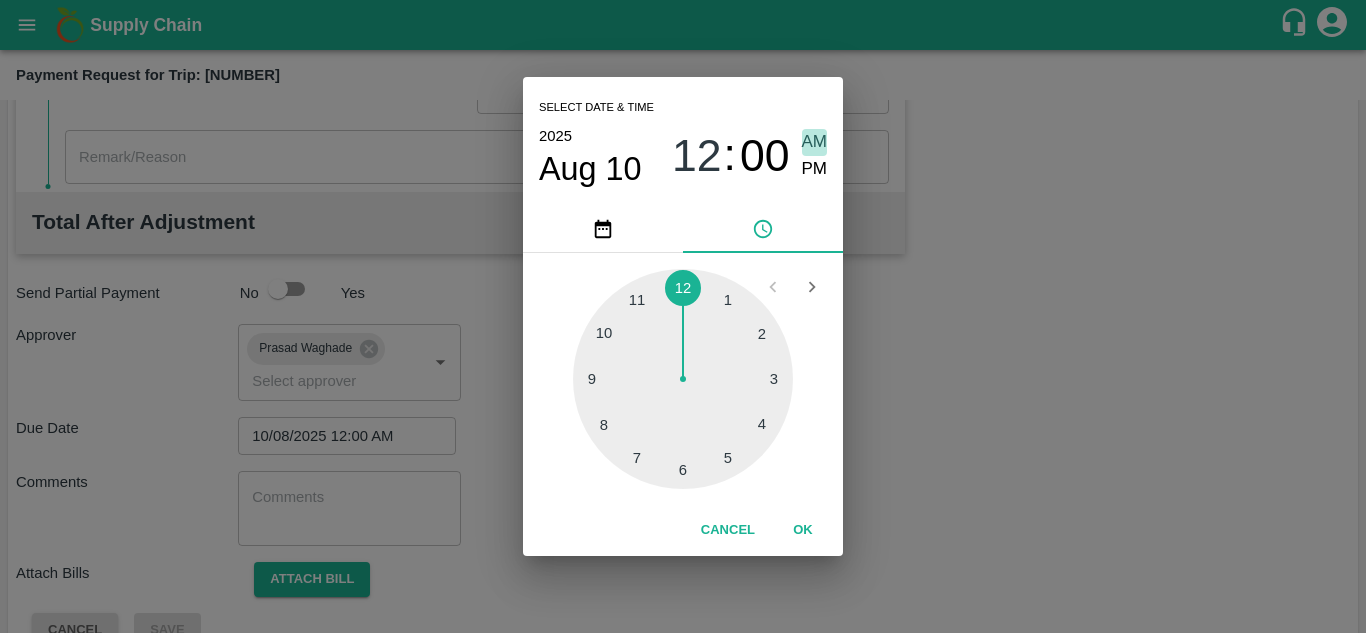 click on "AM" at bounding box center (815, 142) 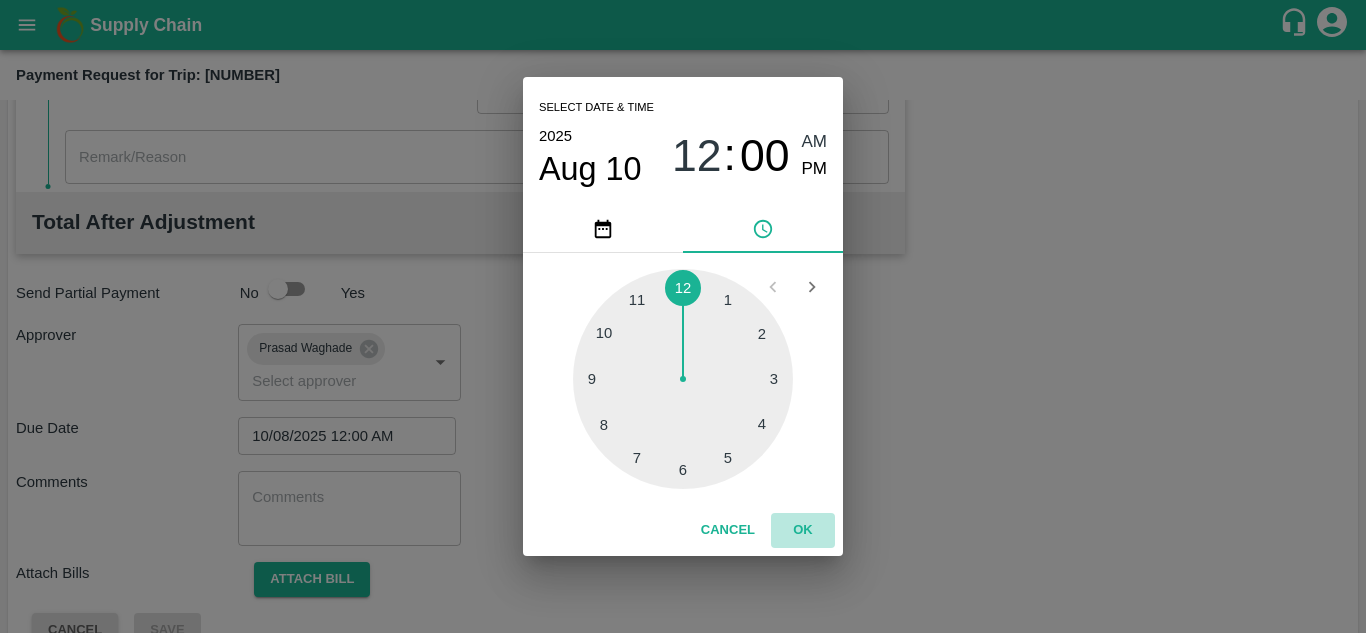 click on "OK" at bounding box center [803, 530] 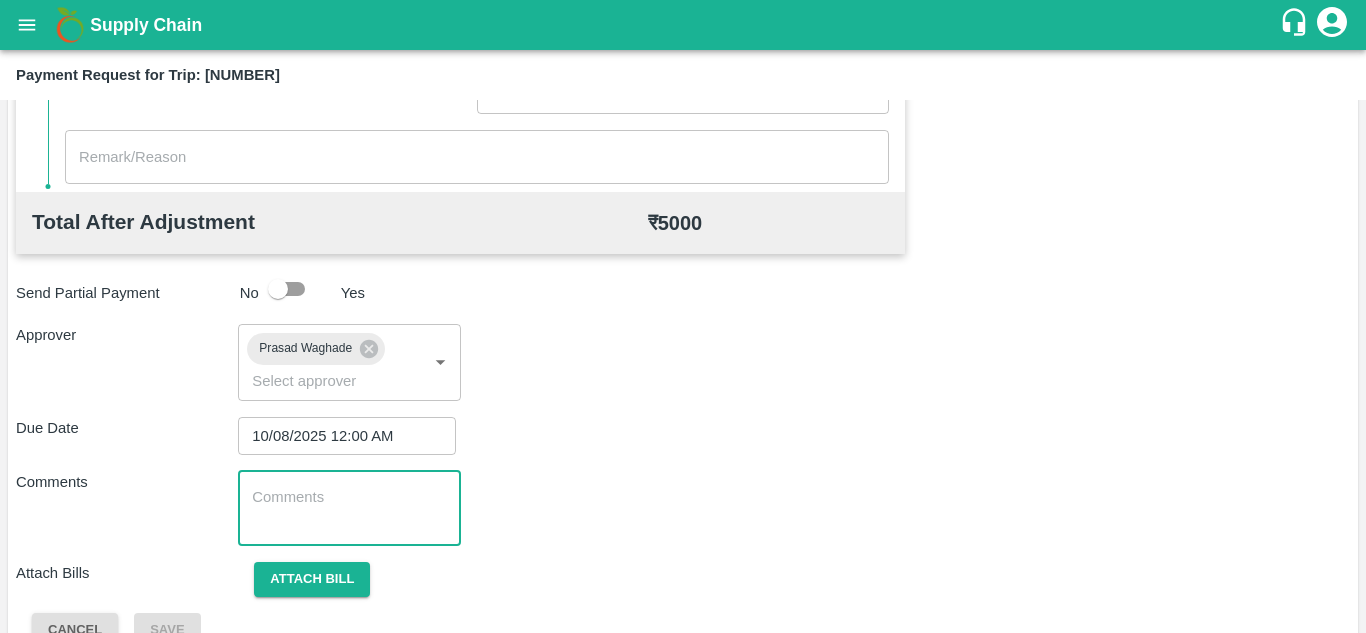 click at bounding box center [349, 508] 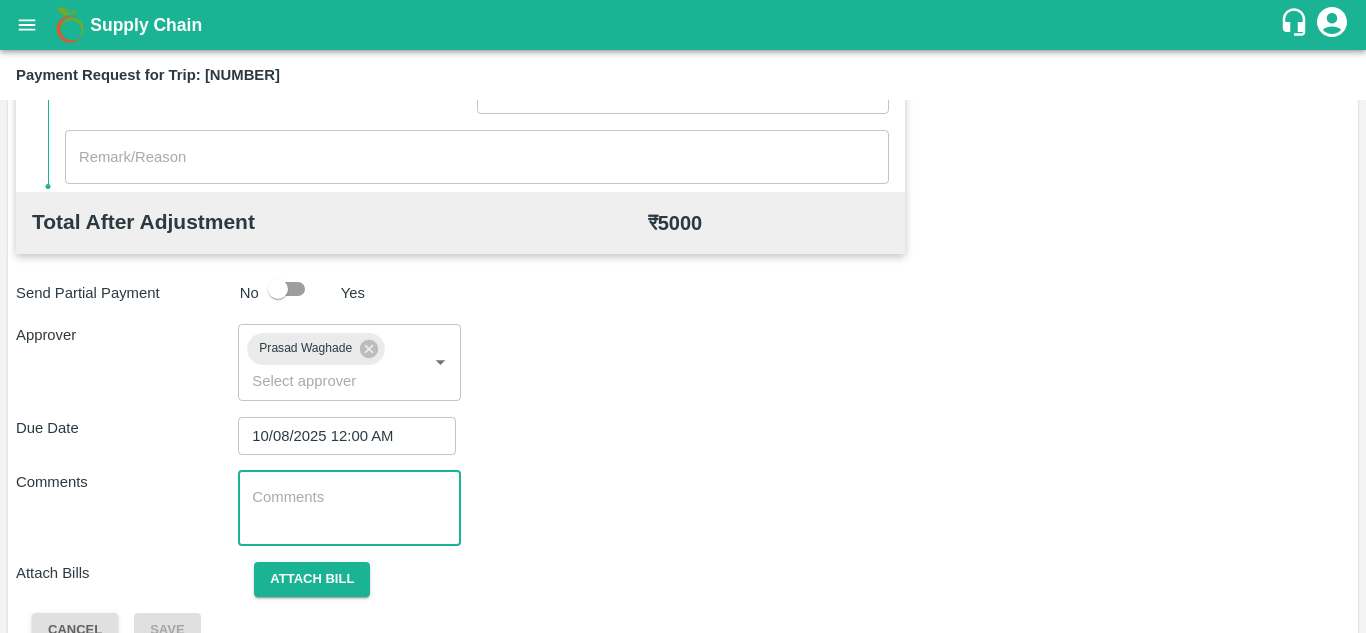 paste on "T" 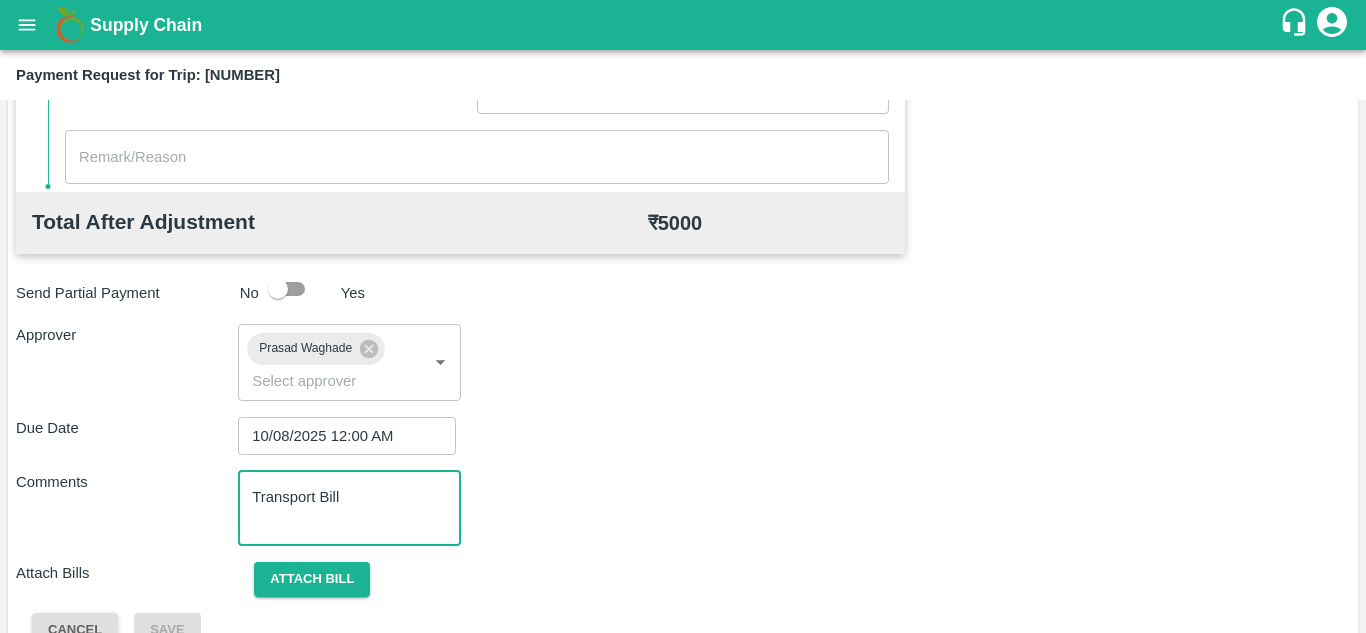 scroll, scrollTop: 948, scrollLeft: 0, axis: vertical 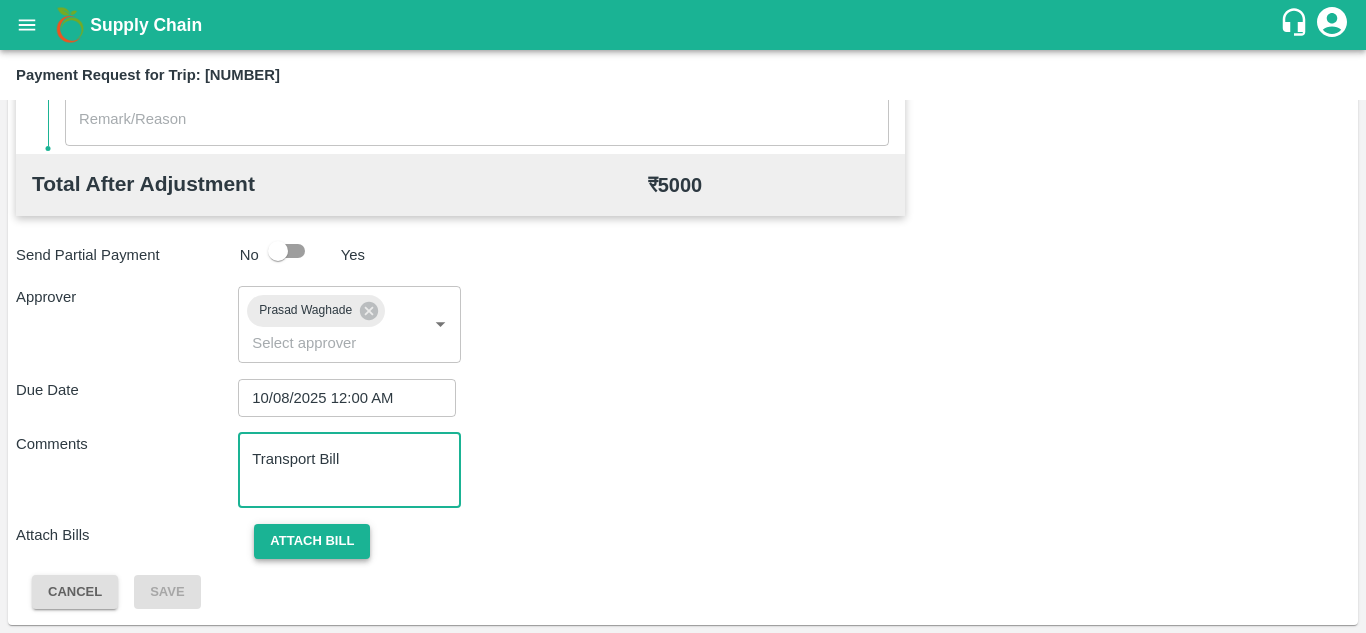type on "Transport Bill" 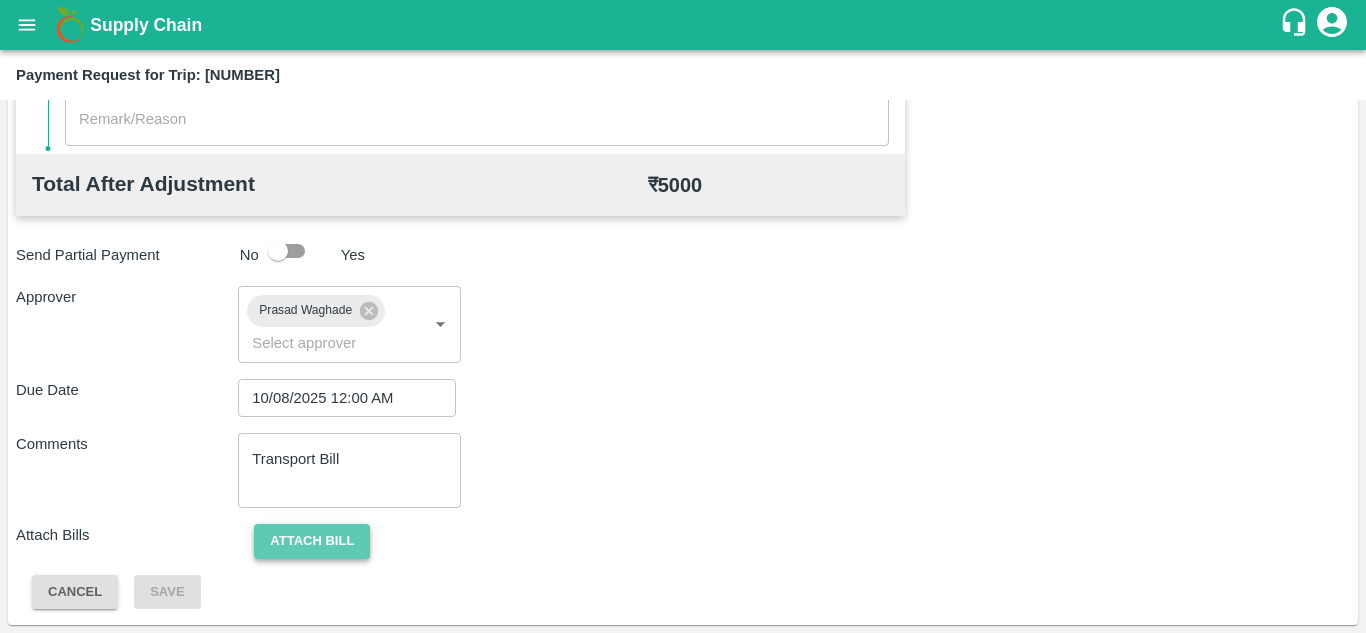 click on "Attach bill" at bounding box center (312, 541) 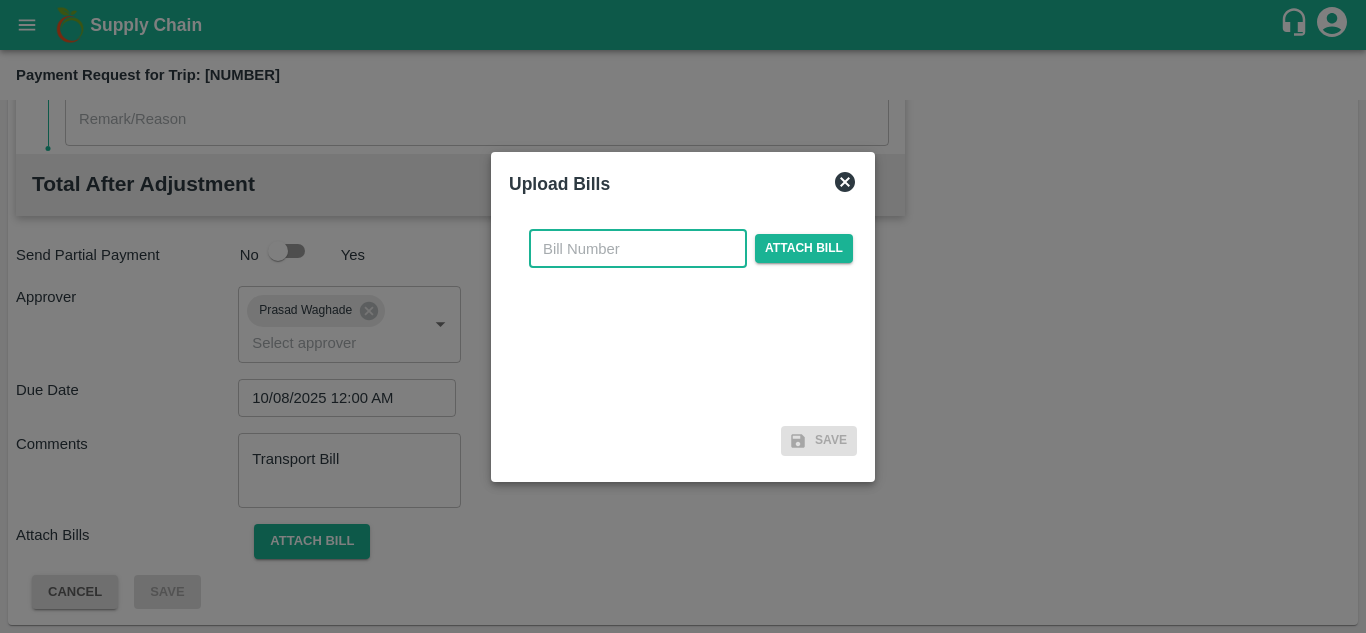 click at bounding box center (638, 249) 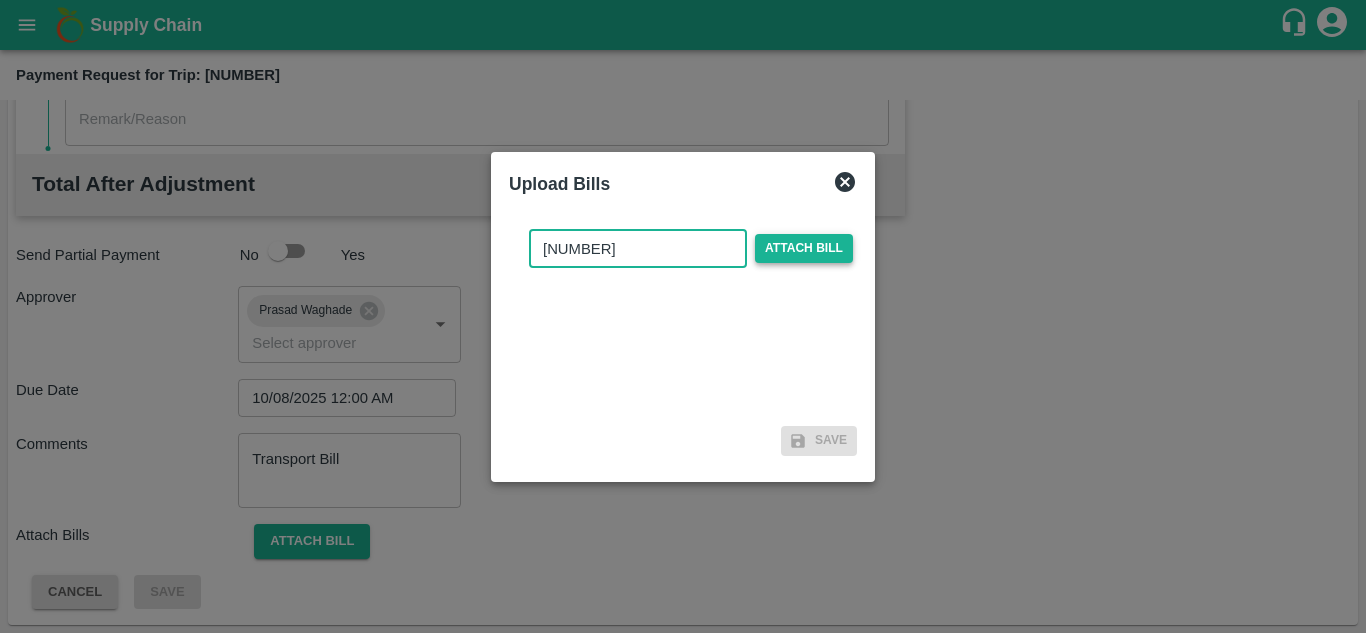 type on "548" 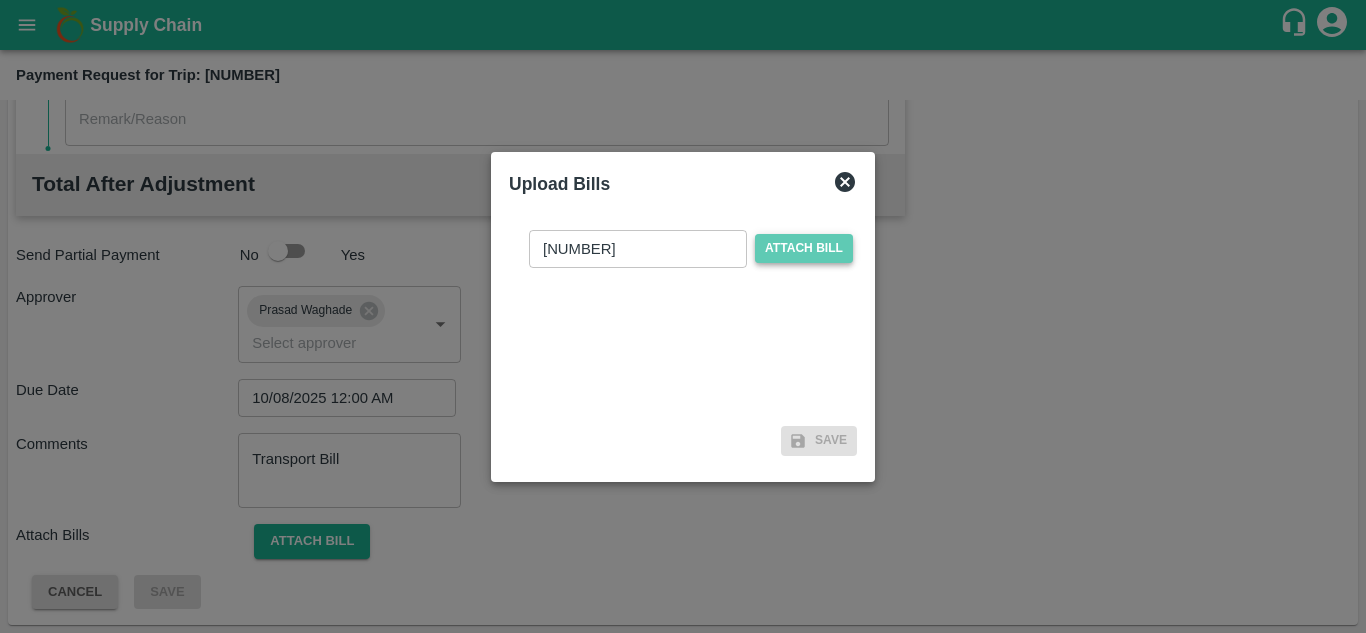 click on "Attach bill" at bounding box center (804, 248) 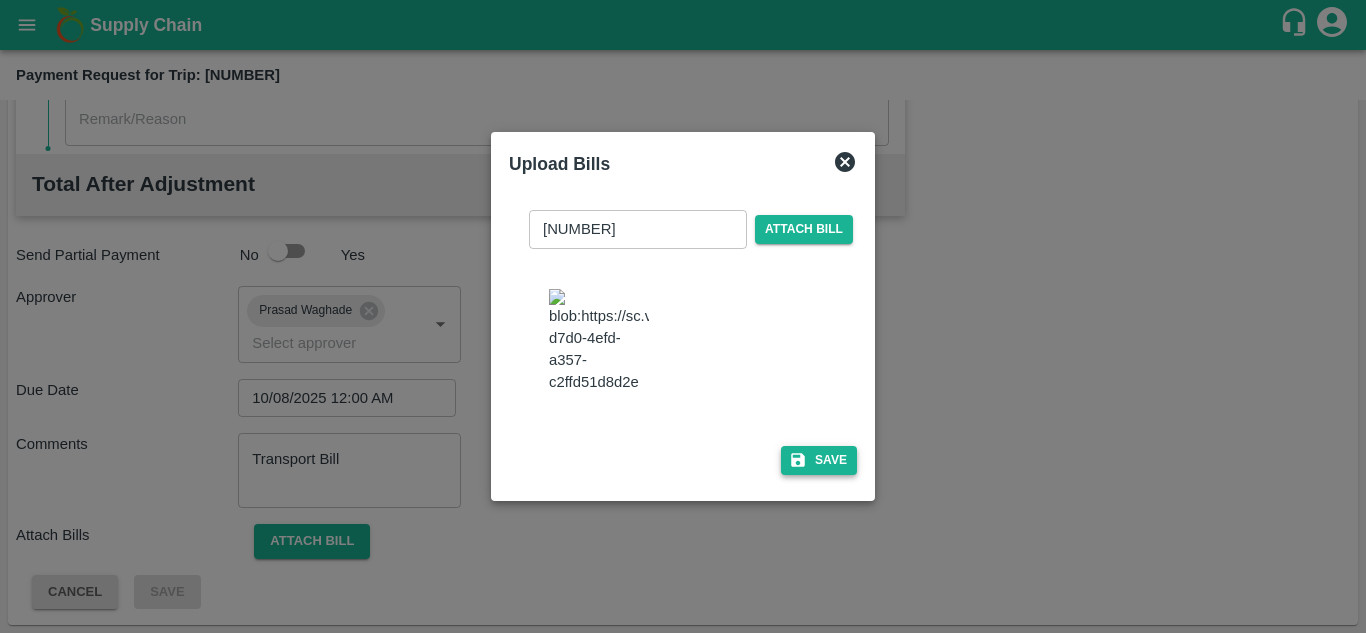 click on "Save" at bounding box center [819, 460] 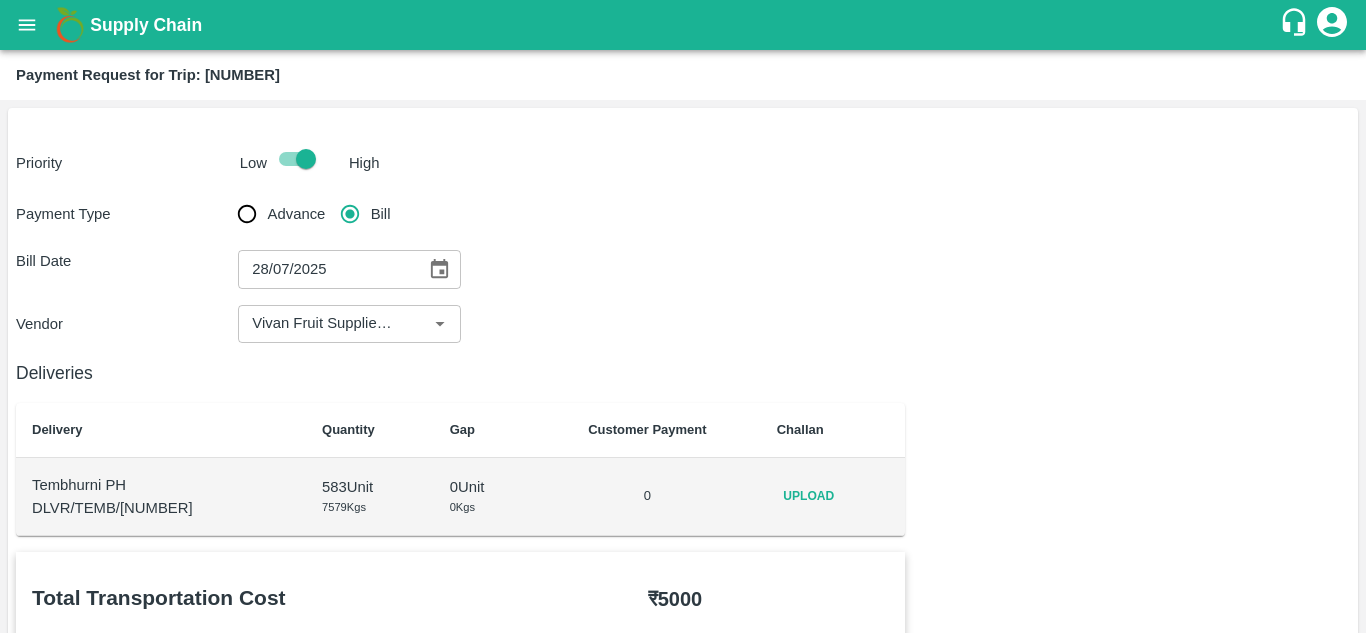 scroll, scrollTop: 1070, scrollLeft: 0, axis: vertical 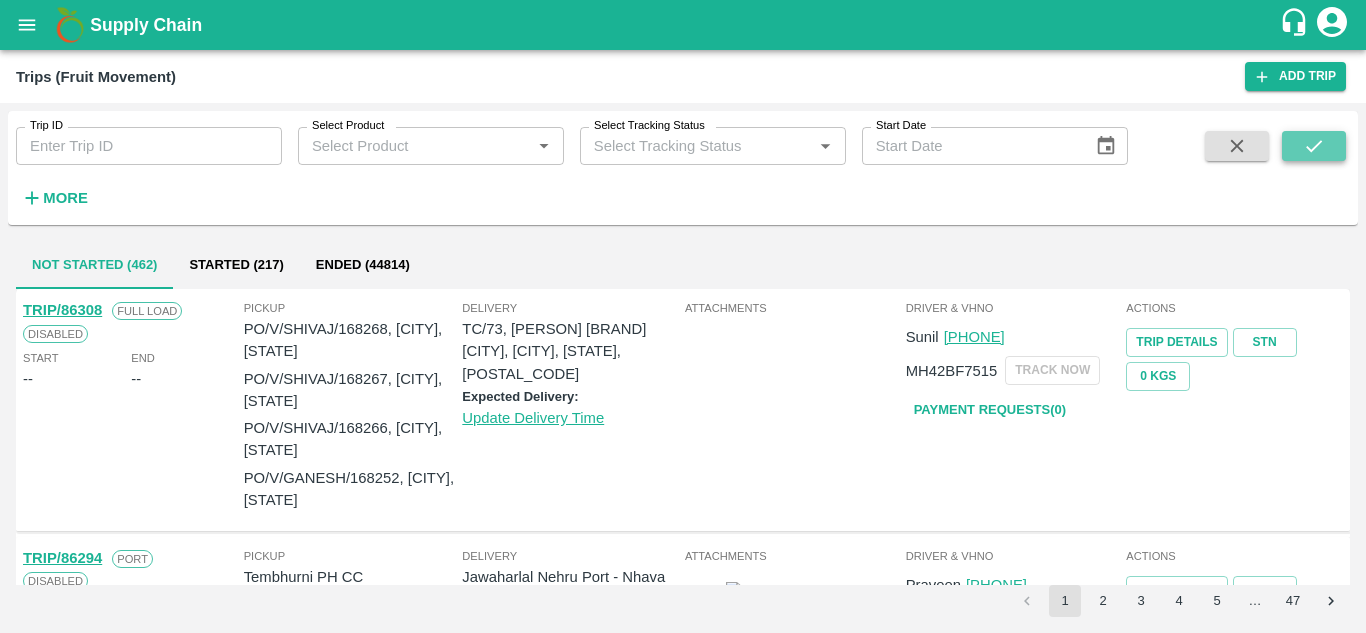 click 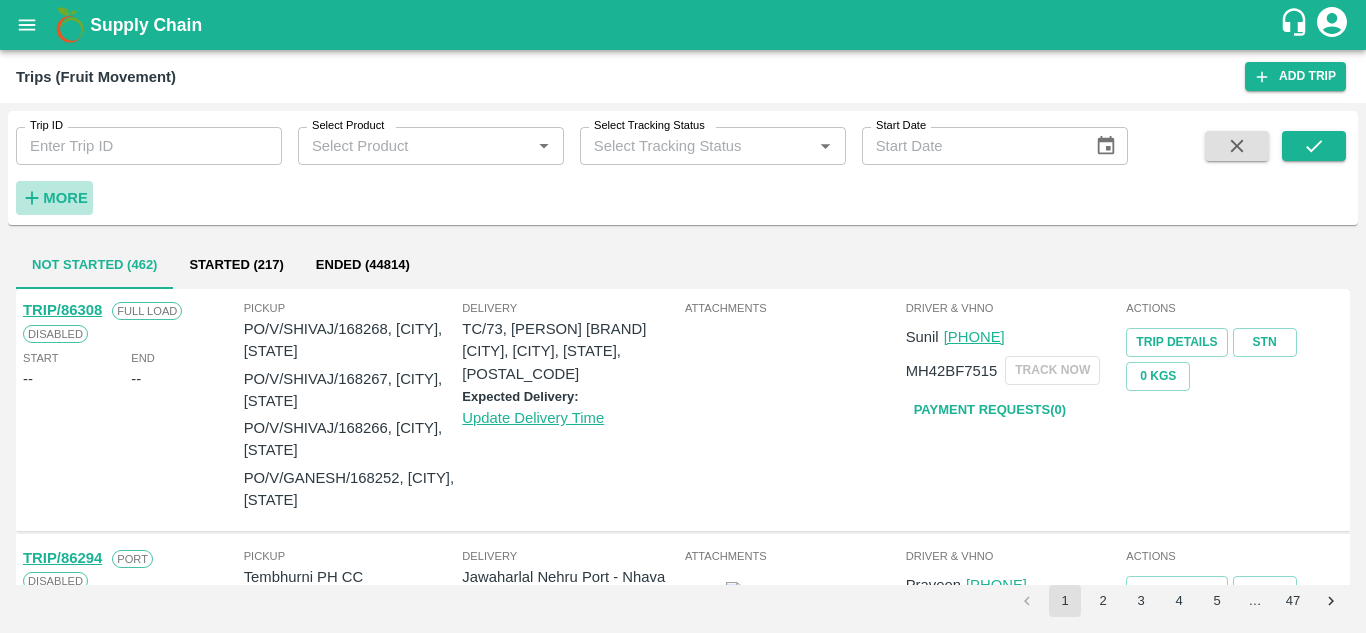 click on "More" at bounding box center (65, 198) 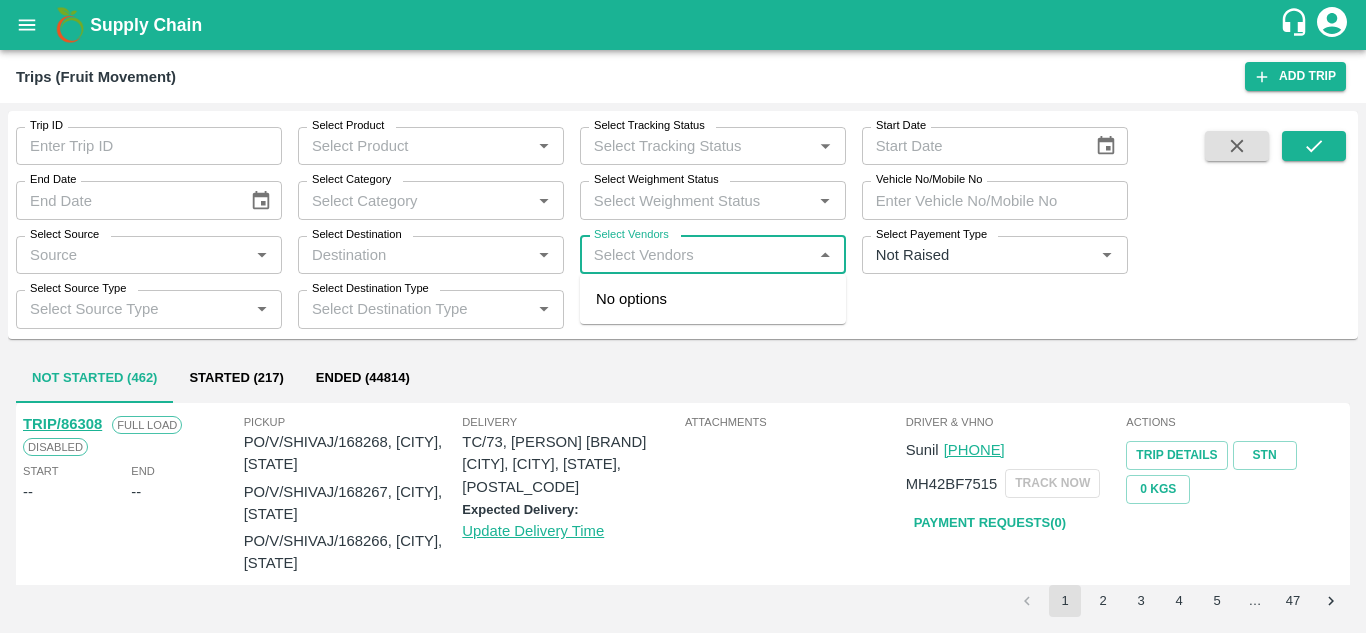 click on "Select Vendors" at bounding box center (696, 255) 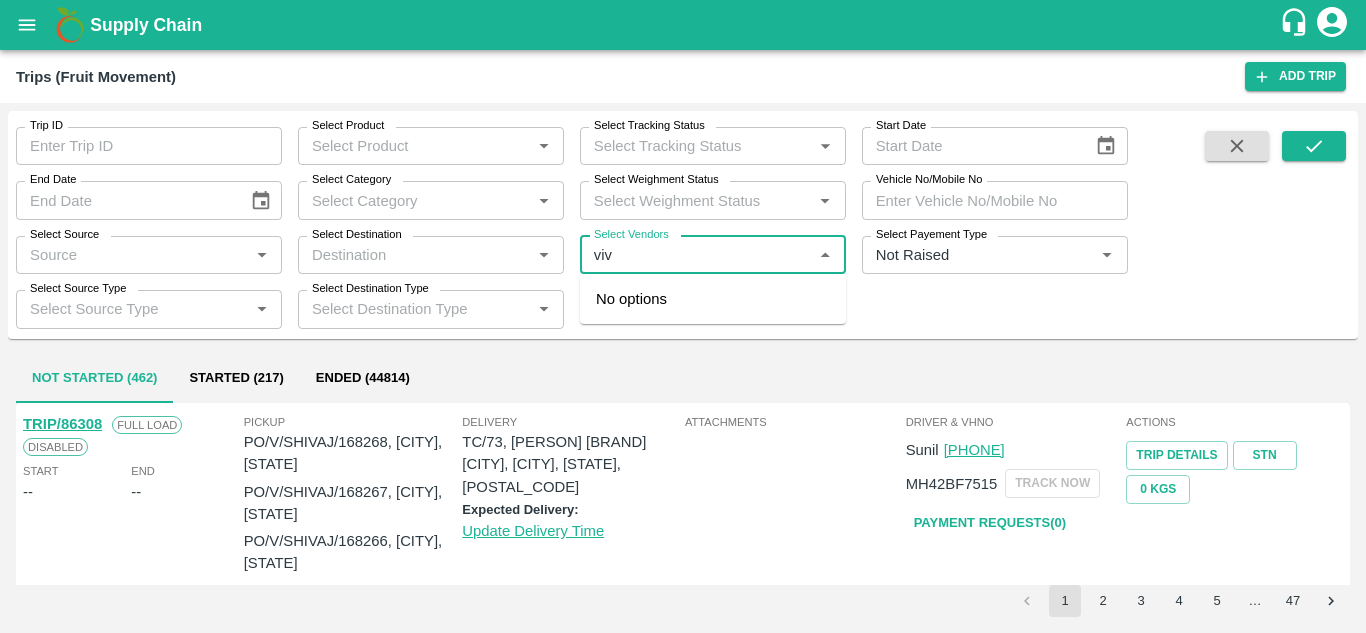 type on "viva" 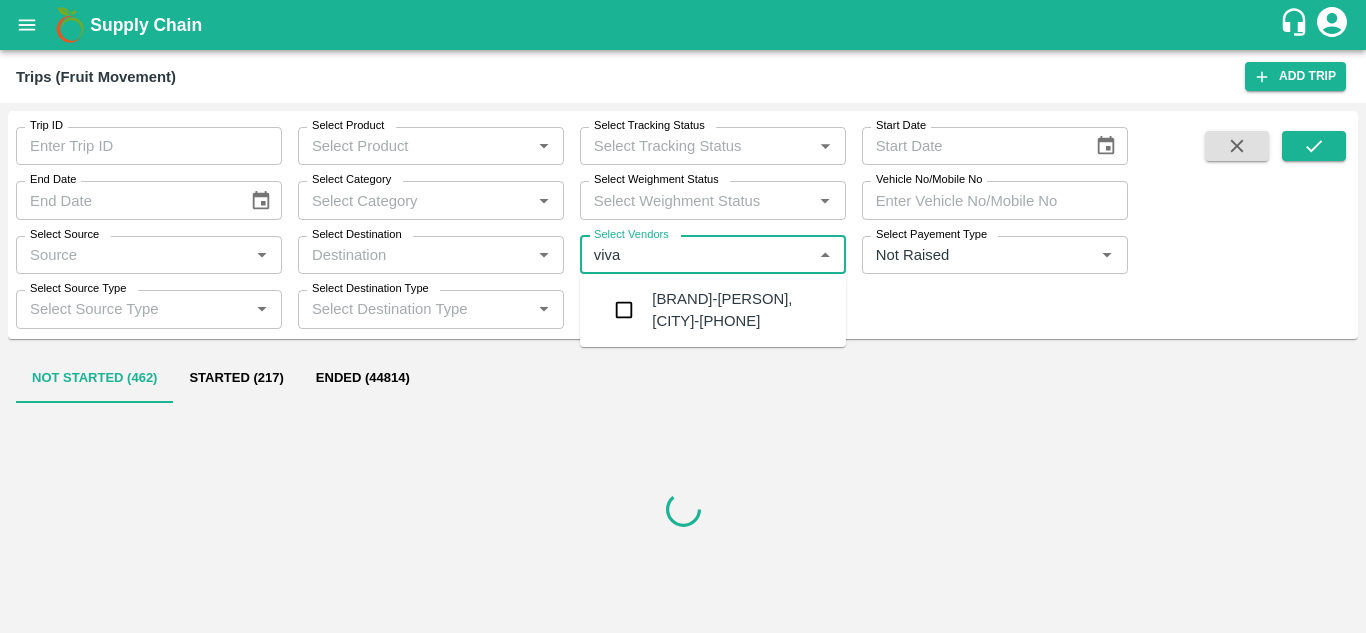 type 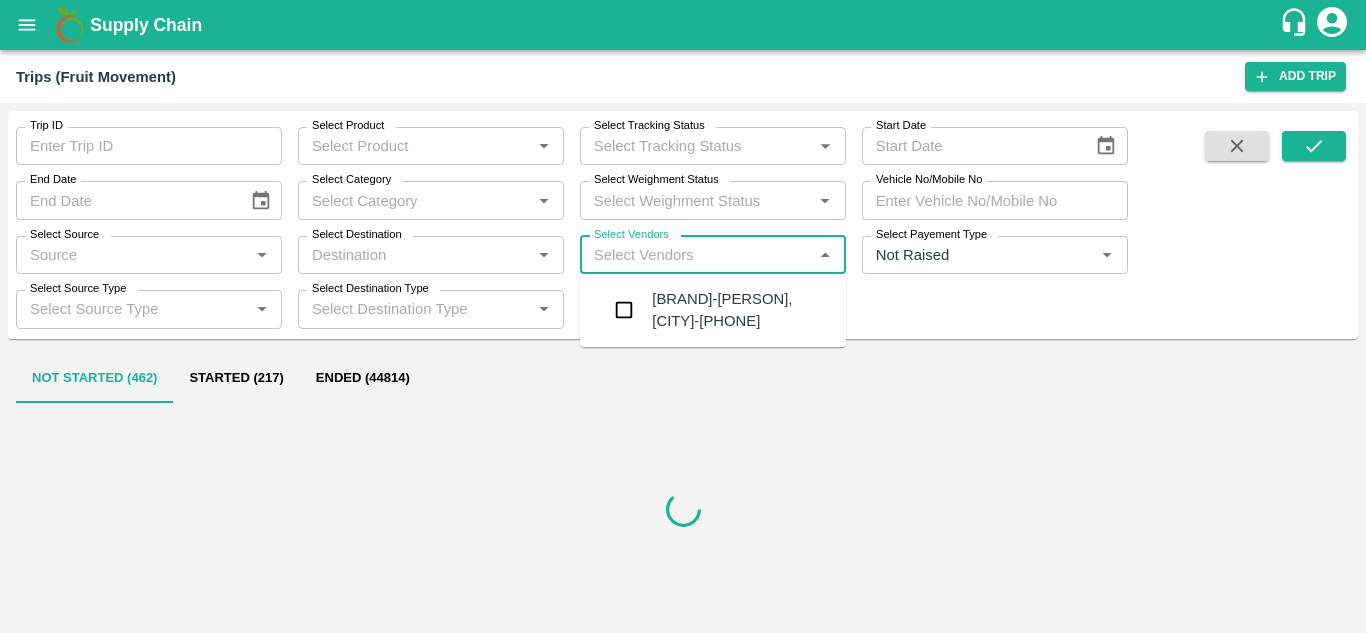 click on "[BRAND]-[PERSON], [CITY]-[PHONE]" at bounding box center (741, 310) 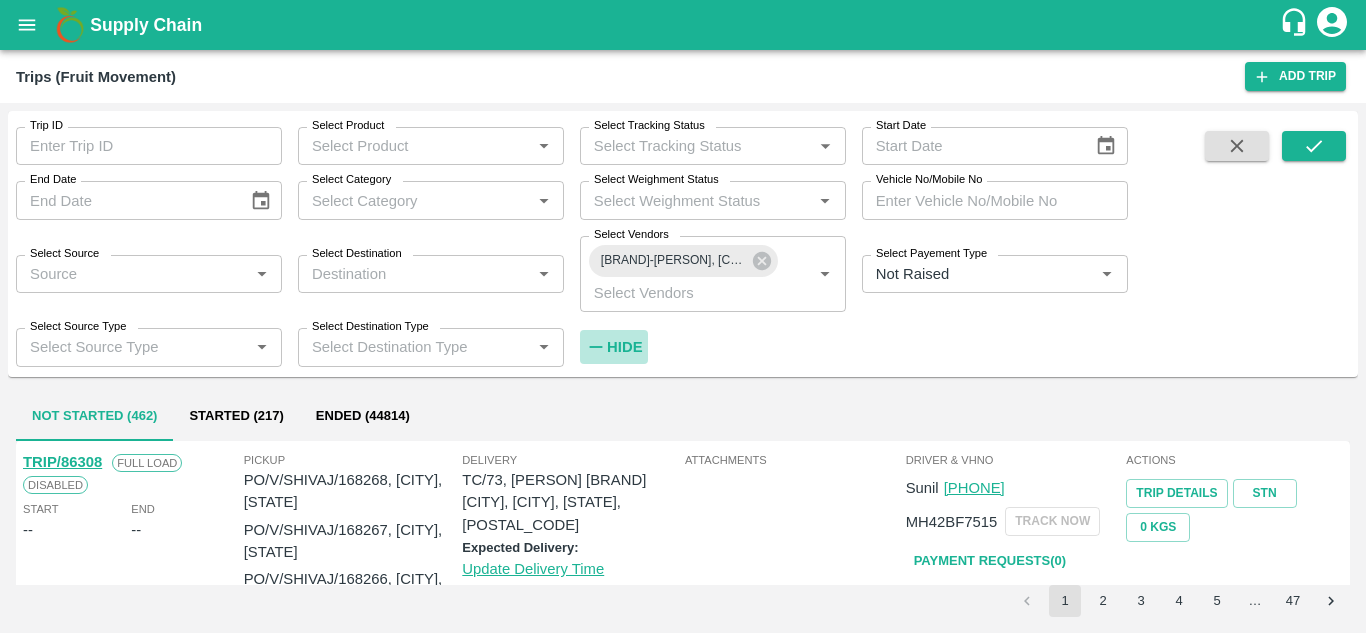click on "Hide" at bounding box center (624, 347) 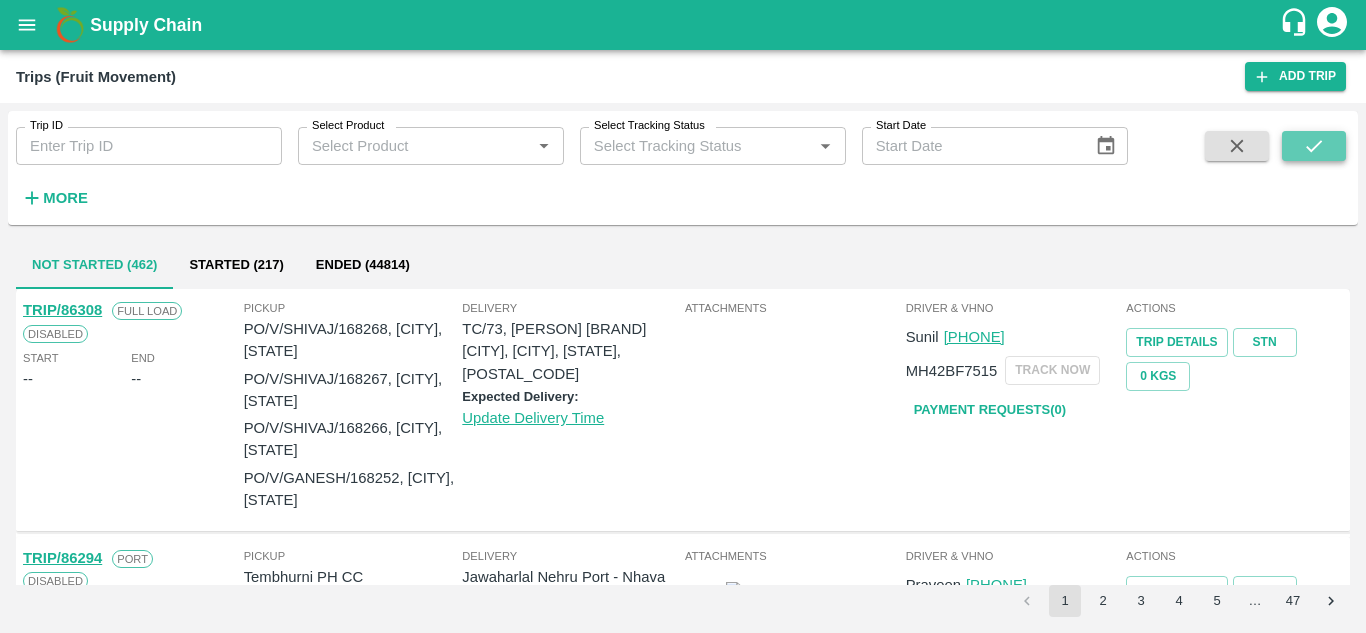 click 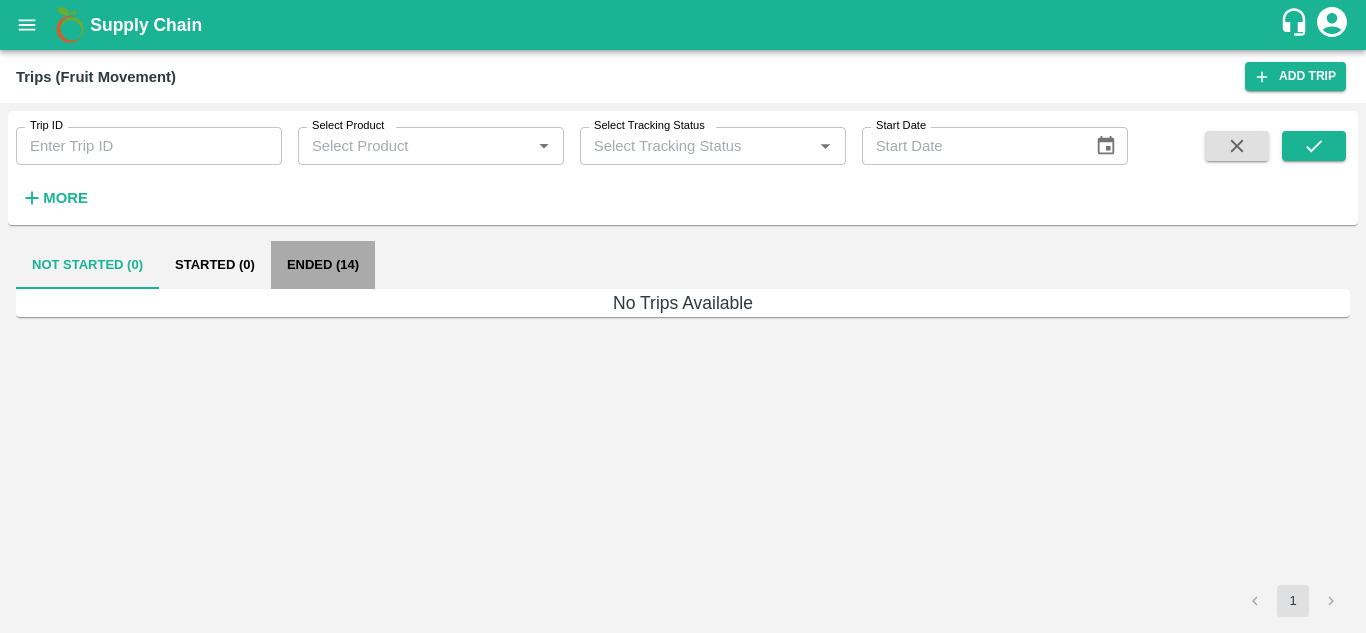 click on "Ended (14)" at bounding box center (323, 265) 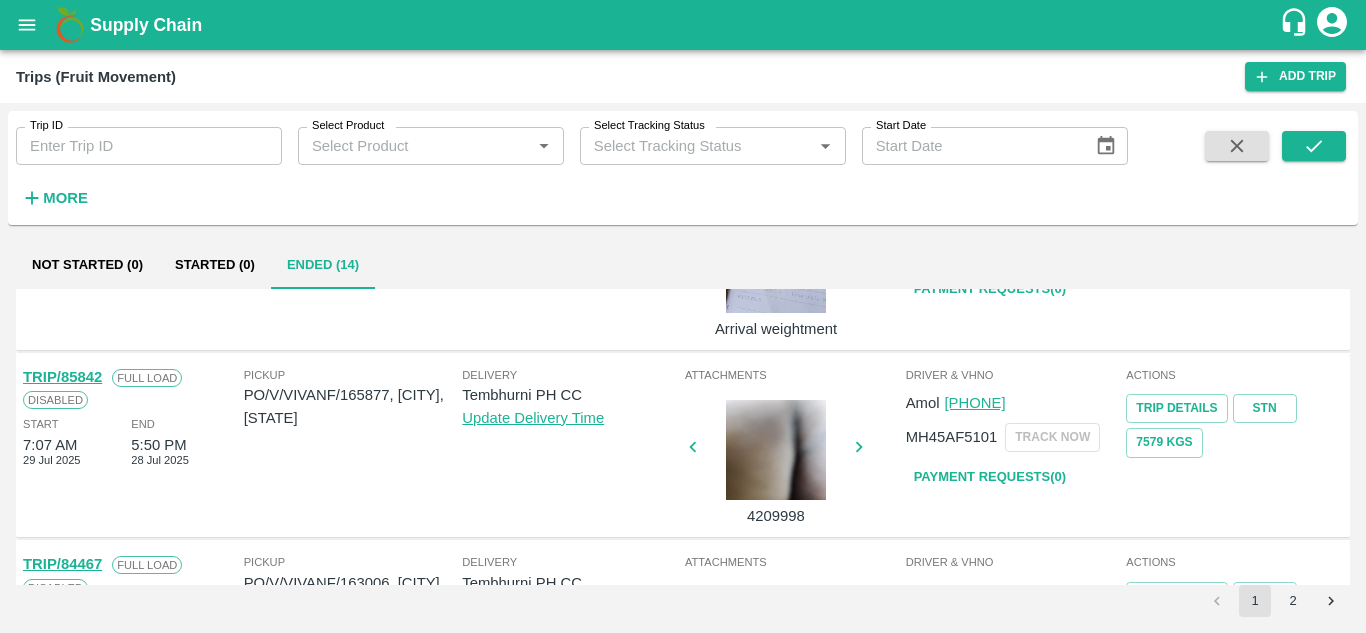 scroll, scrollTop: 1026, scrollLeft: 0, axis: vertical 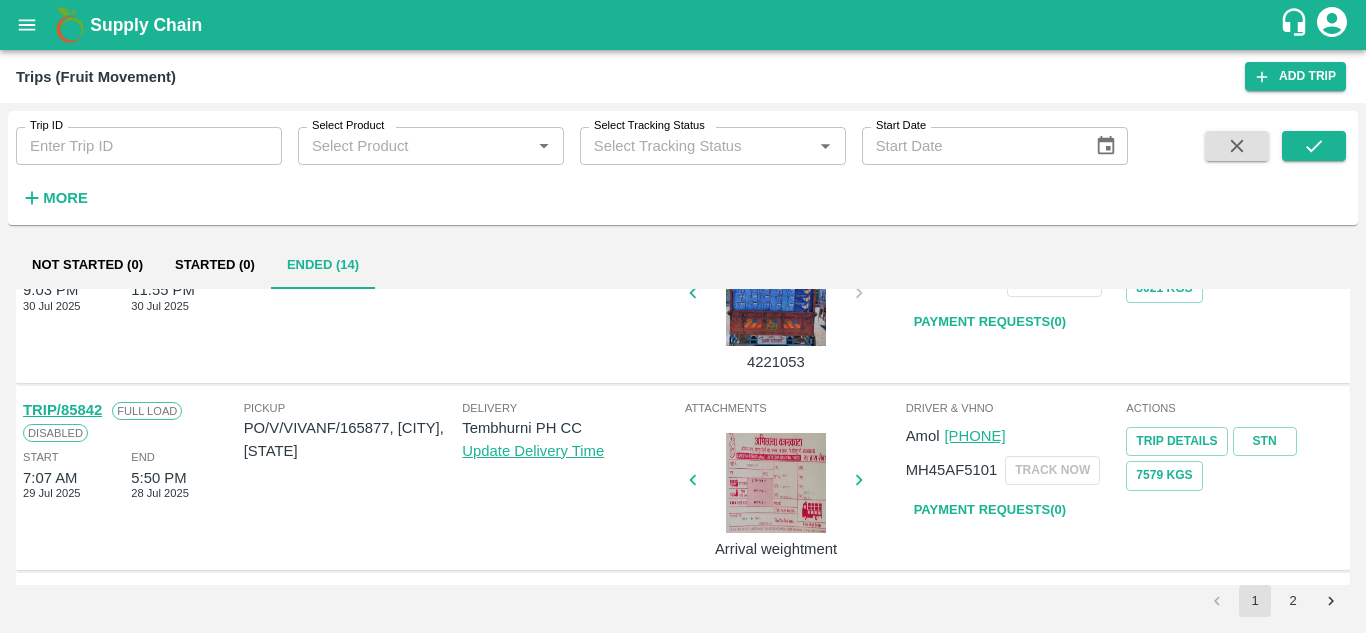 click on "Payment Requests( 0 )" at bounding box center [990, 510] 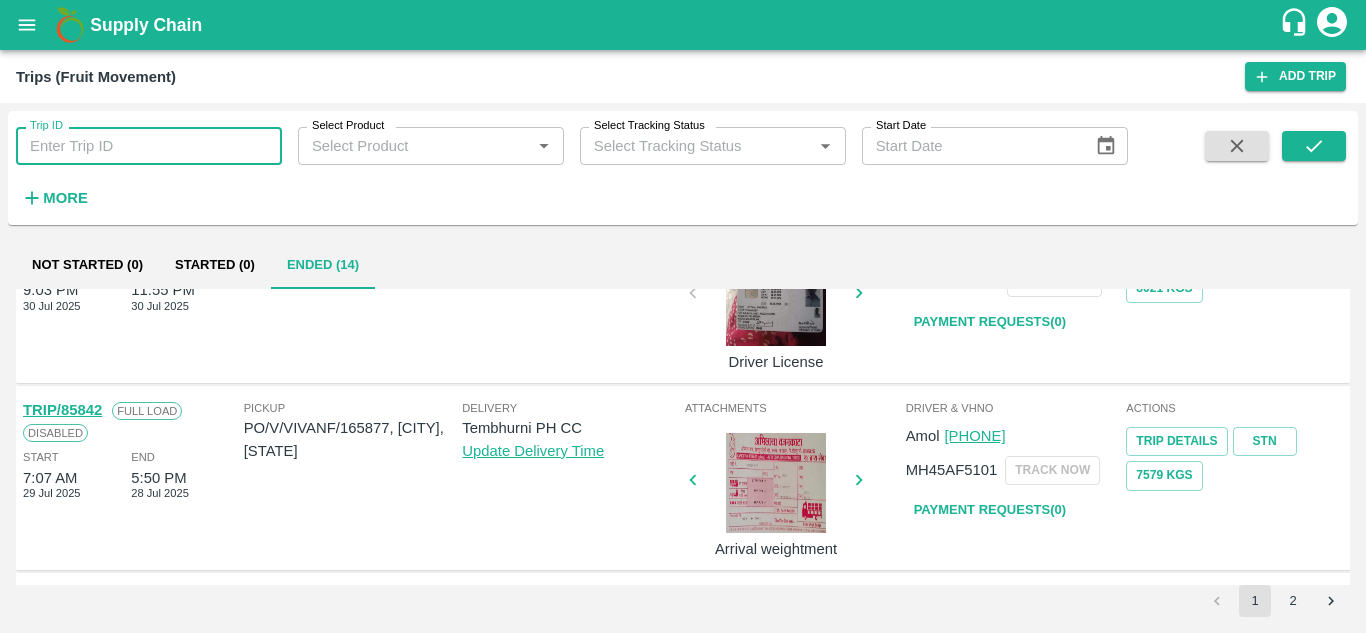 click on "Trip ID" at bounding box center [149, 146] 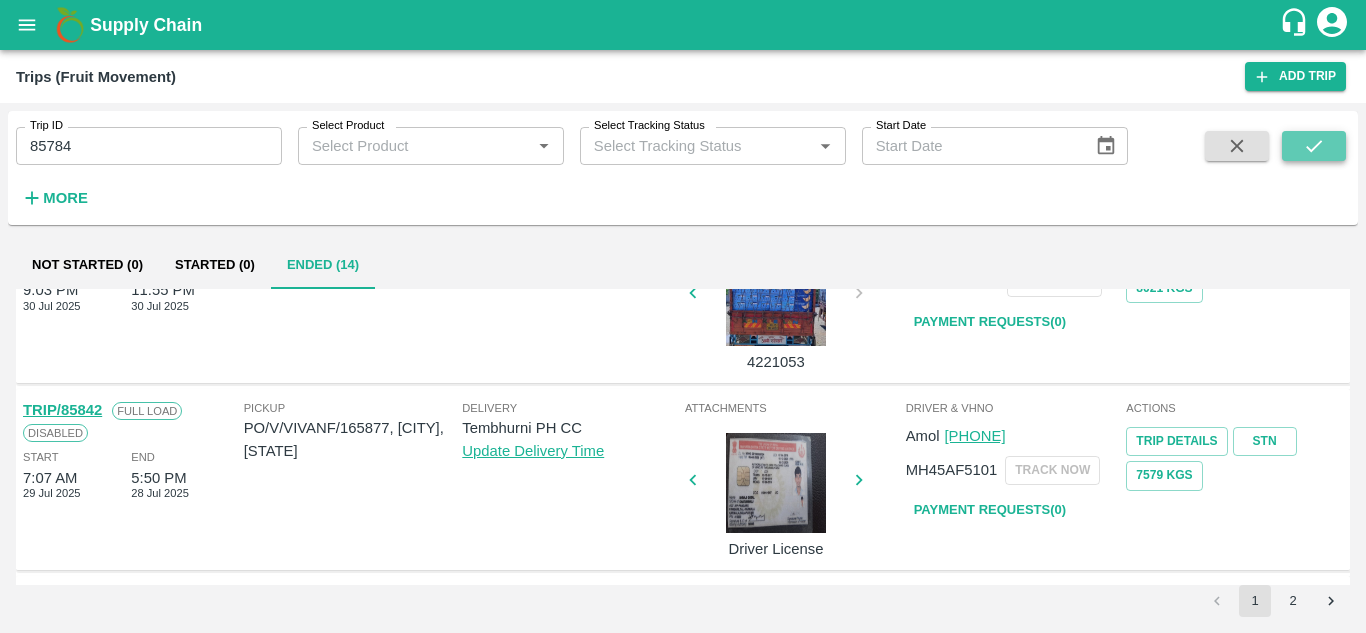 click 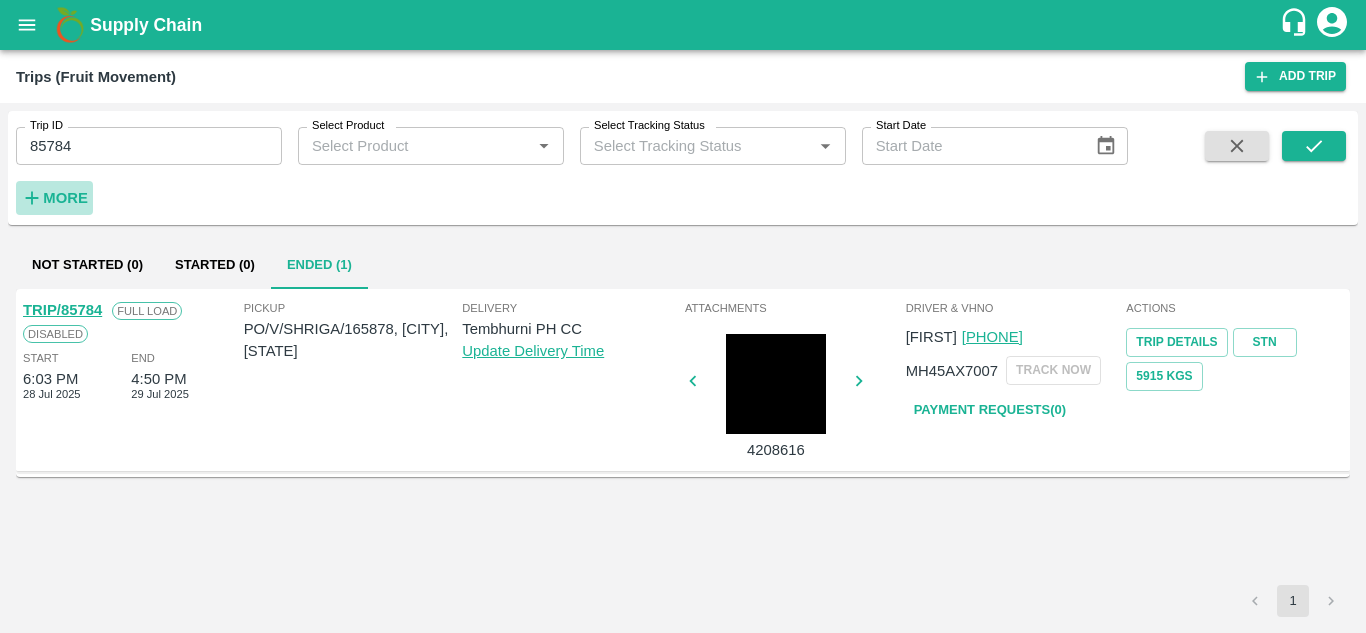 click on "More" at bounding box center [65, 198] 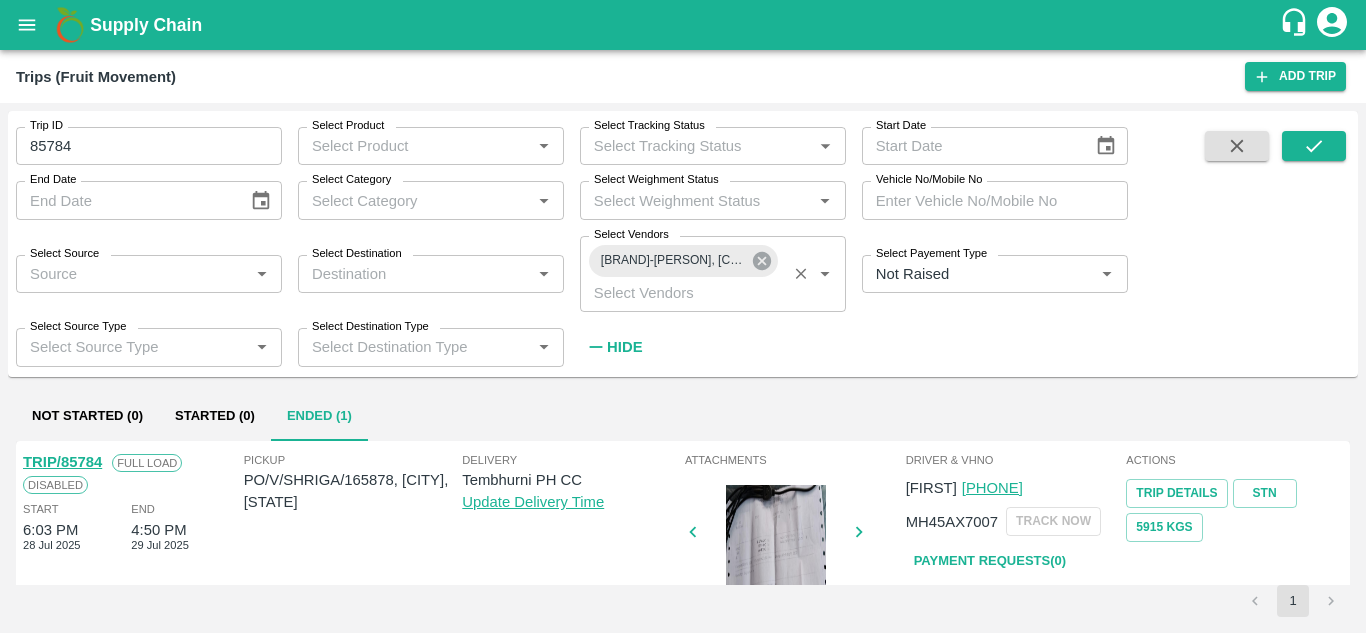 click 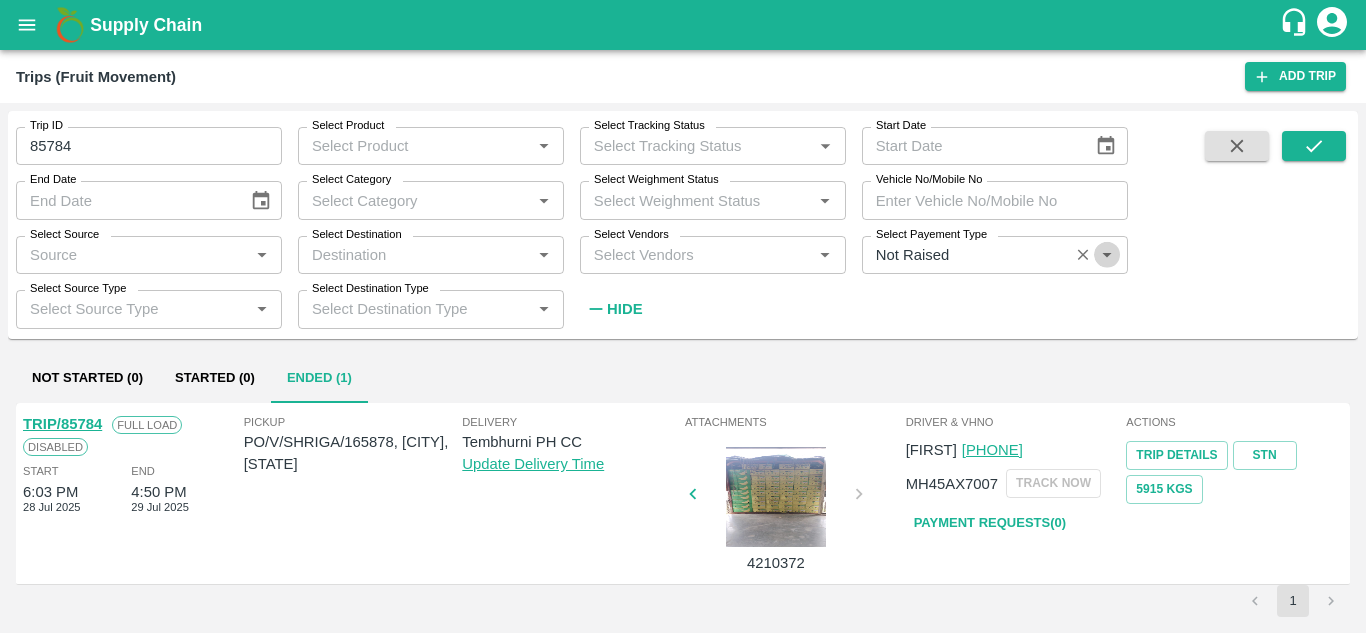 click 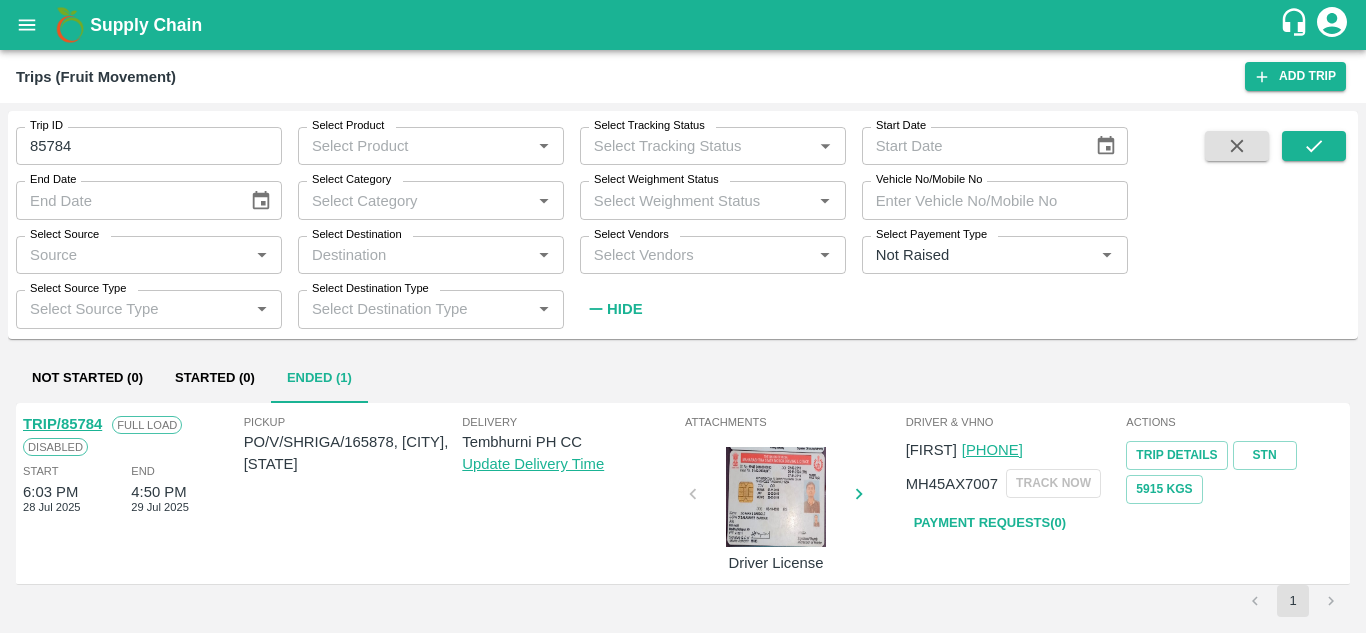 click at bounding box center [1237, 228] 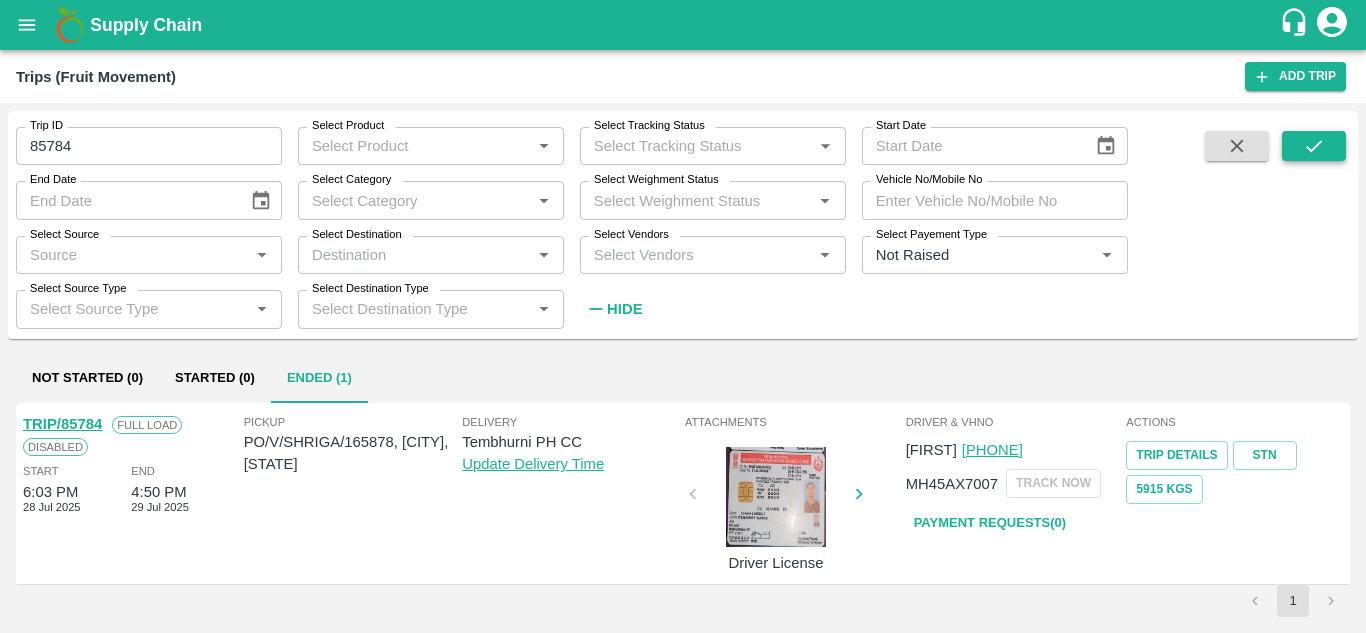 click 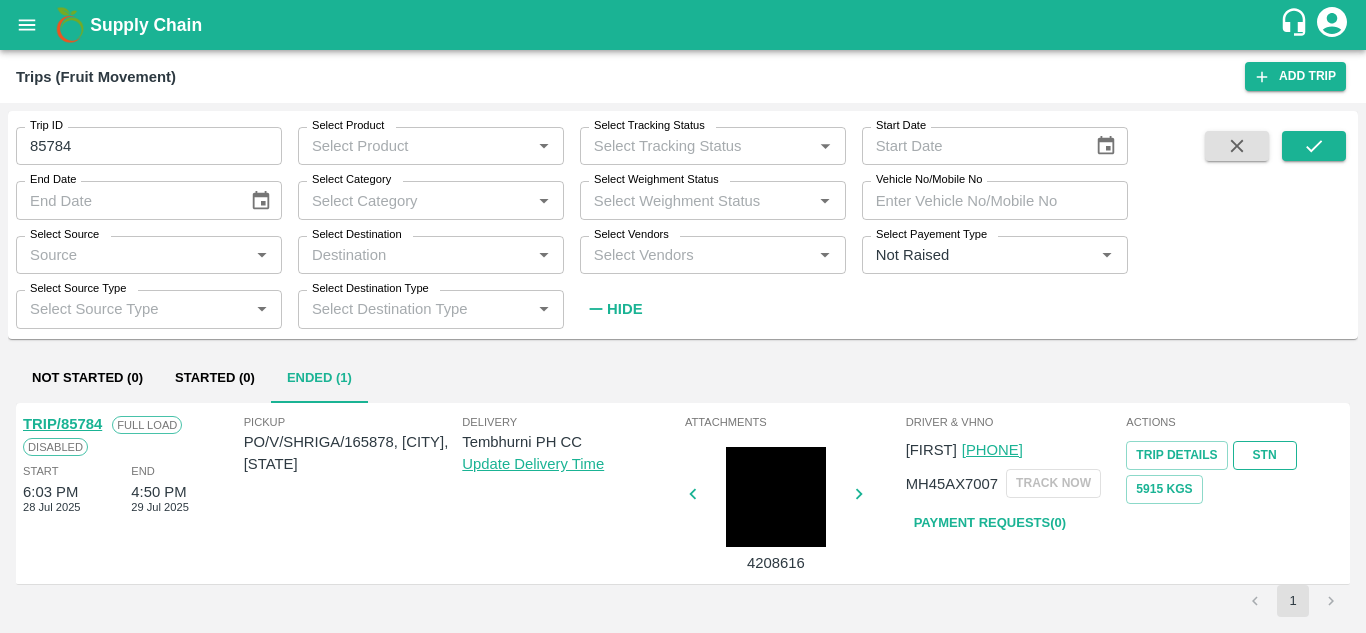 click on "STN" at bounding box center [1265, 455] 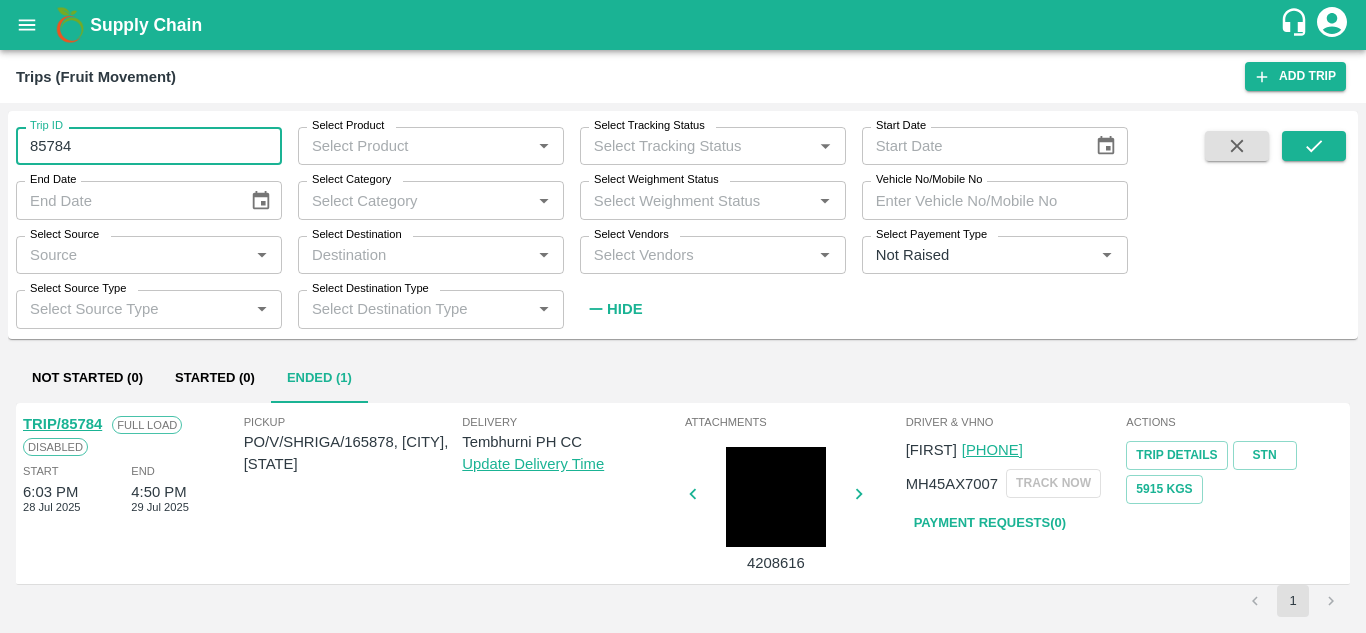click on "85784" at bounding box center [149, 146] 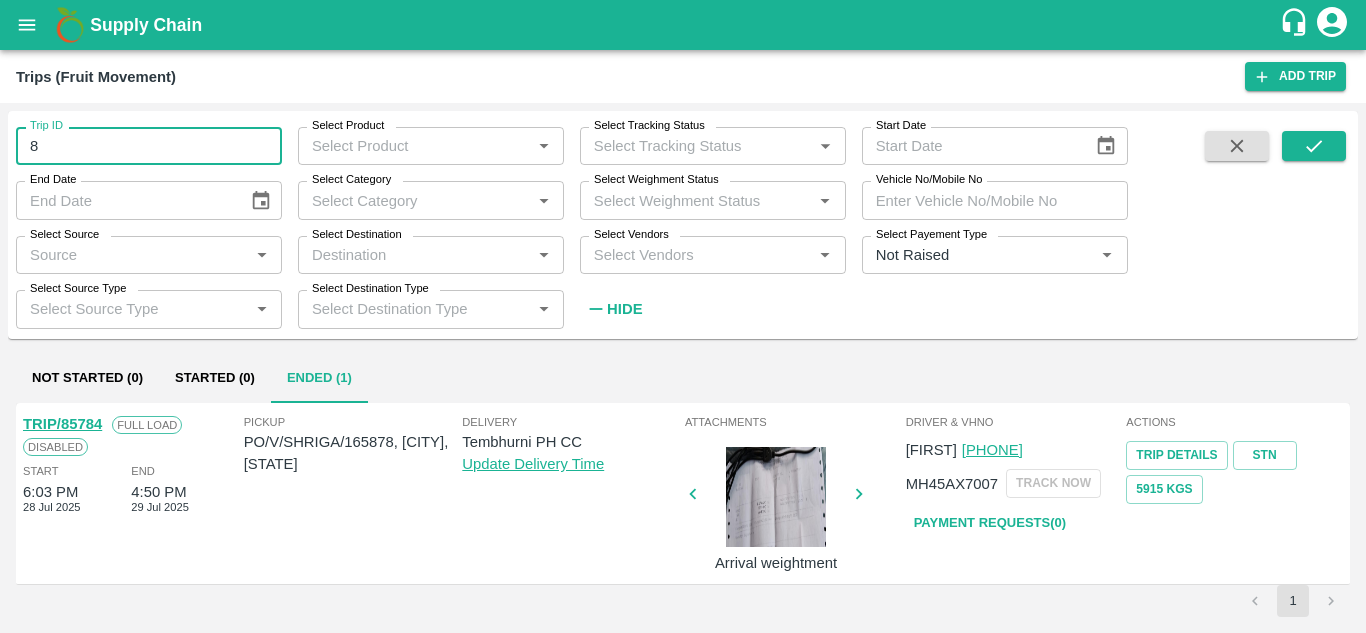 type on "8" 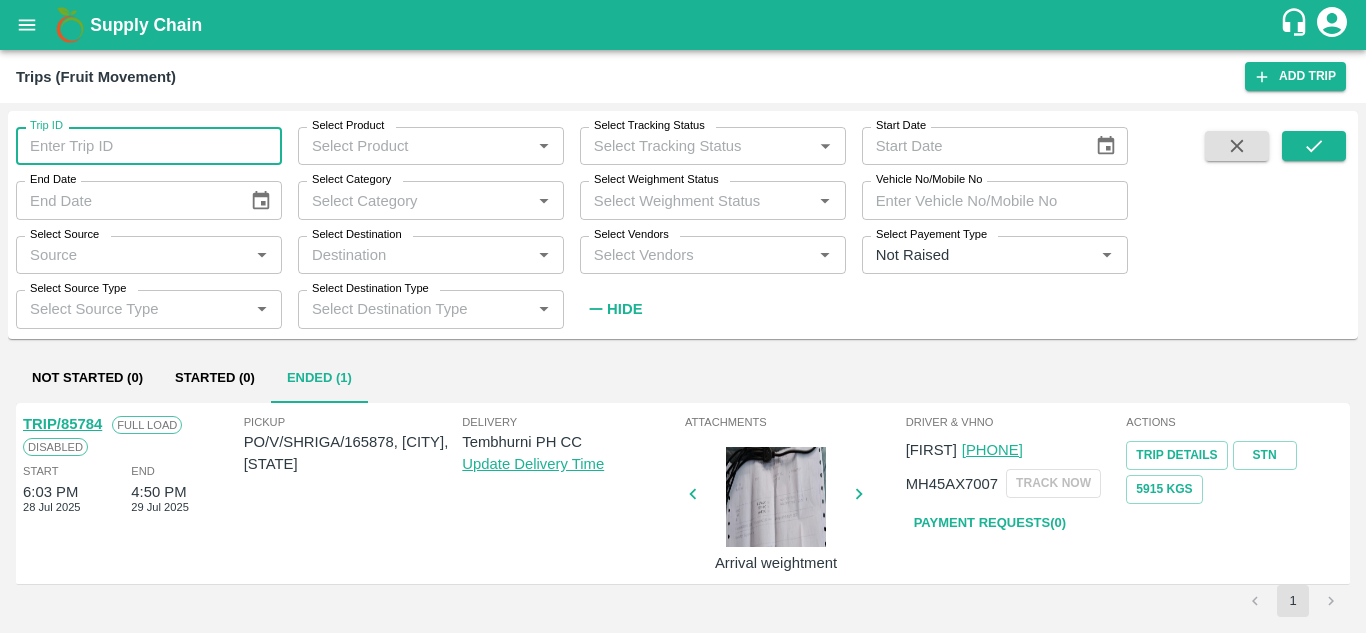 type 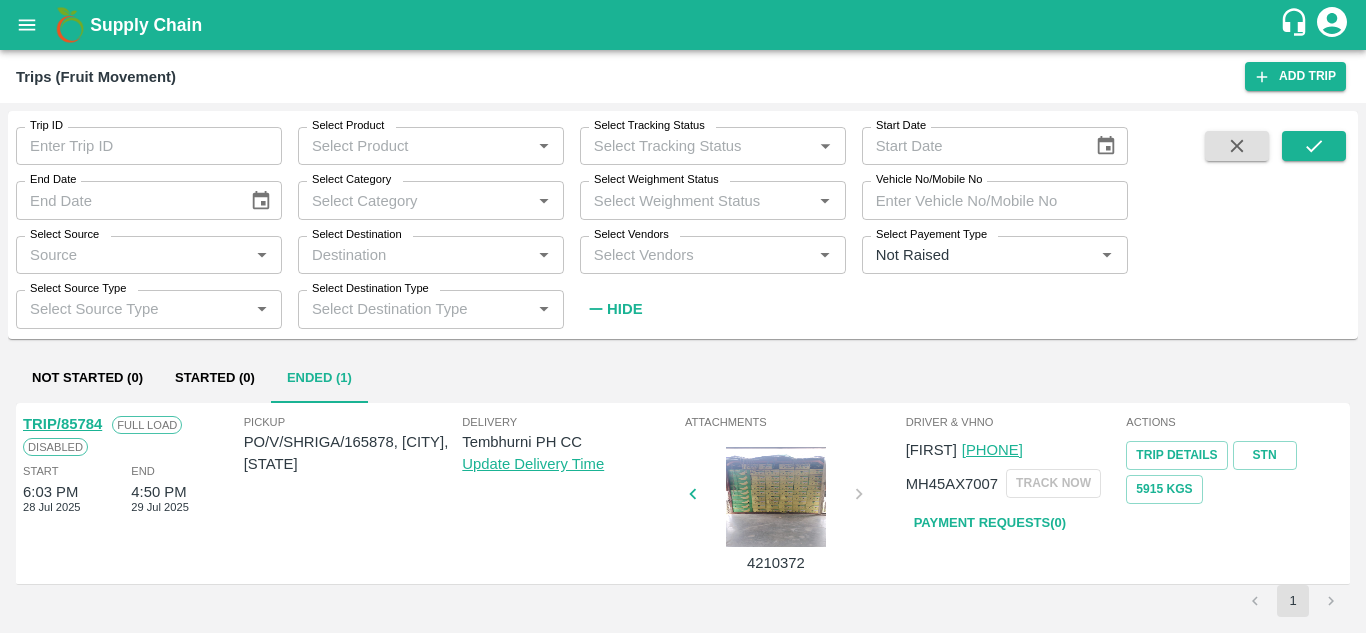 click on "Trip ID Trip ID Select Product Select Product   * Select Tracking Status Select Tracking Status   * Start Date Start Date End Date End Date Select Category Select Category   * Select Weighment Status Select Weighment Status   * Vehicle No/Mobile No Vehicle No/Mobile No Select Source Select Source   * Select Destination Select Destination   * Select Vendors Select Vendors   * Select Payement Type Select Payement Type   * Select Source Type Select Source Type   * Select Destination Type Select Destination Type   * Hide" at bounding box center [564, 219] 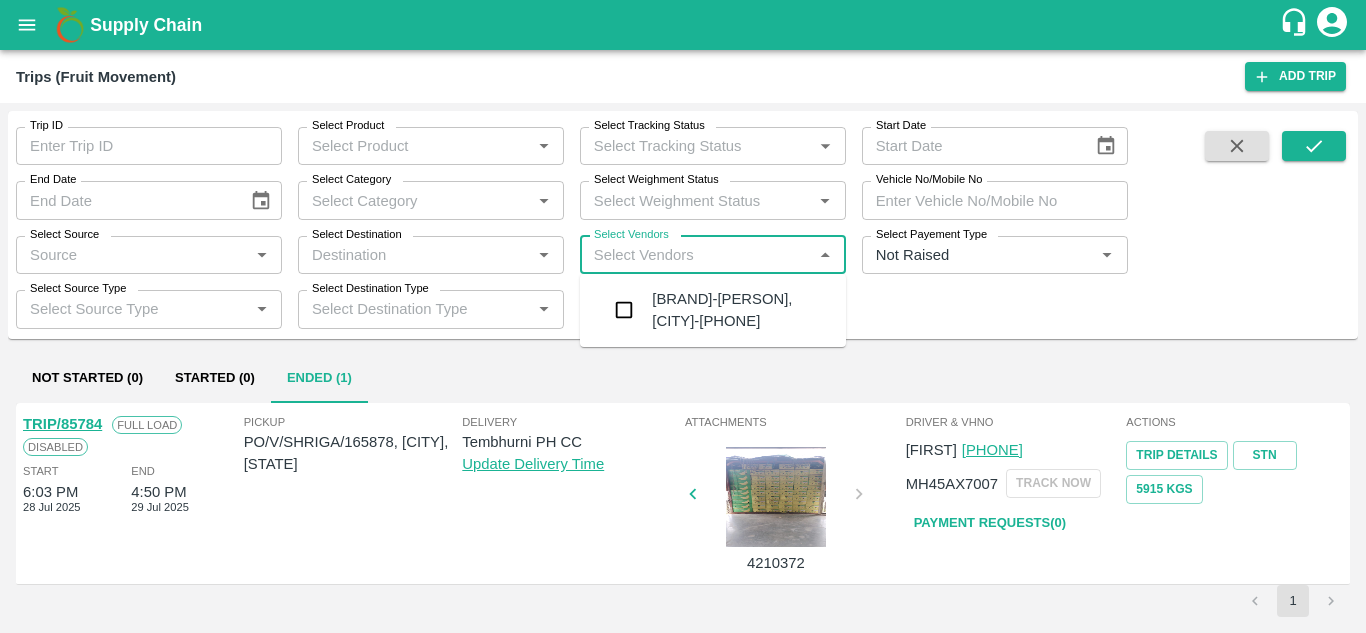 click on "Select Vendors" at bounding box center (696, 255) 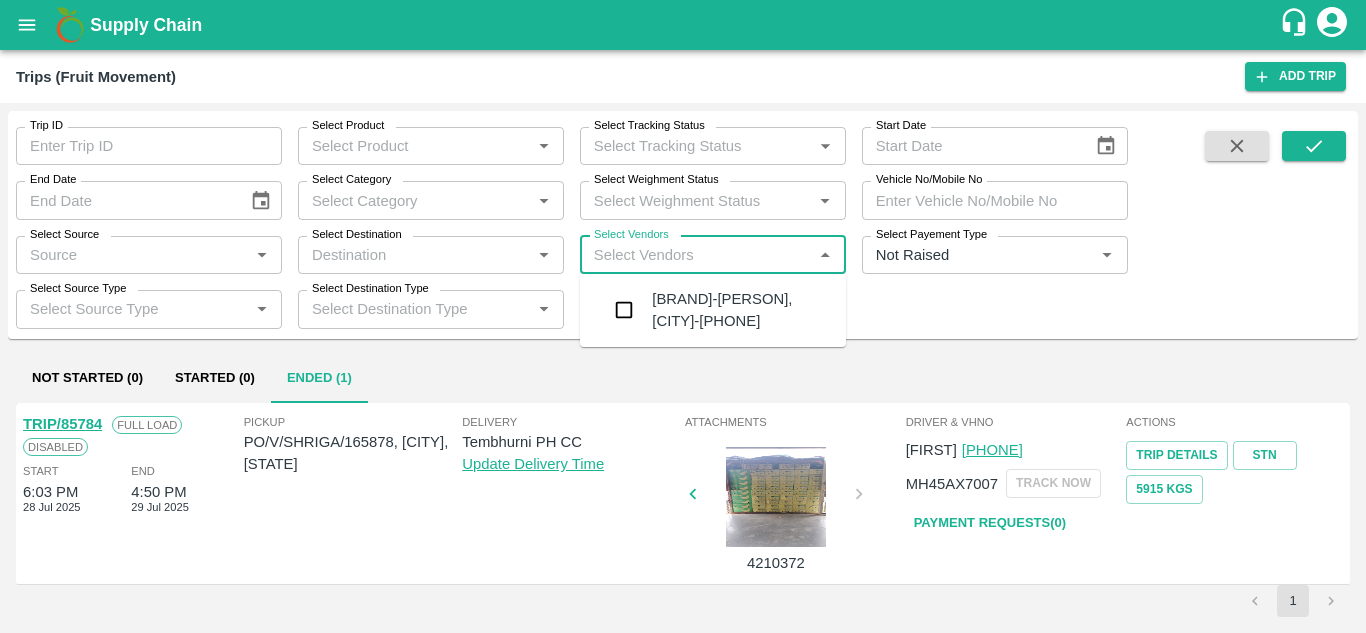 click on "Vivan Fruit Suppliers-Shetfal, Solapur-70382 71551" at bounding box center (741, 310) 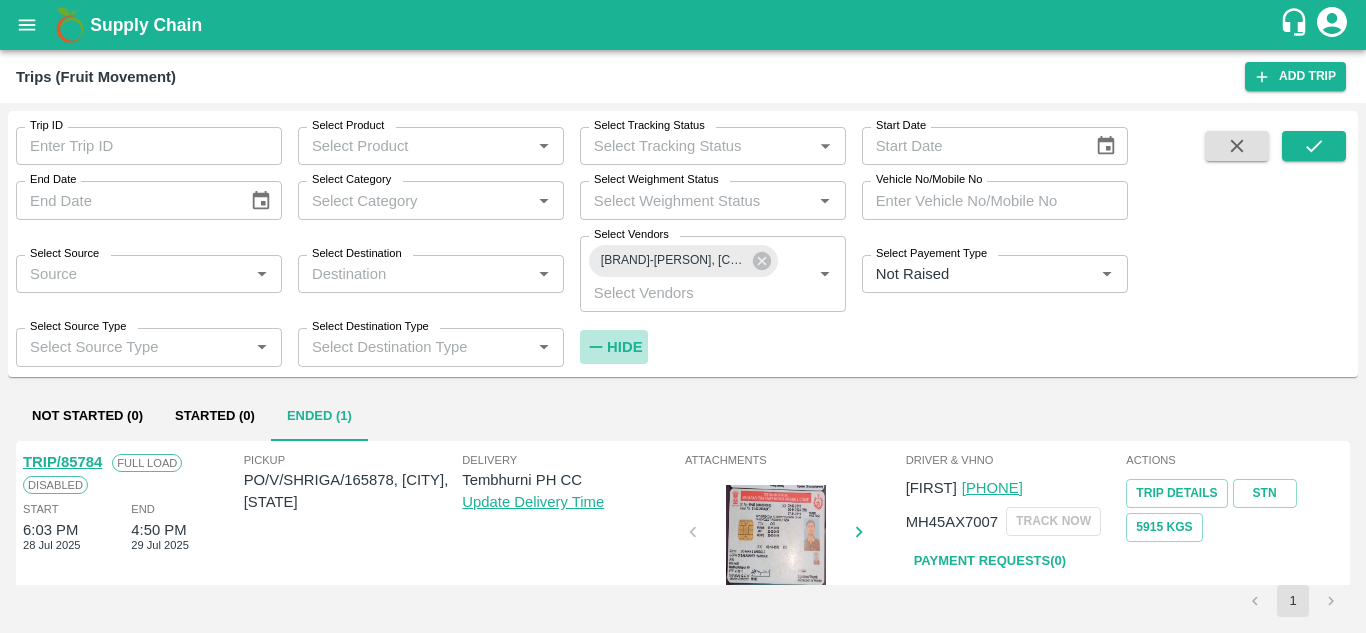 click on "Hide" at bounding box center [624, 347] 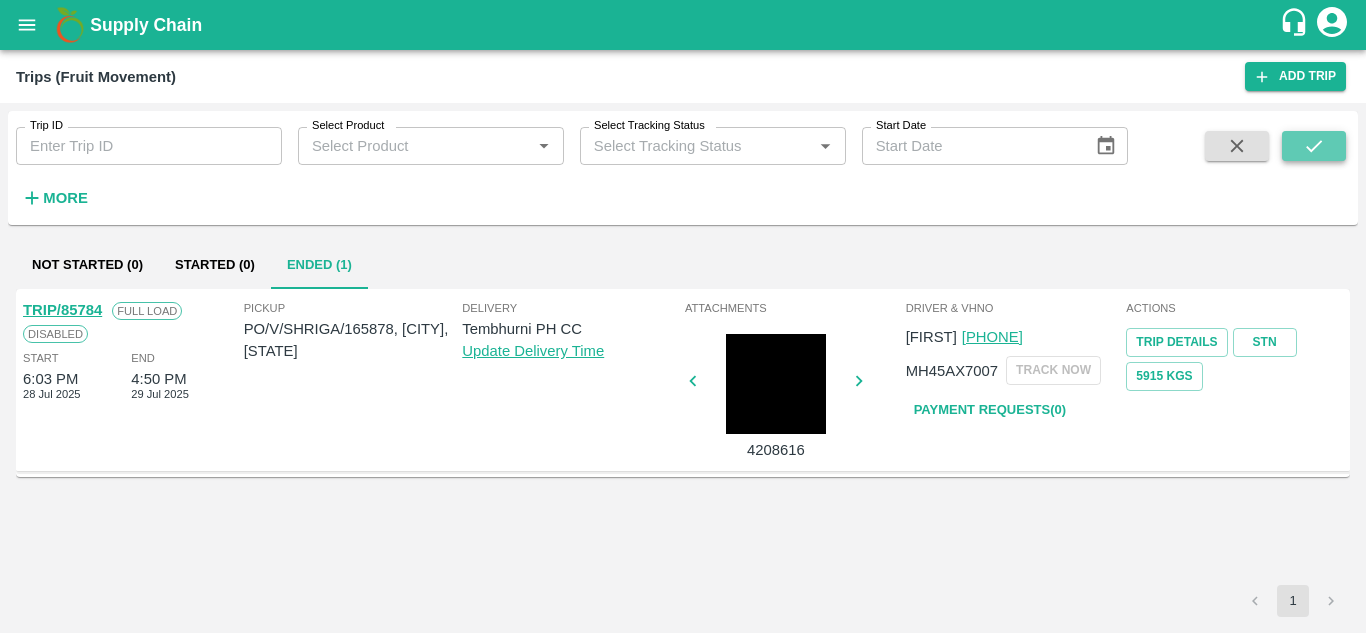 click at bounding box center (1314, 146) 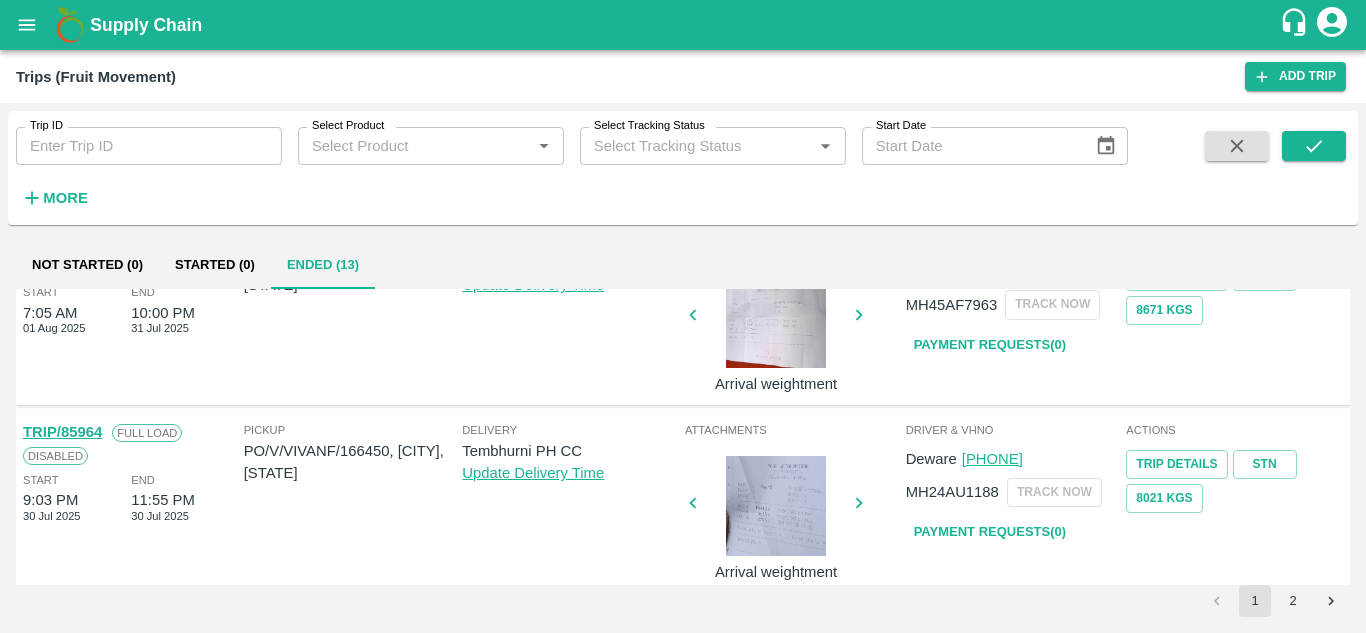 scroll, scrollTop: 811, scrollLeft: 0, axis: vertical 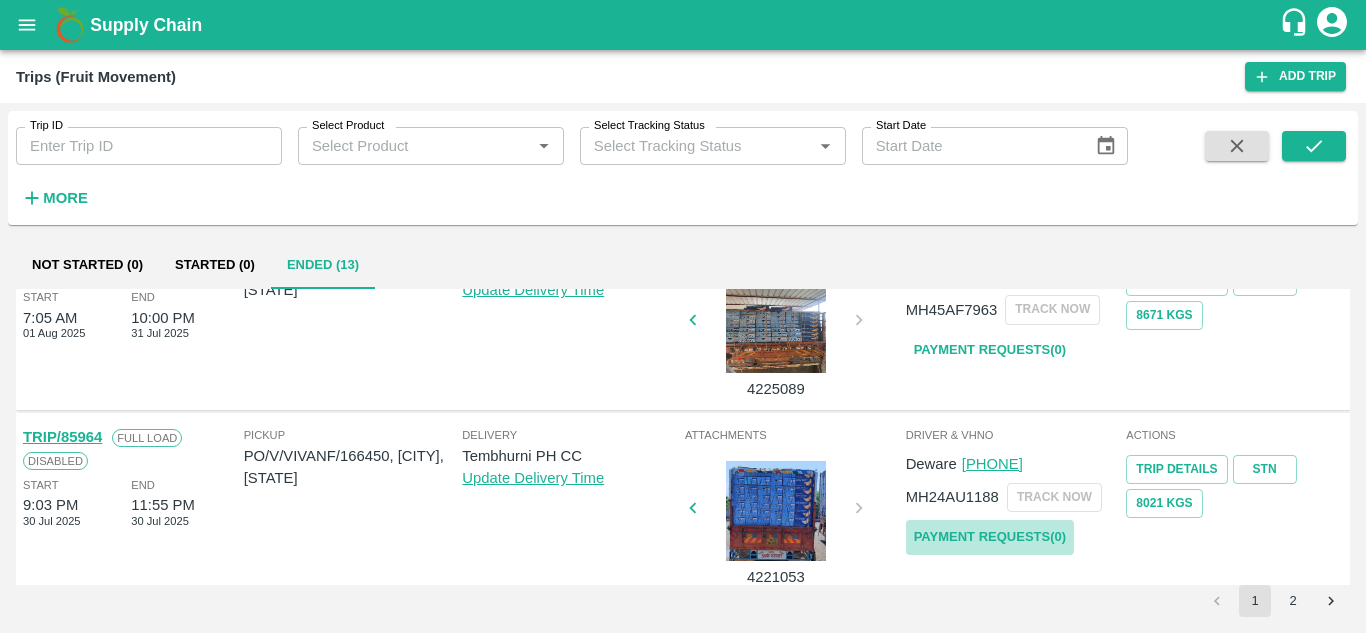 click on "Payment Requests( 0 )" at bounding box center (990, 537) 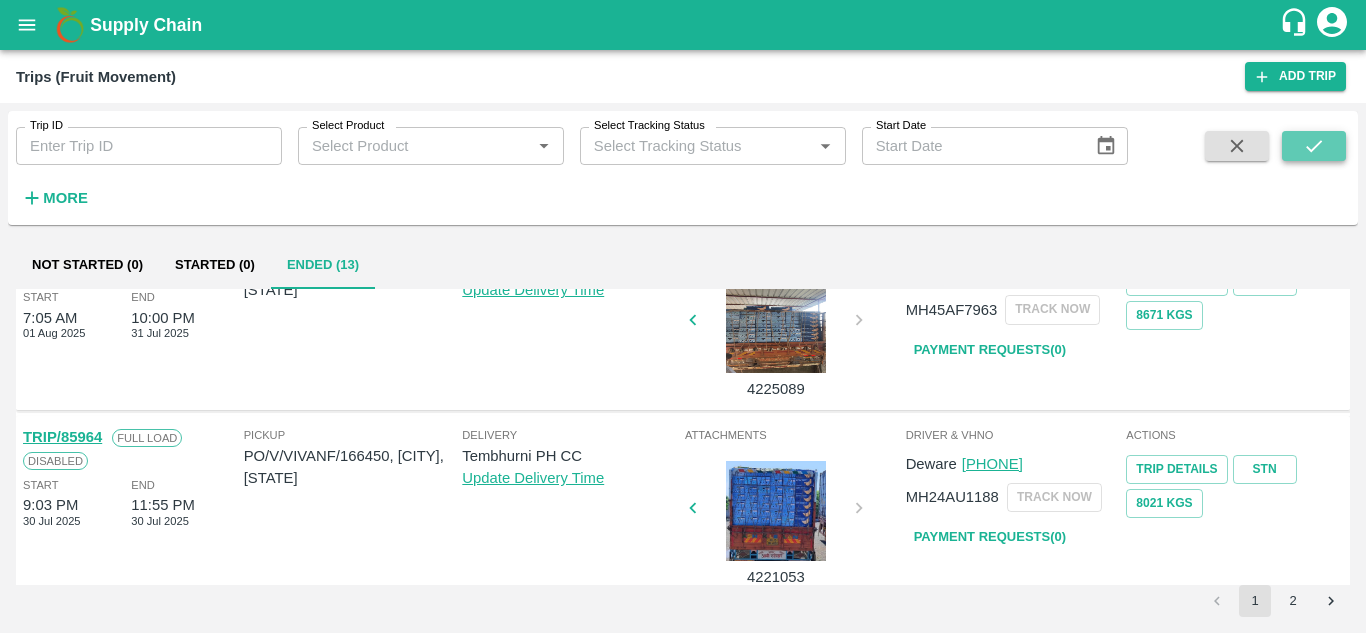 click 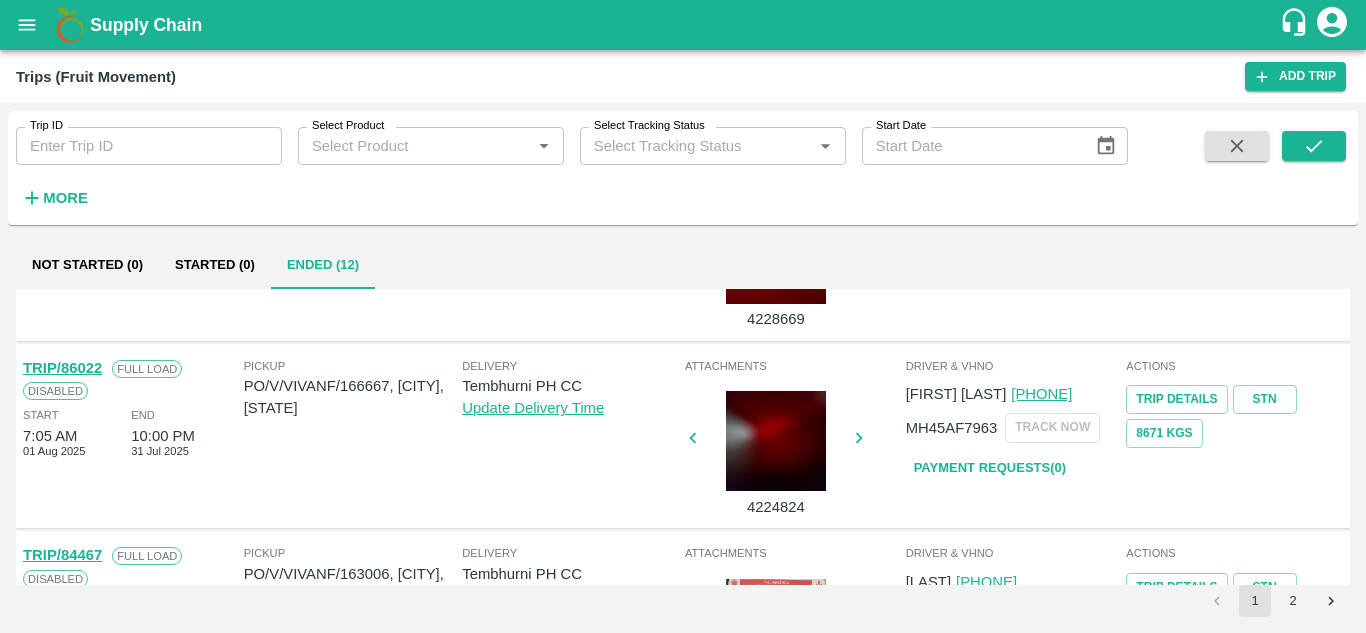 scroll, scrollTop: 692, scrollLeft: 0, axis: vertical 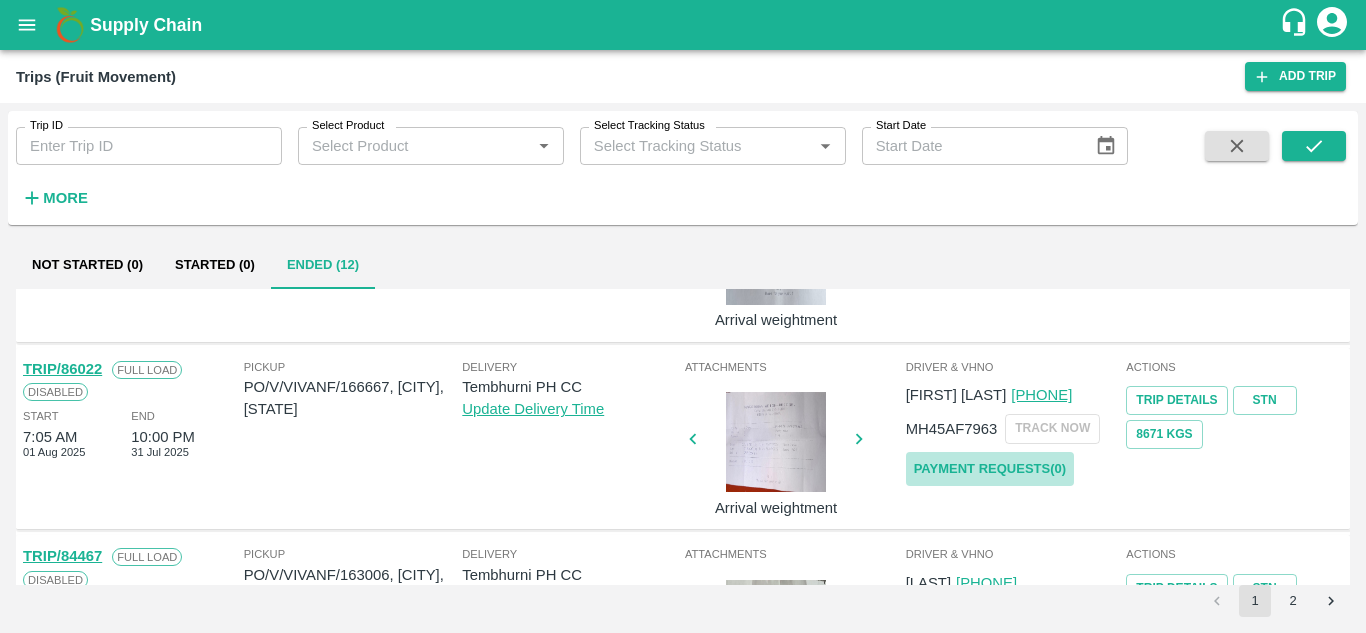 click on "Payment Requests( 0 )" at bounding box center [990, 469] 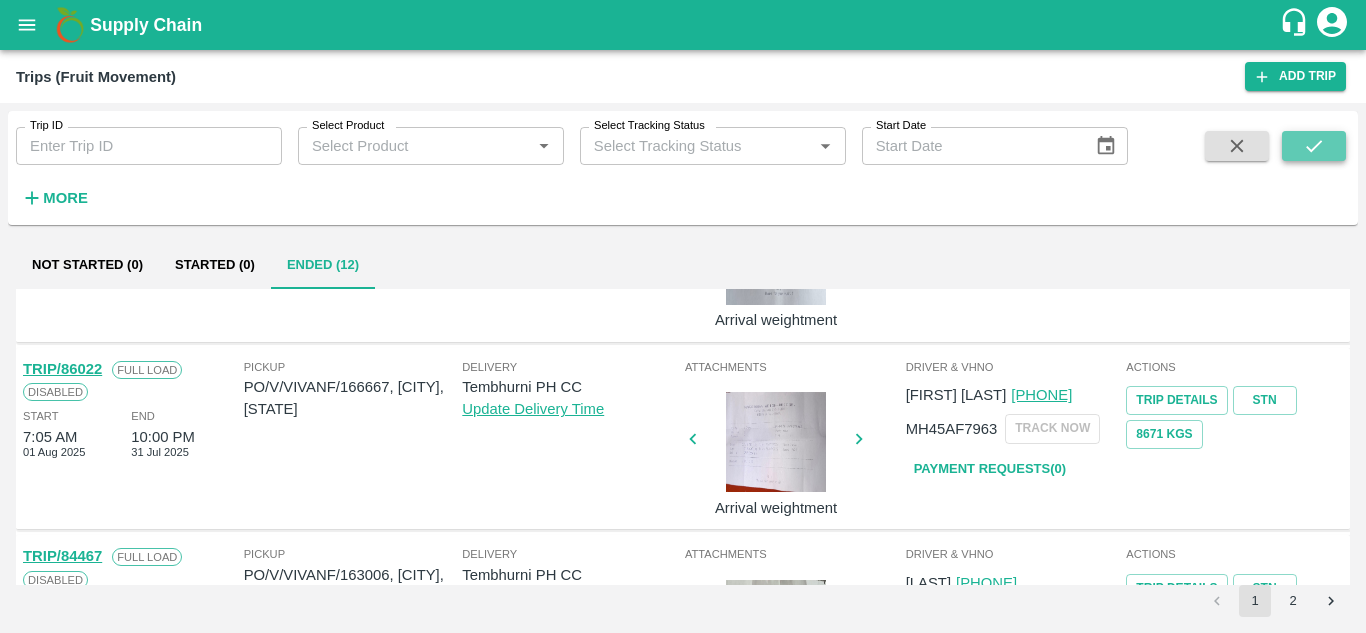 click at bounding box center [1314, 146] 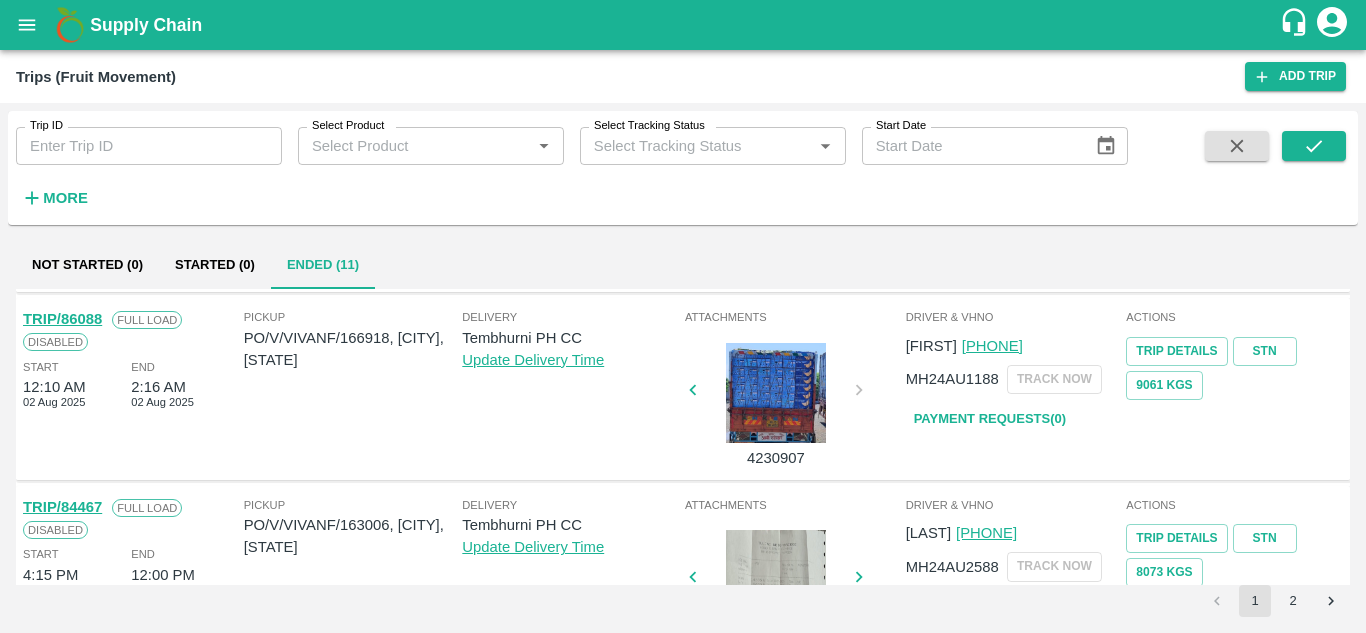 scroll, scrollTop: 553, scrollLeft: 0, axis: vertical 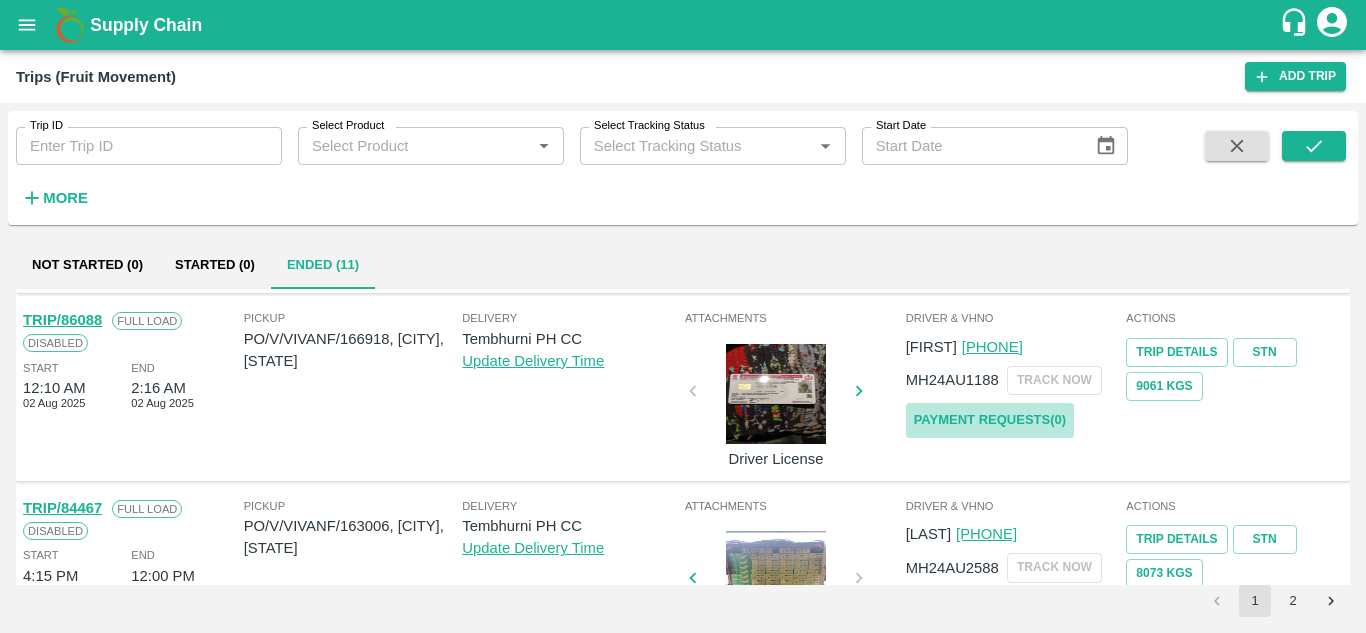 click on "Payment Requests( 0 )" at bounding box center [990, 420] 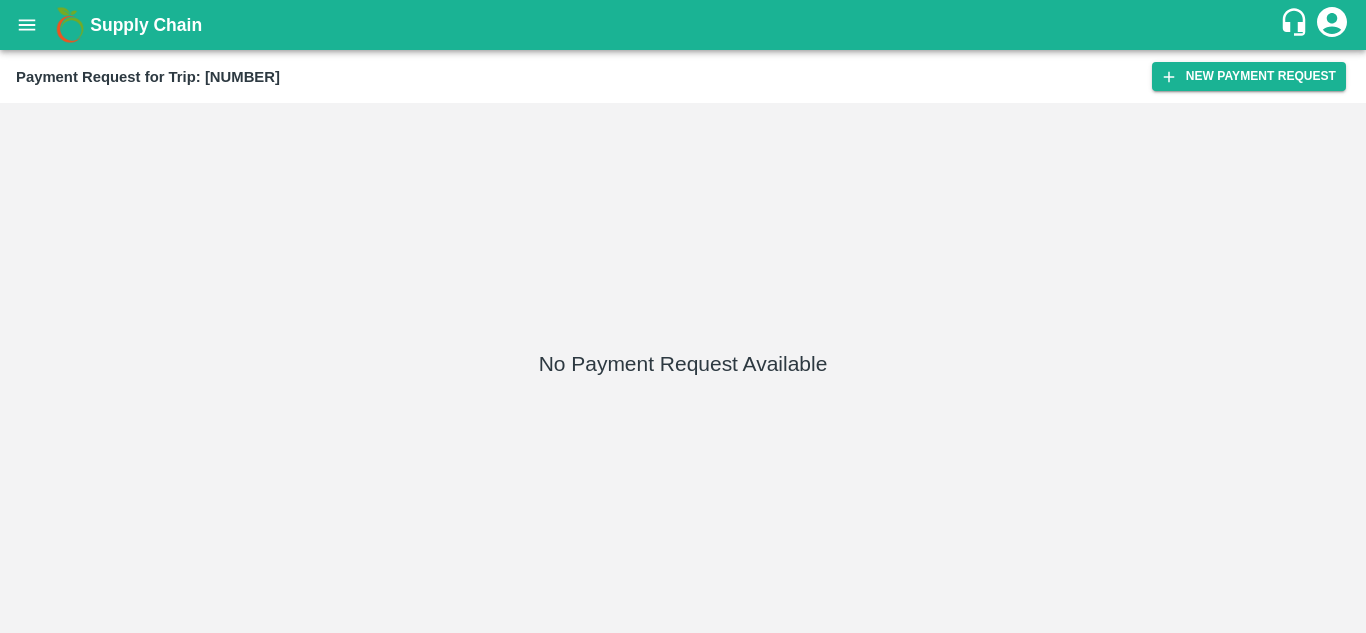 scroll, scrollTop: 0, scrollLeft: 0, axis: both 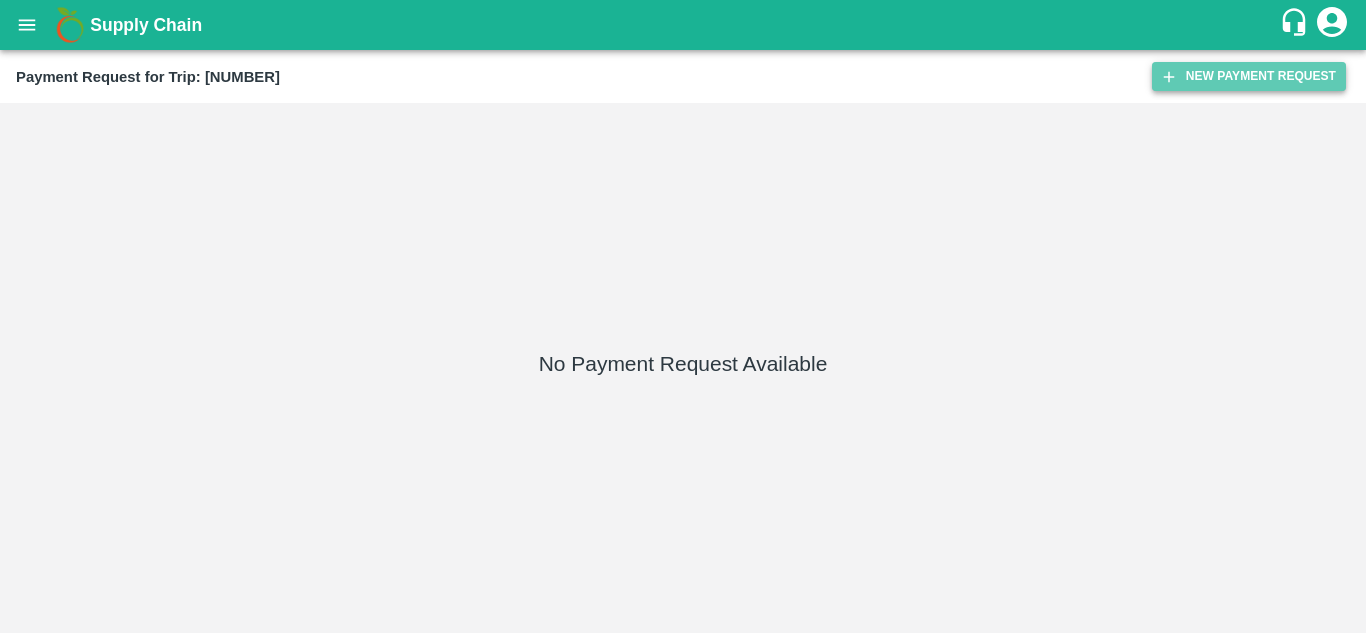 click on "New Payment Request" at bounding box center (1249, 76) 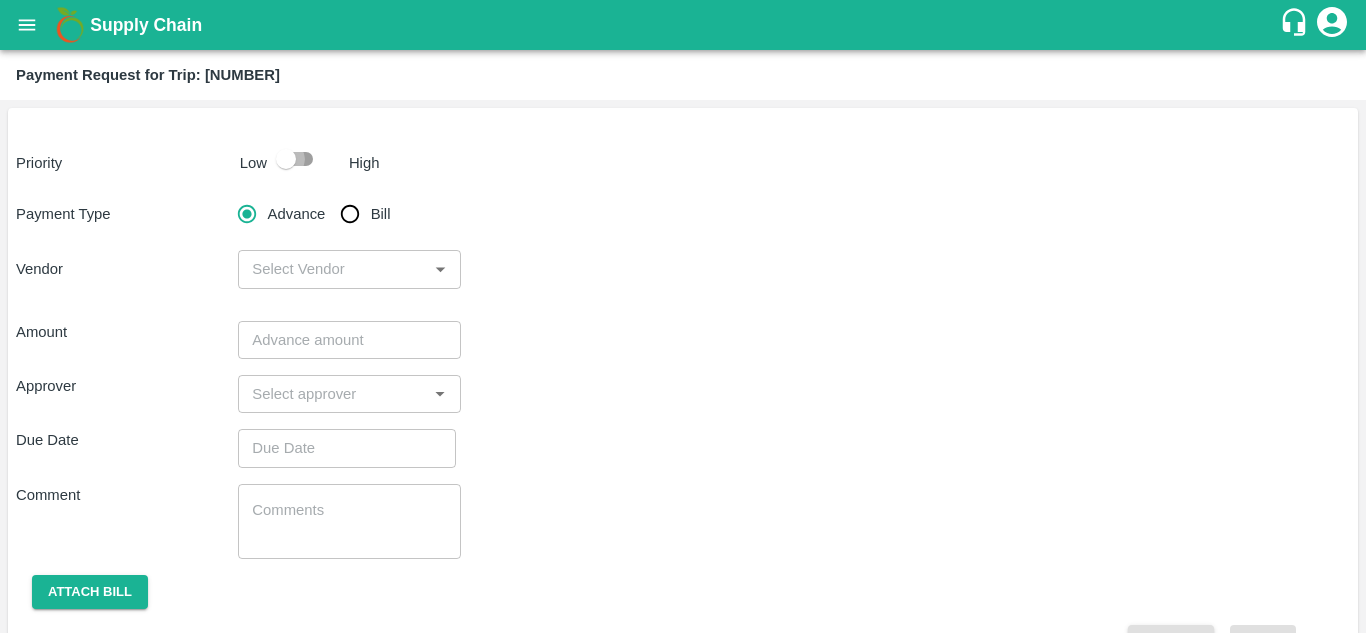 click at bounding box center (286, 159) 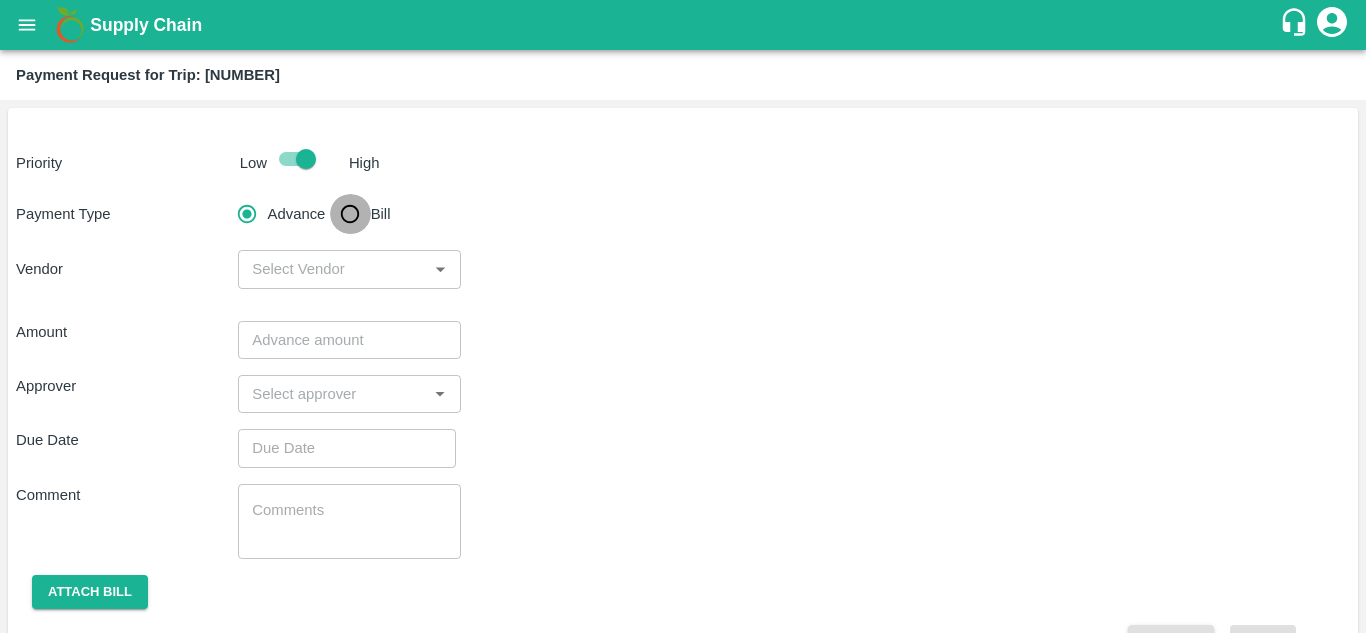 click on "Bill" at bounding box center (350, 214) 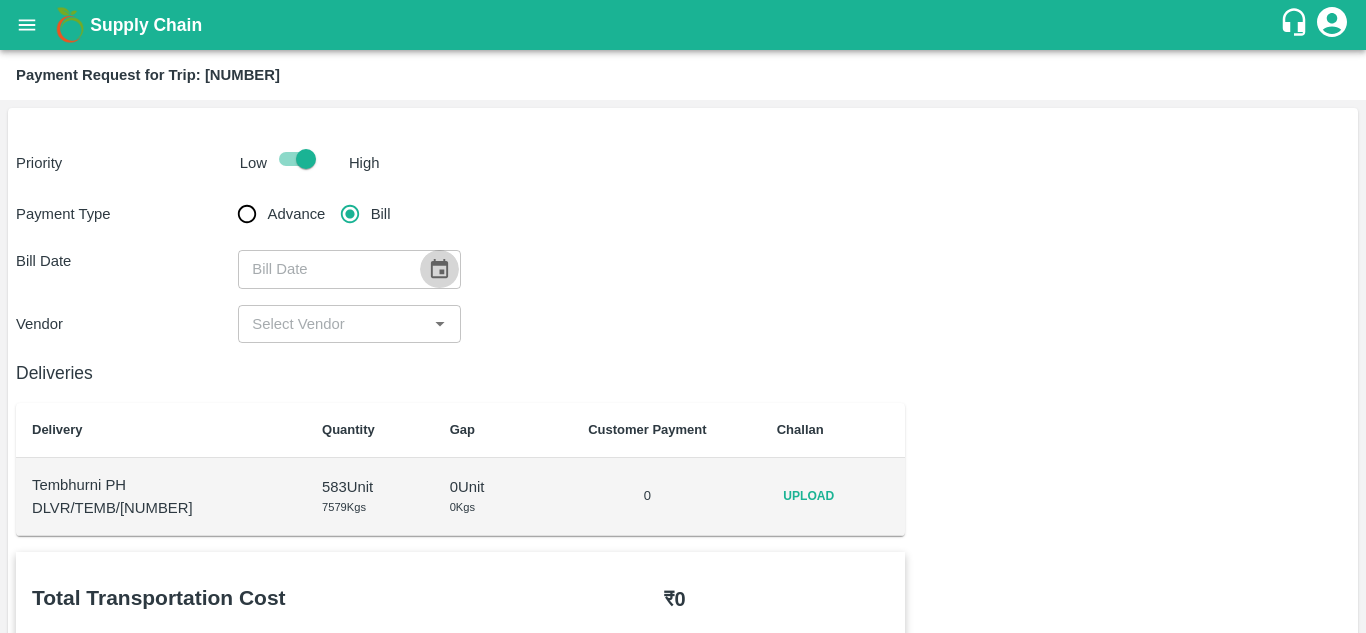 click 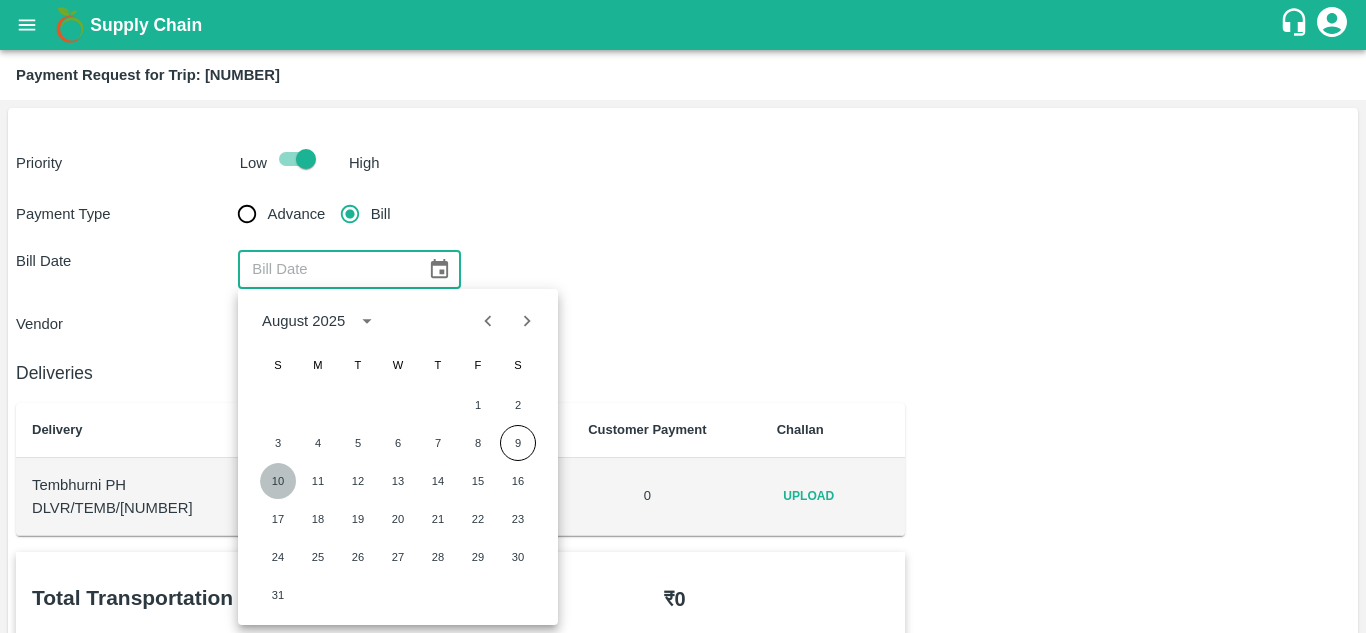 click on "10" at bounding box center (278, 481) 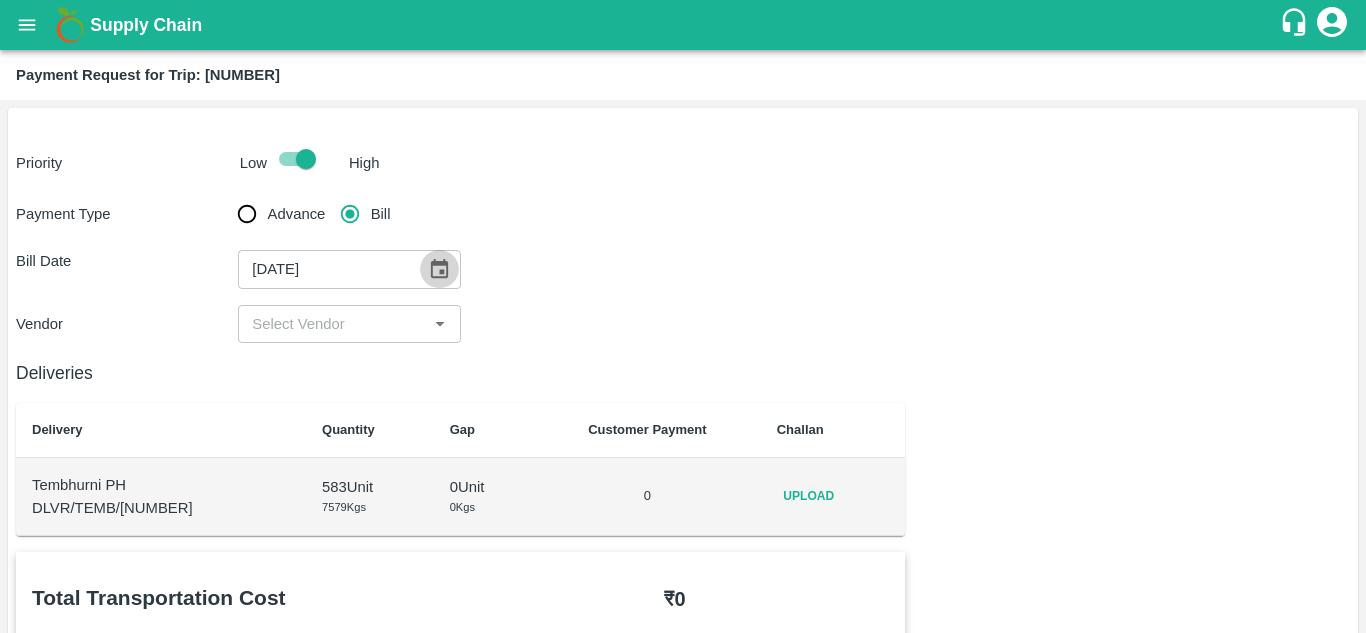 click 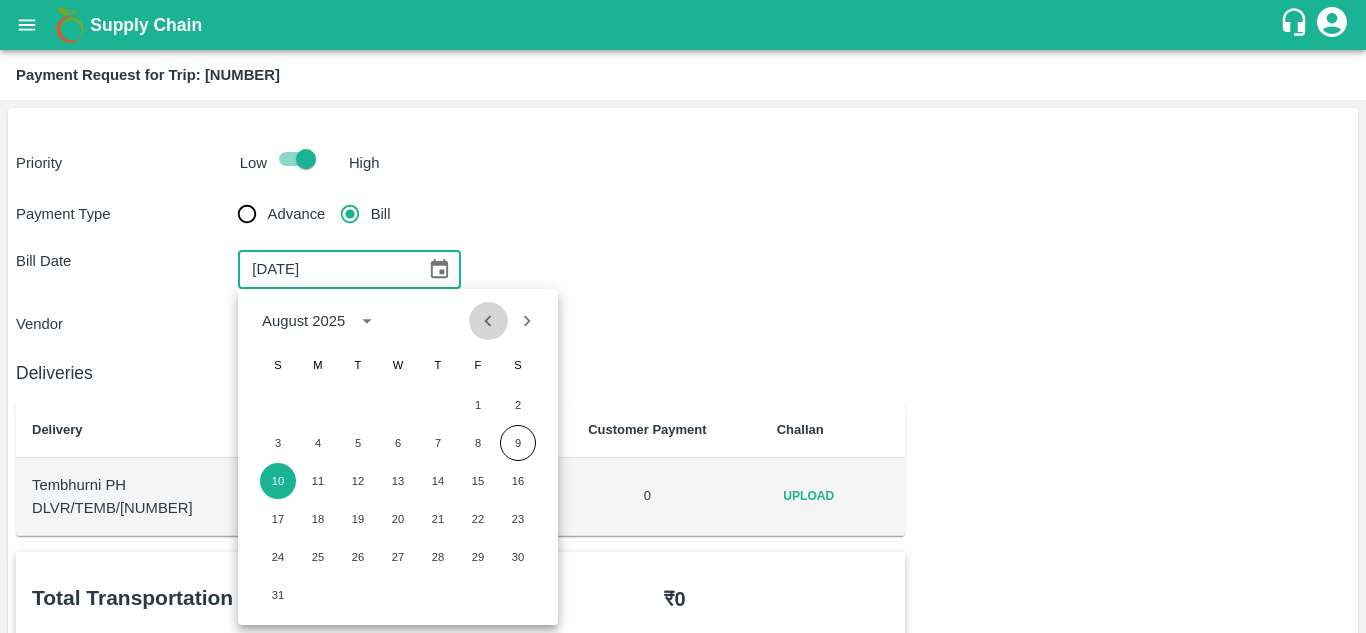 click 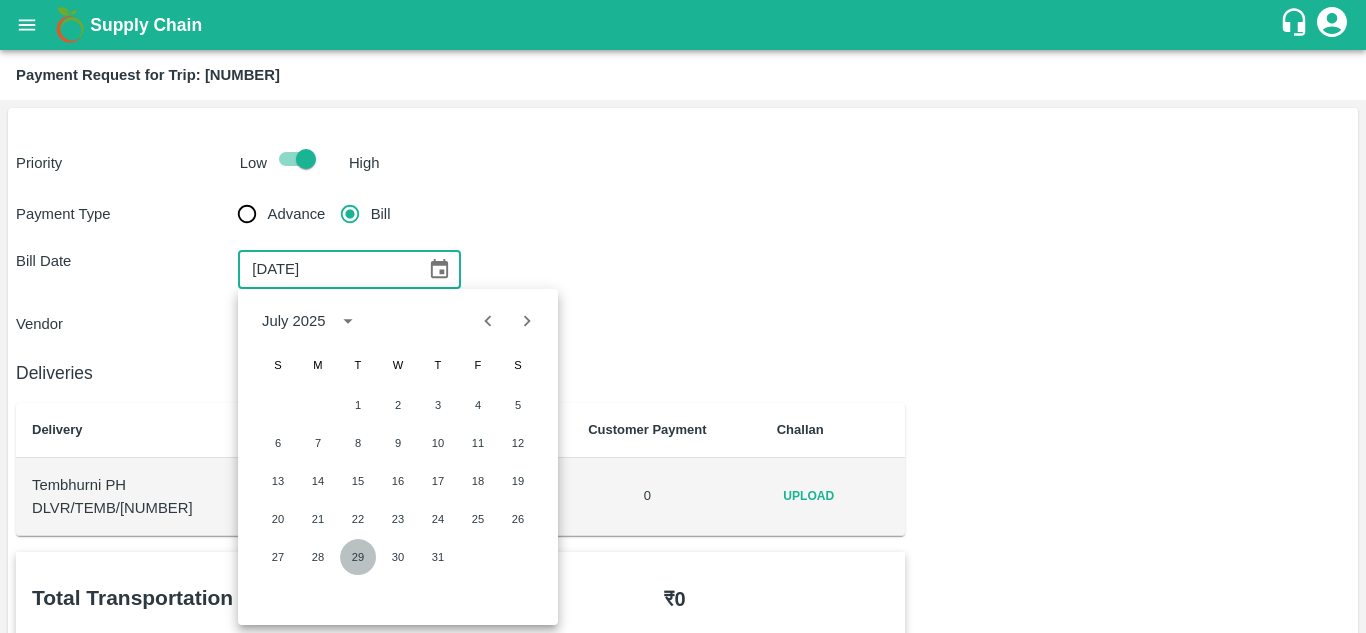 click on "29" at bounding box center (358, 557) 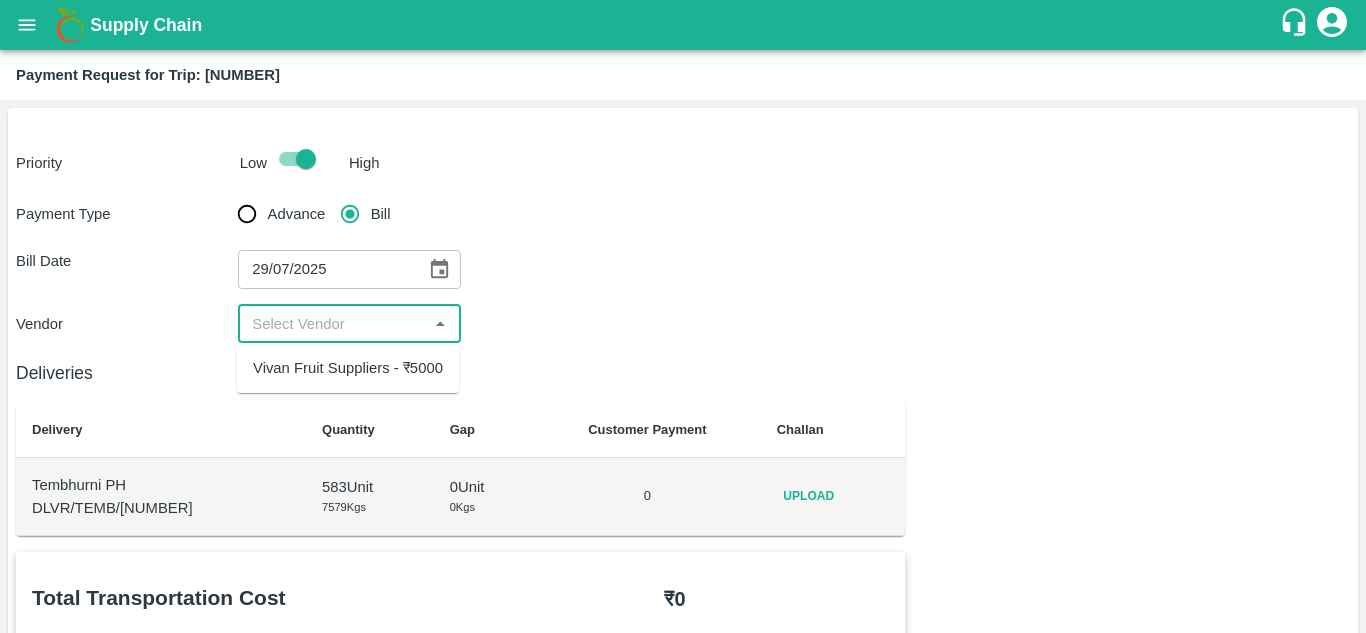 click at bounding box center [332, 324] 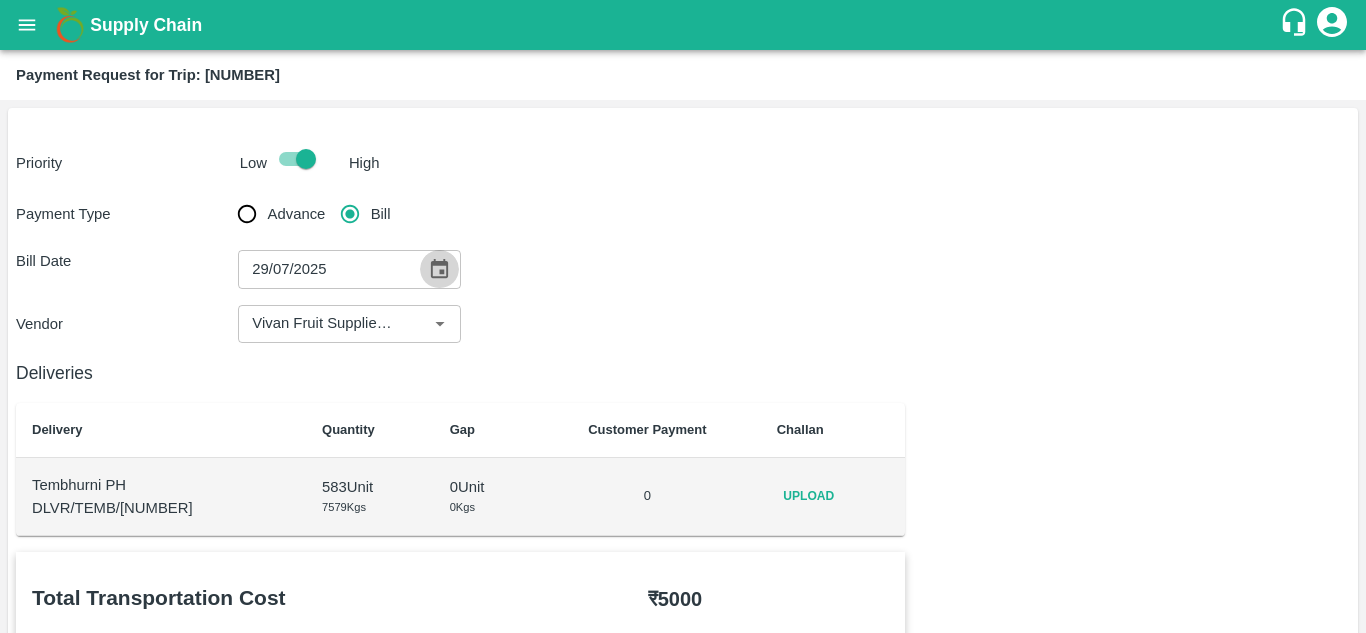 click 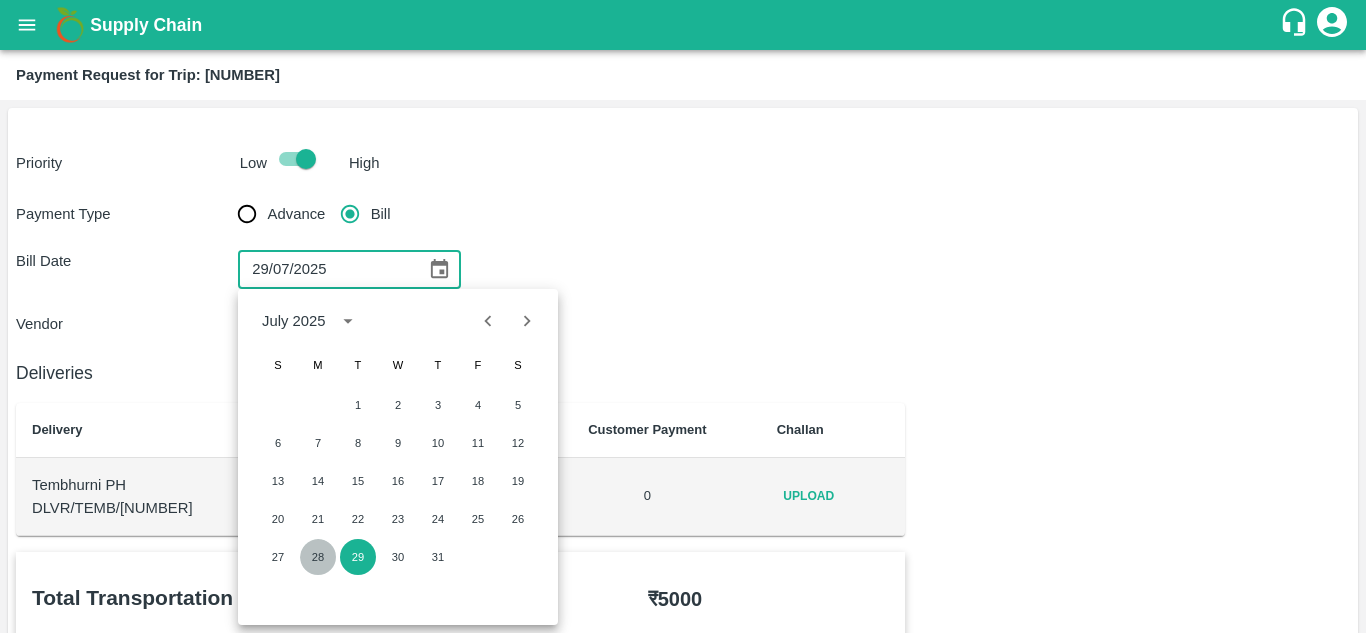 click on "28" at bounding box center (318, 557) 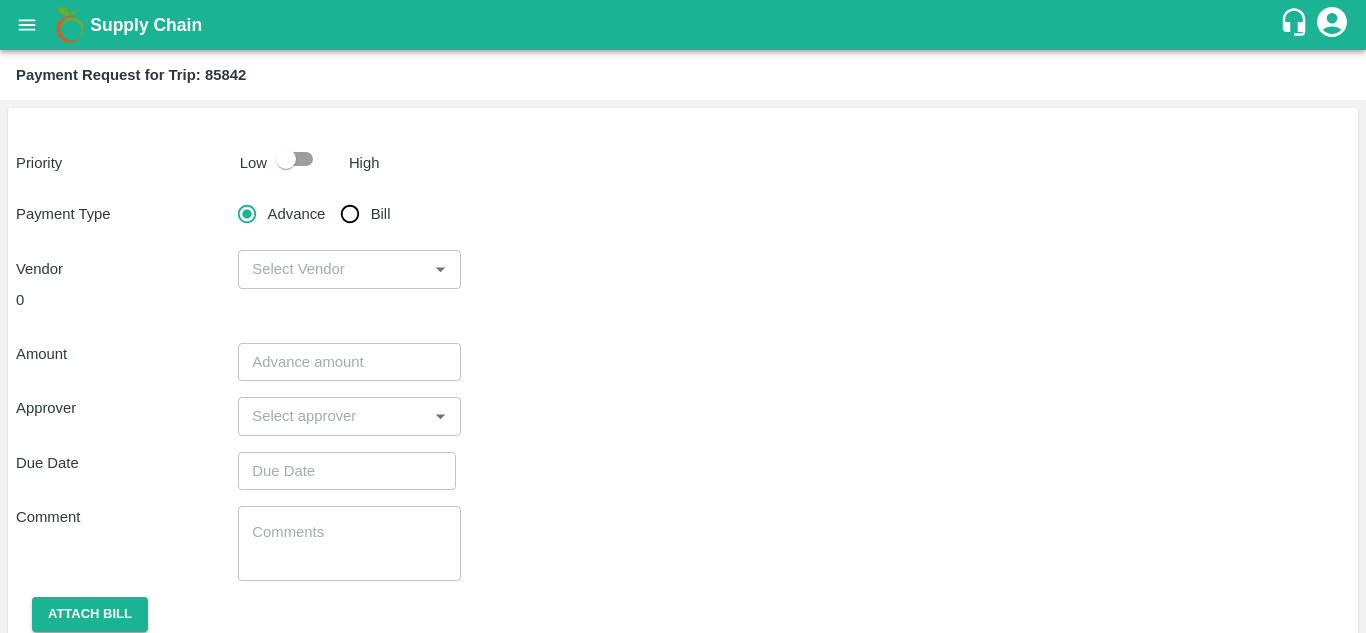 scroll, scrollTop: 0, scrollLeft: 0, axis: both 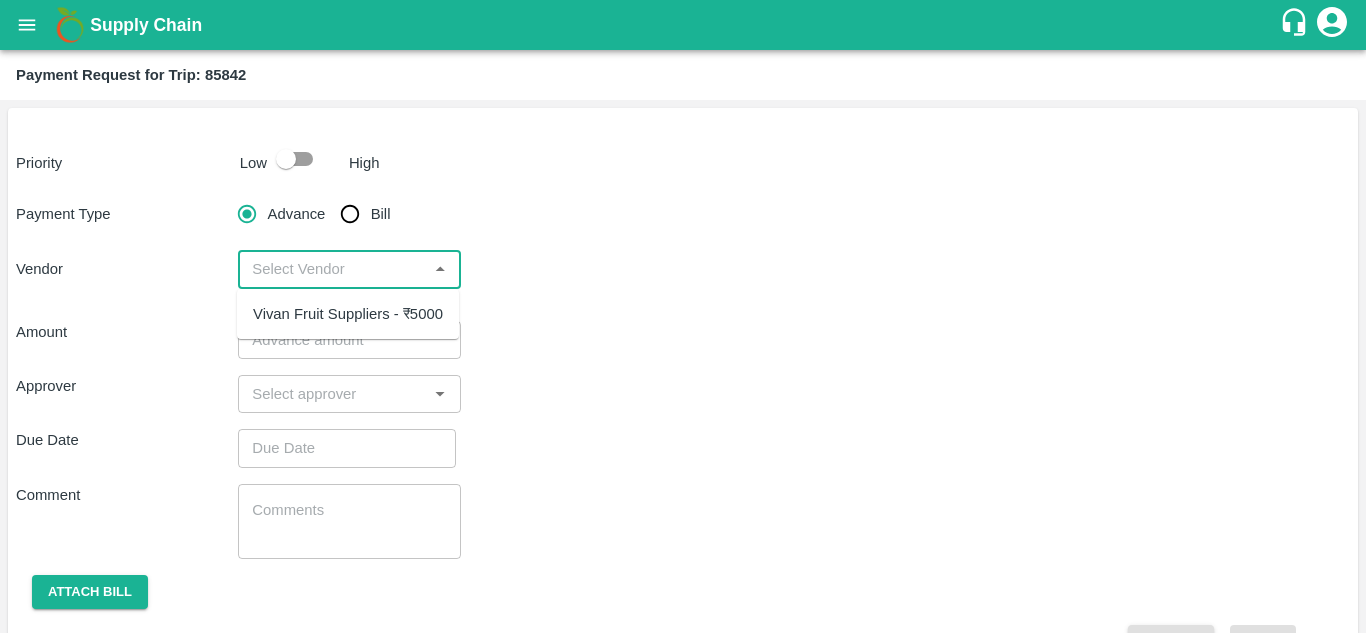 click at bounding box center [332, 269] 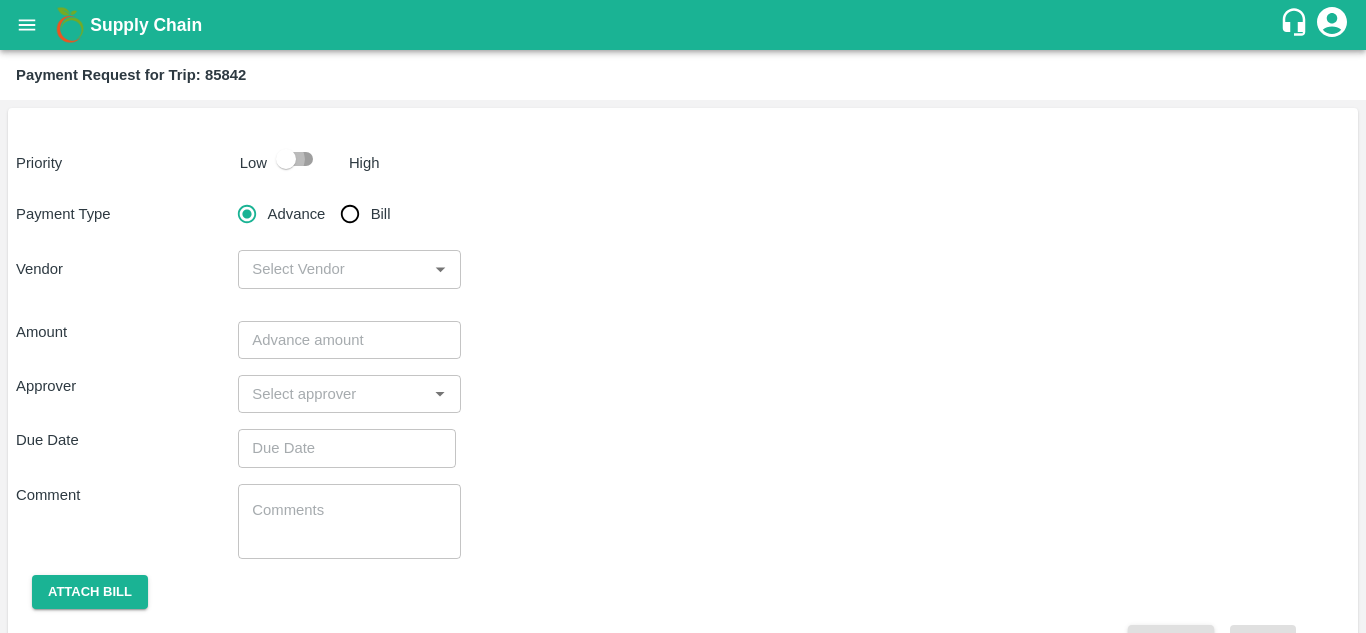 click at bounding box center (286, 159) 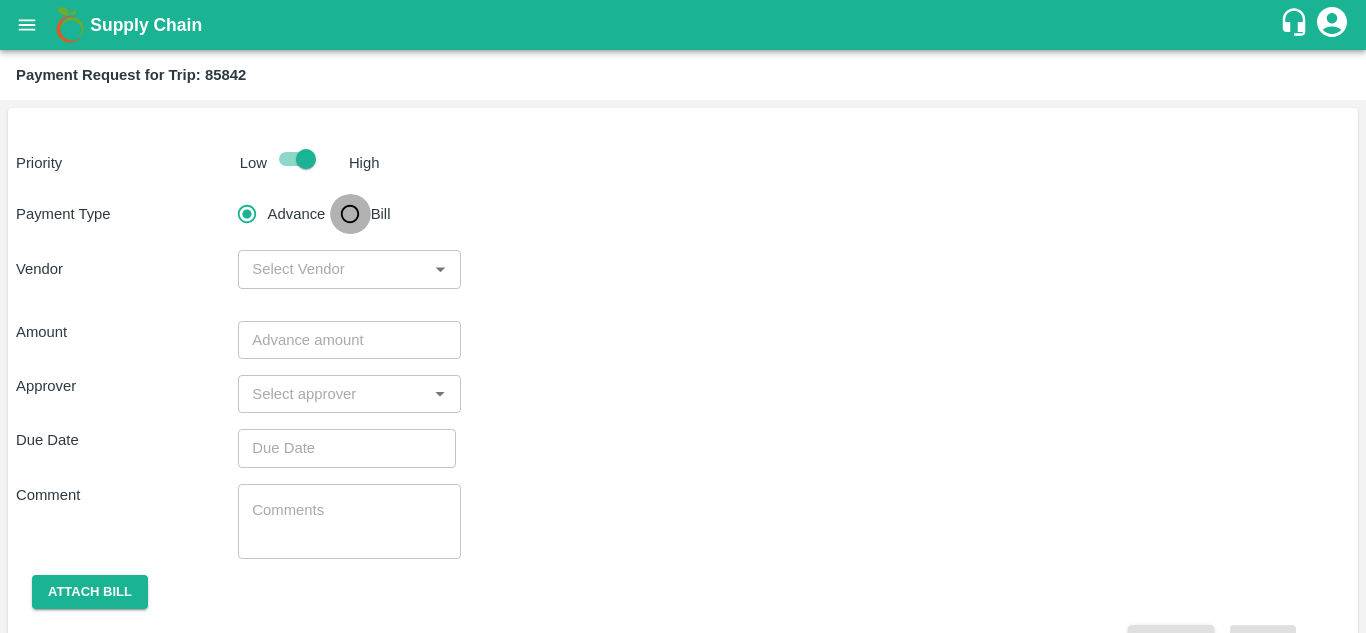 click on "Bill" at bounding box center [350, 214] 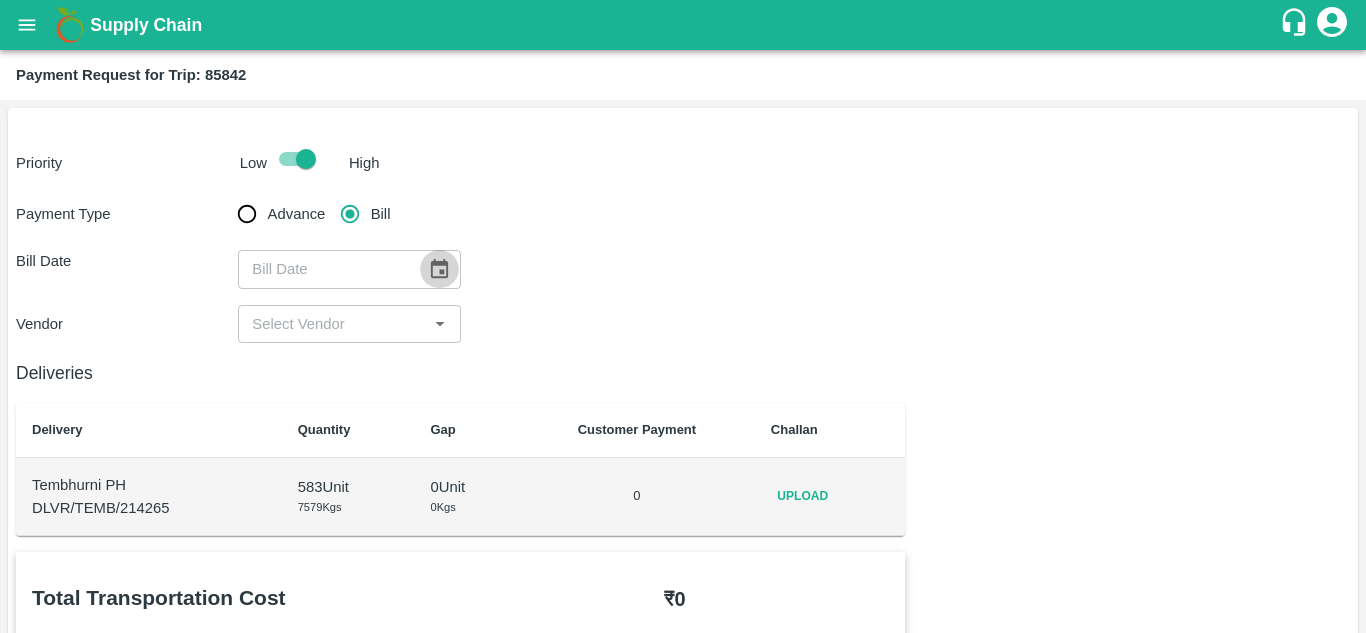 click 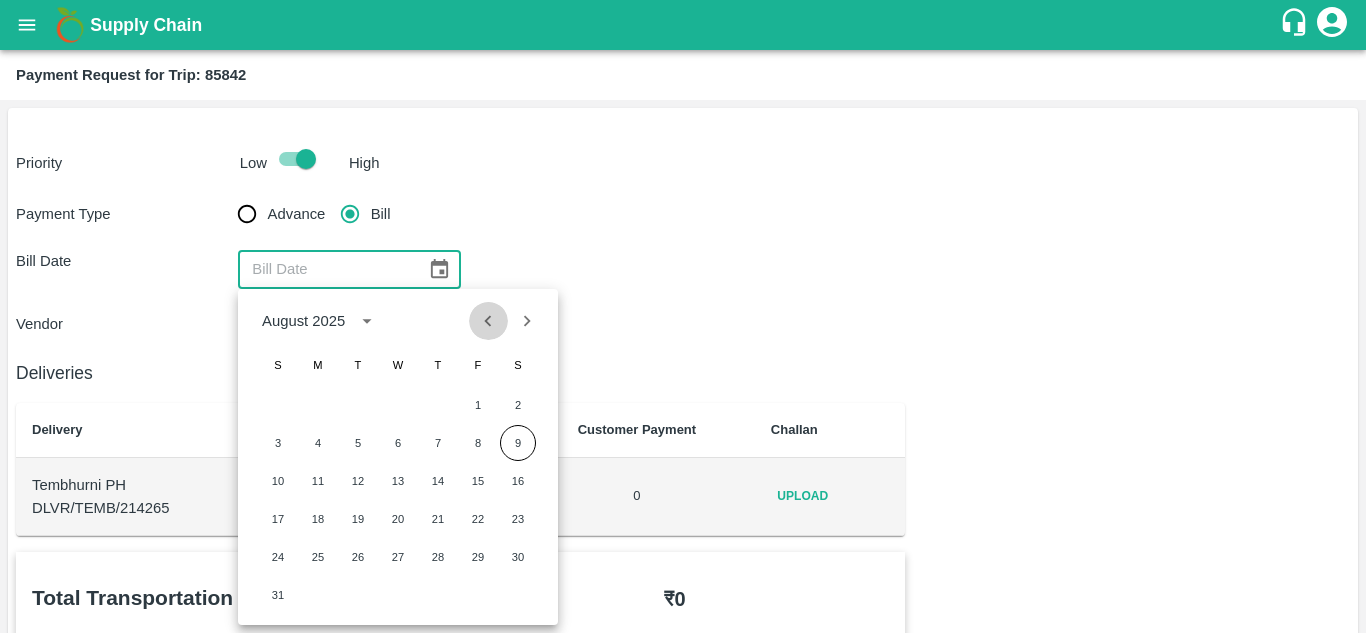 click 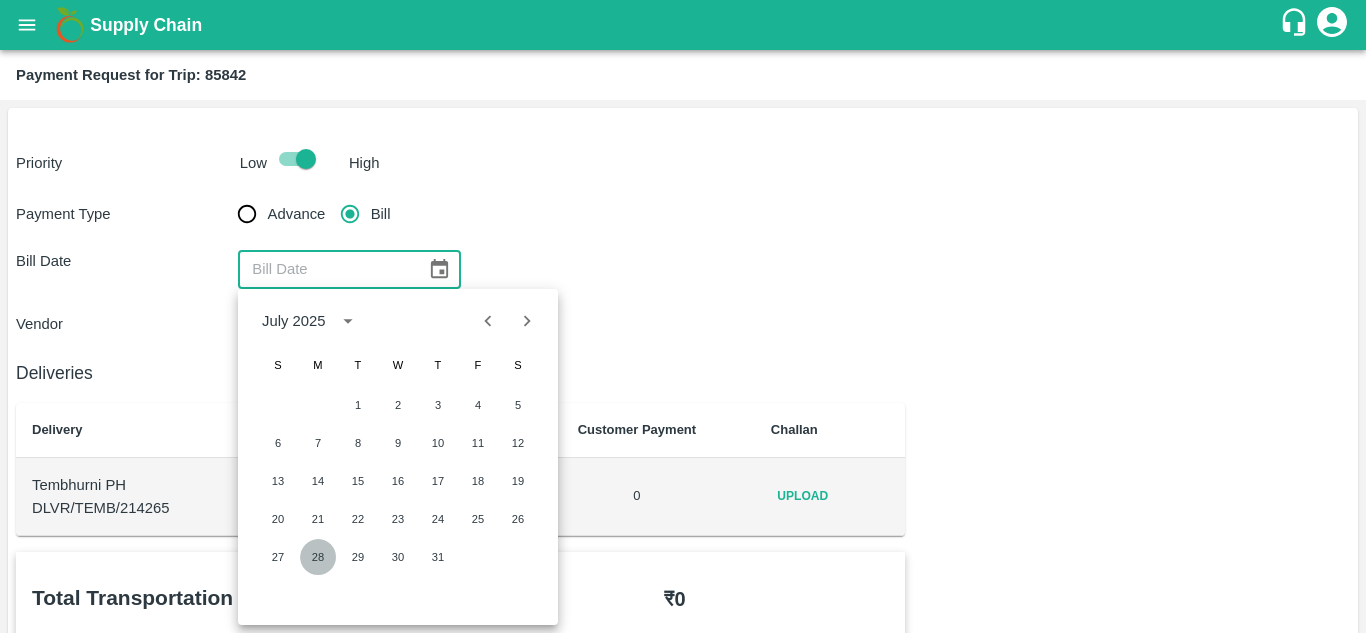 click on "28" at bounding box center (318, 557) 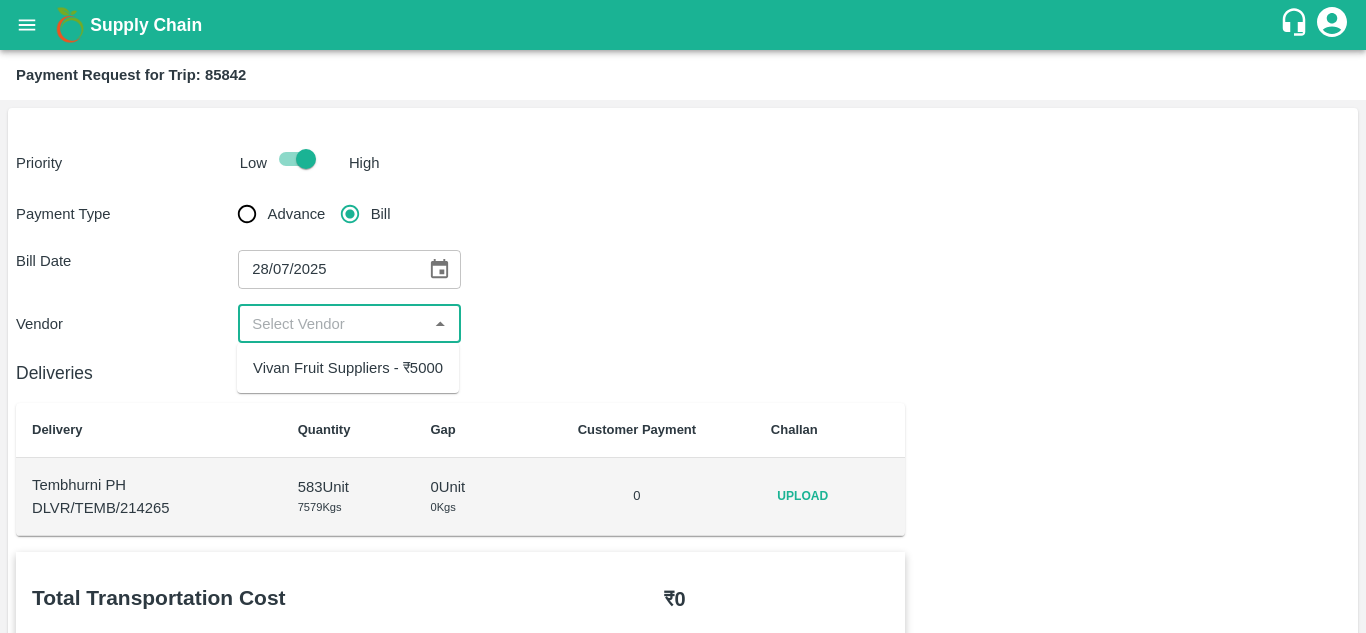 click at bounding box center (332, 324) 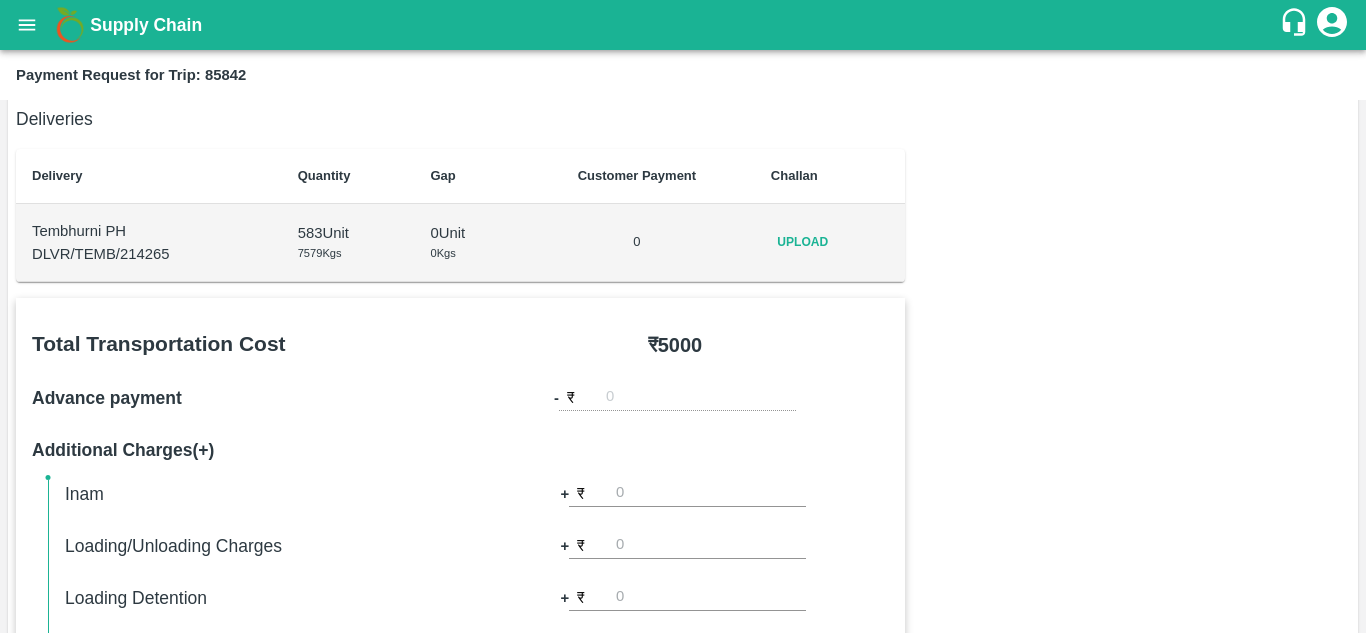 scroll, scrollTop: 253, scrollLeft: 0, axis: vertical 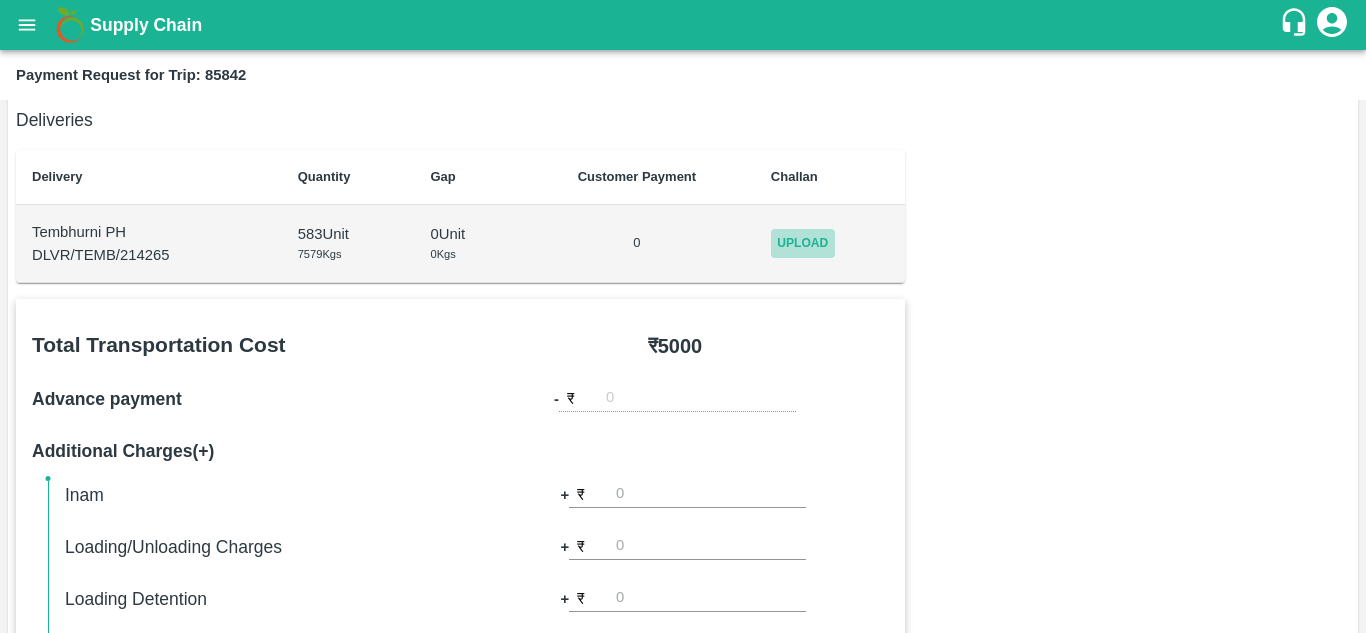 click on "Upload" at bounding box center (803, 243) 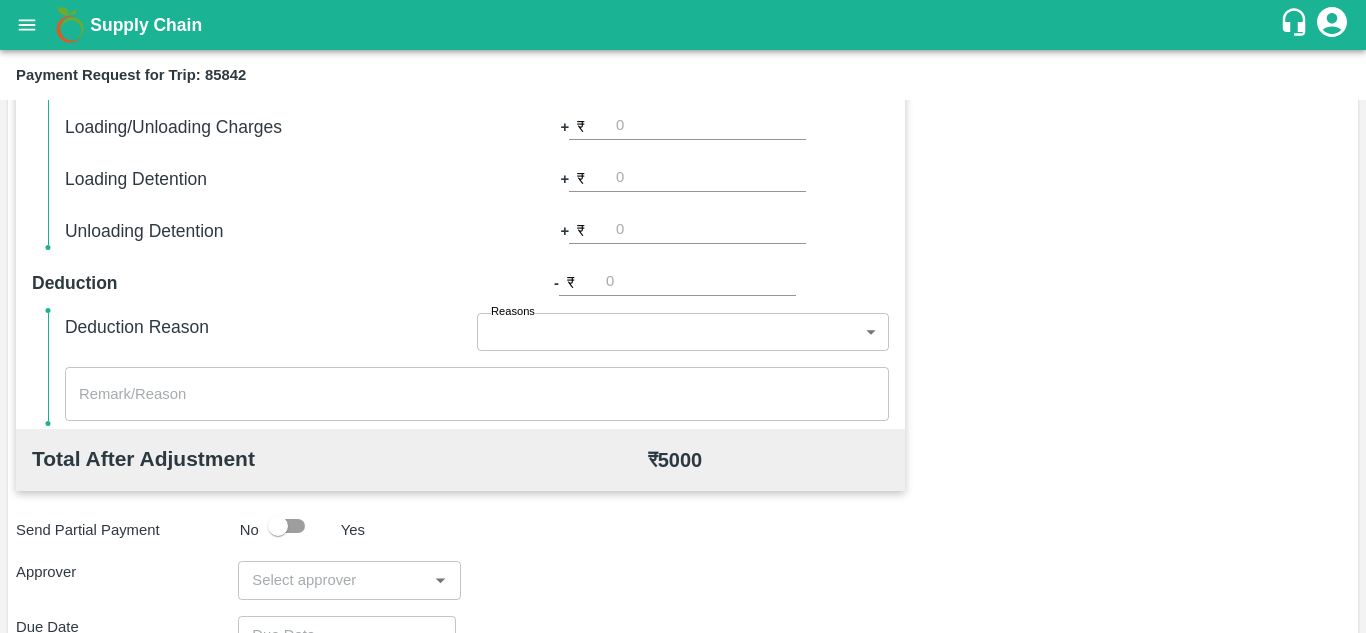 scroll, scrollTop: 910, scrollLeft: 0, axis: vertical 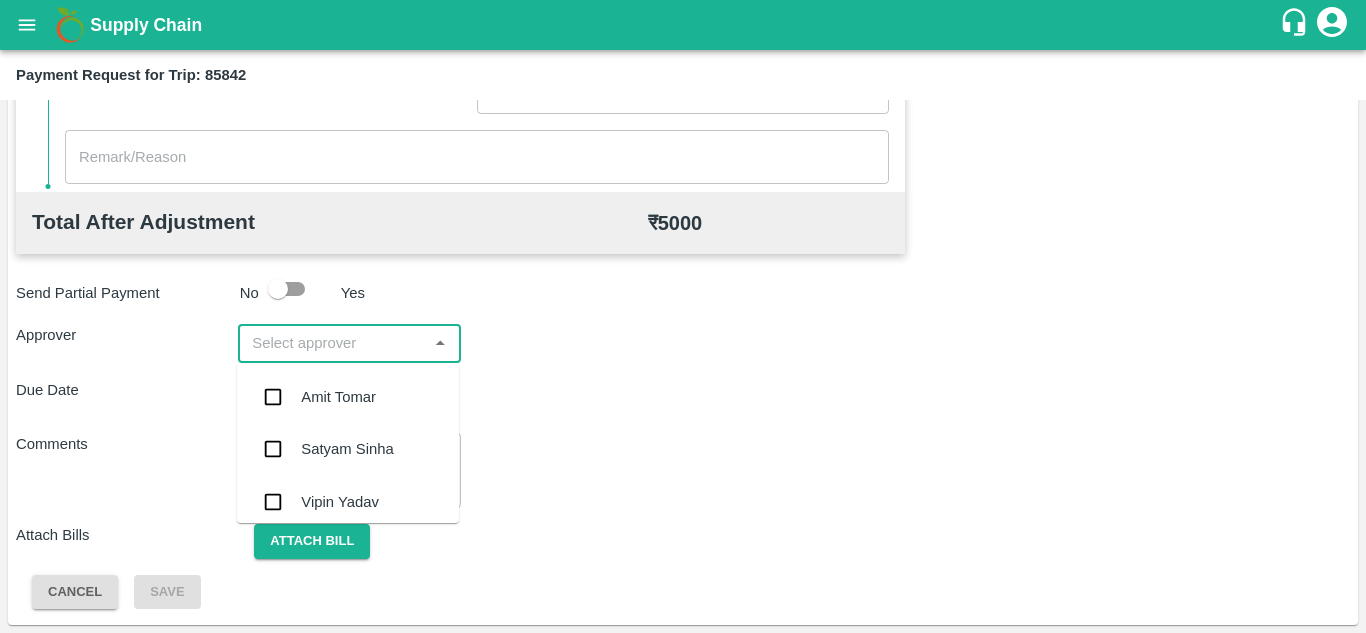 click at bounding box center [332, 343] 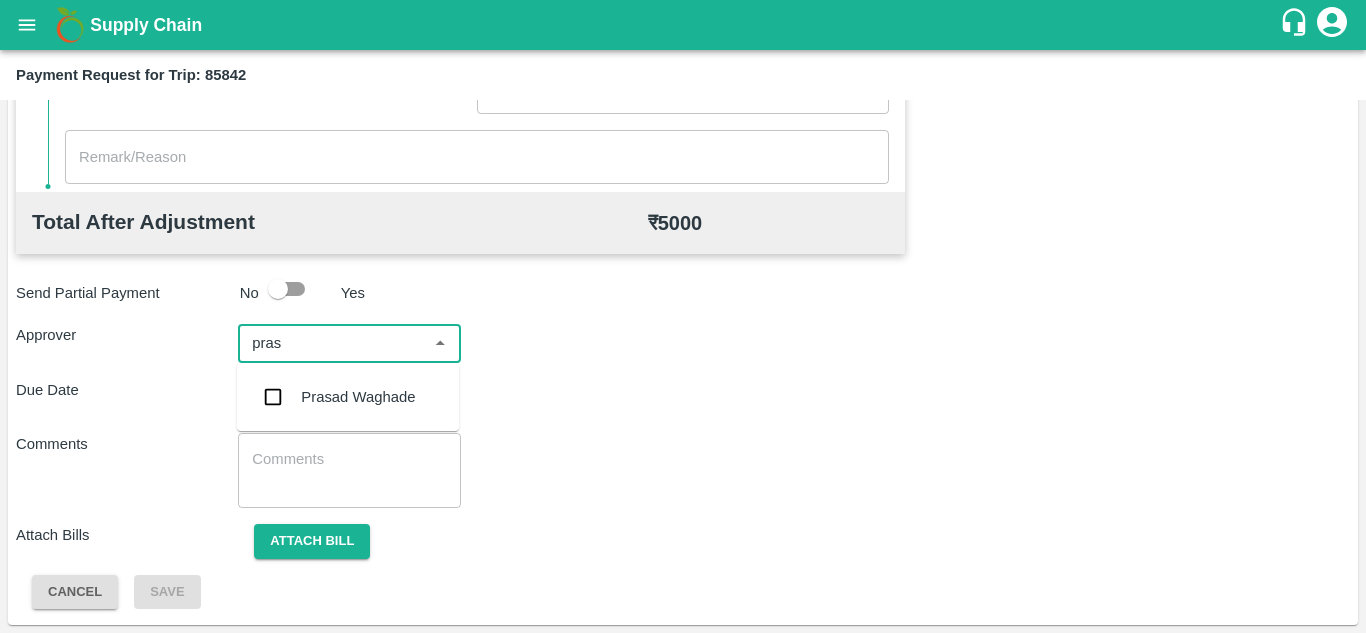 type on "prasa" 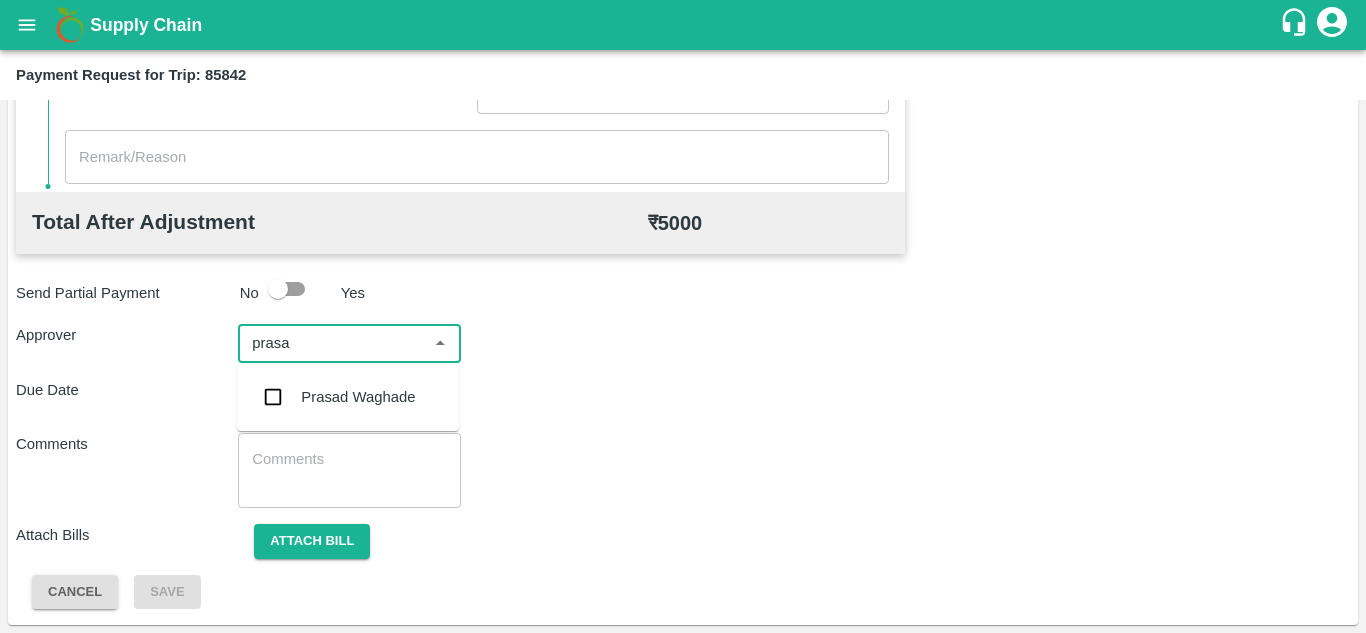 click on "Prasad Waghade" at bounding box center [358, 397] 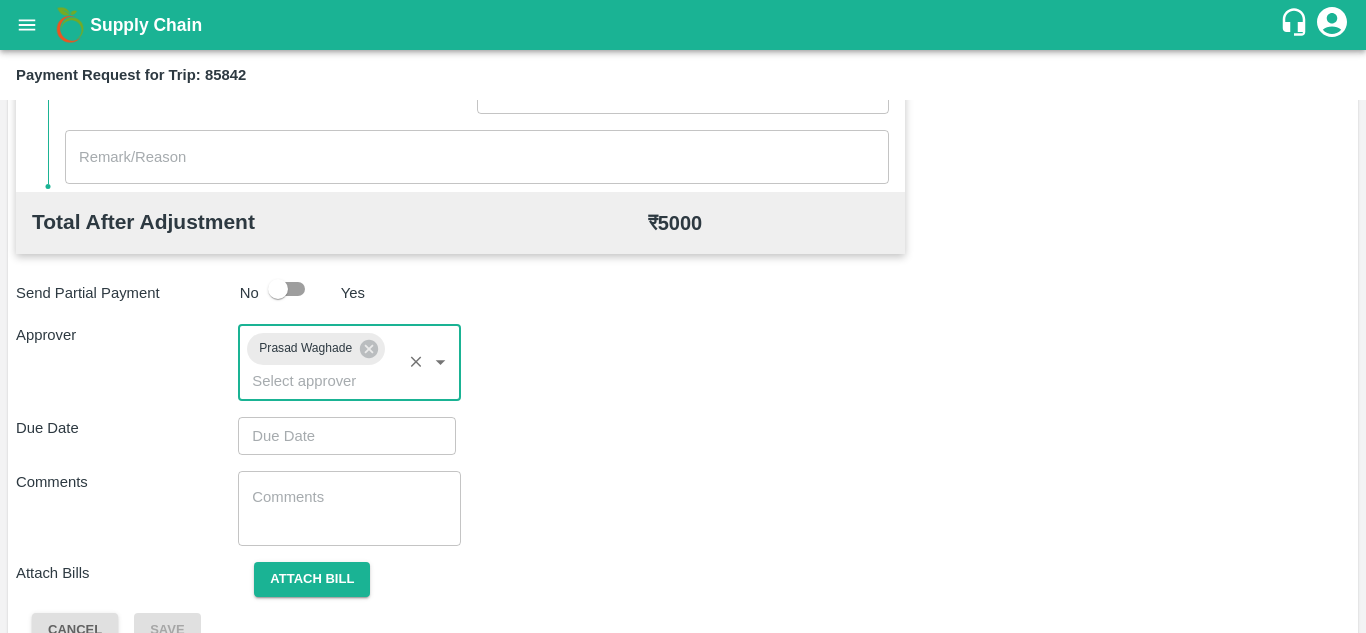 type on "DD/MM/YYYY hh:mm aa" 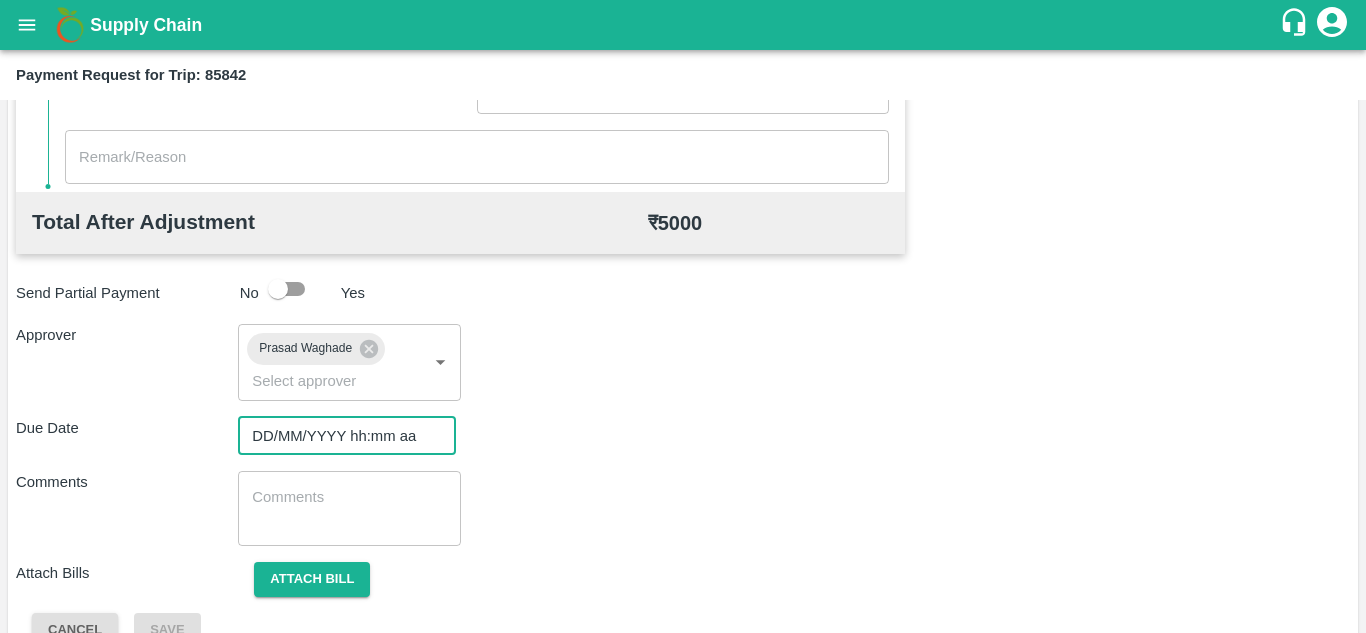click on "DD/MM/YYYY hh:mm aa" at bounding box center [340, 436] 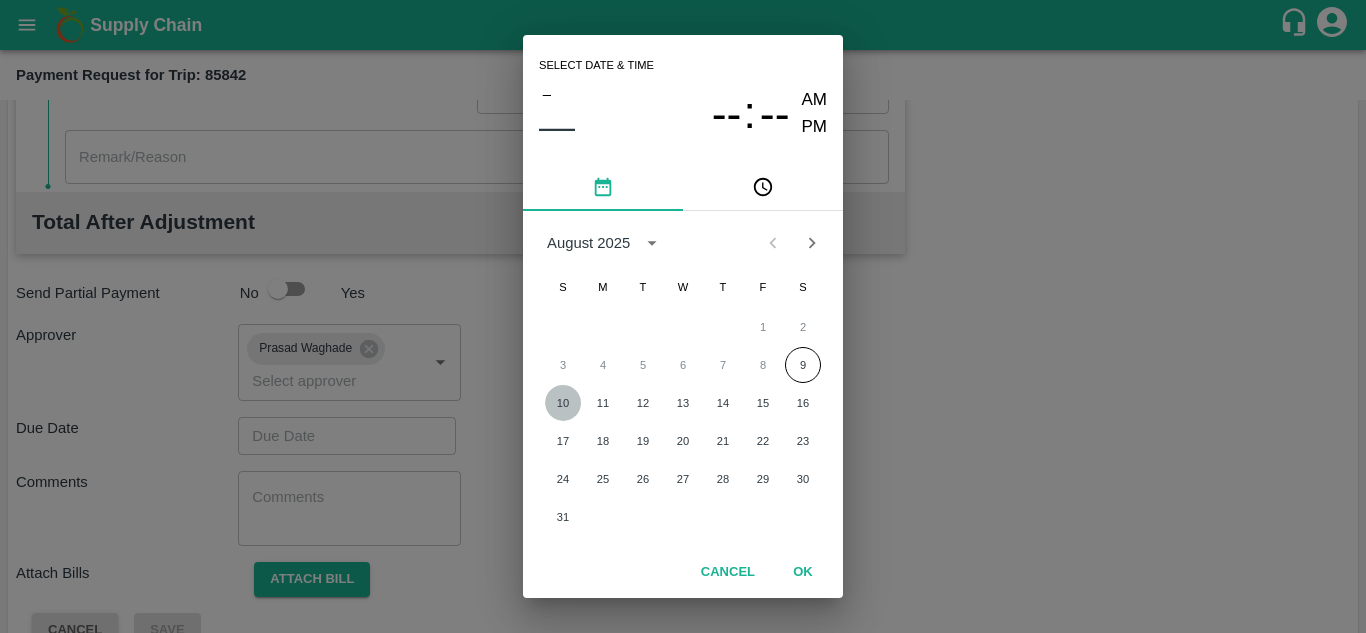 click on "10" at bounding box center (563, 403) 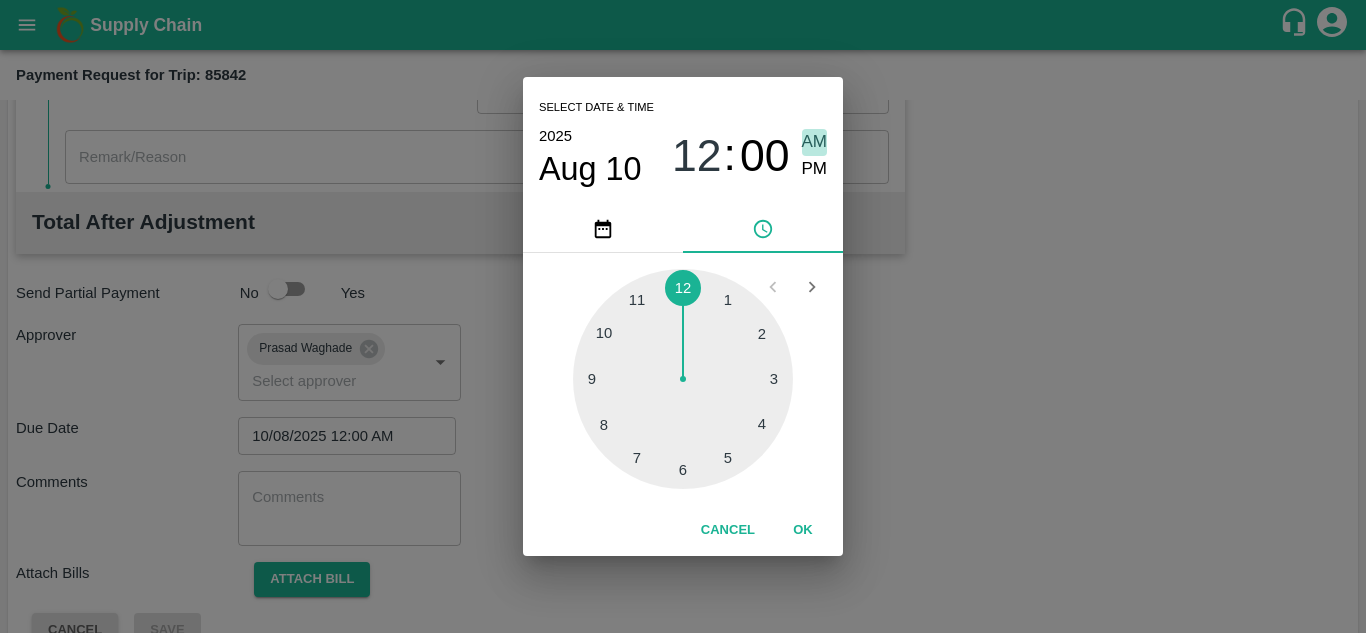 click on "AM" at bounding box center (815, 142) 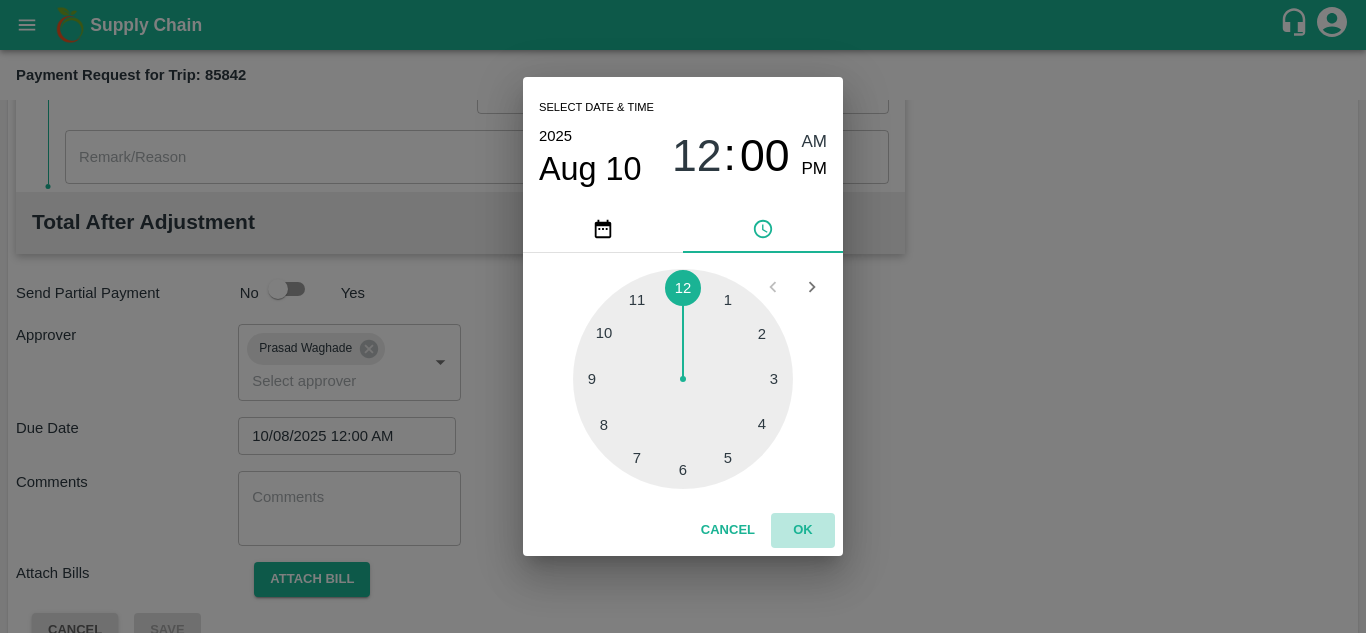 click on "OK" at bounding box center (803, 530) 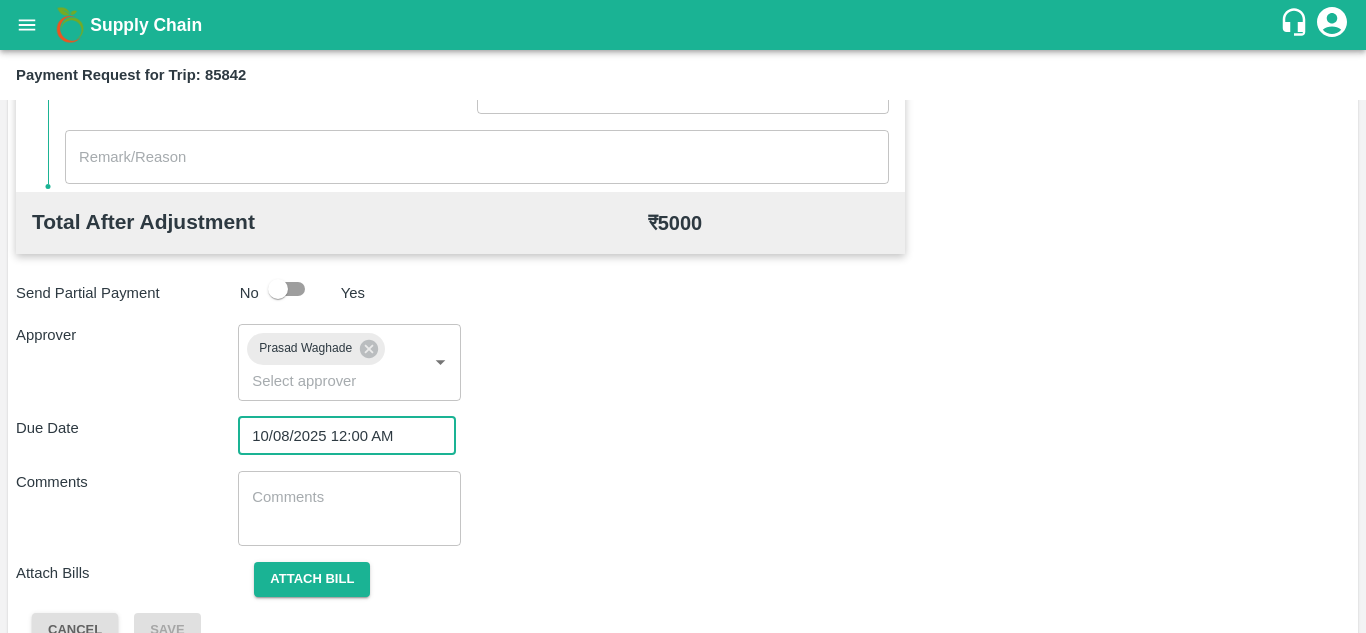 click at bounding box center (349, 508) 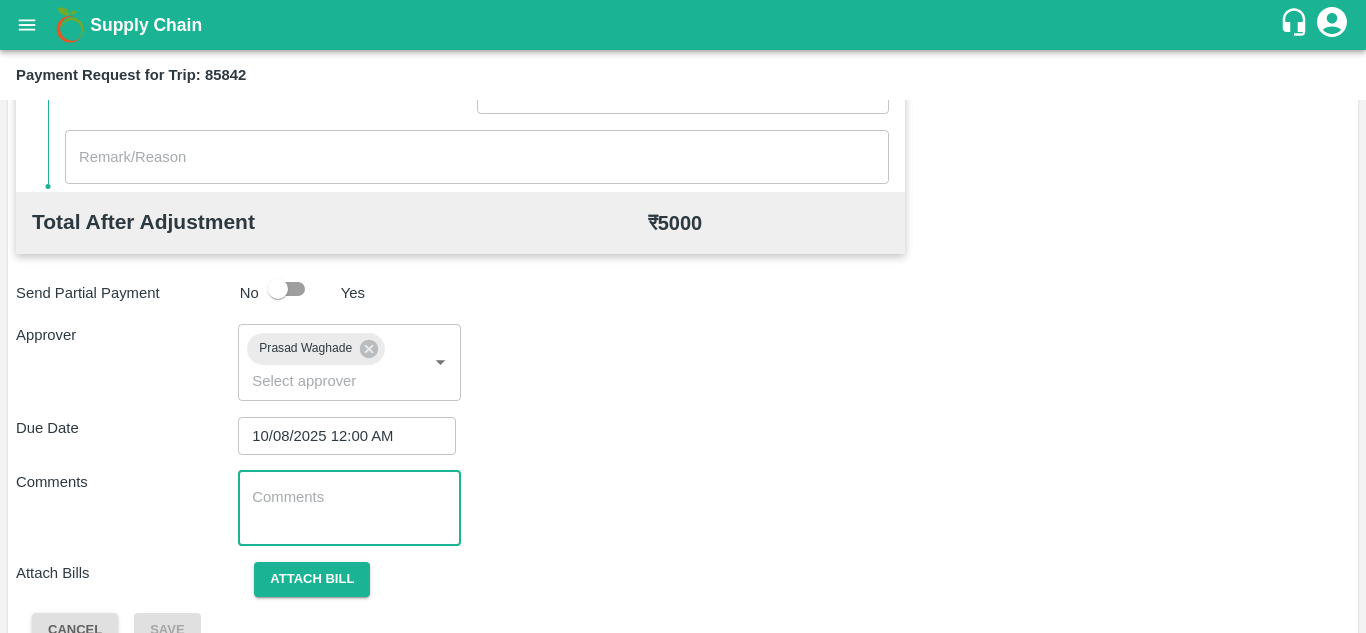 paste on "T" 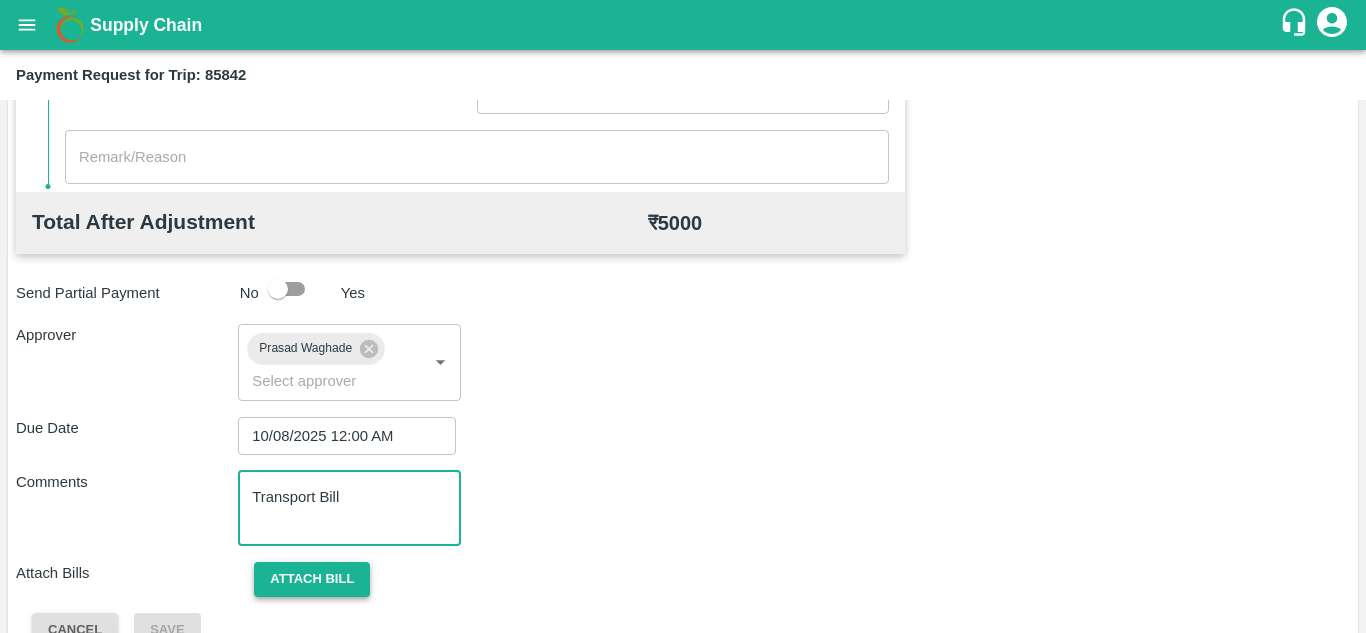 type on "Transport Bill" 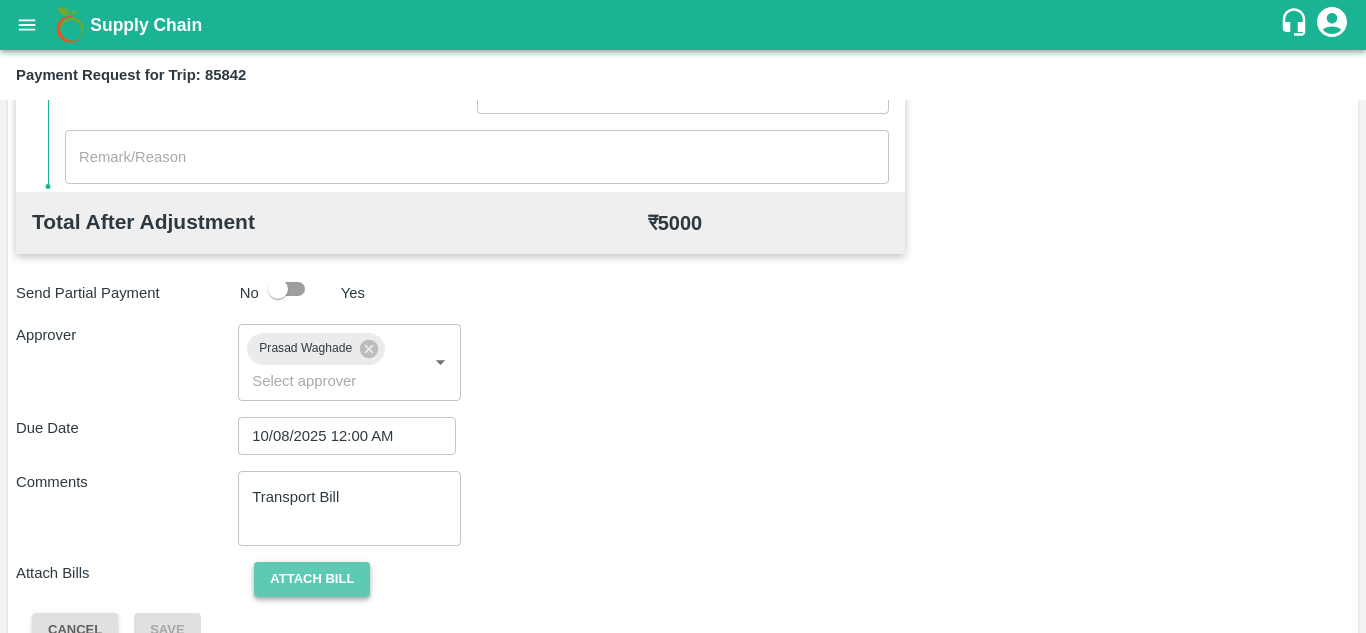 click on "Attach bill" at bounding box center [312, 579] 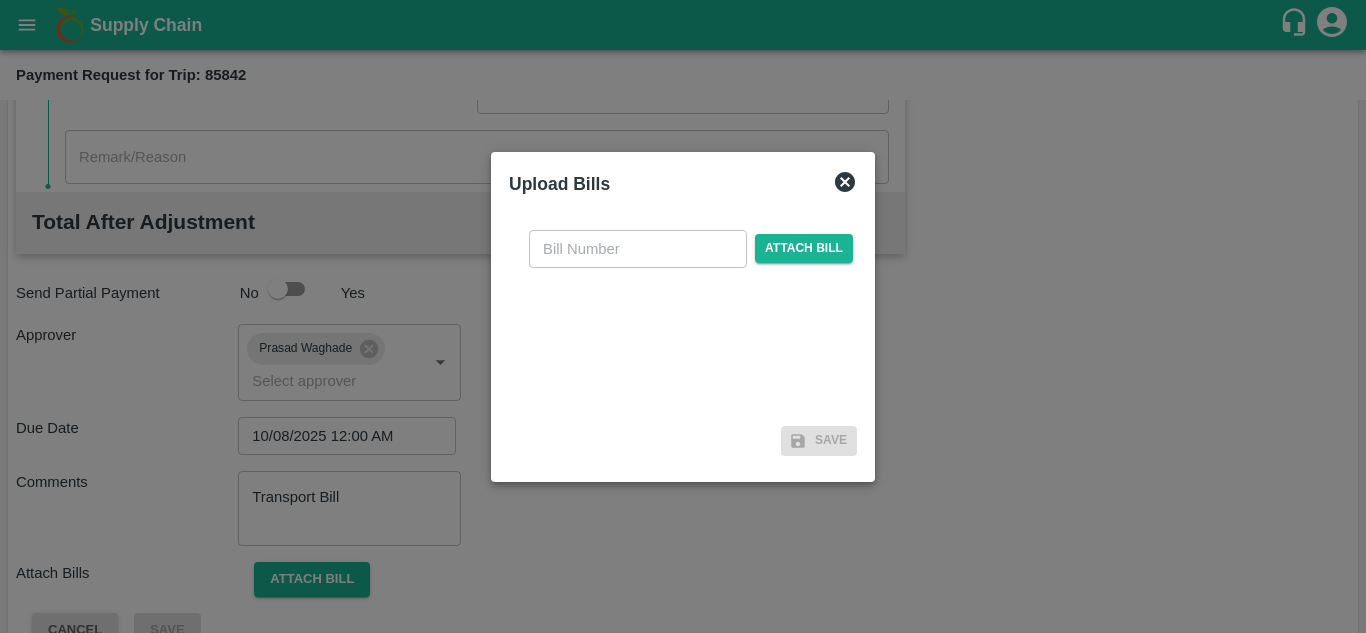 click at bounding box center [638, 249] 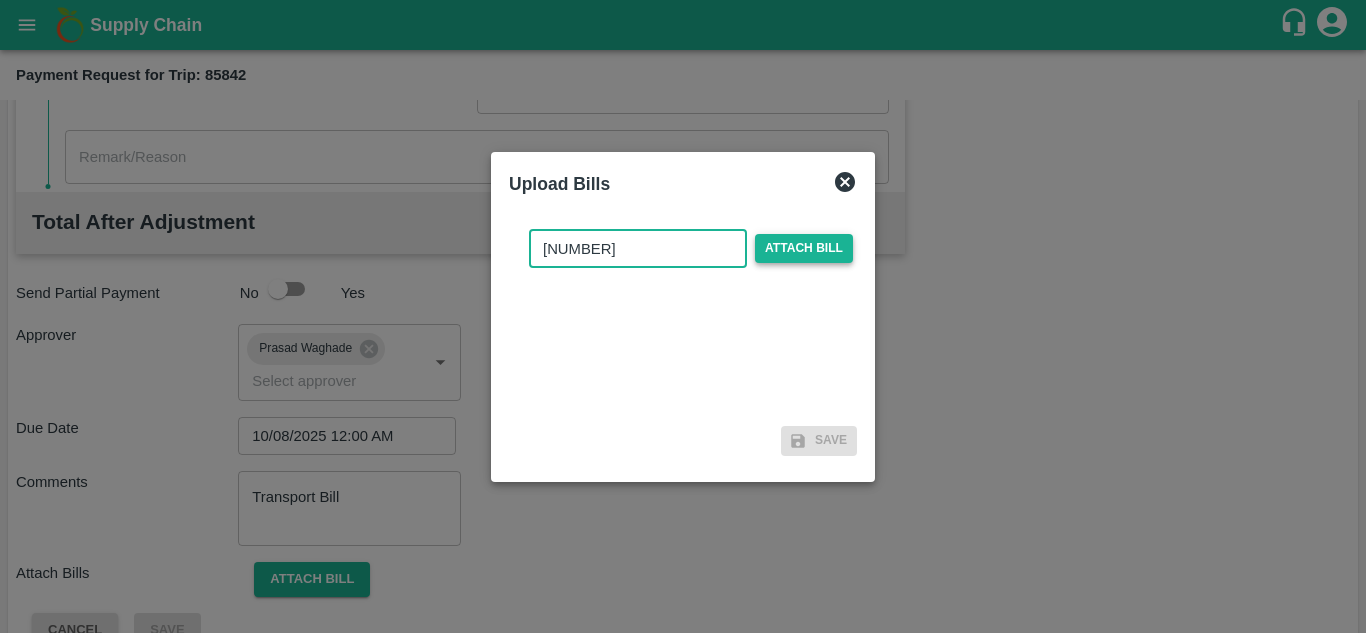type on "548" 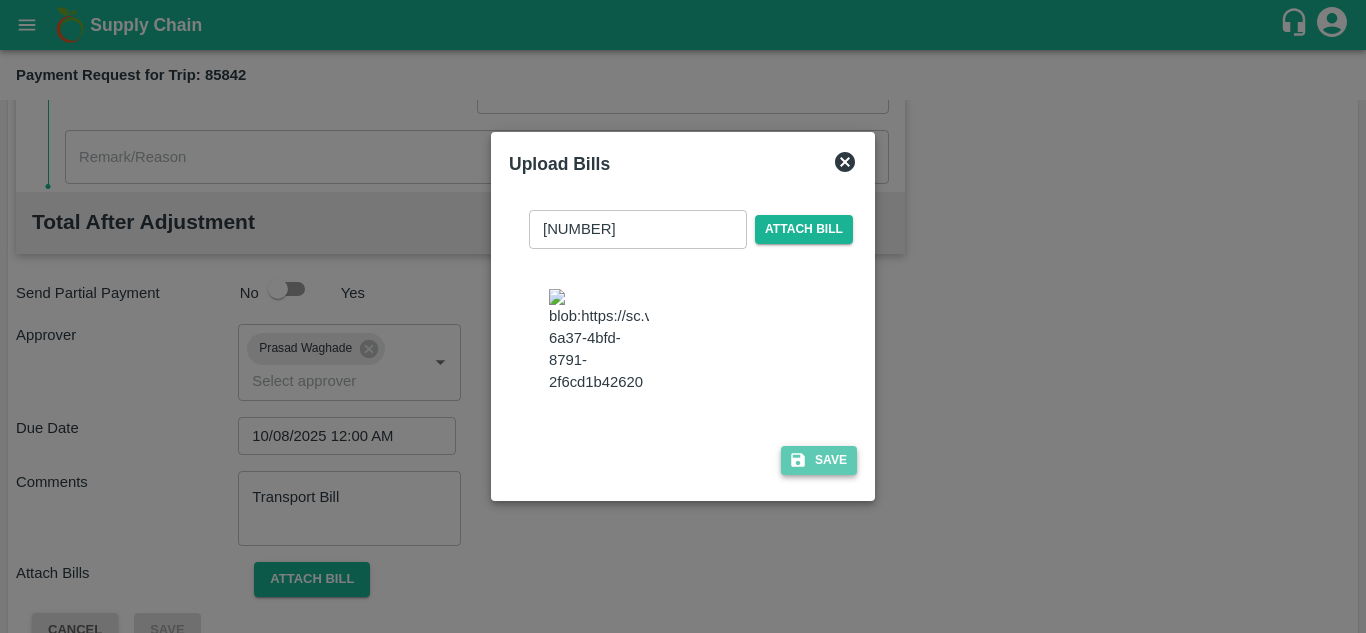 click on "Save" at bounding box center [819, 460] 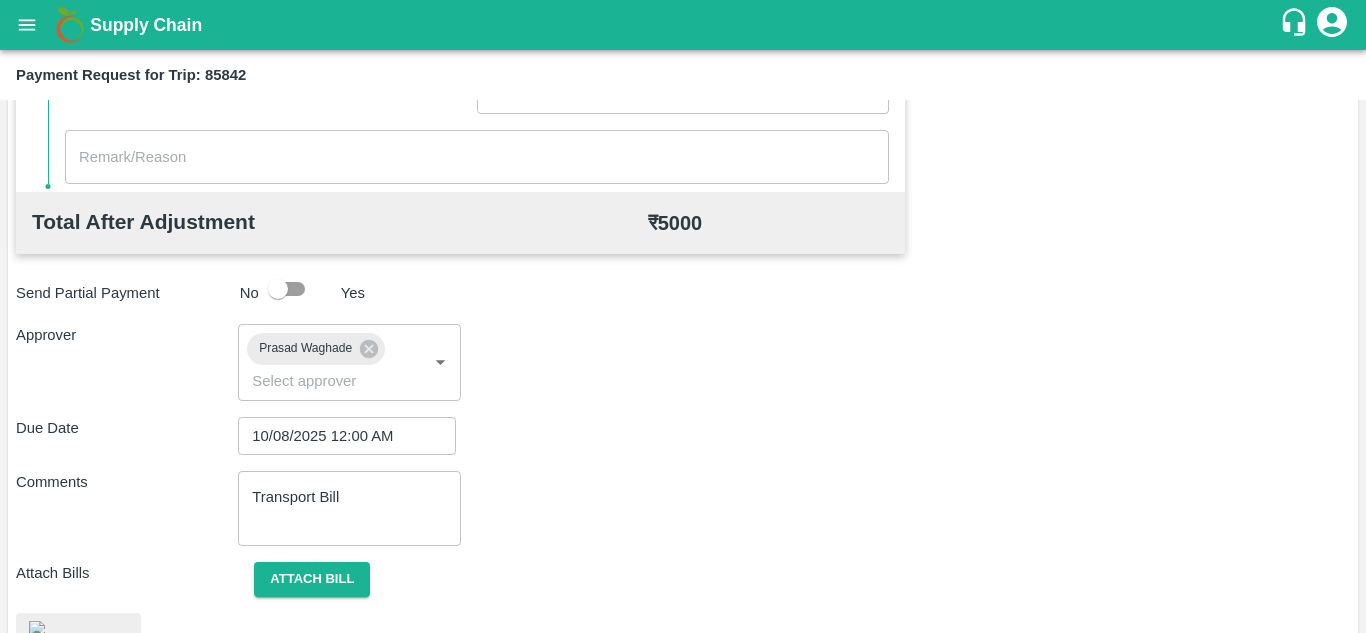 scroll, scrollTop: 1070, scrollLeft: 0, axis: vertical 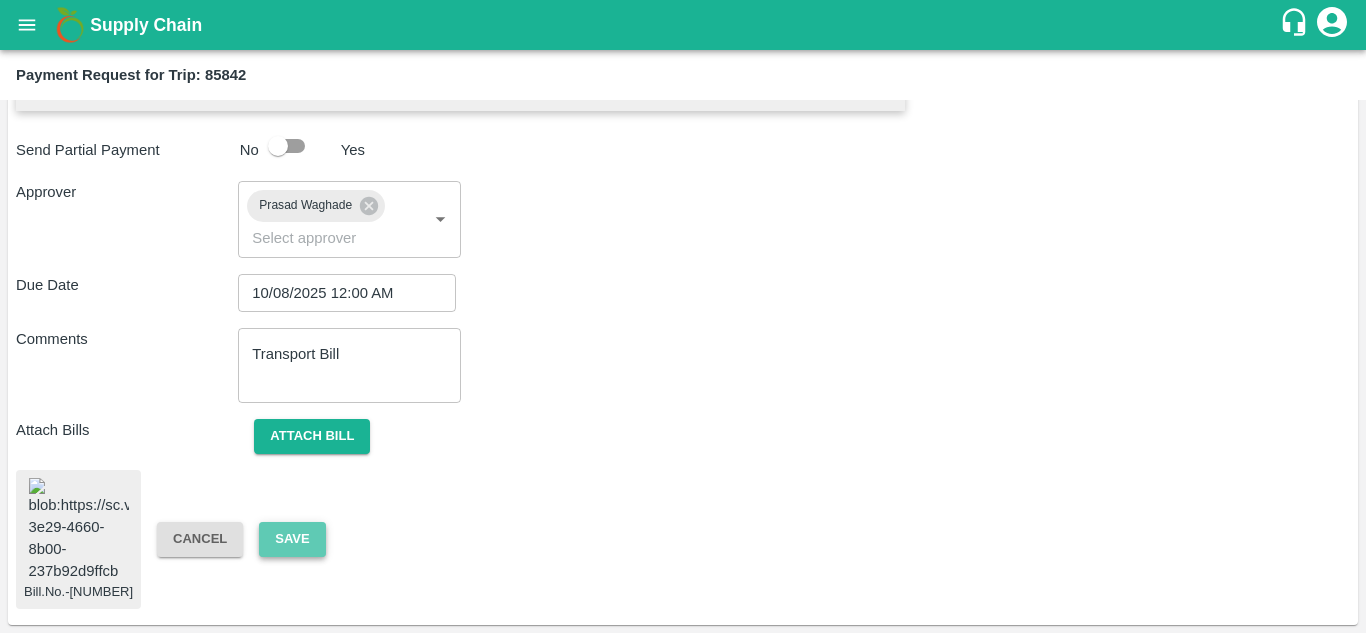 click on "Save" at bounding box center (292, 539) 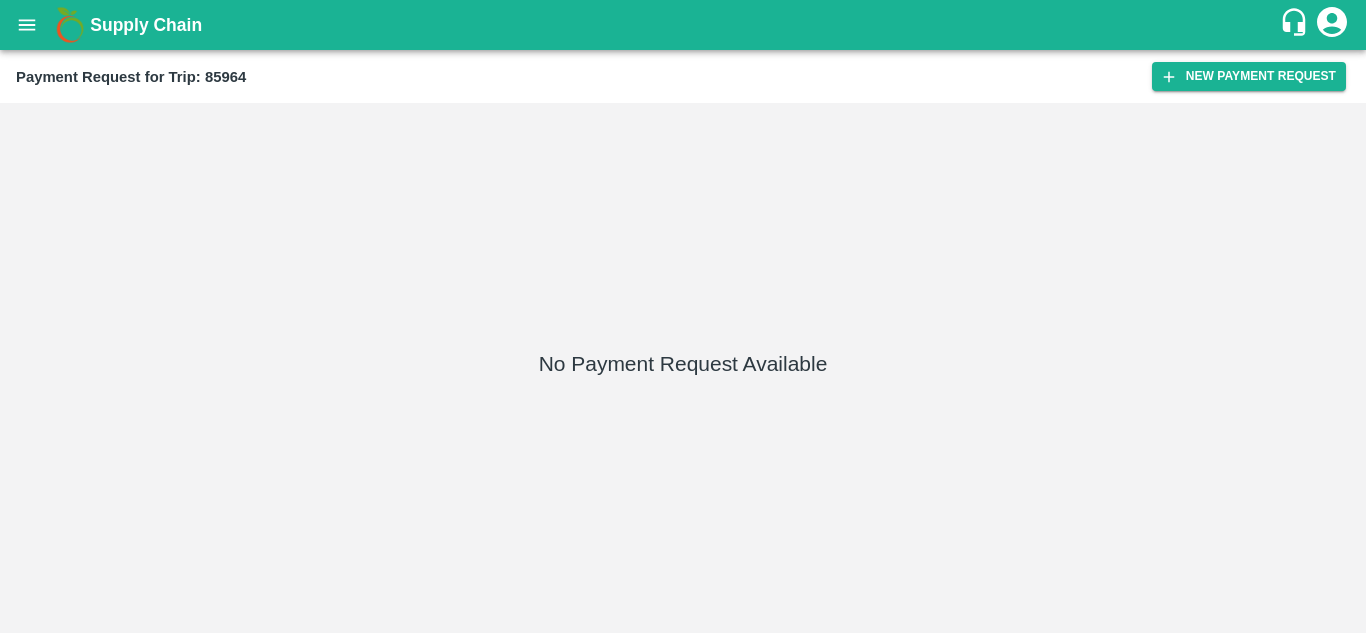 scroll, scrollTop: 0, scrollLeft: 0, axis: both 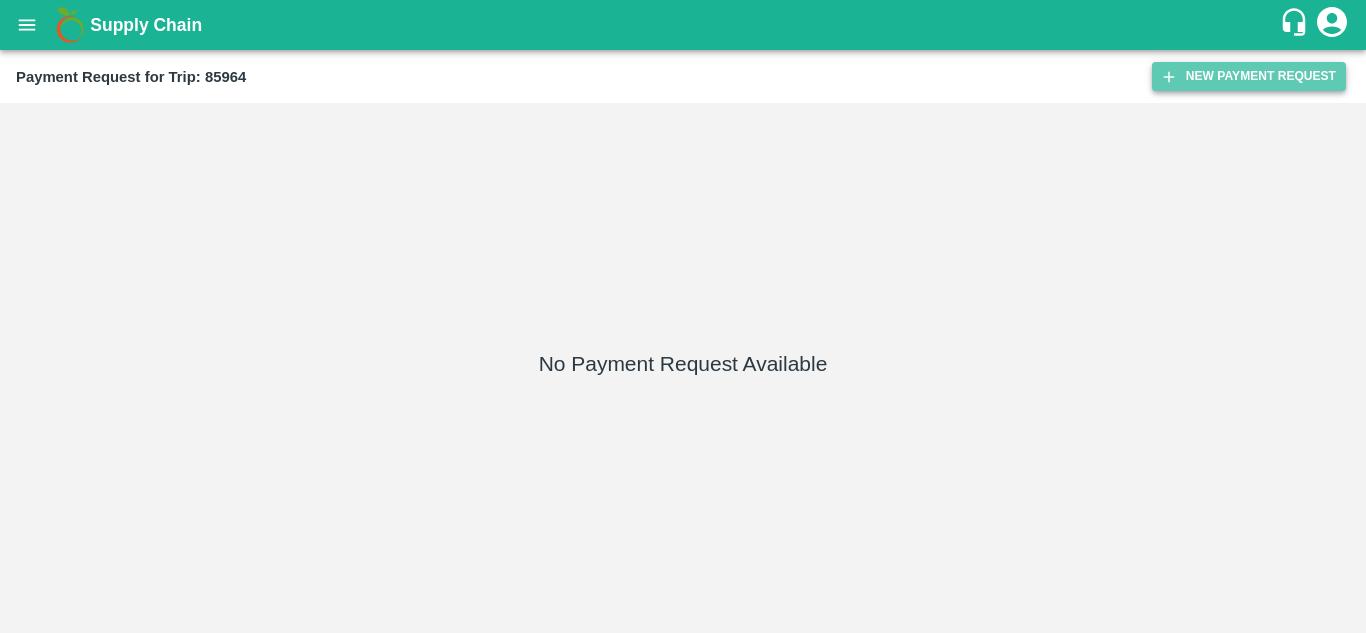 click on "New Payment Request" at bounding box center [1249, 76] 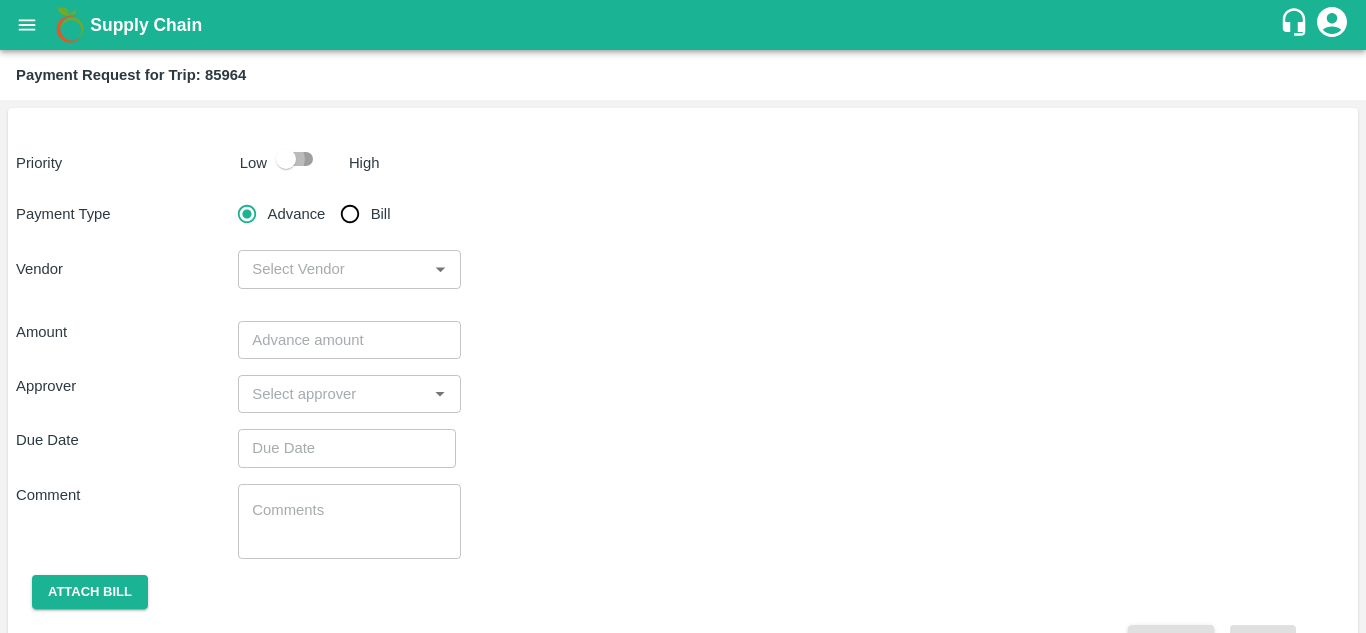 click at bounding box center [286, 159] 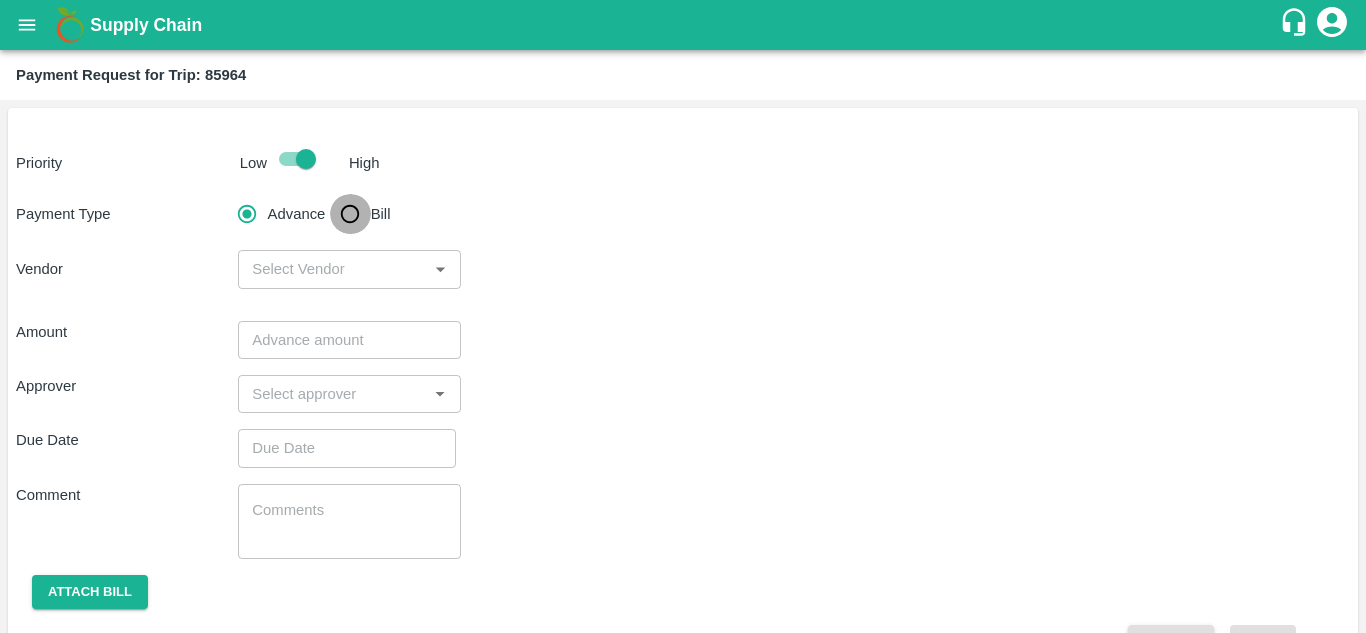 click on "Bill" at bounding box center [350, 214] 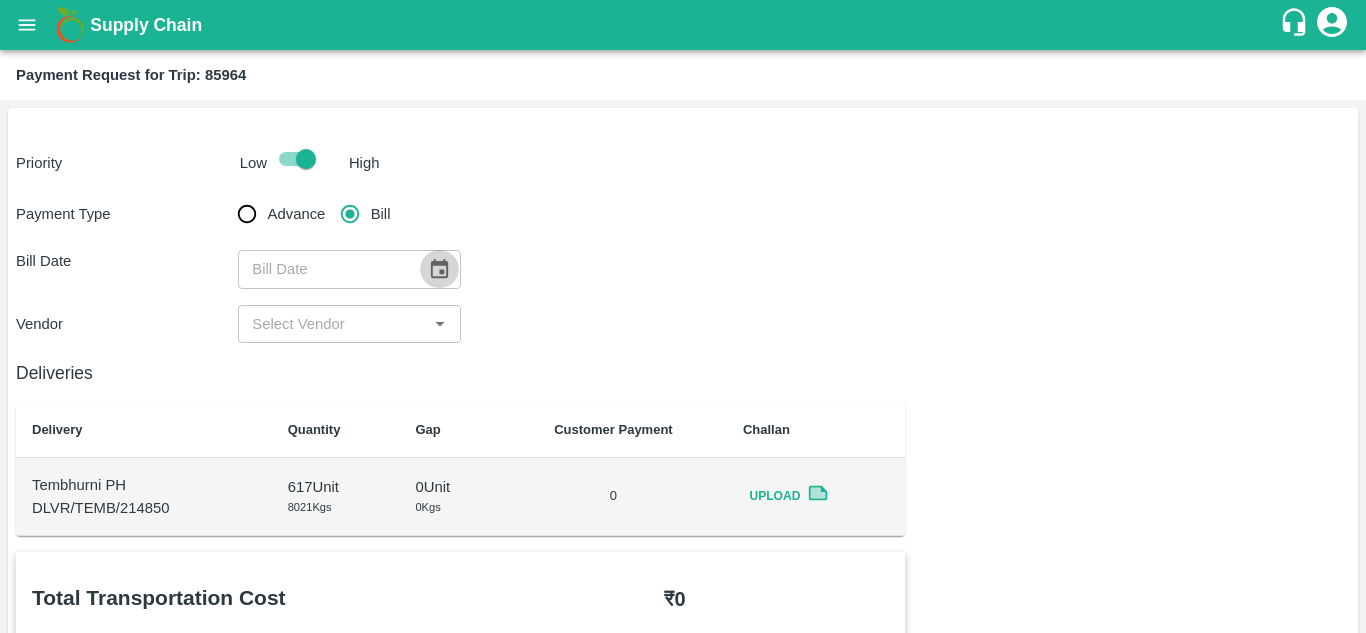 click 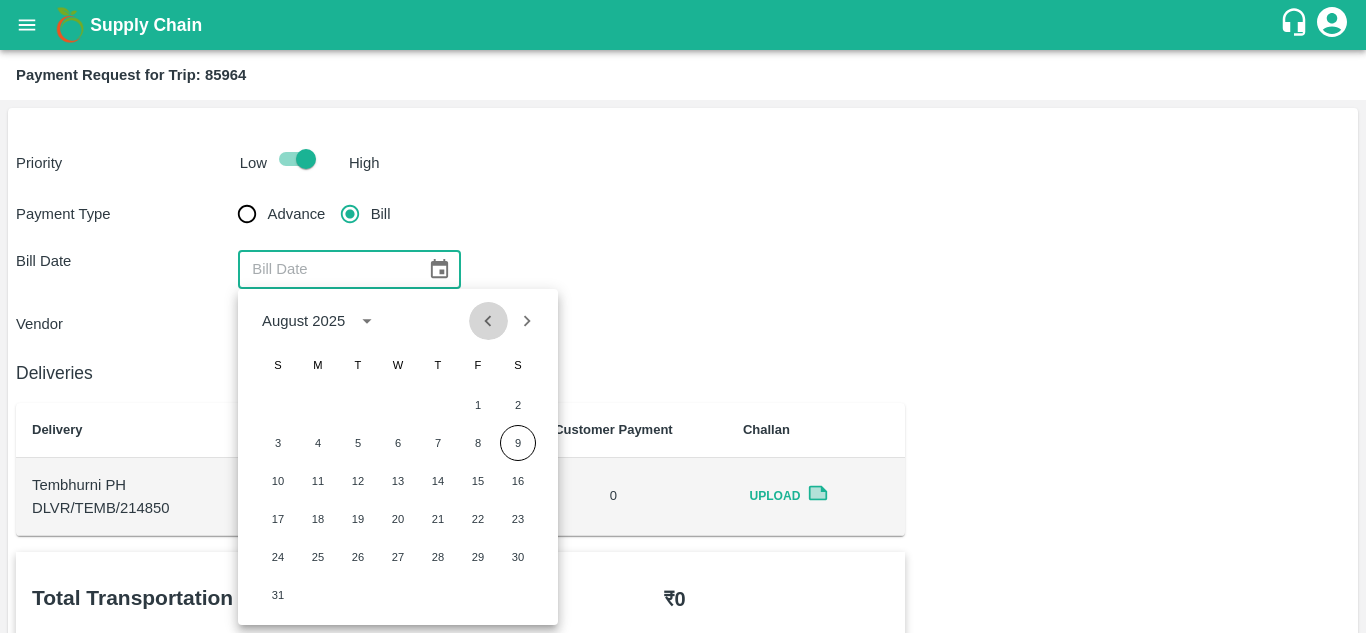 click 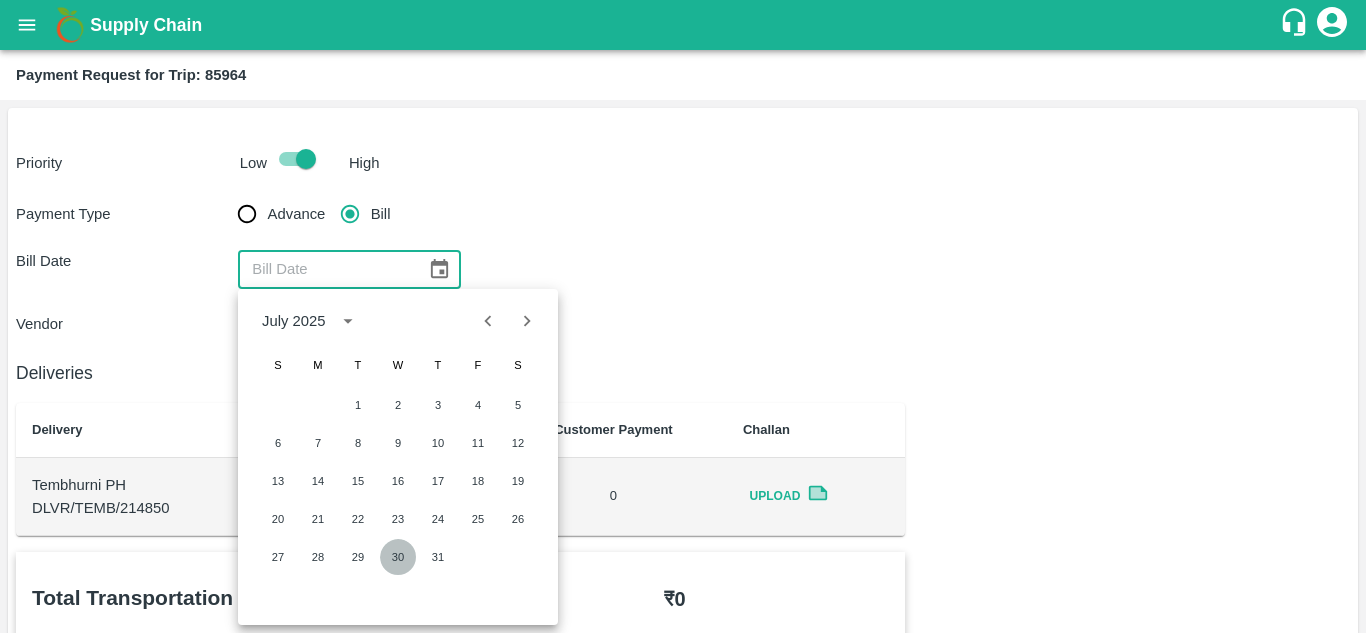 click on "30" at bounding box center [398, 557] 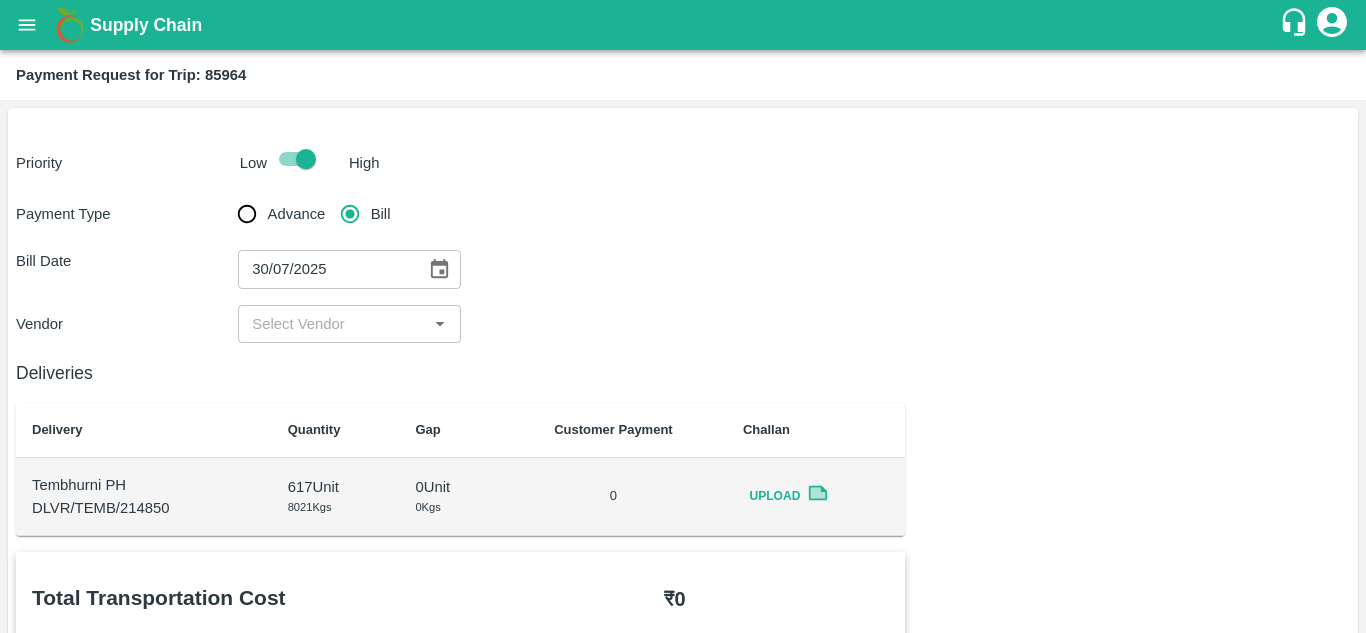 click at bounding box center (332, 324) 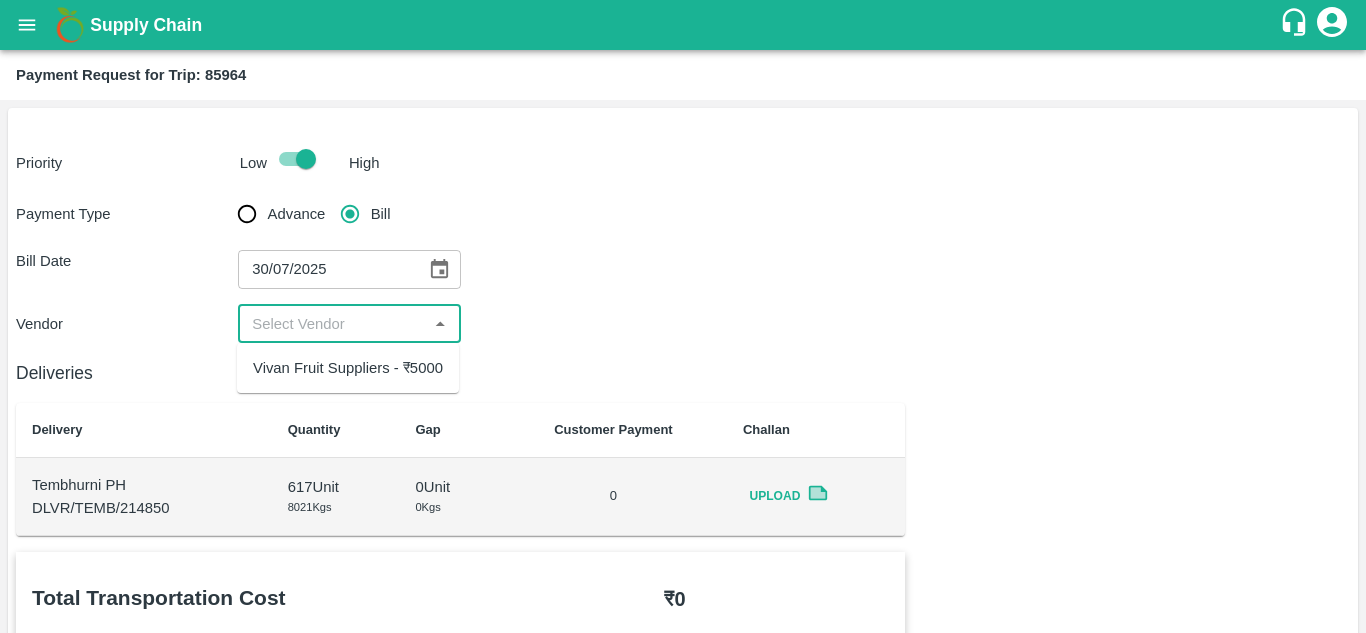click on "Vivan Fruit Suppliers - ₹5000" at bounding box center (348, 368) 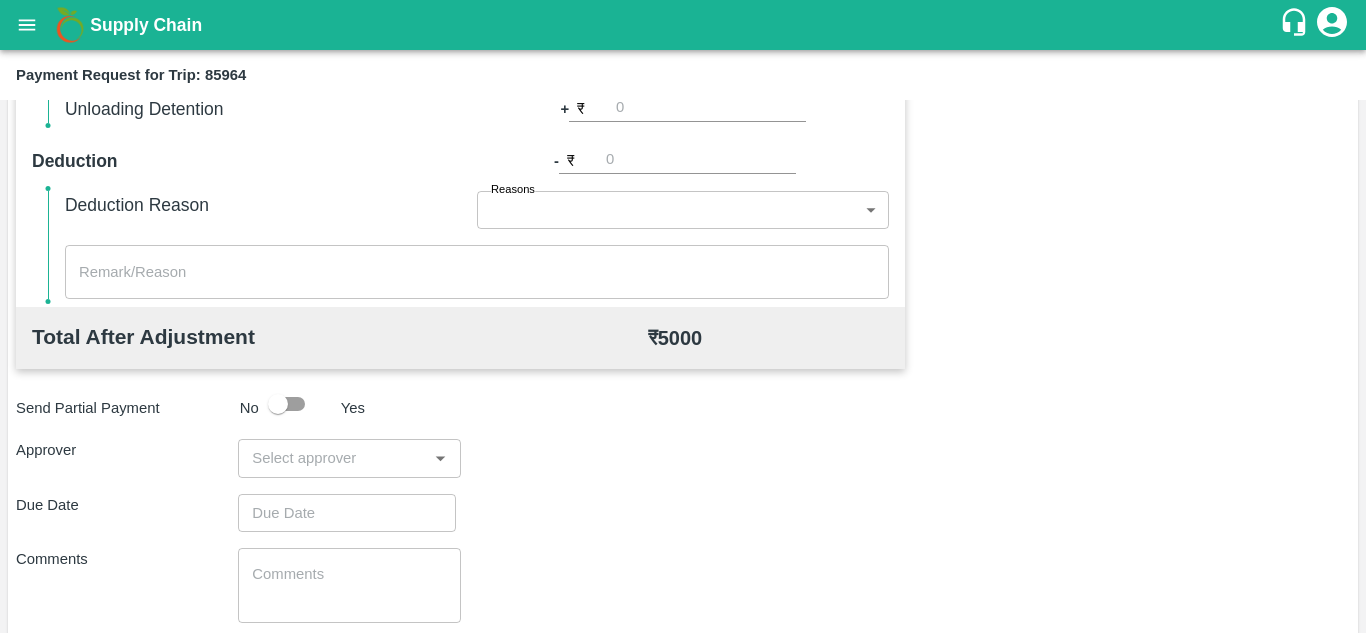 scroll, scrollTop: 796, scrollLeft: 0, axis: vertical 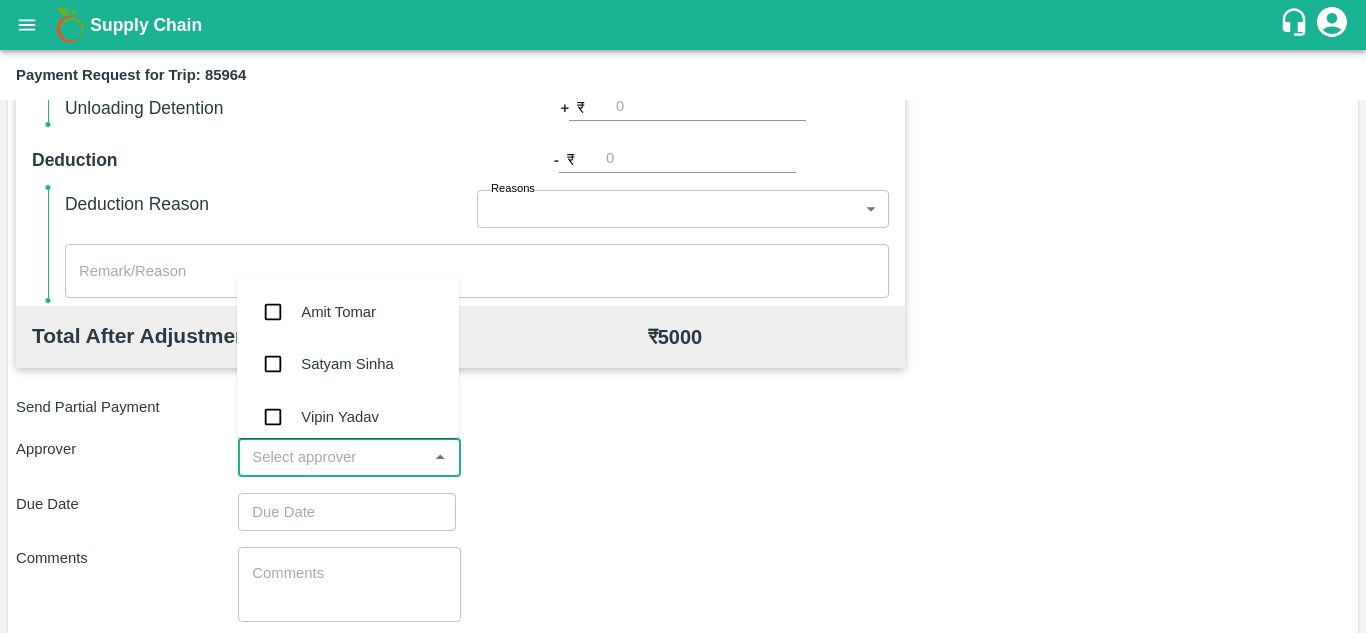 click at bounding box center [332, 457] 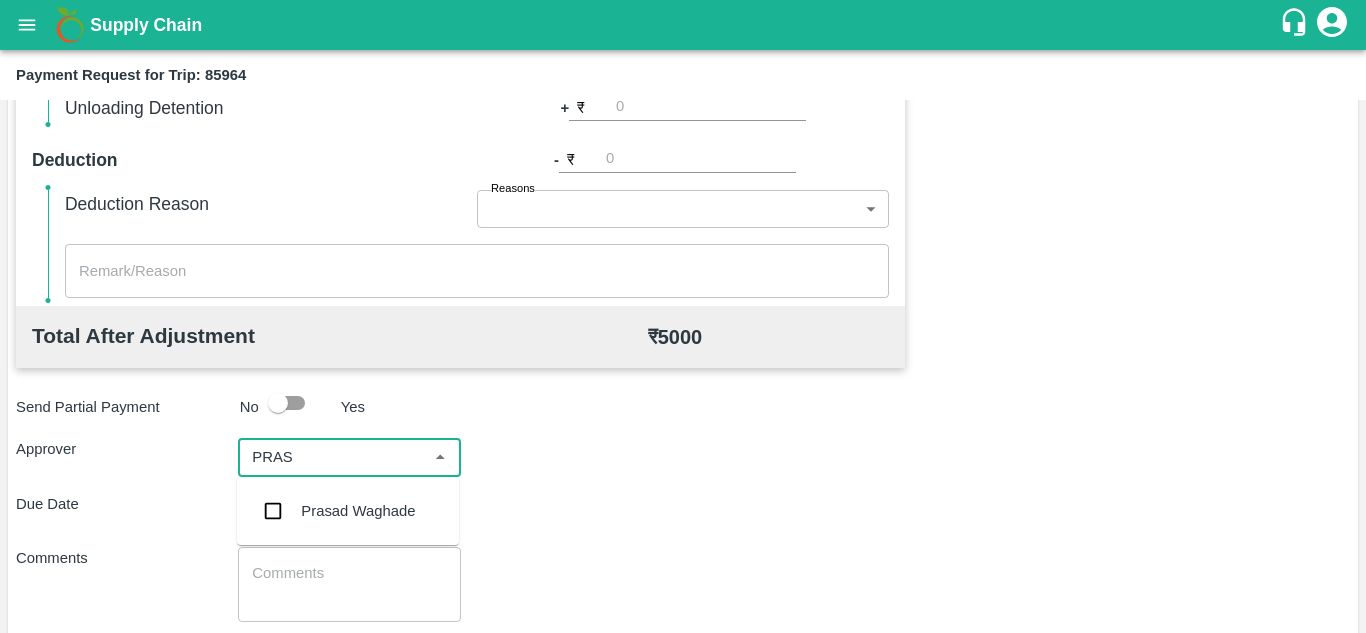 type on "PRASA" 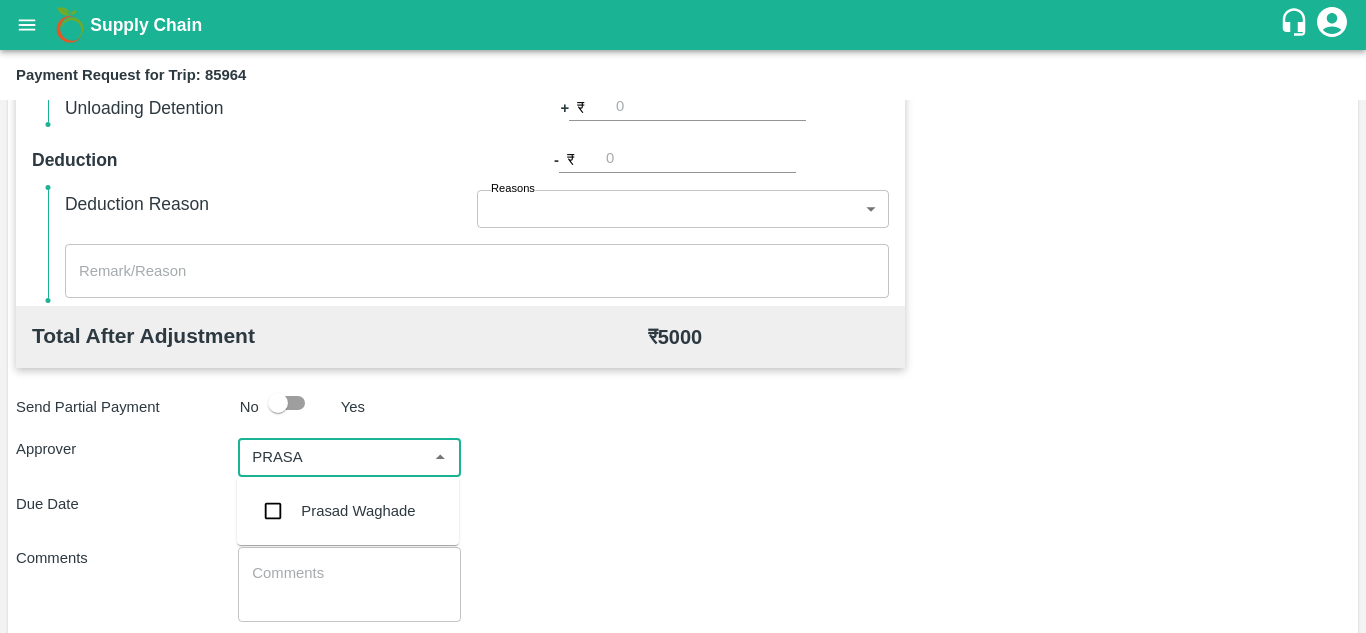 click on "Prasad Waghade" at bounding box center (348, 511) 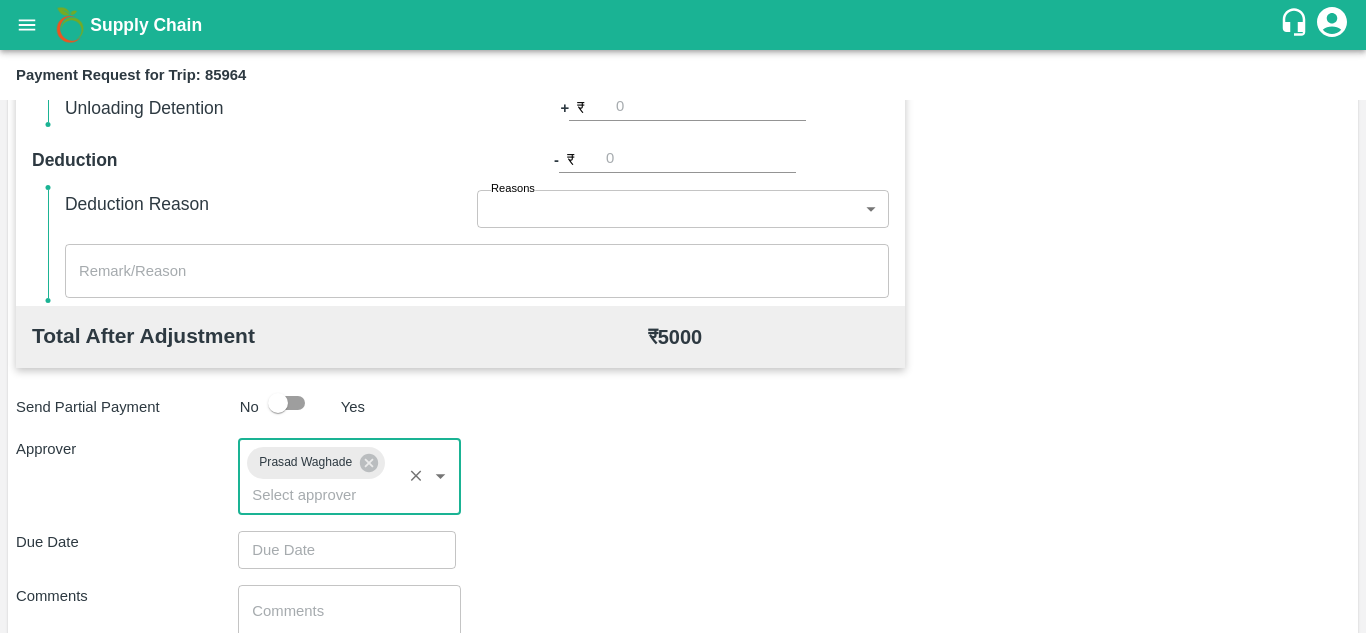 type on "DD/MM/YYYY hh:mm aa" 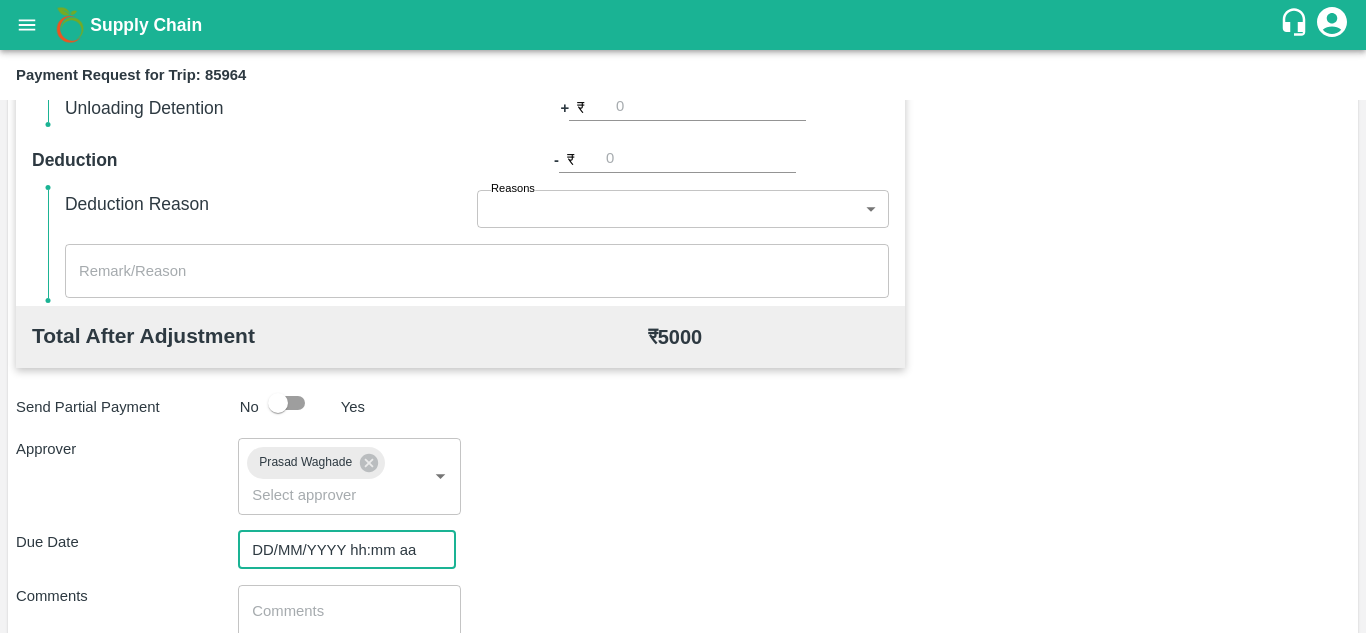 click on "DD/MM/YYYY hh:mm aa" at bounding box center [340, 550] 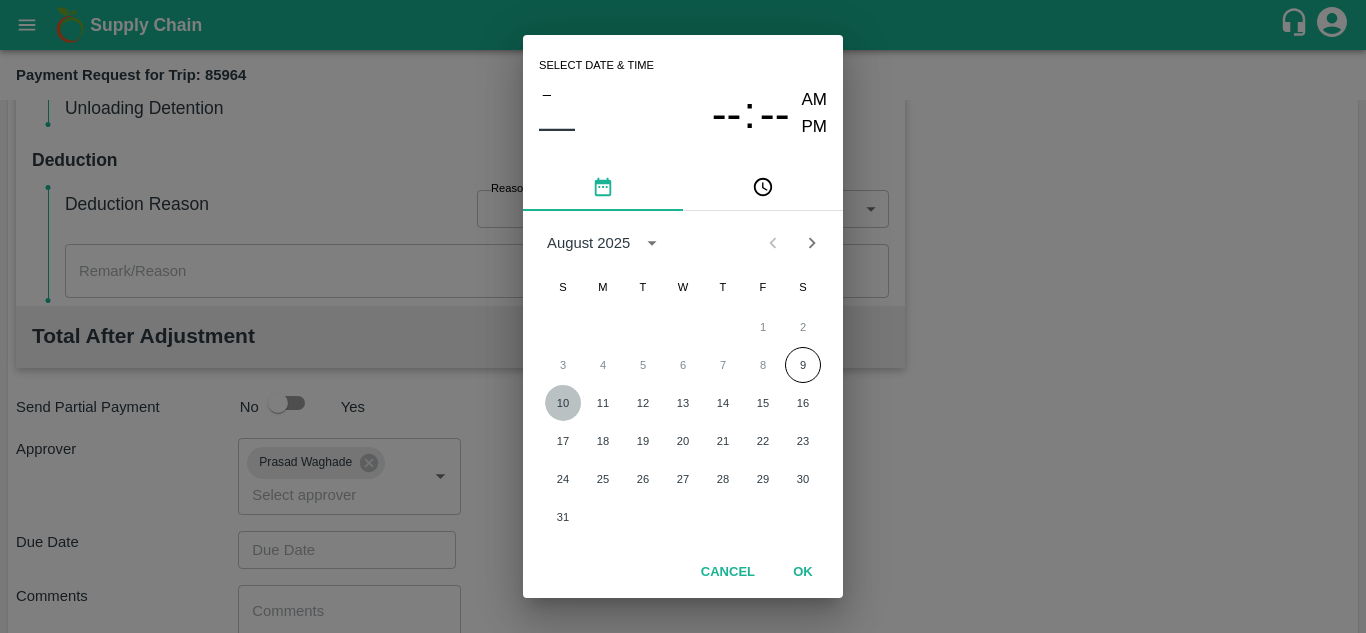 click on "10" at bounding box center [563, 403] 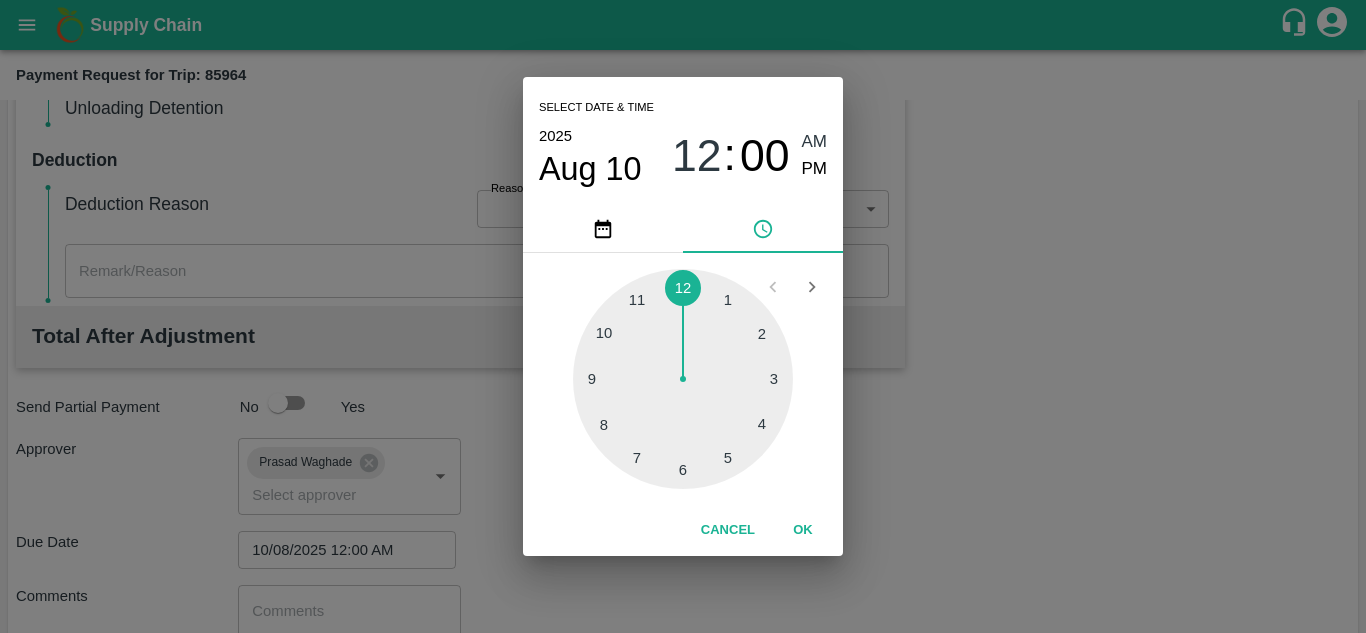 click at bounding box center [683, 379] 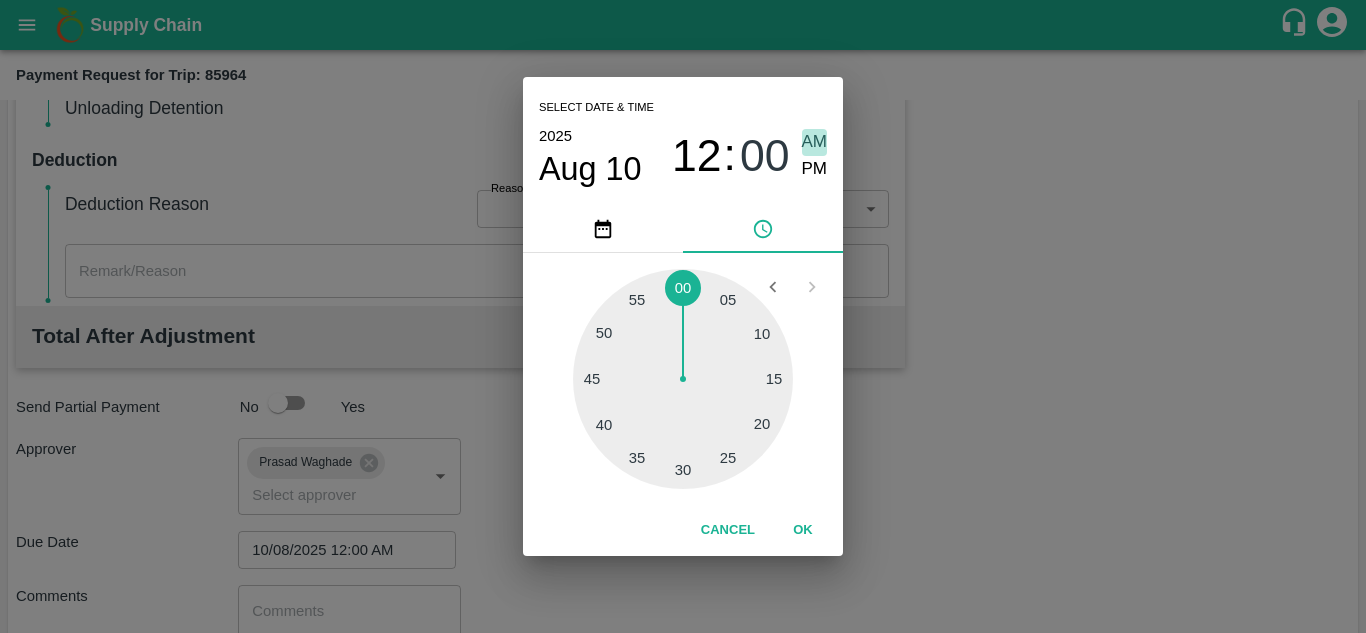 click on "AM" at bounding box center (815, 142) 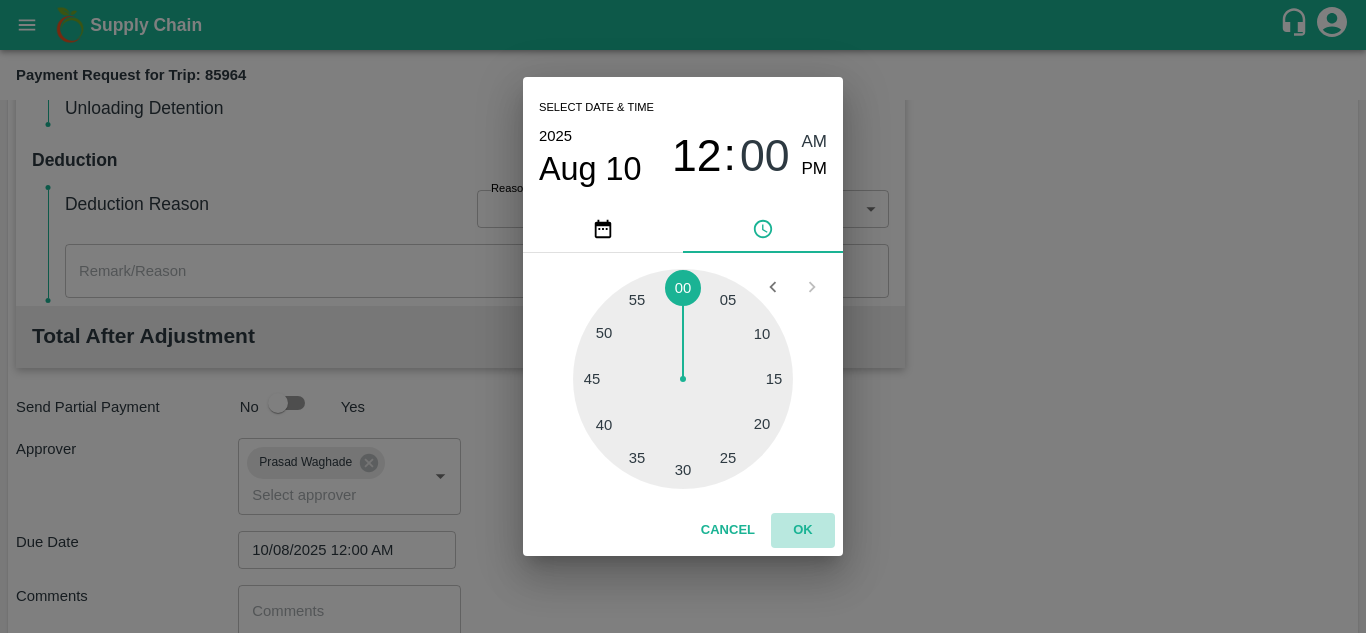 click on "OK" at bounding box center [803, 530] 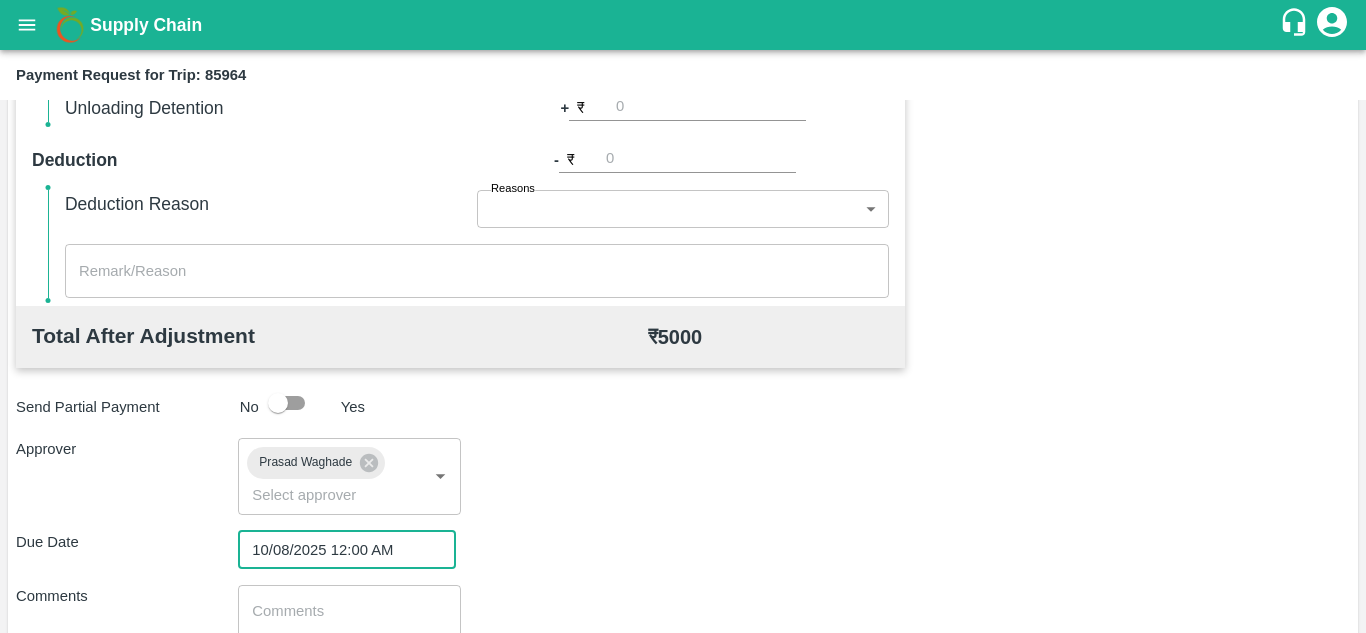 click on "10/08/2025 12:00 AM" at bounding box center [340, 550] 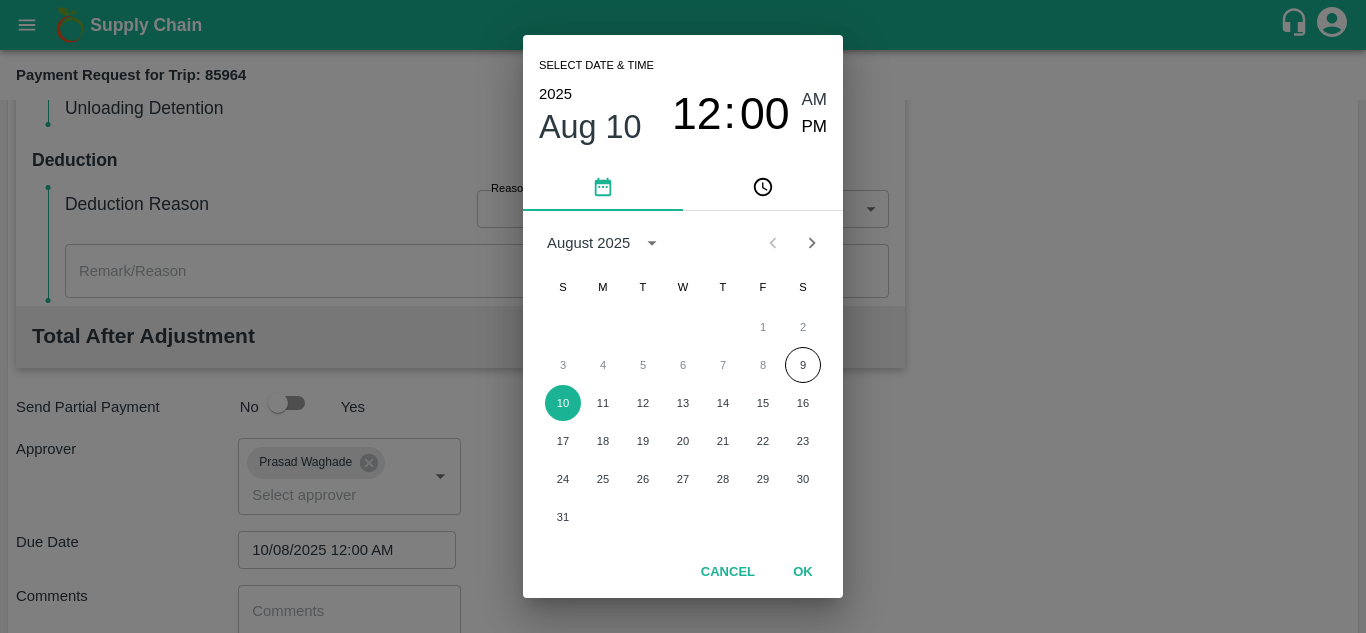 click on "Select date & time [DATE] [TIME] [AM/PM] [MONTH] [YEAR] S M T W T F S 1 2 3 4 5 6 7 8 9 10 11 12 13 14 15 16 17 18 19 20 21 22 23 24 25 26 27 28 29 30 31 Cancel OK" at bounding box center [683, 316] 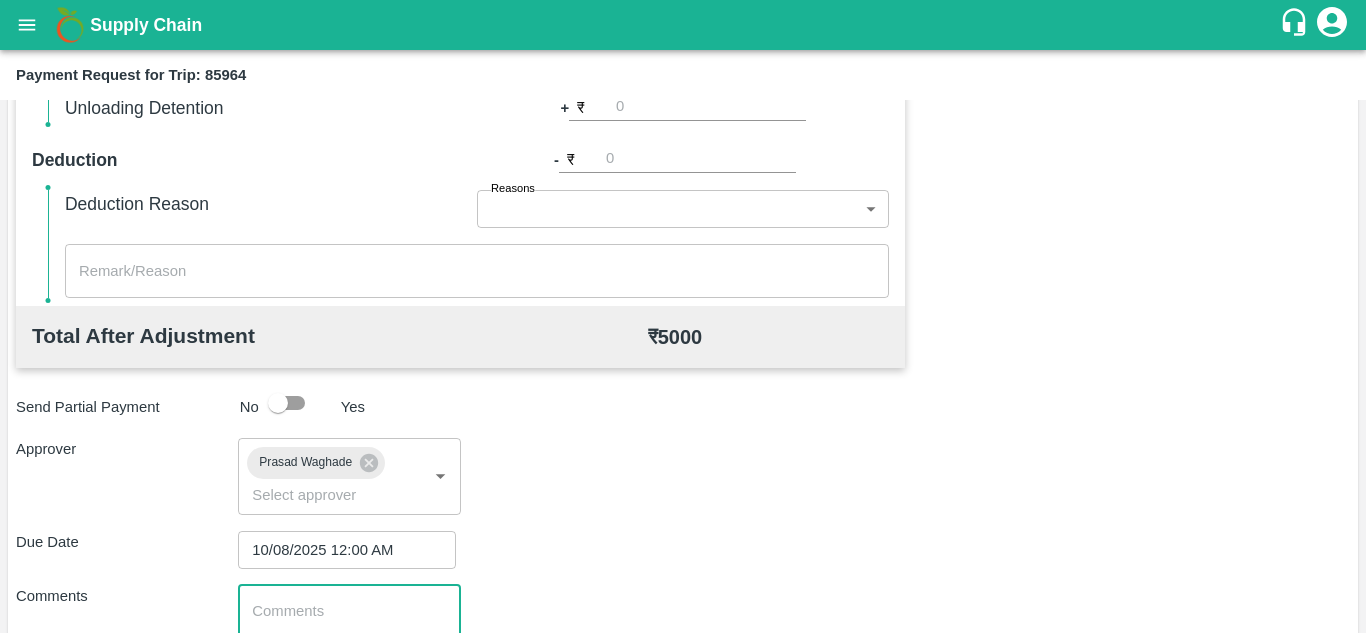 click at bounding box center [349, 622] 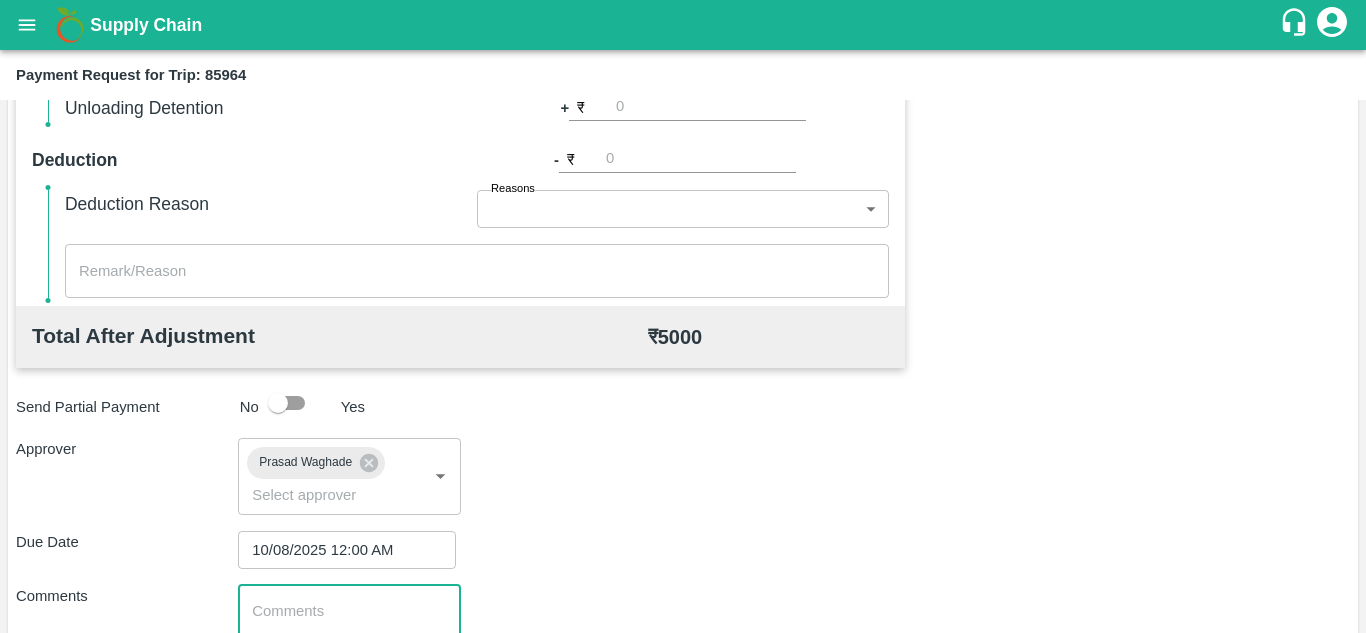 paste on "t" 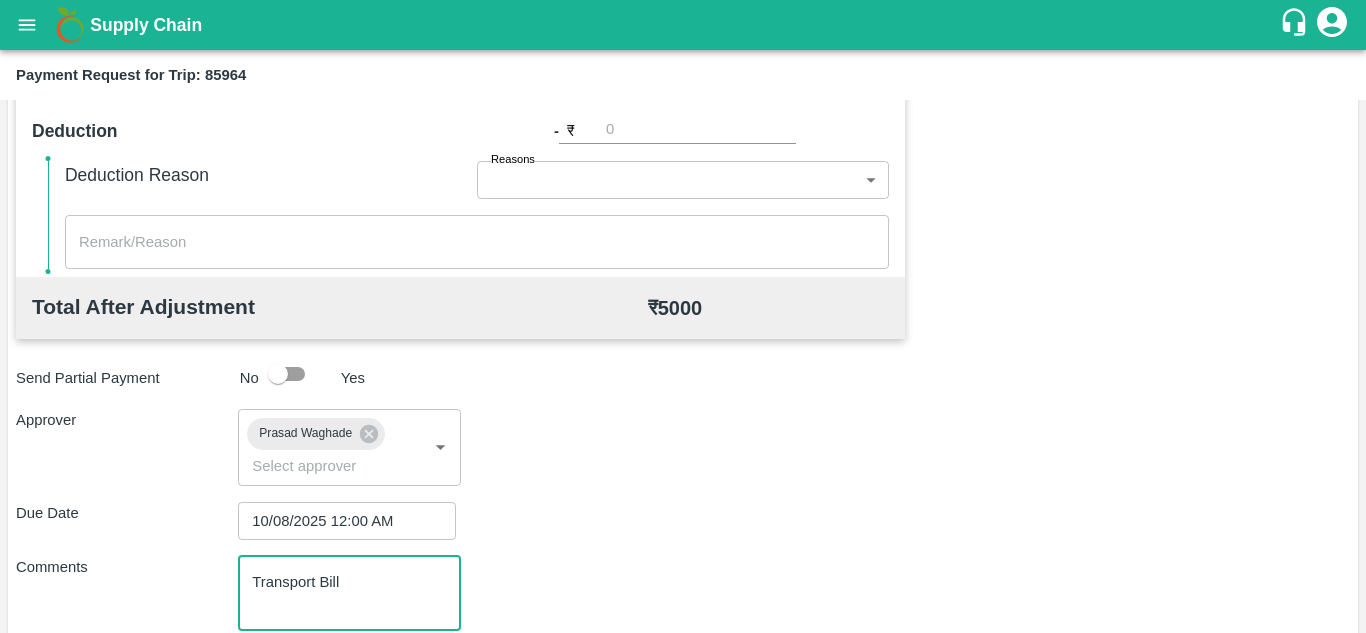 scroll, scrollTop: 948, scrollLeft: 0, axis: vertical 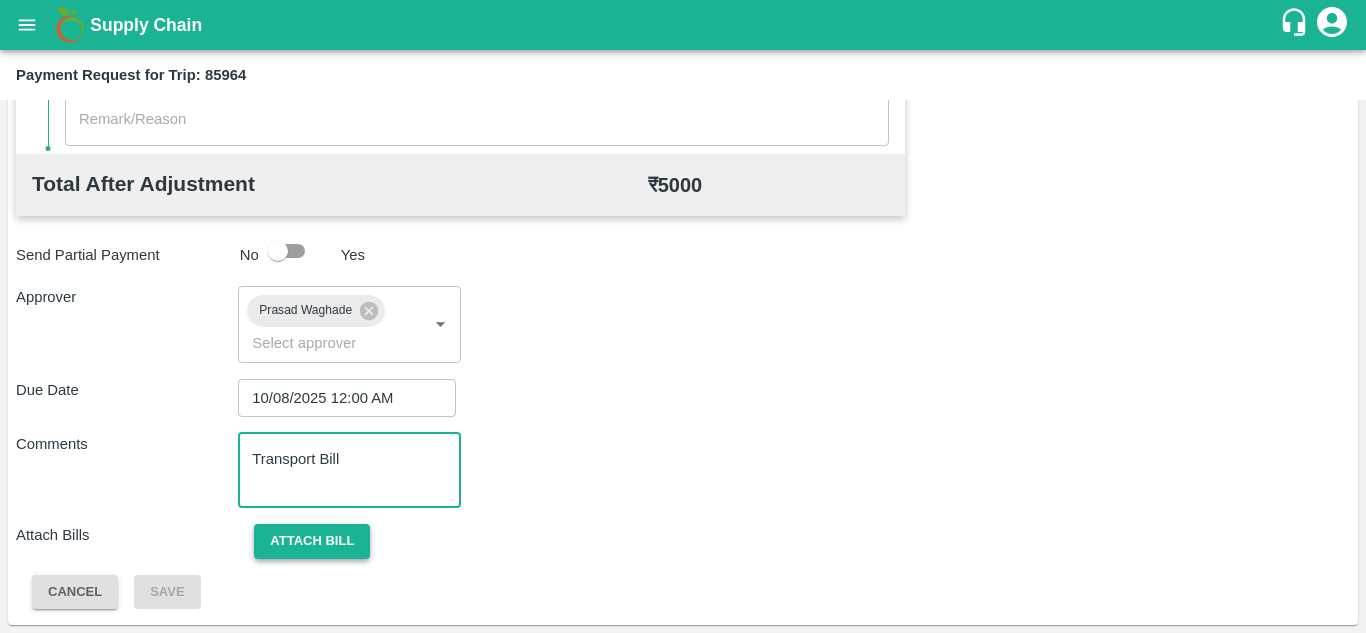 type on "Transport Bill" 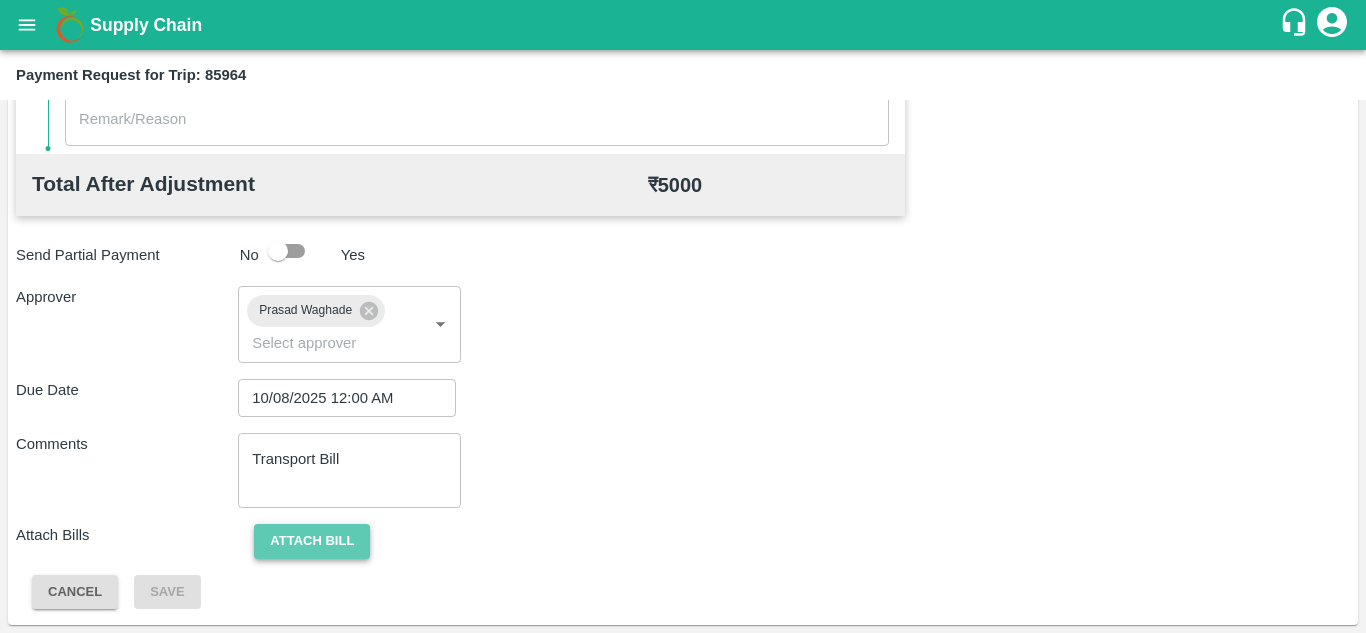 click on "Attach bill" at bounding box center (312, 541) 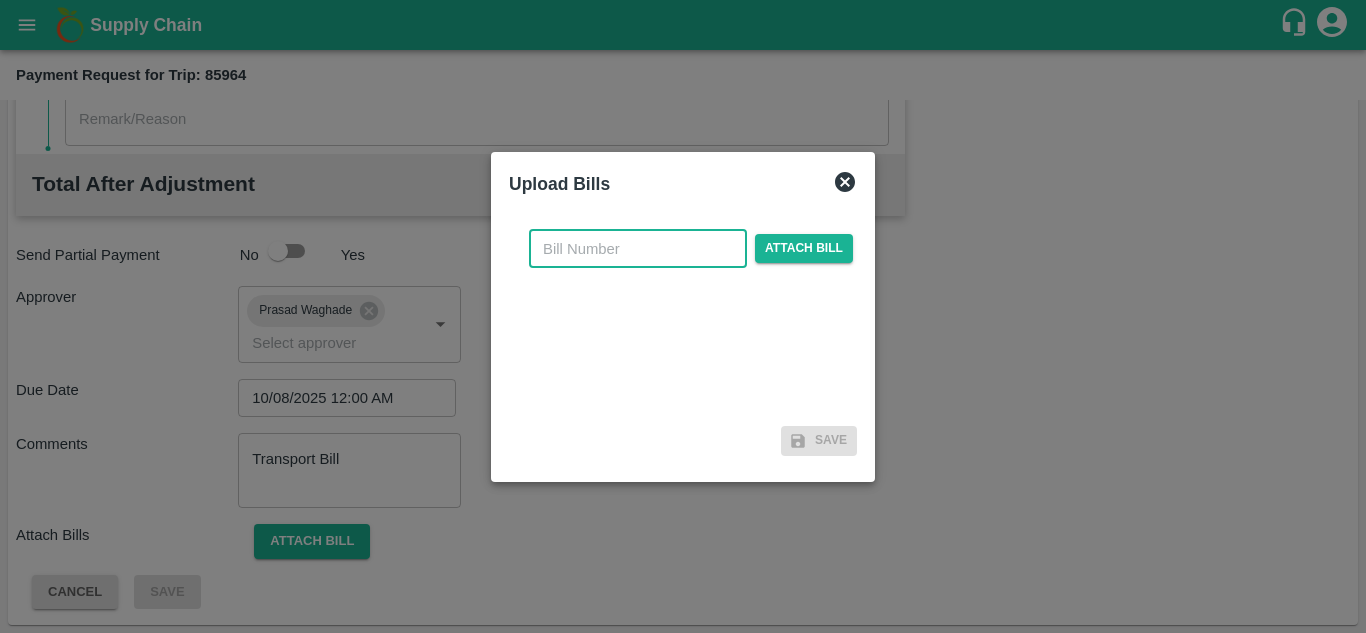 click at bounding box center (638, 249) 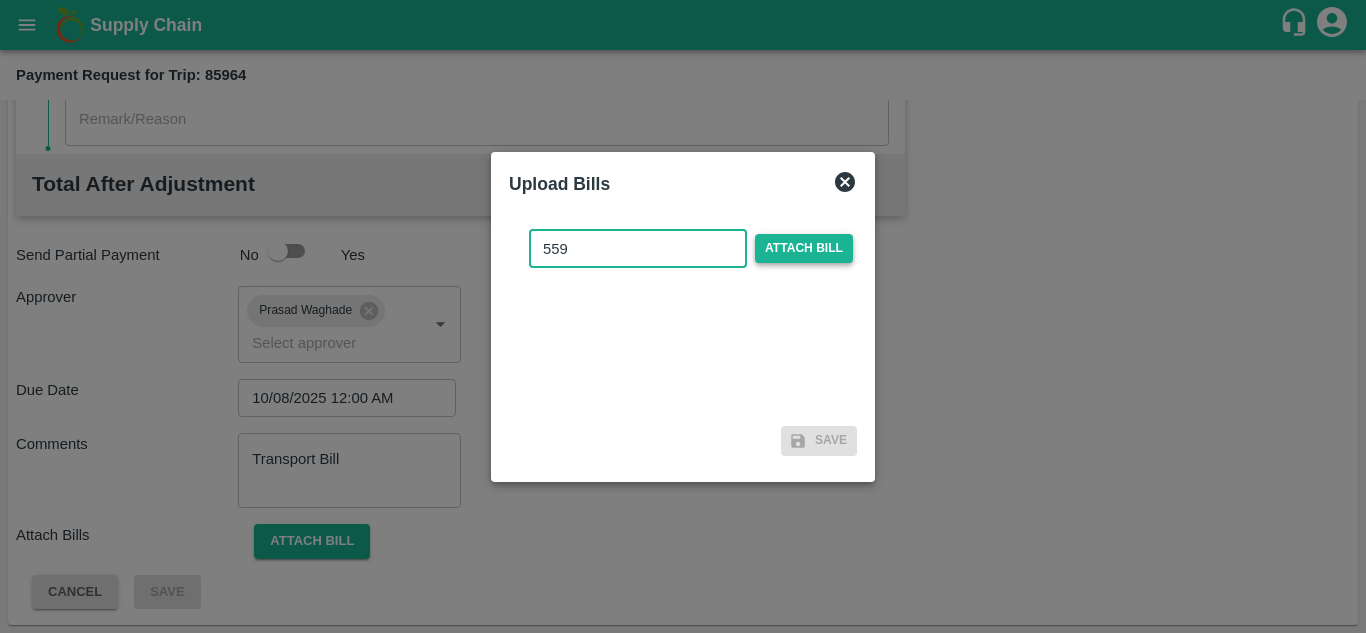 type on "559" 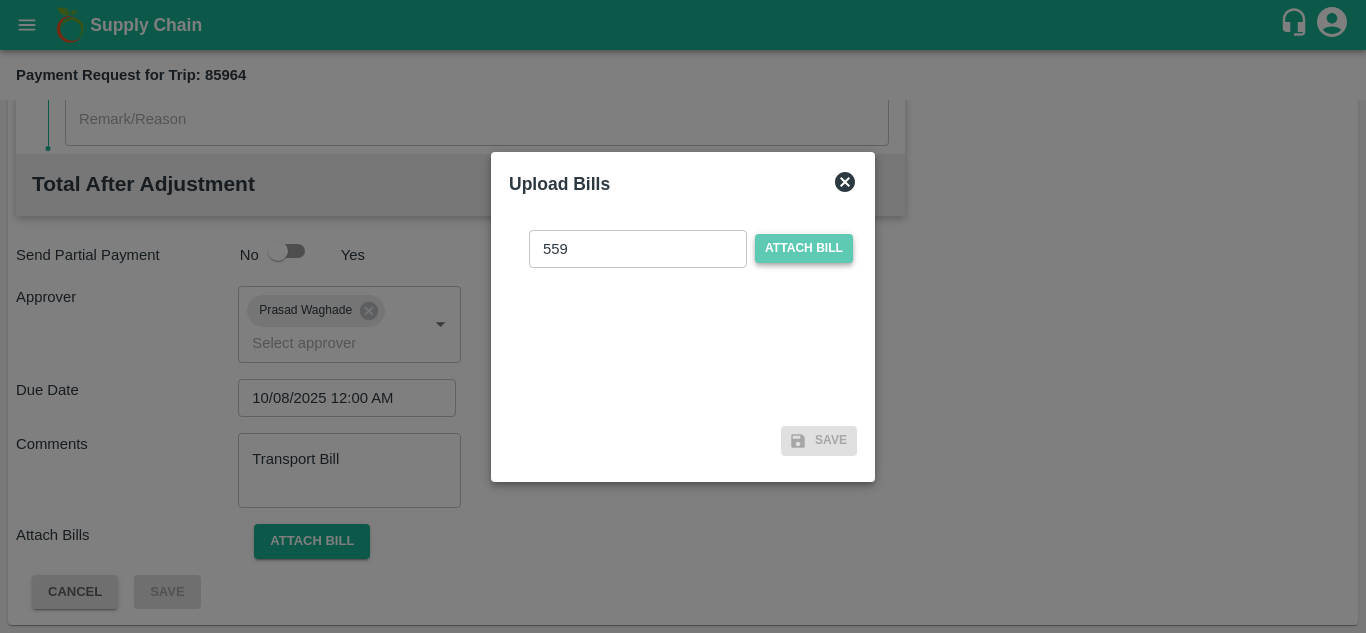 click on "Attach bill" at bounding box center (804, 248) 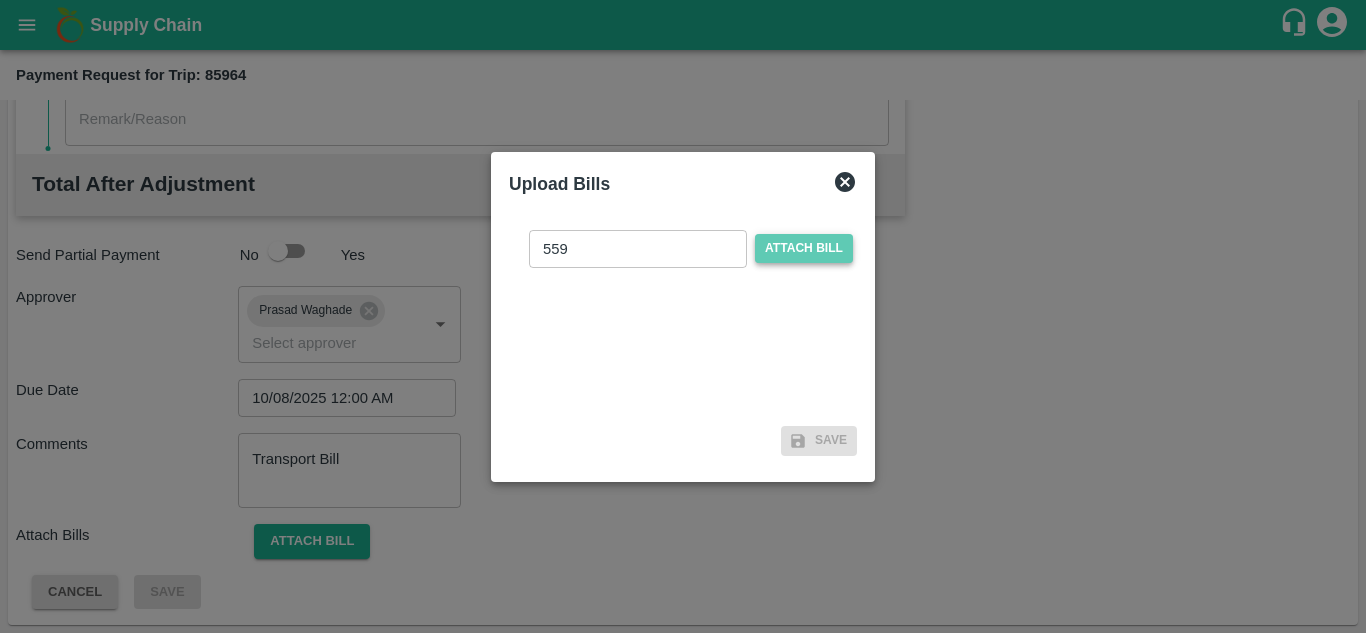 click on "Attach bill" at bounding box center [804, 248] 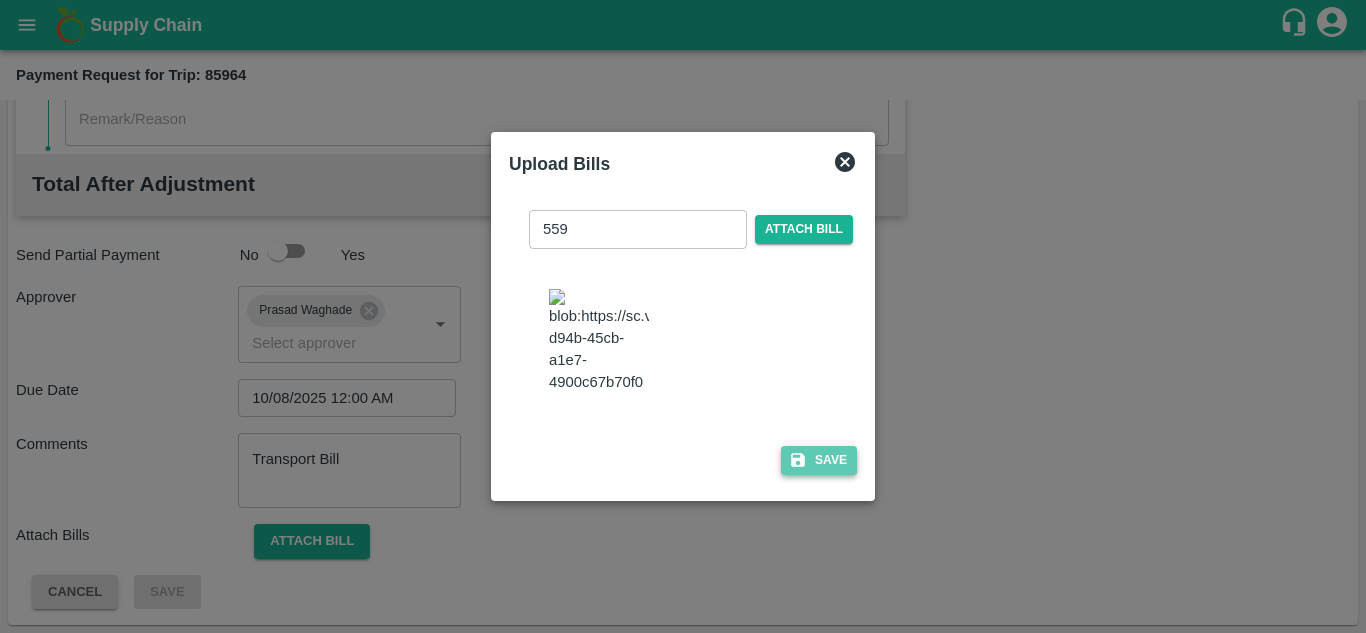 click on "Save" at bounding box center [819, 460] 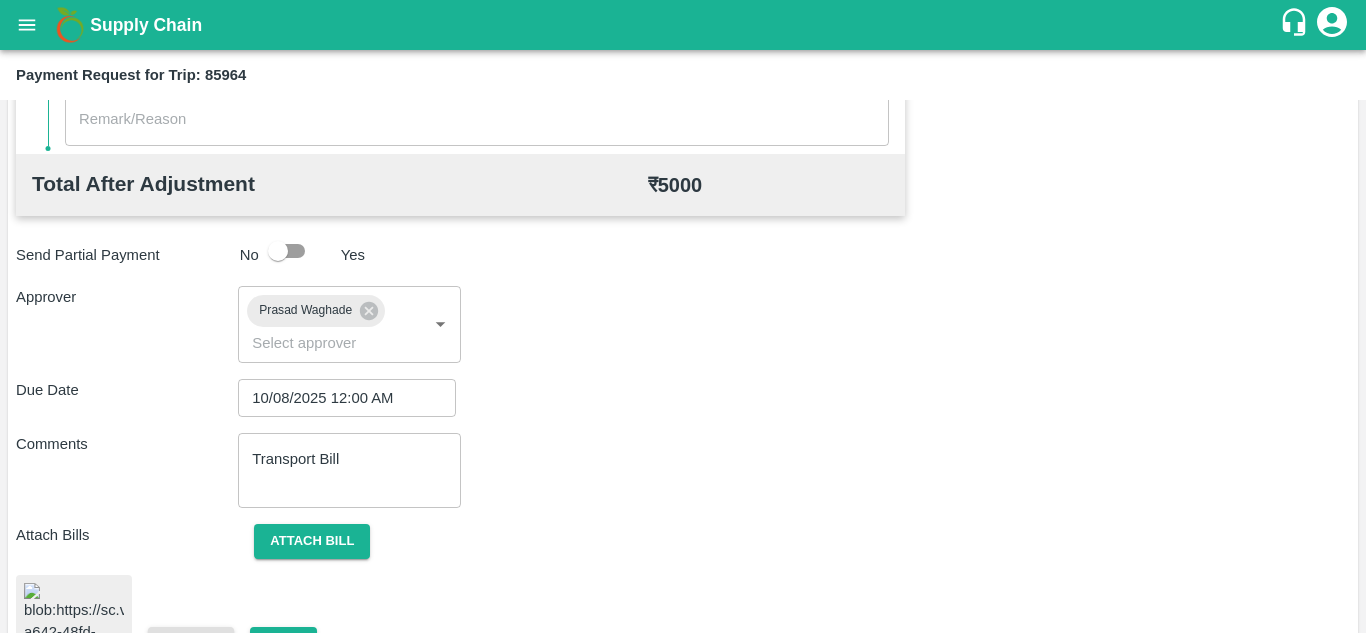 scroll, scrollTop: 1071, scrollLeft: 0, axis: vertical 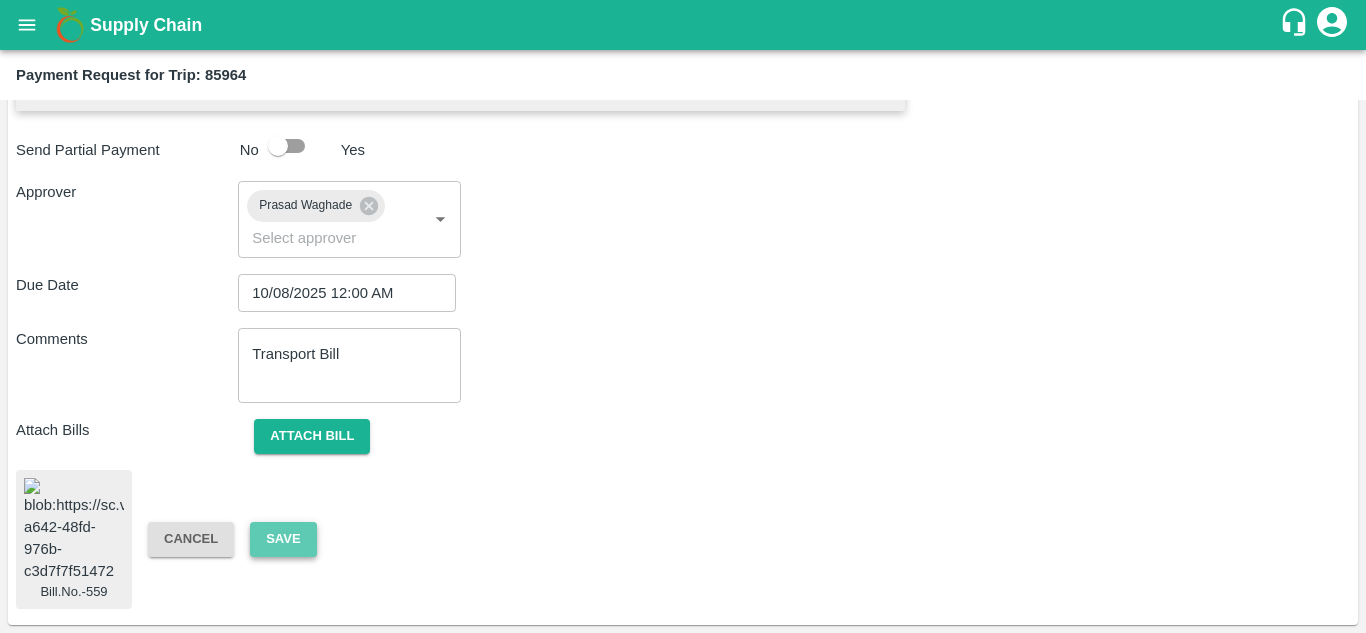 click on "Save" at bounding box center [283, 539] 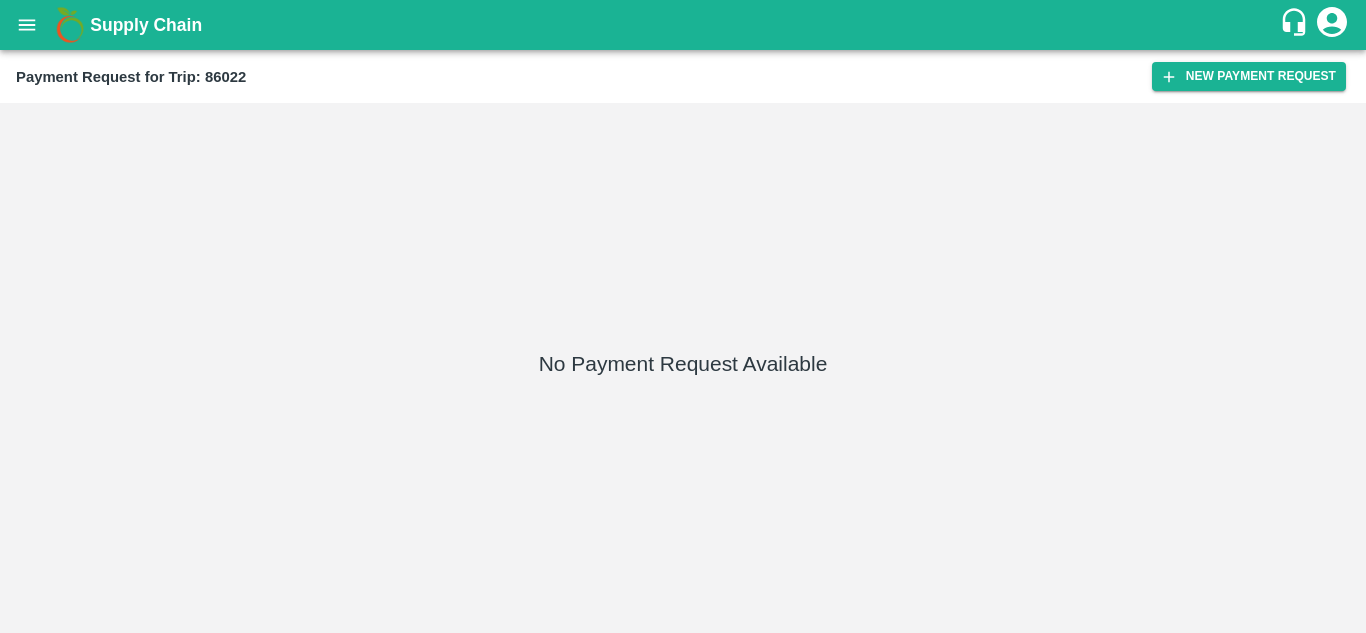 scroll, scrollTop: 0, scrollLeft: 0, axis: both 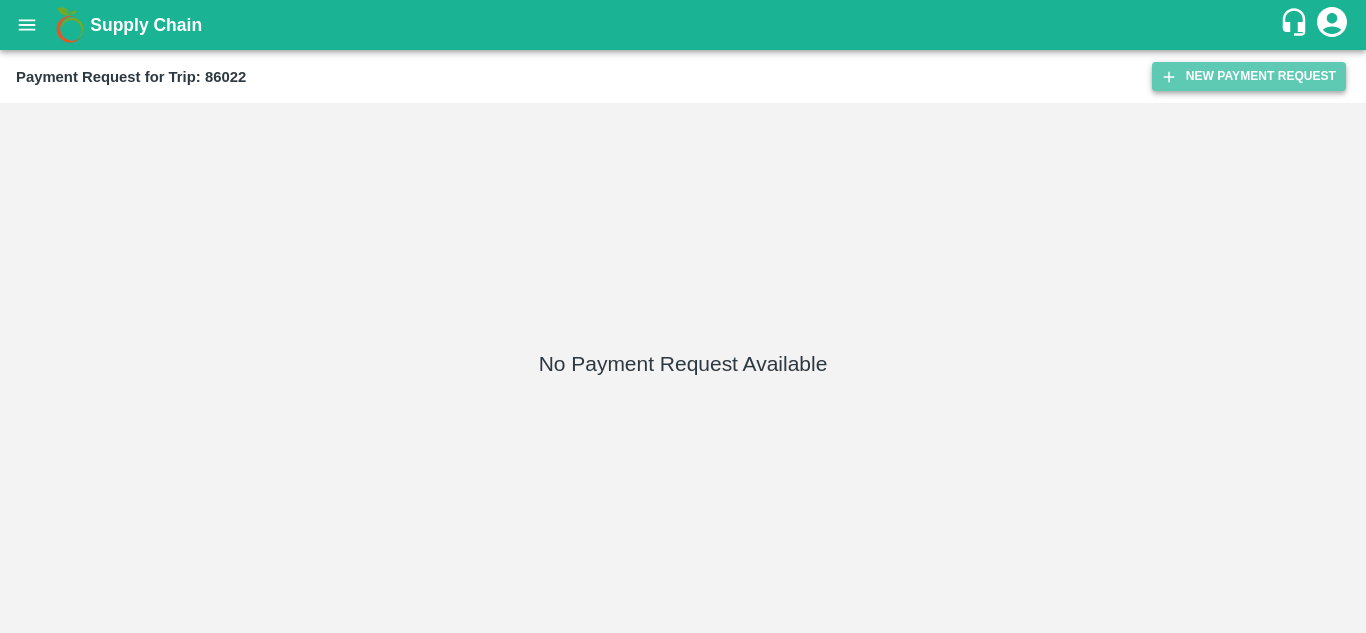 click on "New Payment Request" at bounding box center (1249, 76) 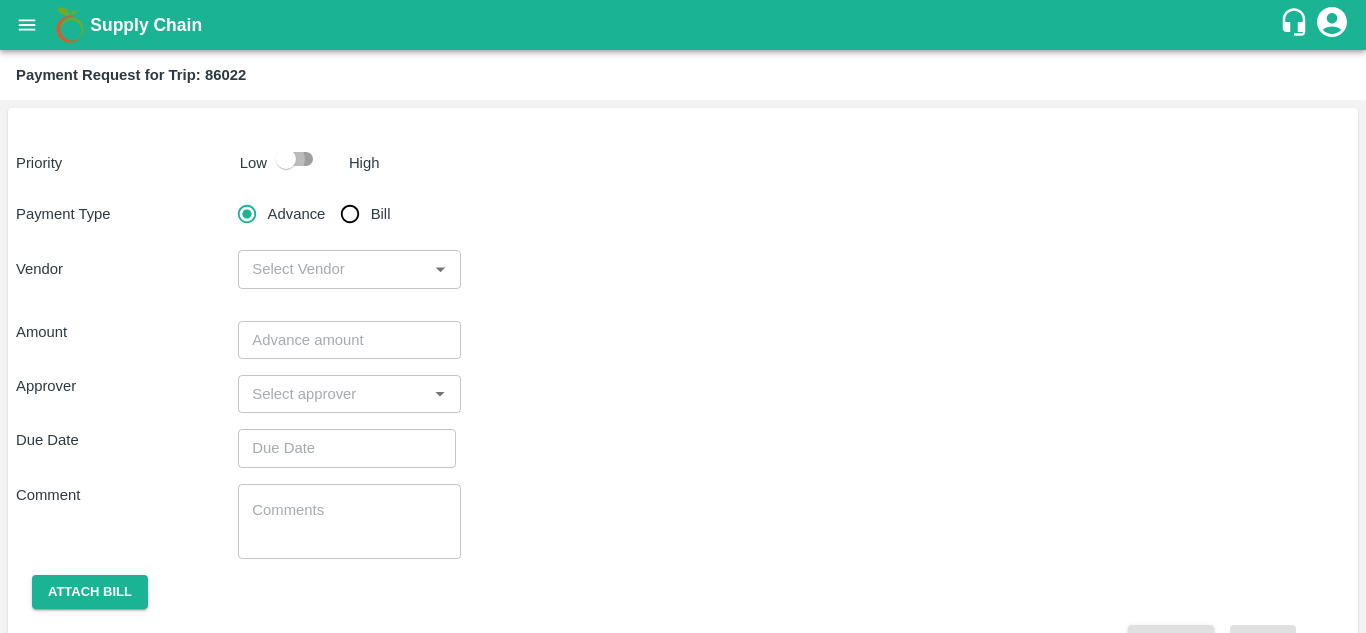 click at bounding box center [286, 159] 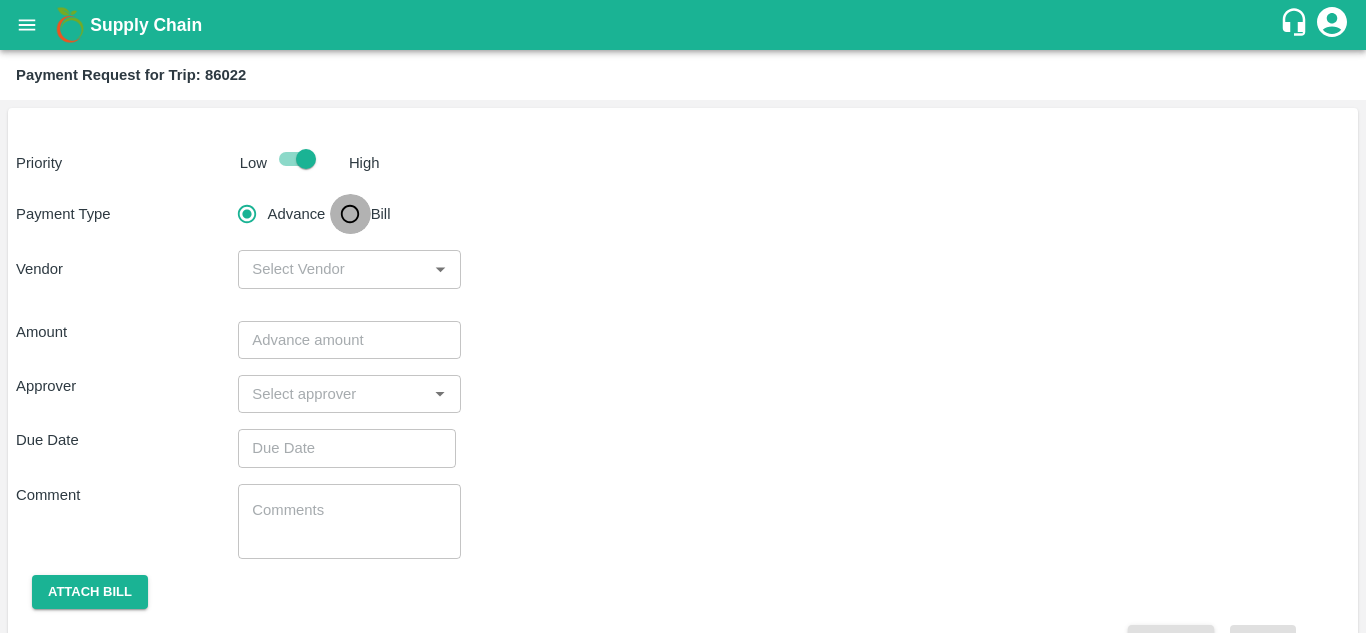 click on "Bill" at bounding box center (350, 214) 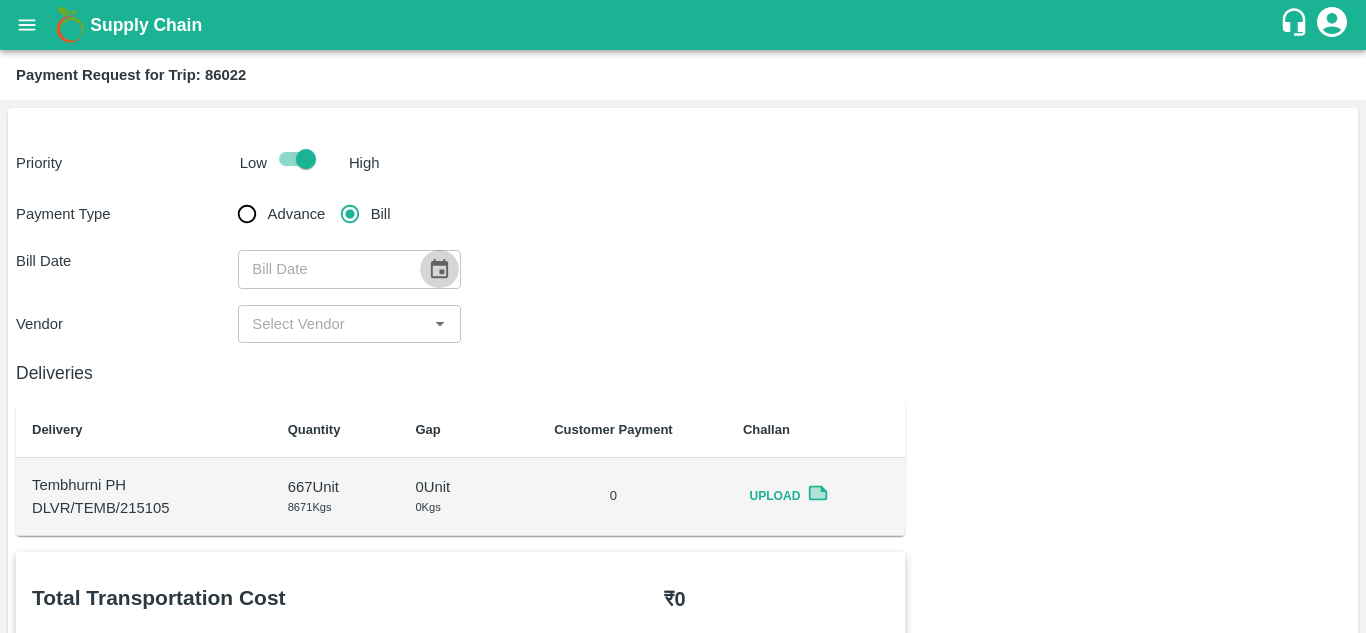 click 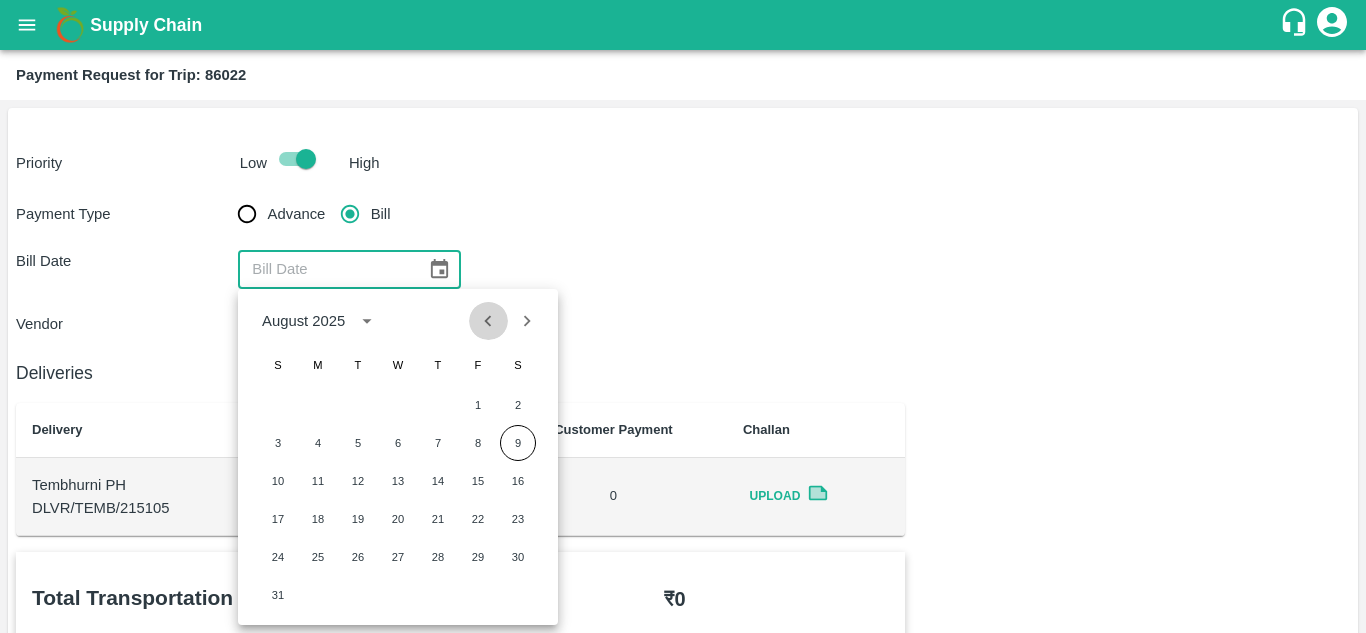 click 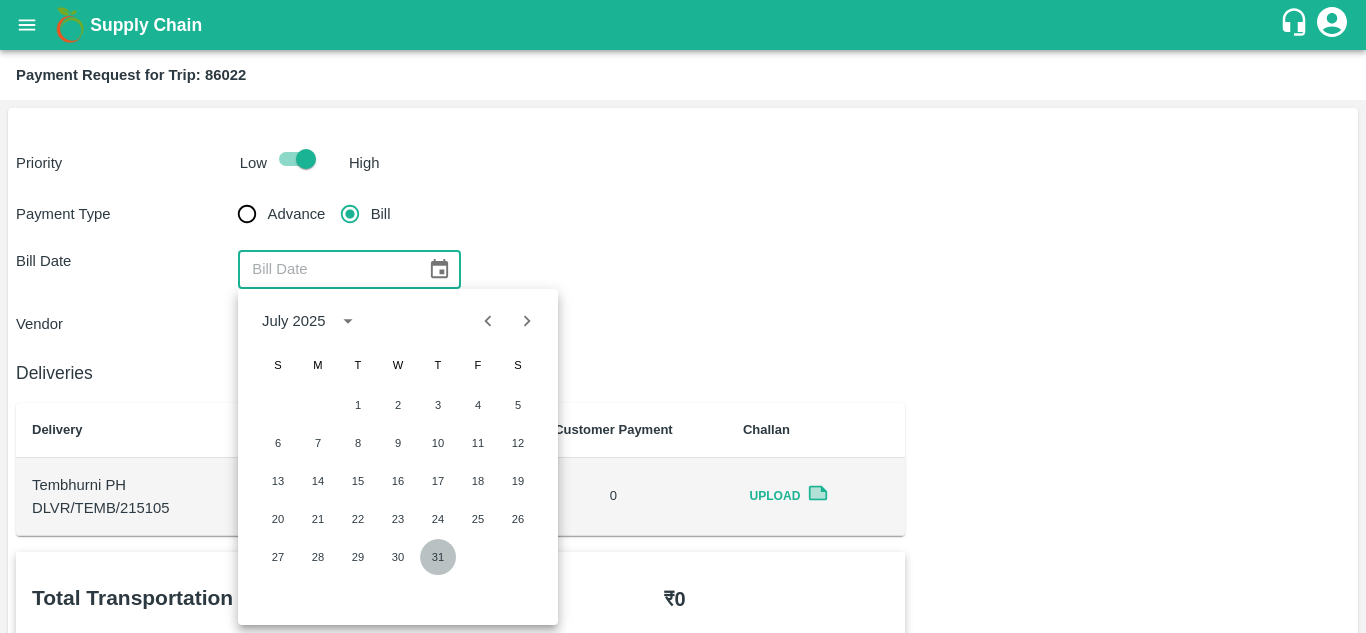 click on "31" at bounding box center [438, 557] 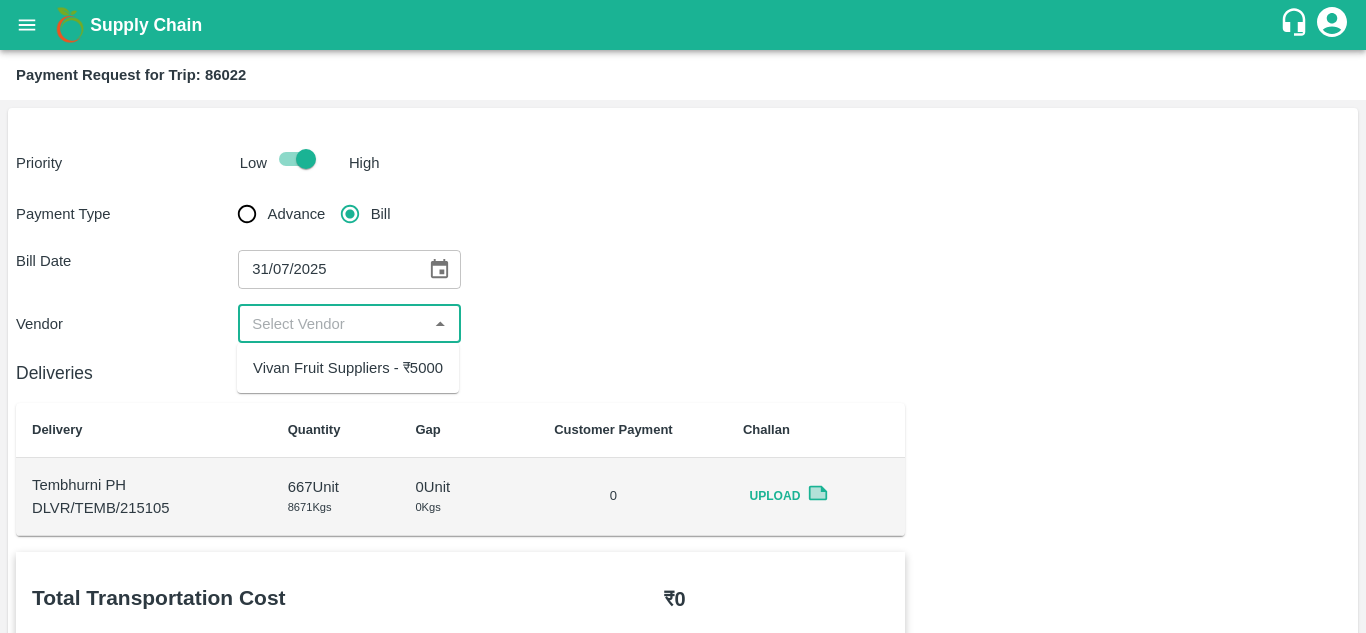 click at bounding box center [332, 324] 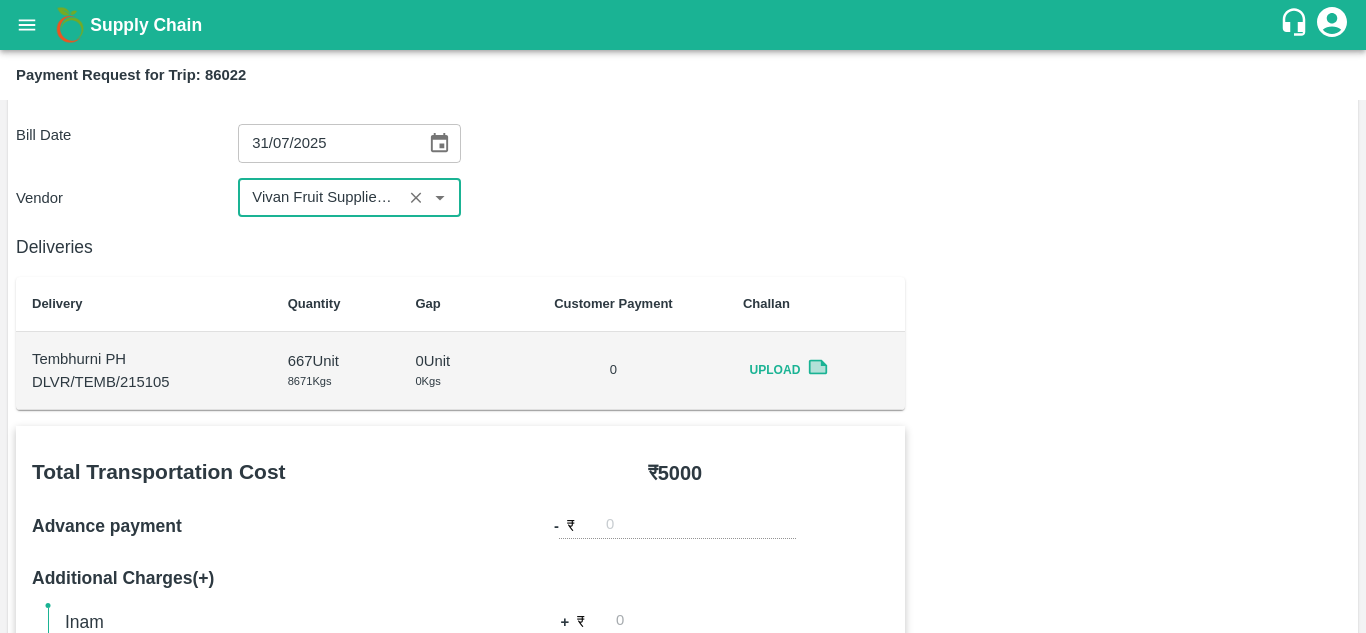 scroll, scrollTop: 130, scrollLeft: 0, axis: vertical 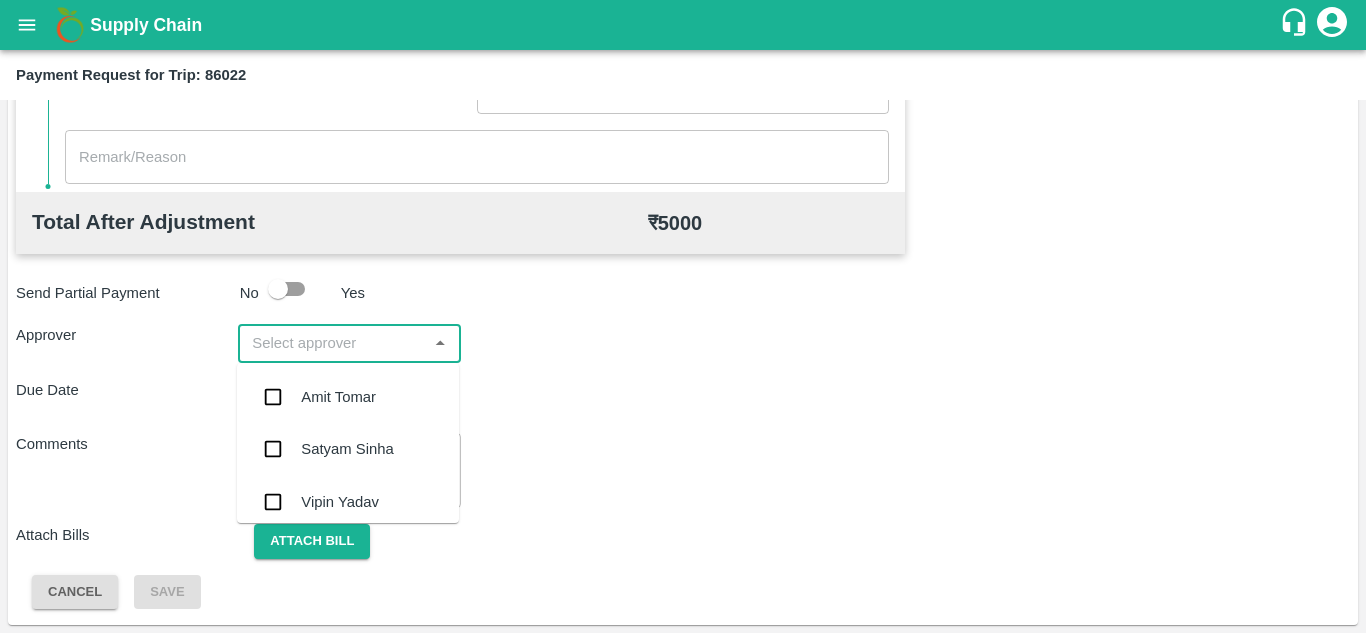 click at bounding box center [332, 343] 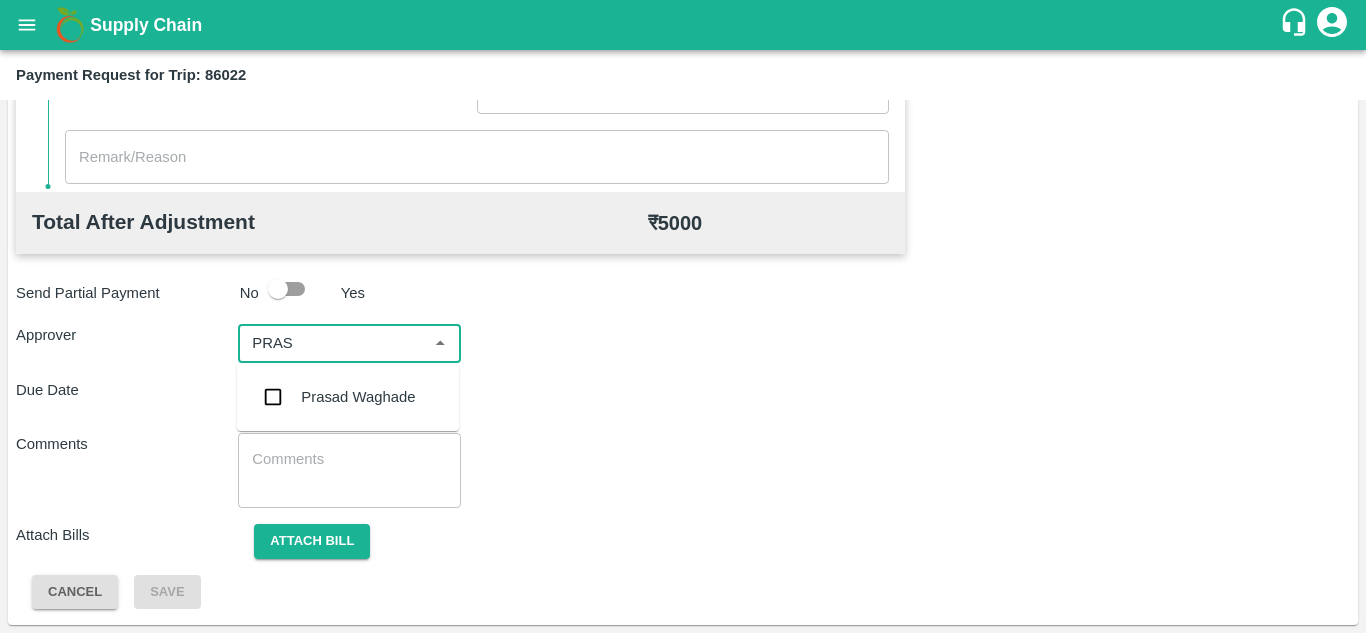type on "PRASA" 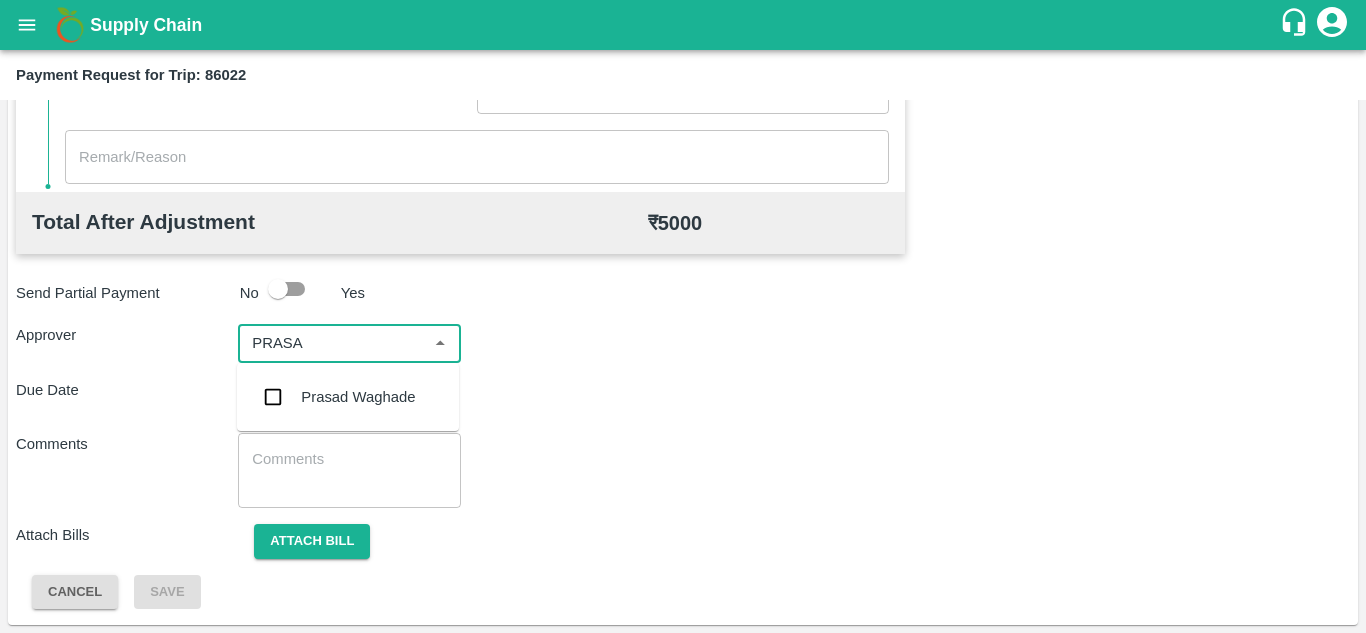 click on "Prasad Waghade" at bounding box center [358, 397] 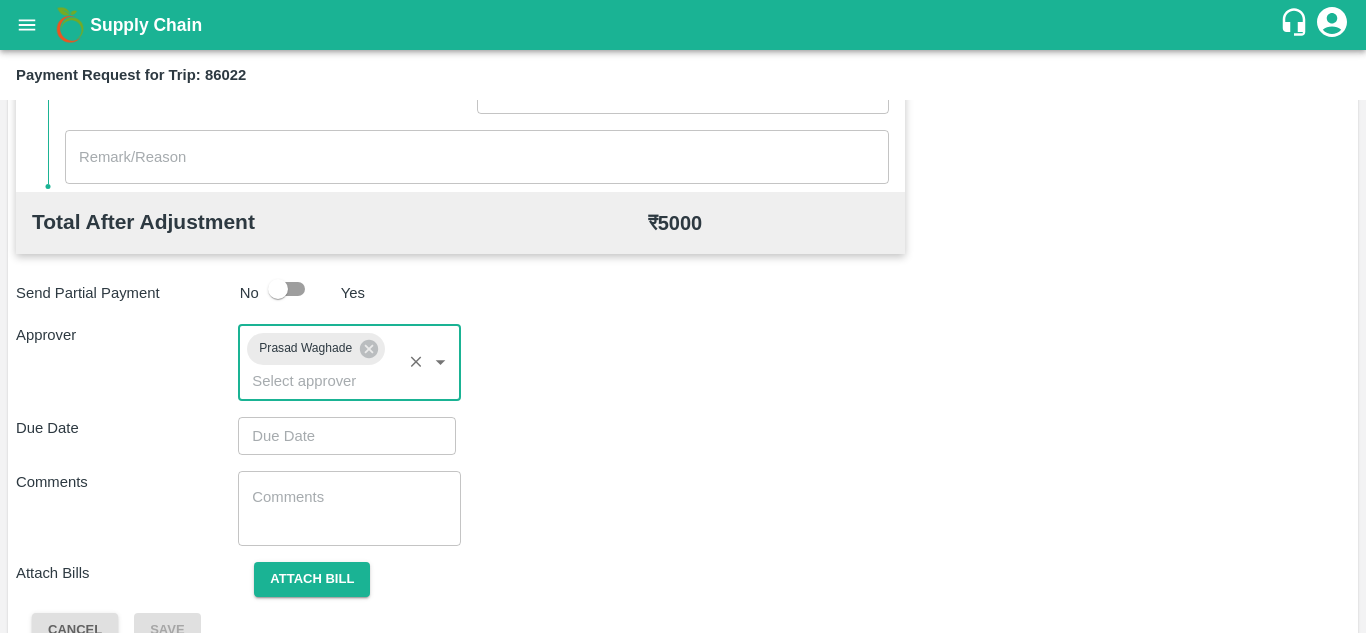 type on "DD/MM/YYYY hh:mm aa" 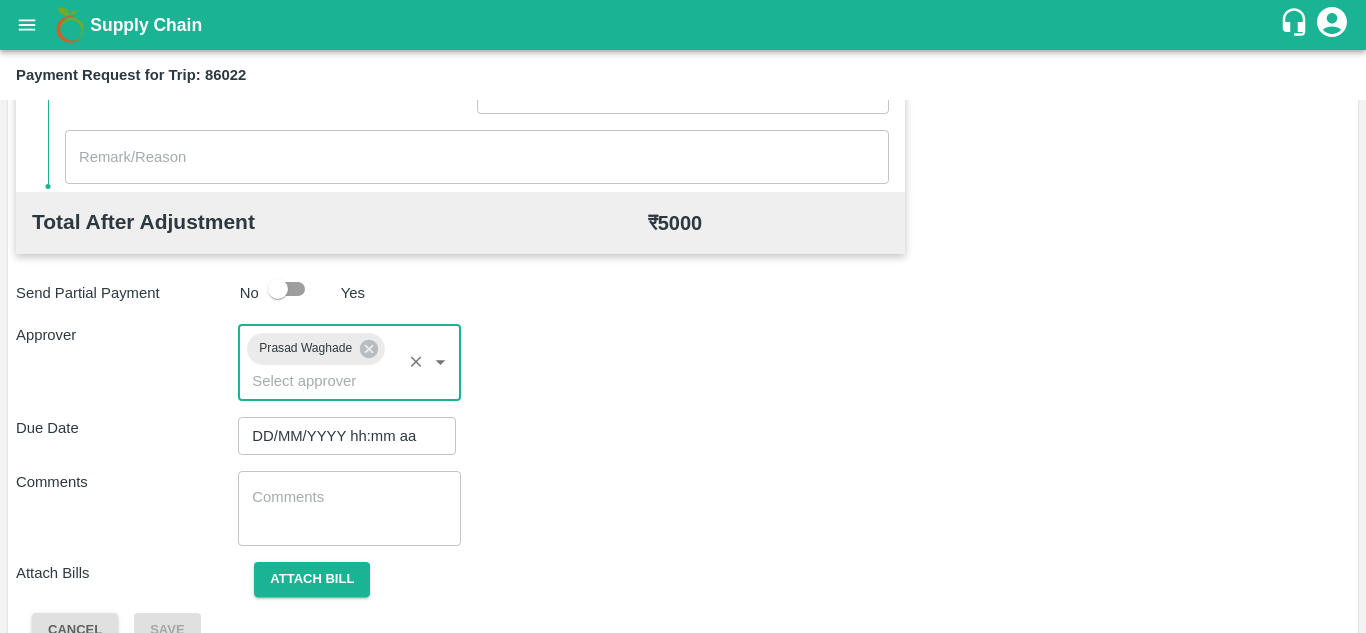 click on "DD/MM/YYYY hh:mm aa" at bounding box center [340, 436] 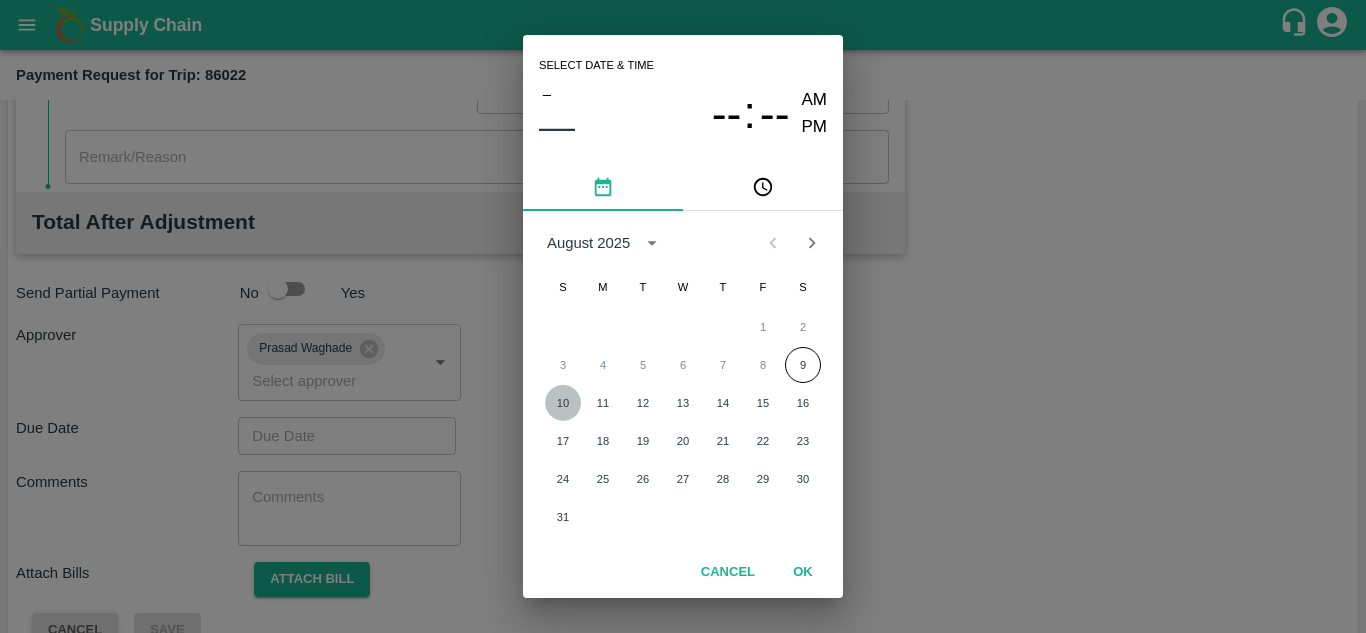 click on "10" at bounding box center (563, 403) 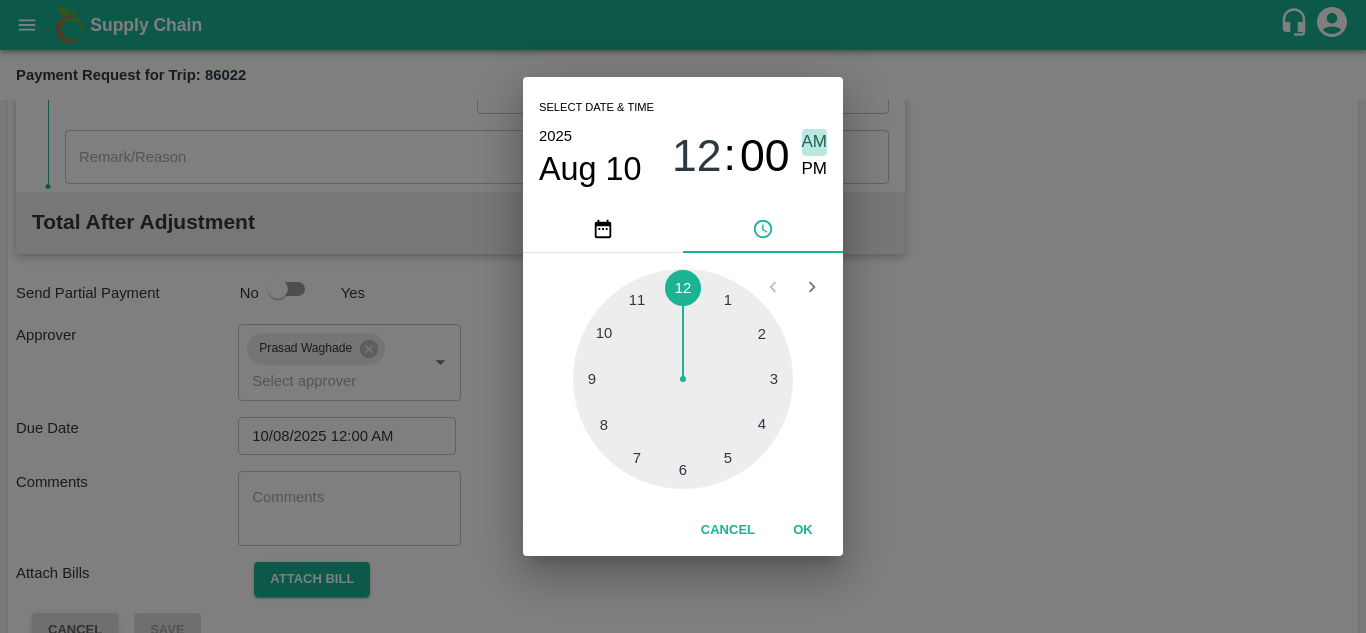click on "AM" at bounding box center [815, 142] 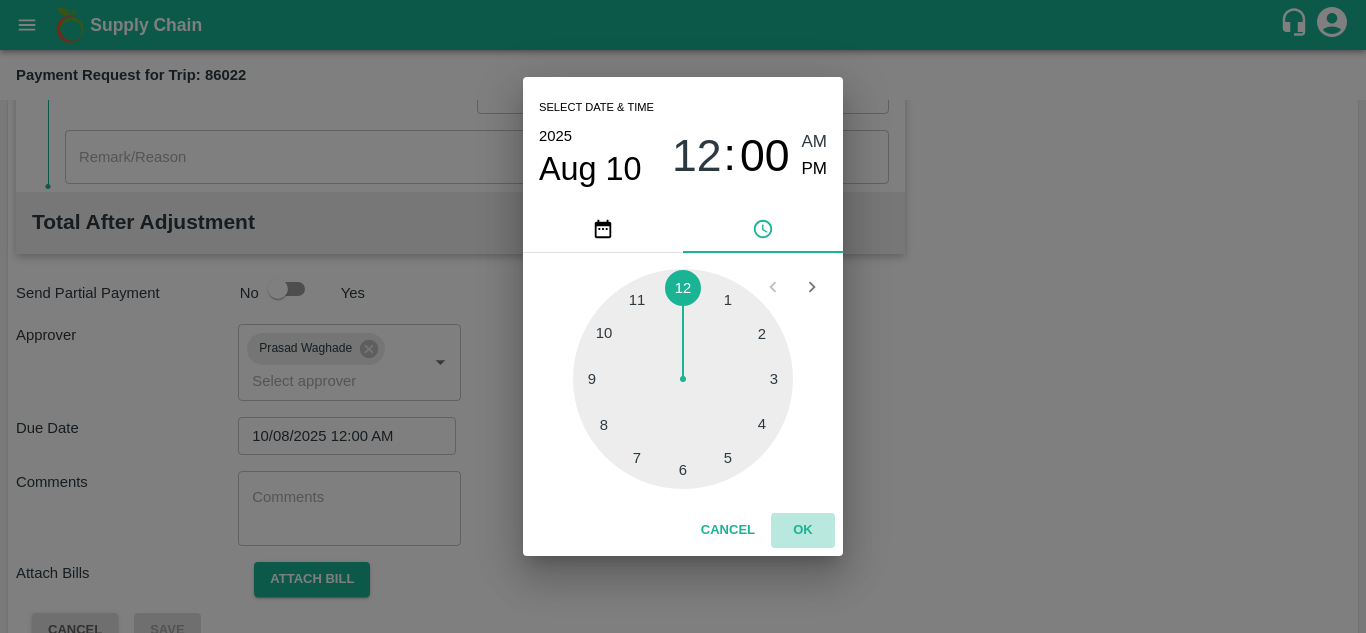 click on "OK" at bounding box center [803, 530] 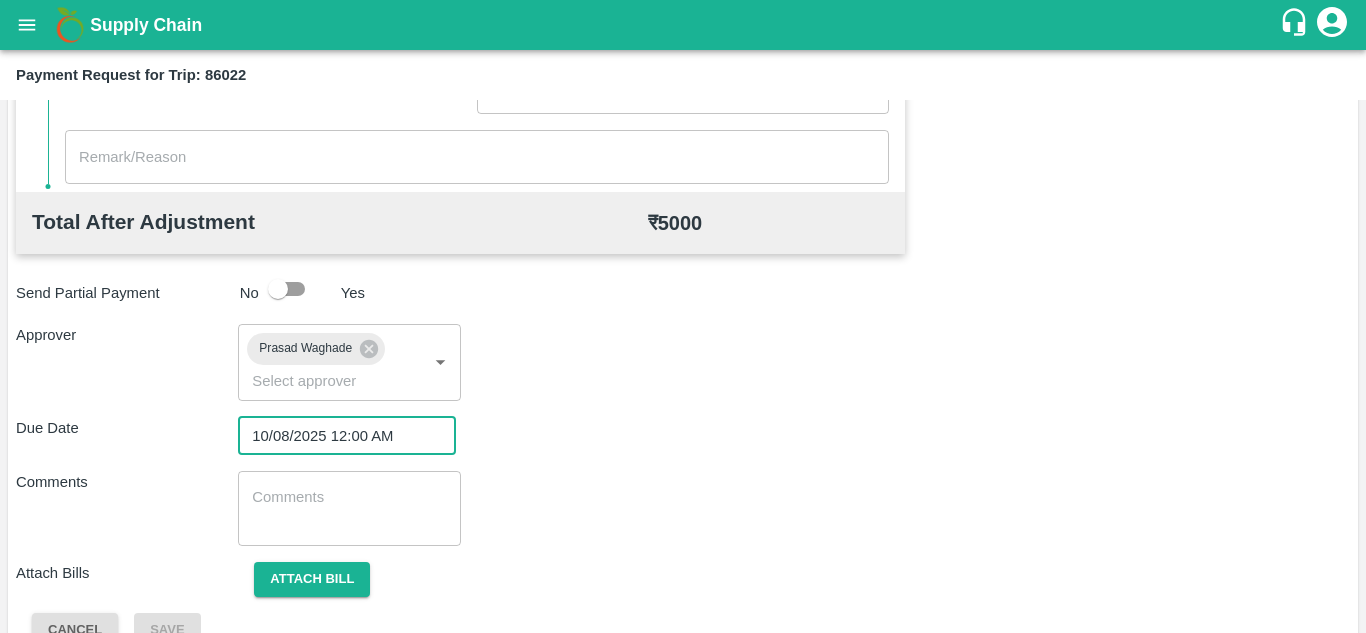 click at bounding box center (349, 508) 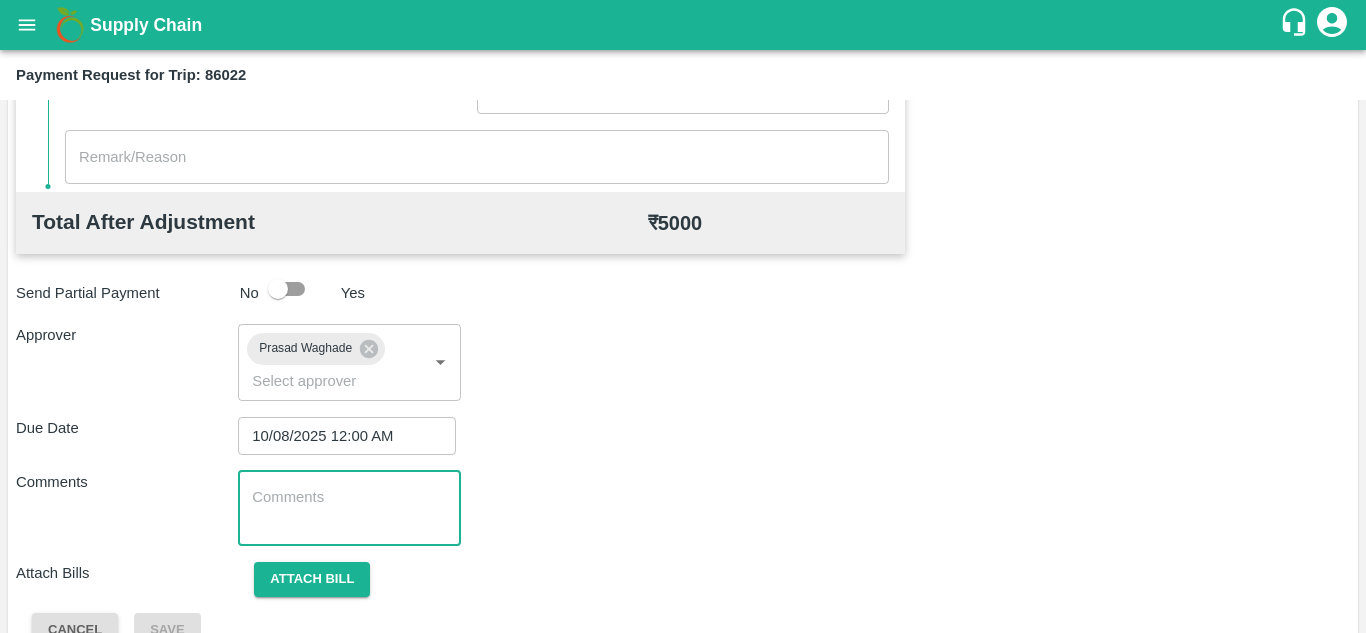 paste on "T" 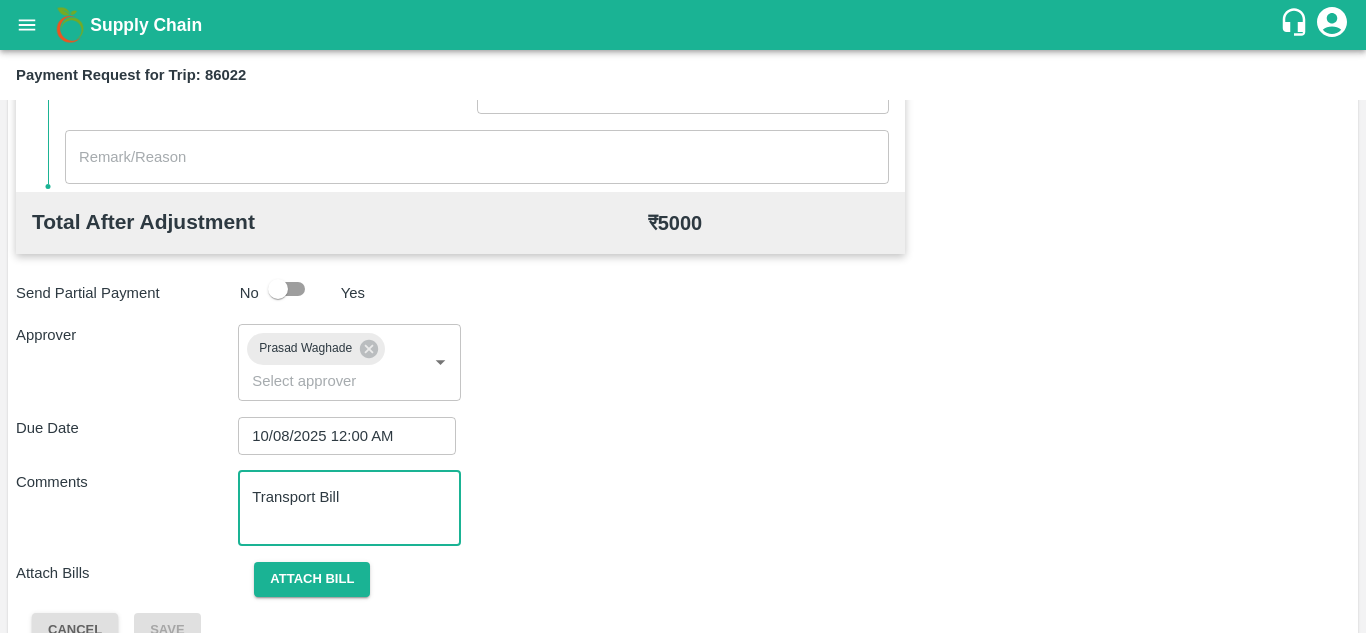 scroll, scrollTop: 948, scrollLeft: 0, axis: vertical 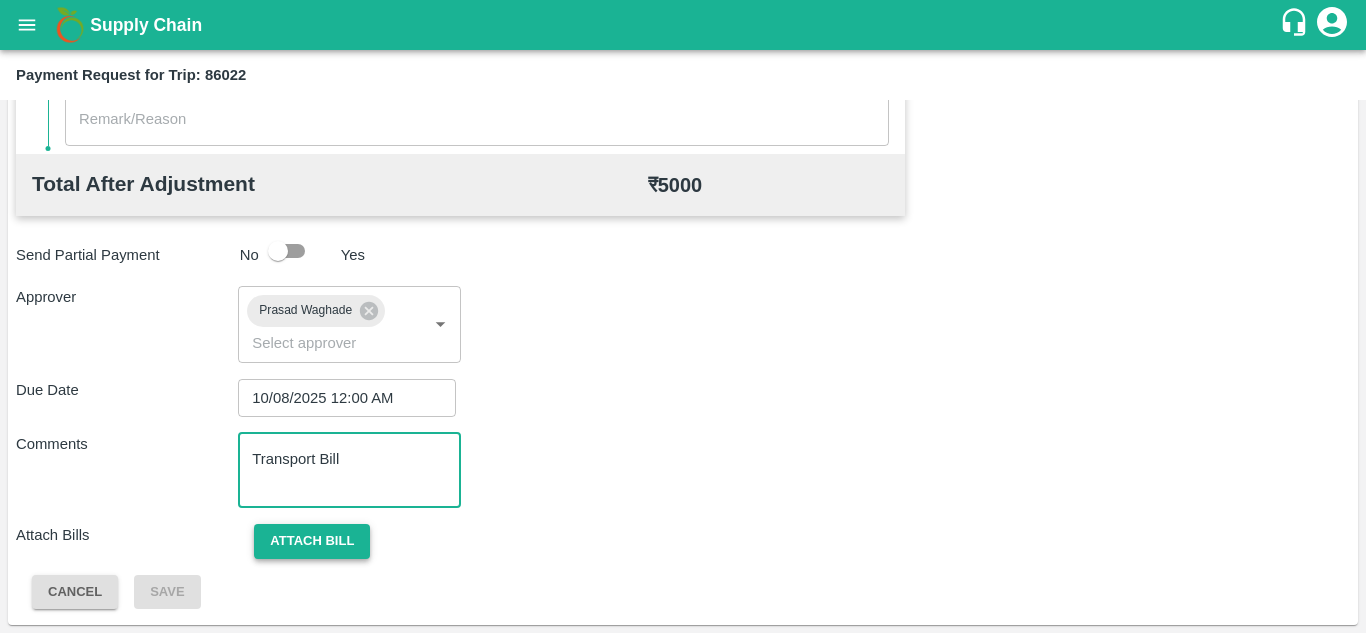 type on "Transport Bill" 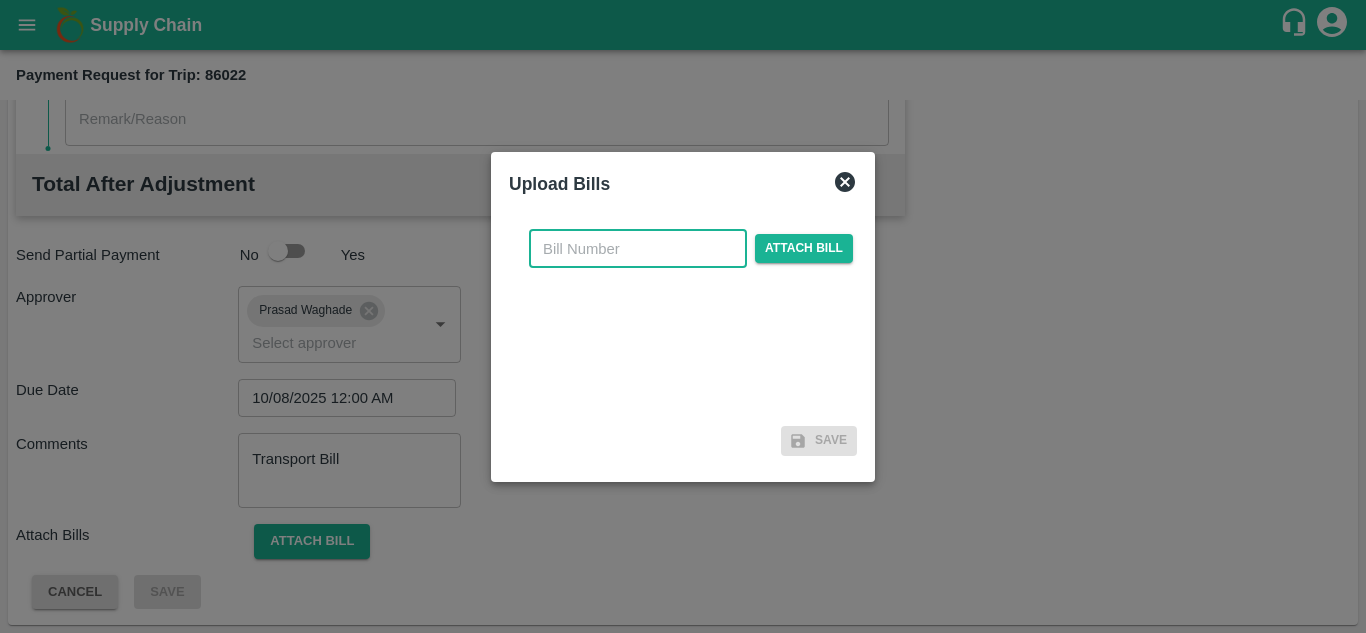 click at bounding box center (638, 249) 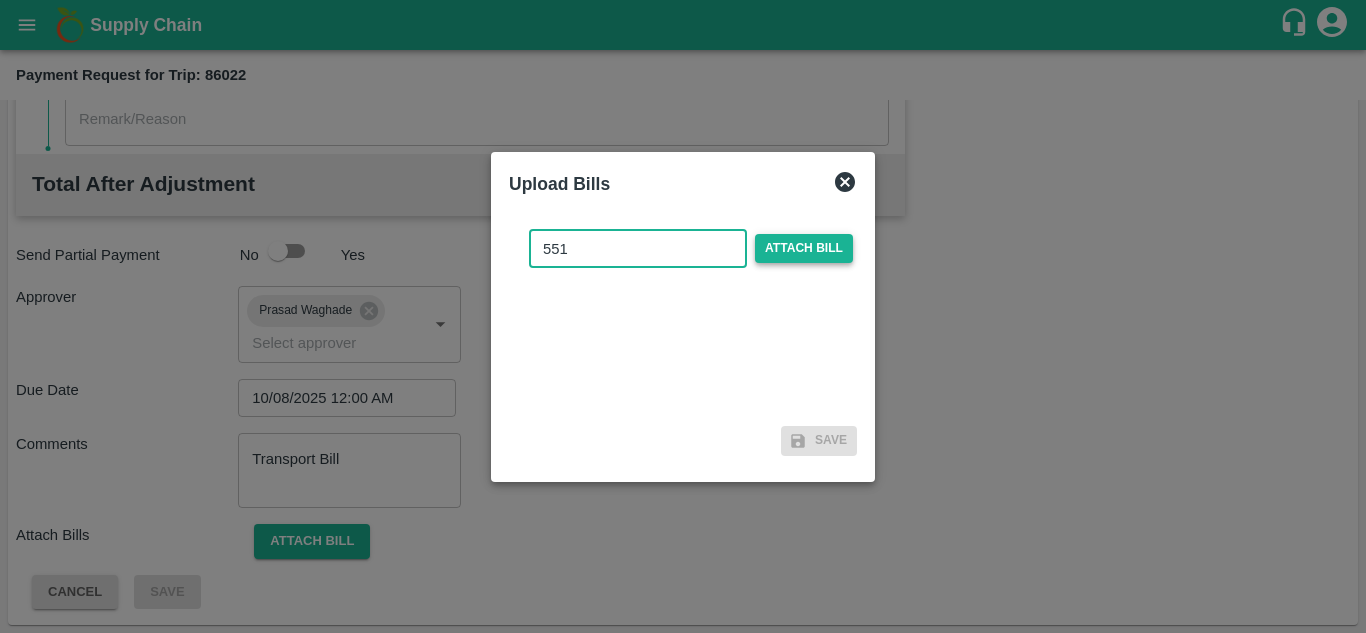 type on "551" 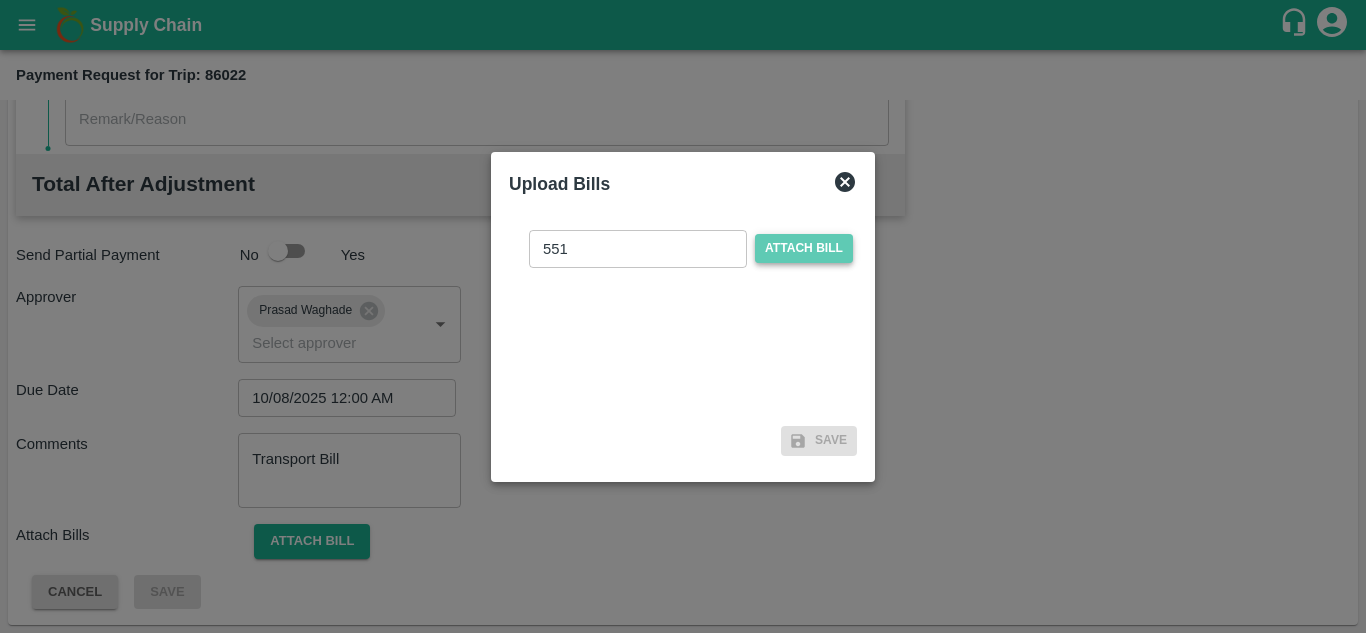 click on "Attach bill" at bounding box center (804, 248) 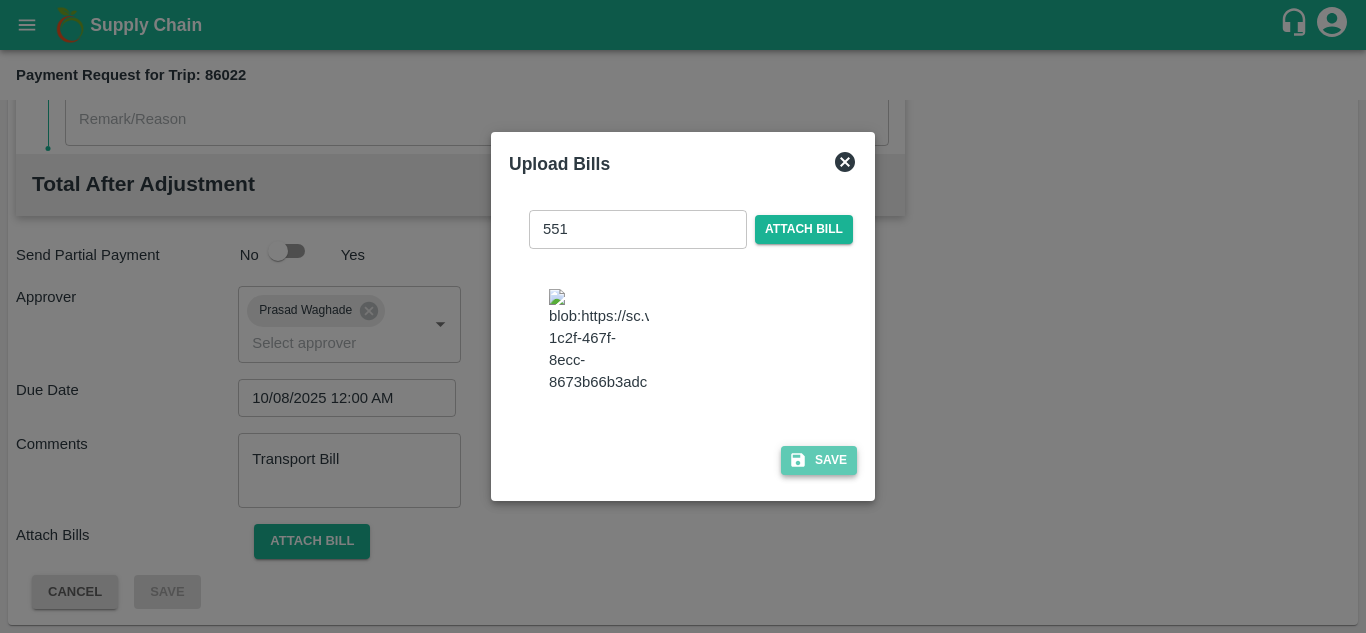 click on "Save" at bounding box center (819, 460) 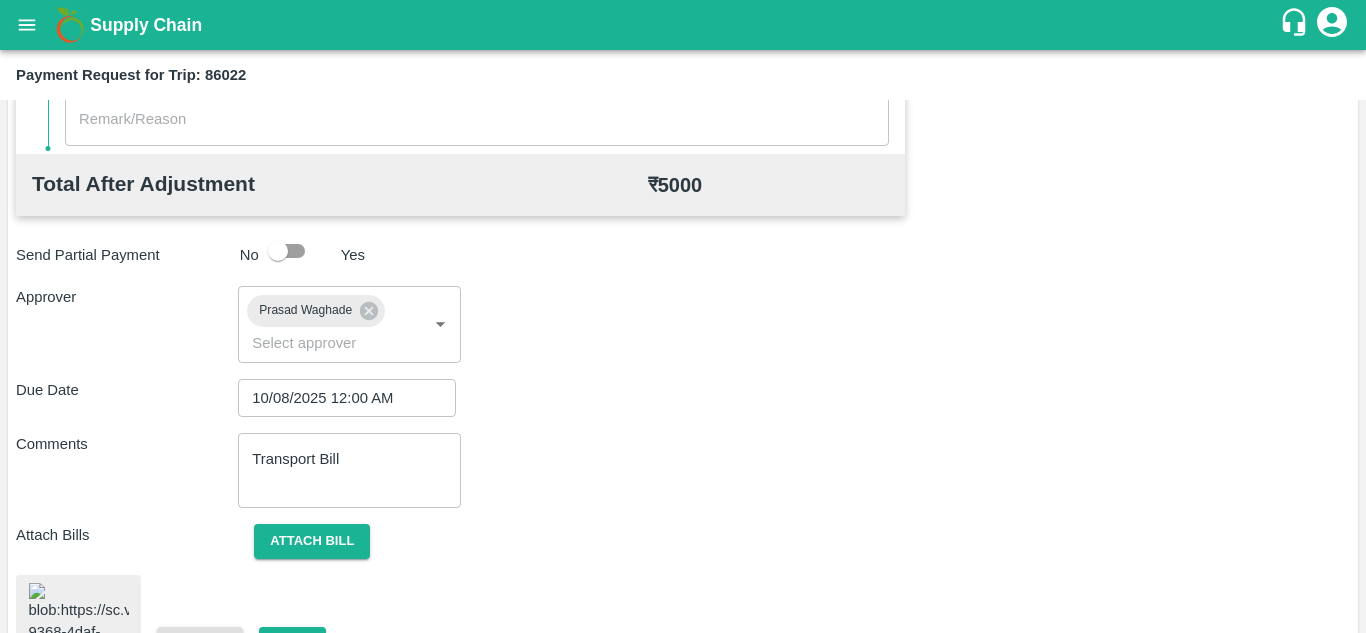 scroll, scrollTop: 1086, scrollLeft: 0, axis: vertical 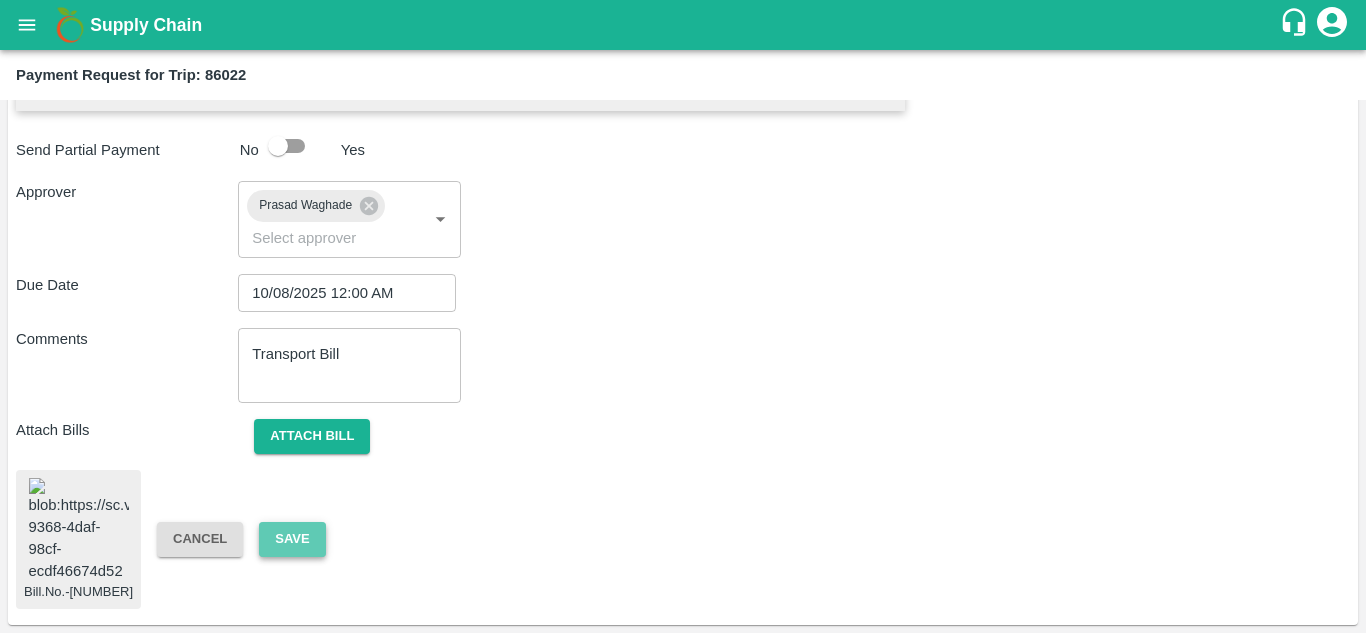 click on "Save" at bounding box center [292, 539] 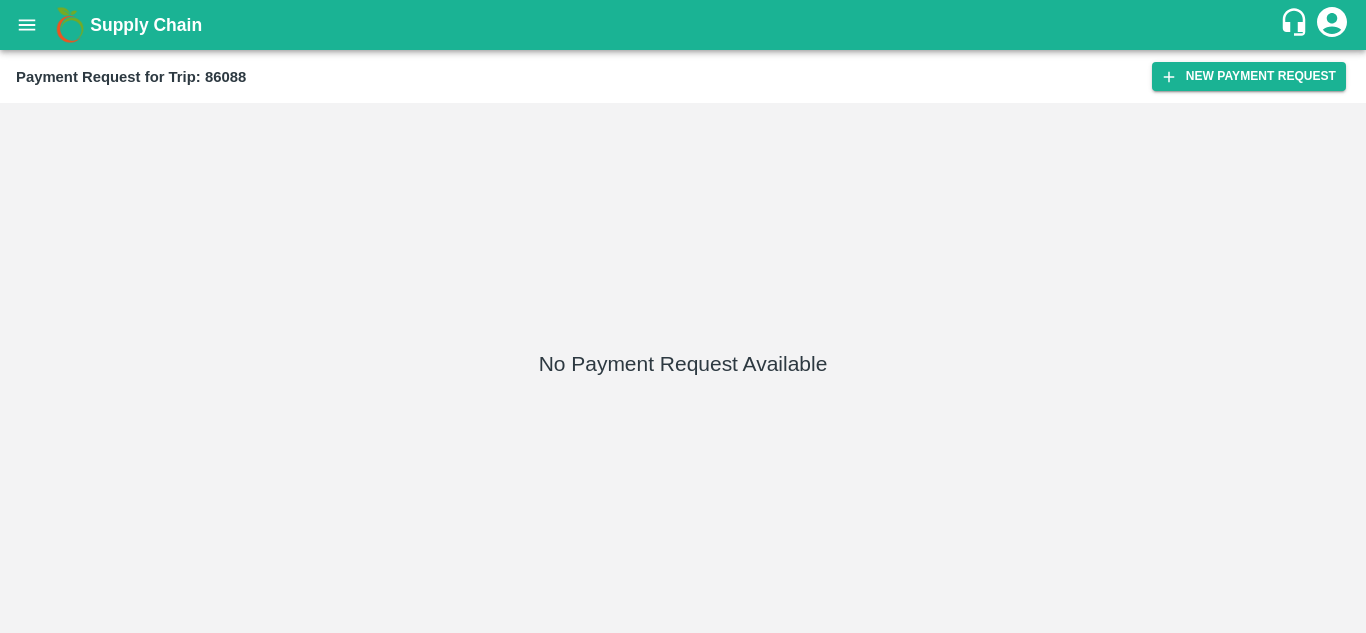 scroll, scrollTop: 0, scrollLeft: 0, axis: both 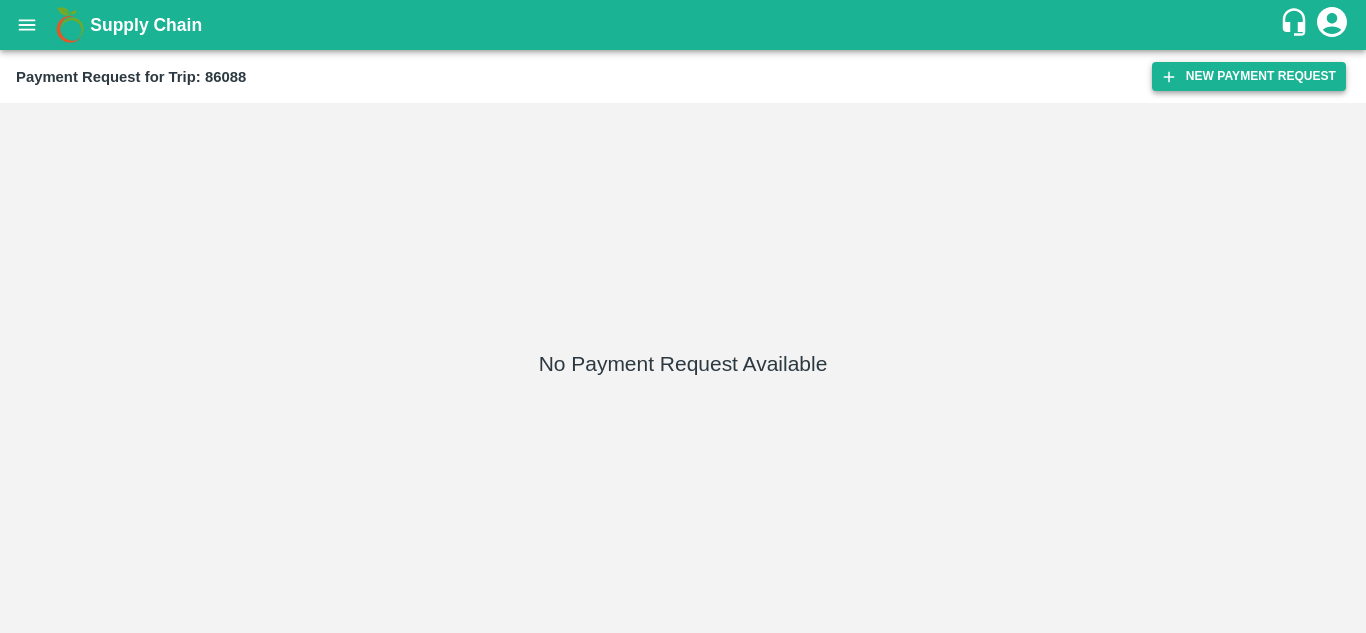 click on "New Payment Request" at bounding box center [1249, 76] 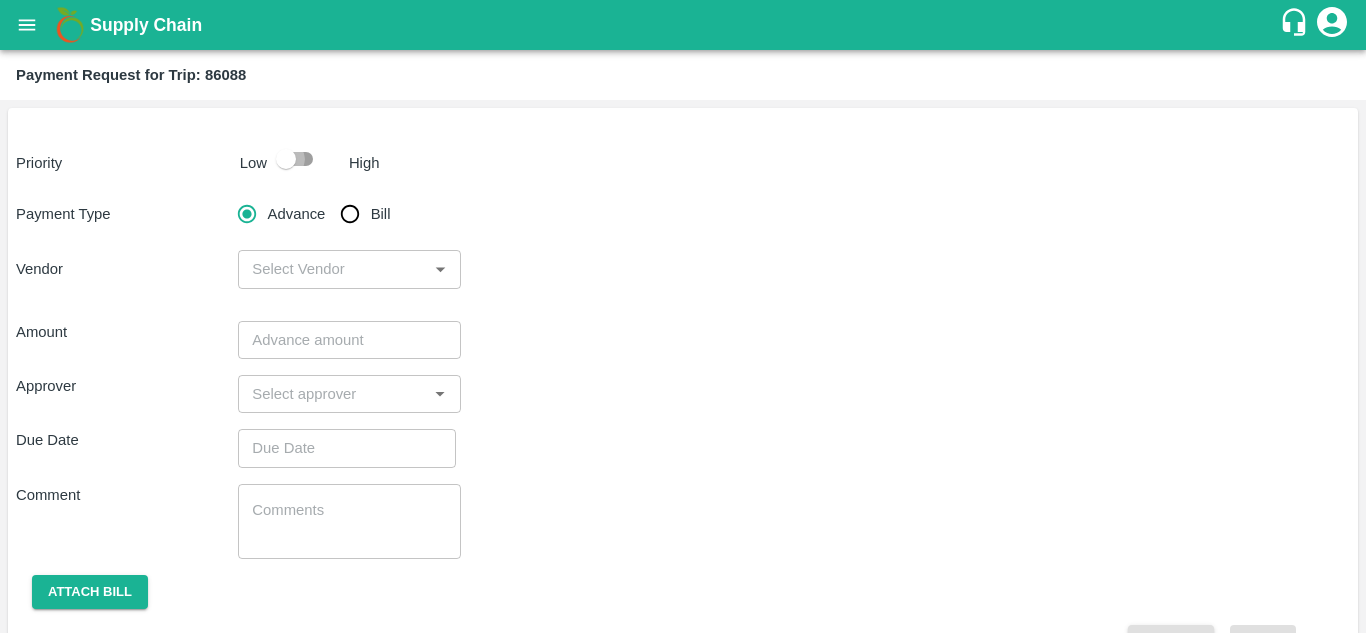 click at bounding box center [286, 159] 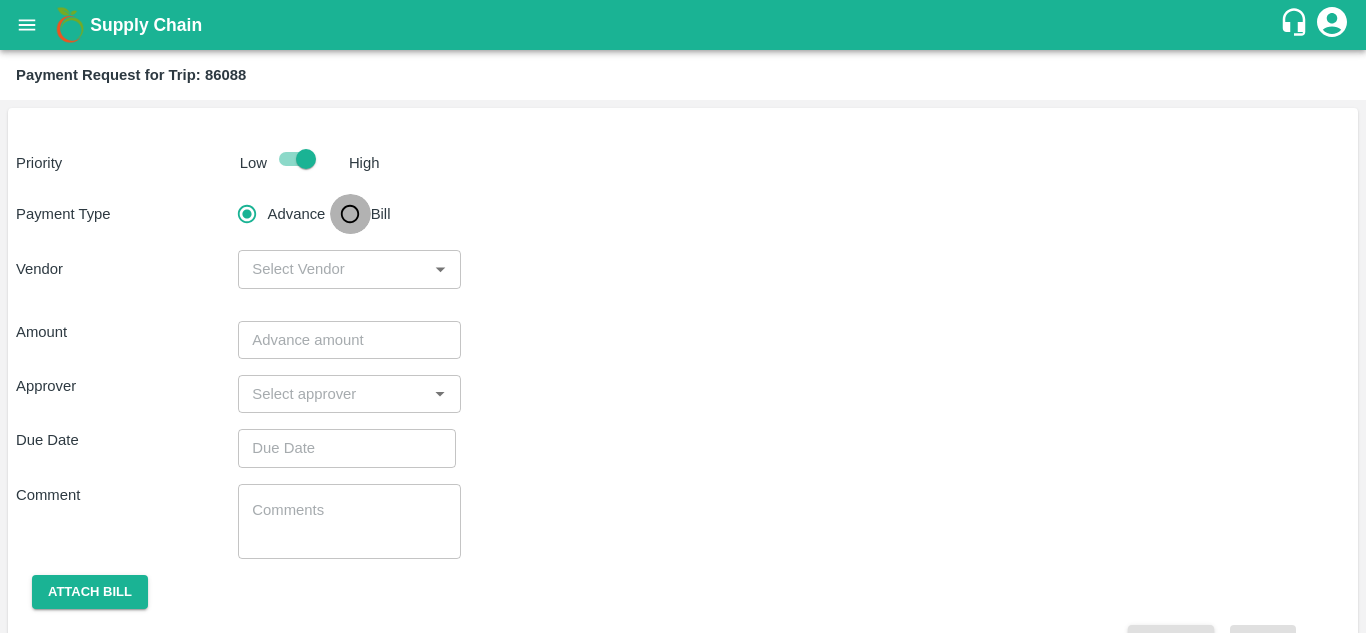 click on "Bill" at bounding box center [350, 214] 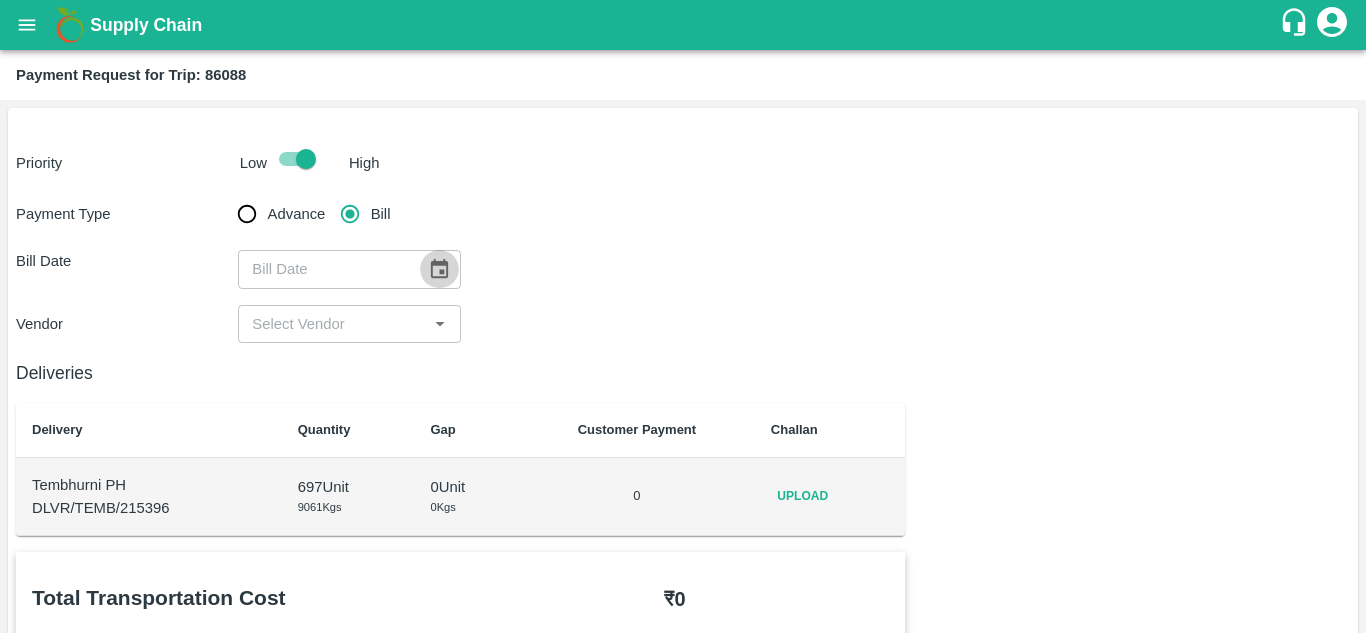 click 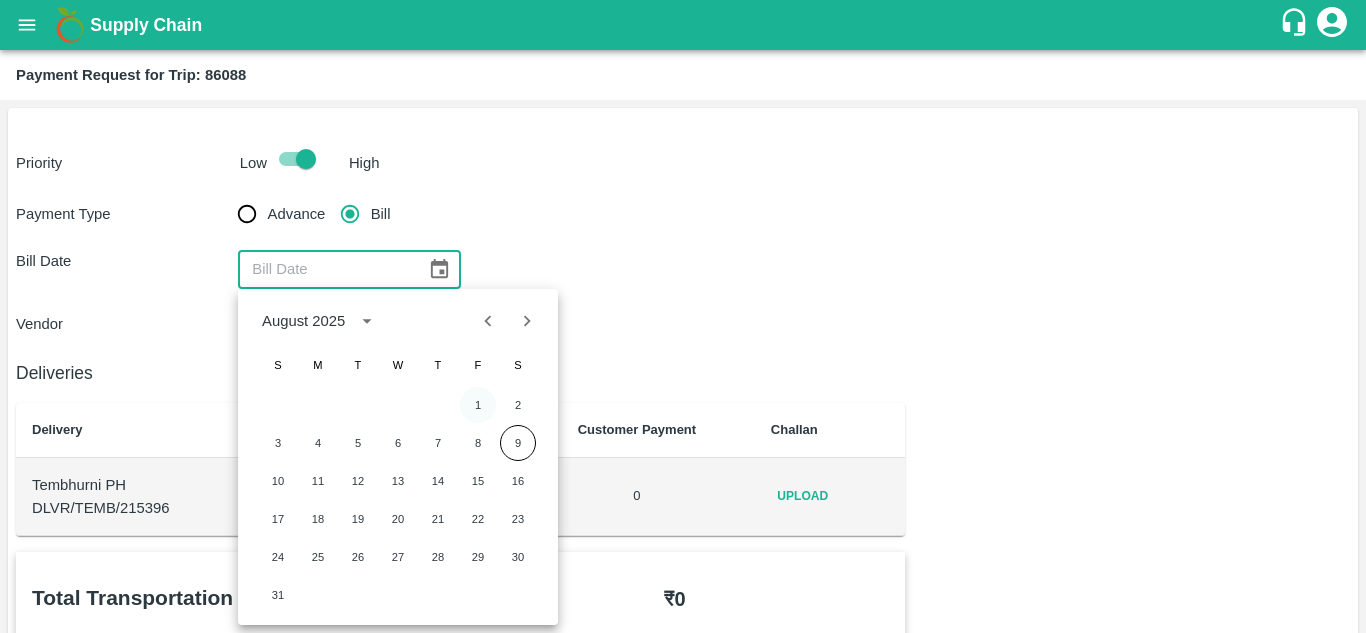 click on "1" at bounding box center (478, 405) 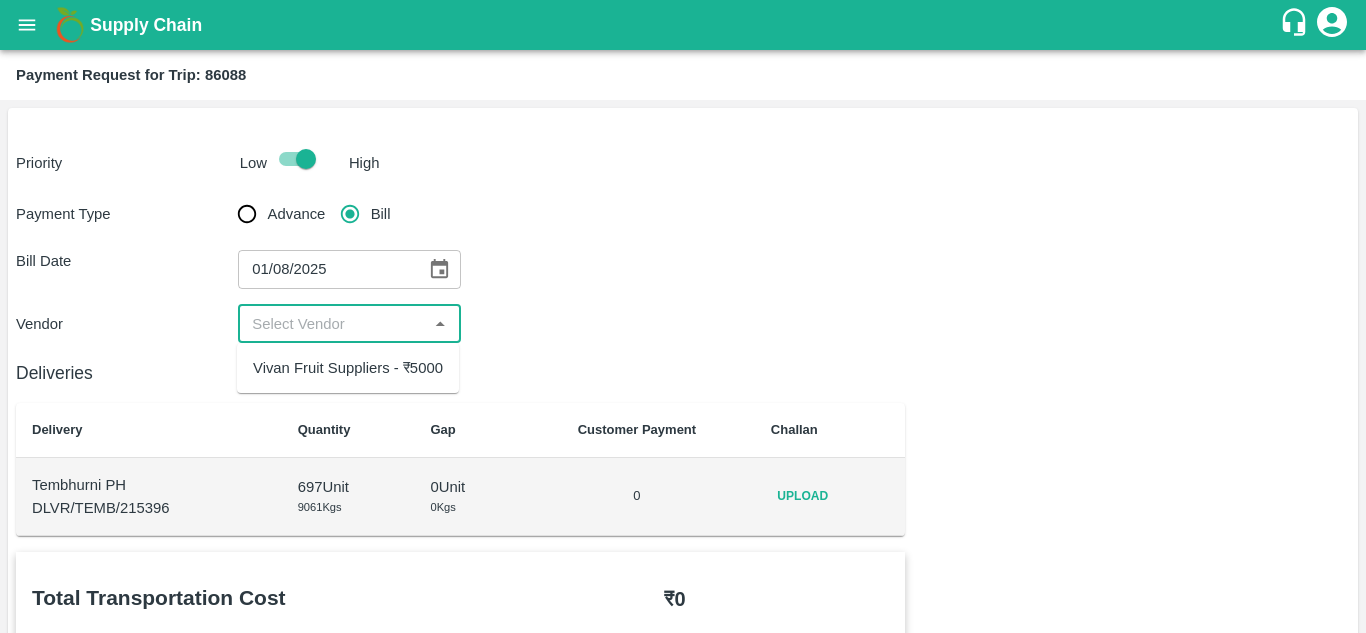 click at bounding box center (332, 324) 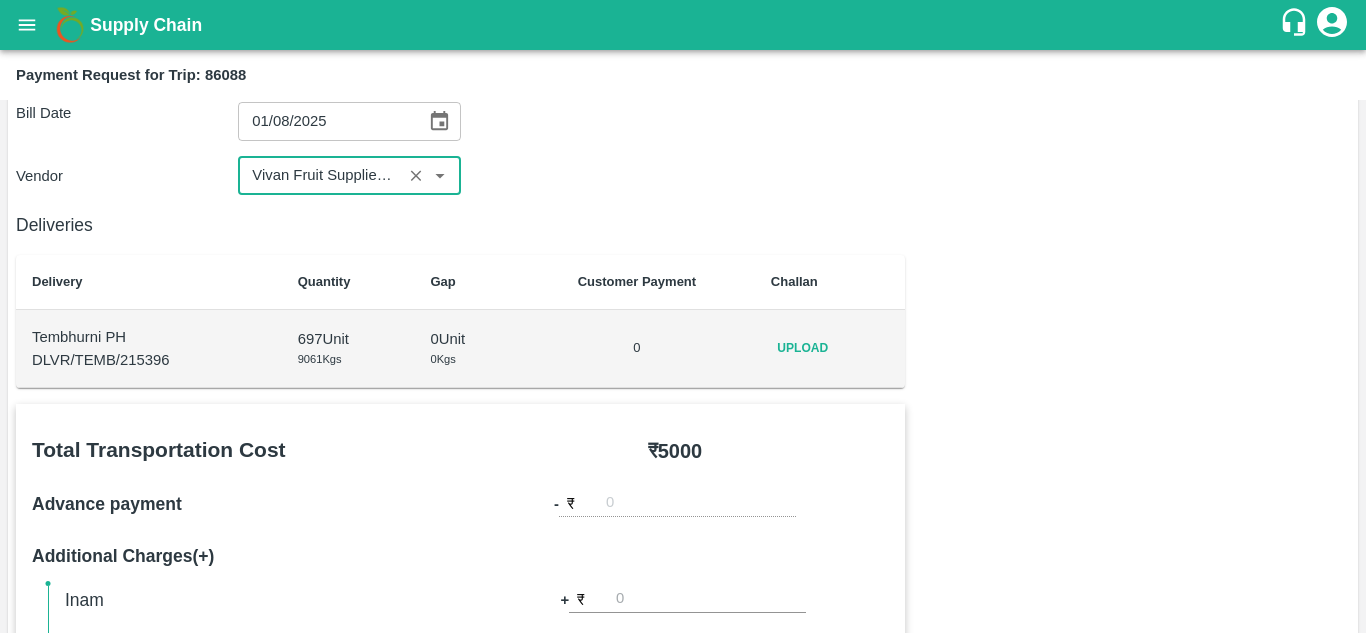 scroll, scrollTop: 0, scrollLeft: 0, axis: both 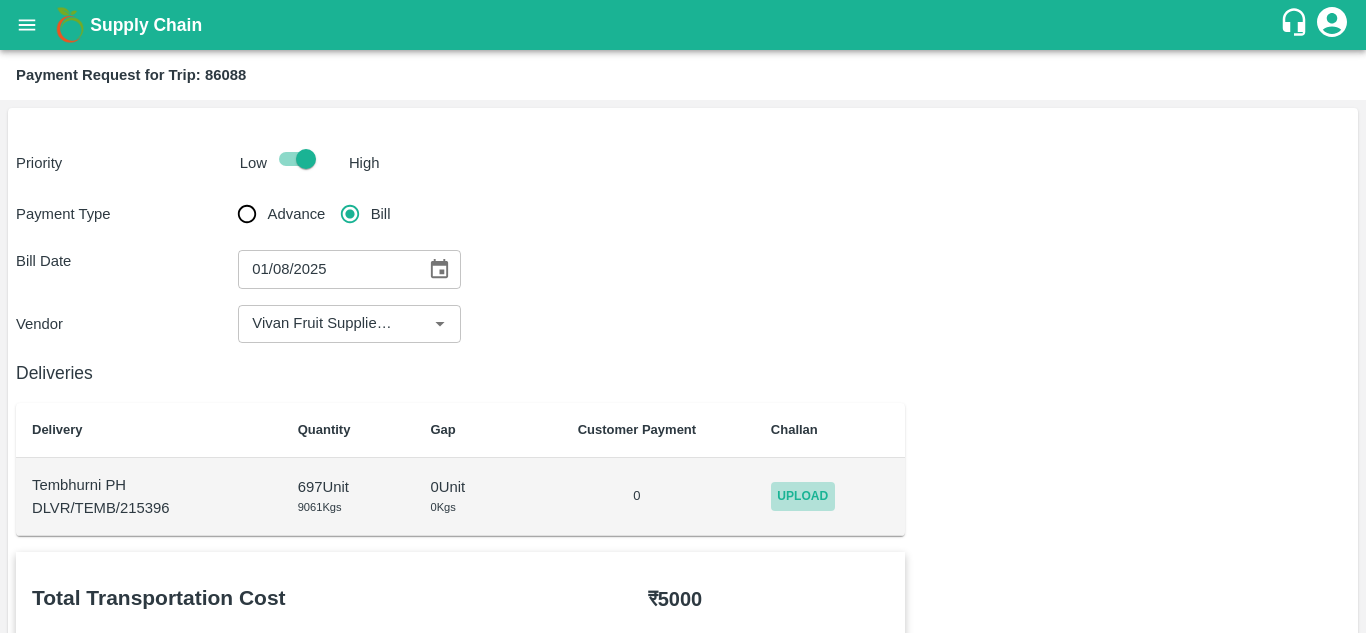click on "Upload" at bounding box center [803, 496] 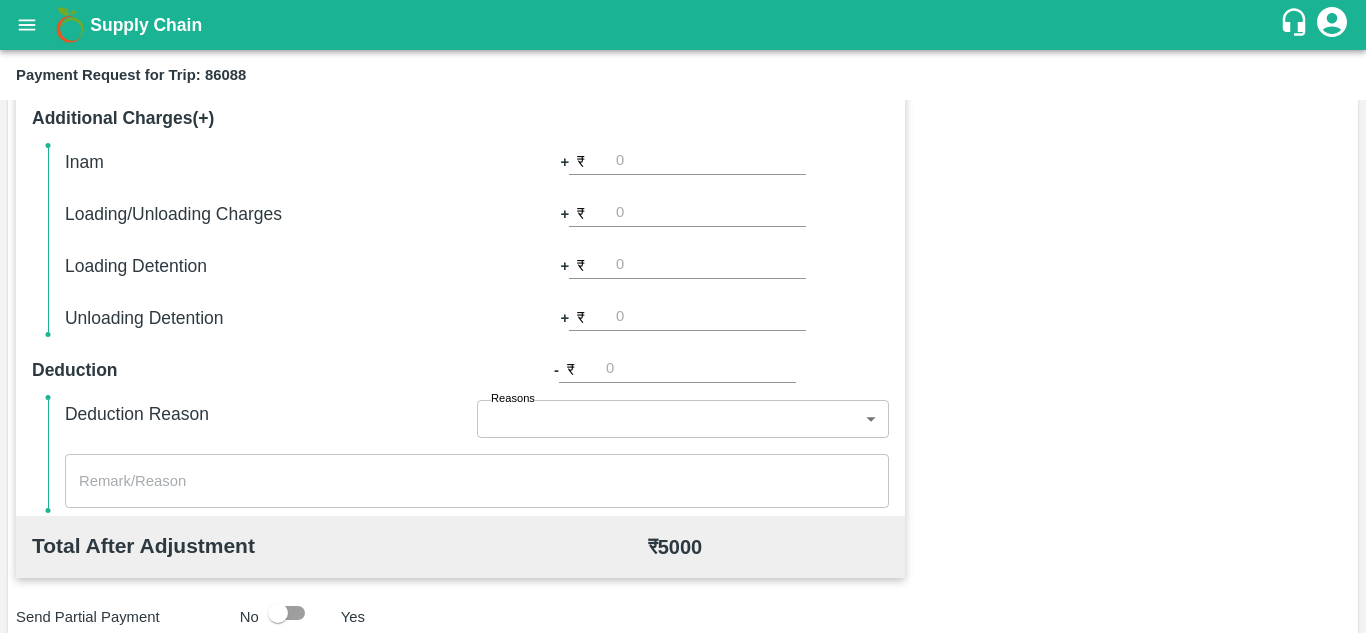 scroll, scrollTop: 910, scrollLeft: 0, axis: vertical 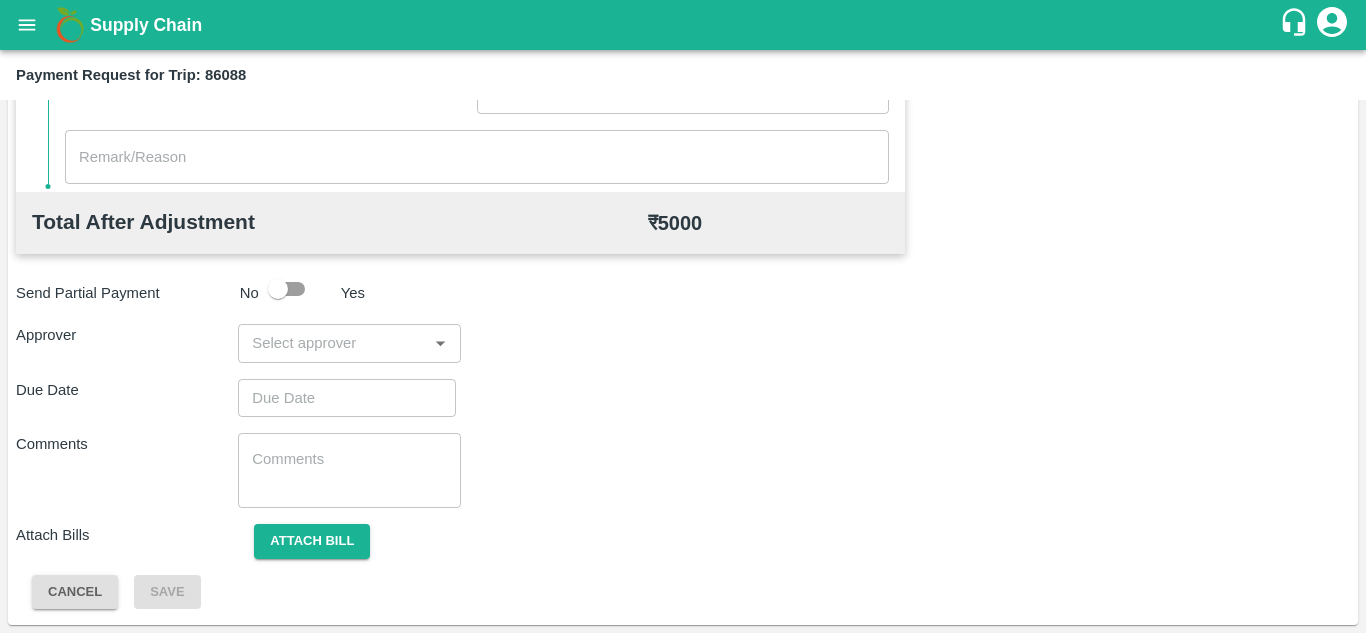 click on "​" at bounding box center [349, 343] 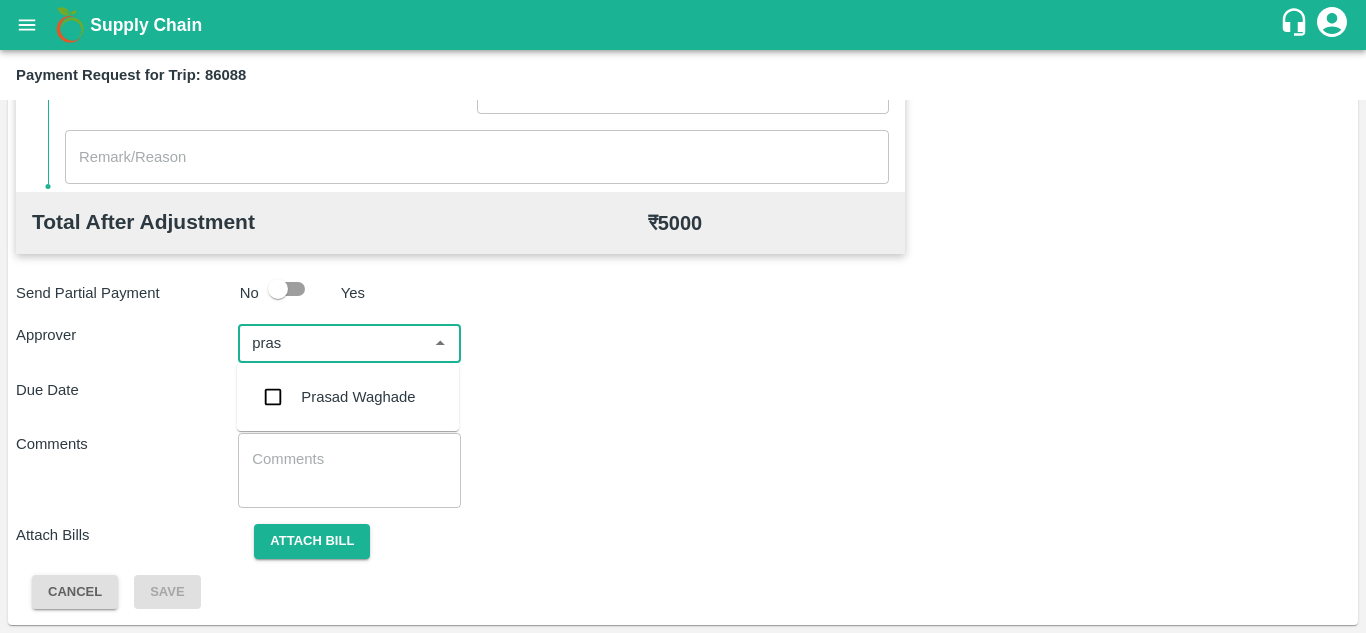 type on "prasa" 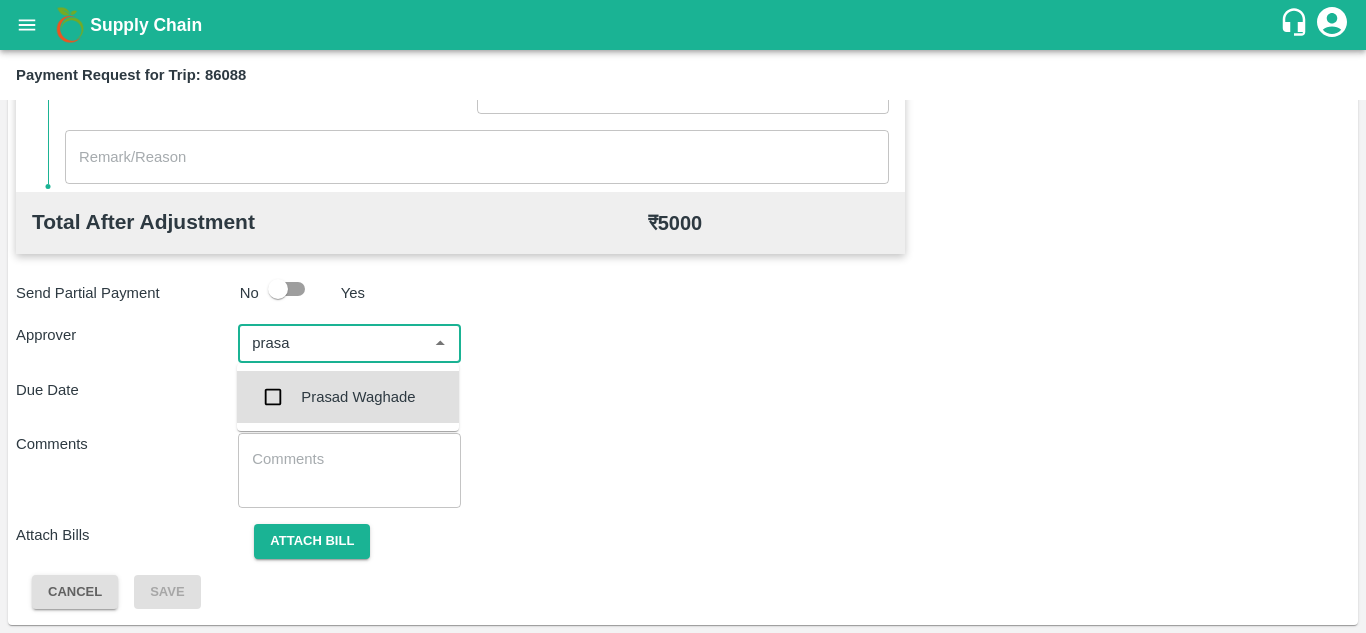 type 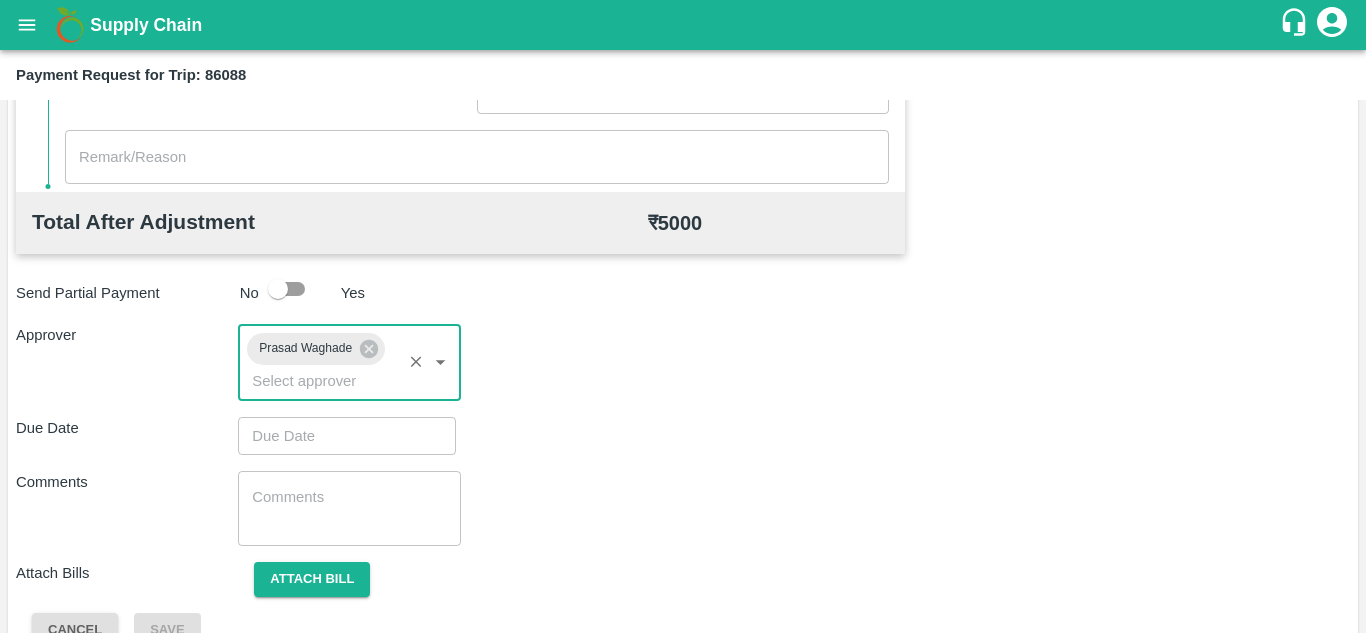 type on "DD/MM/YYYY hh:mm aa" 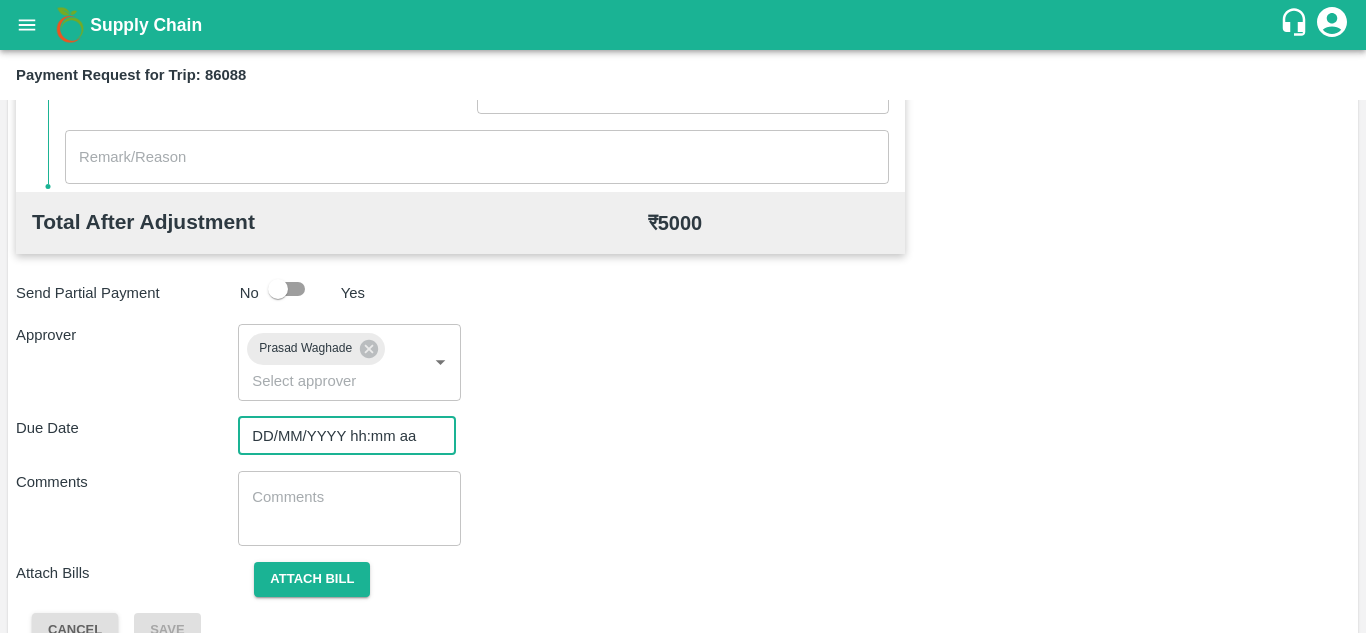 click on "DD/MM/YYYY hh:mm aa" at bounding box center (340, 436) 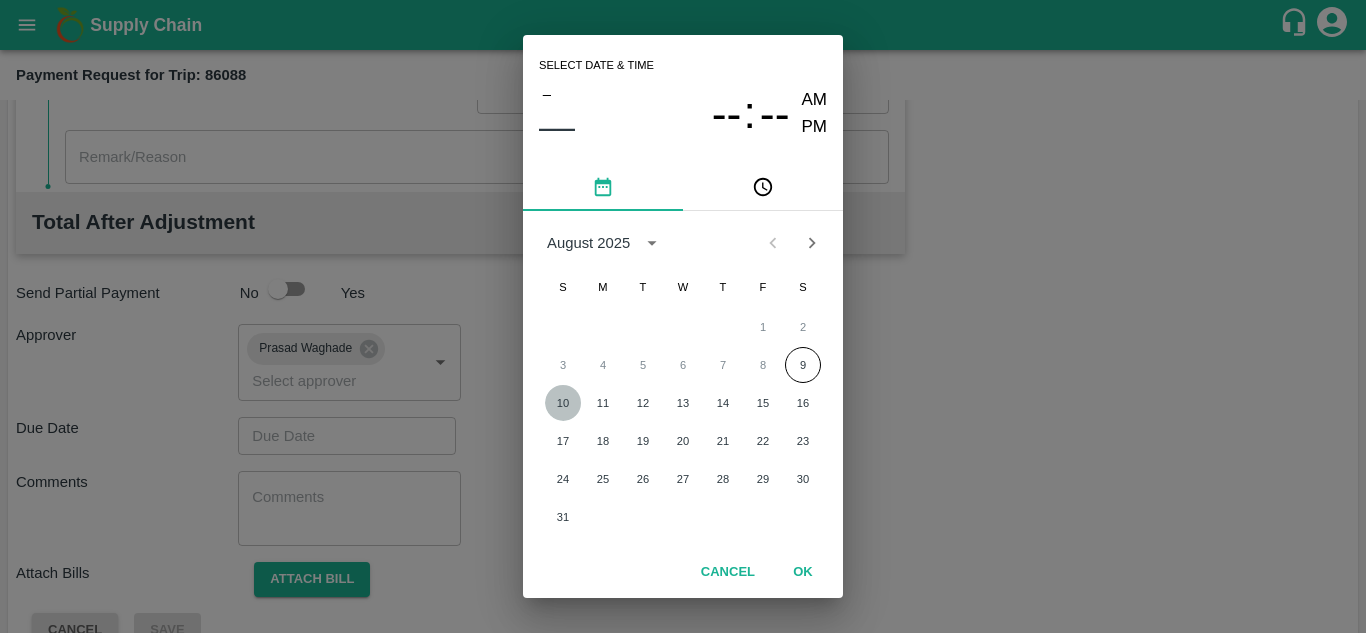 click on "10" at bounding box center [563, 403] 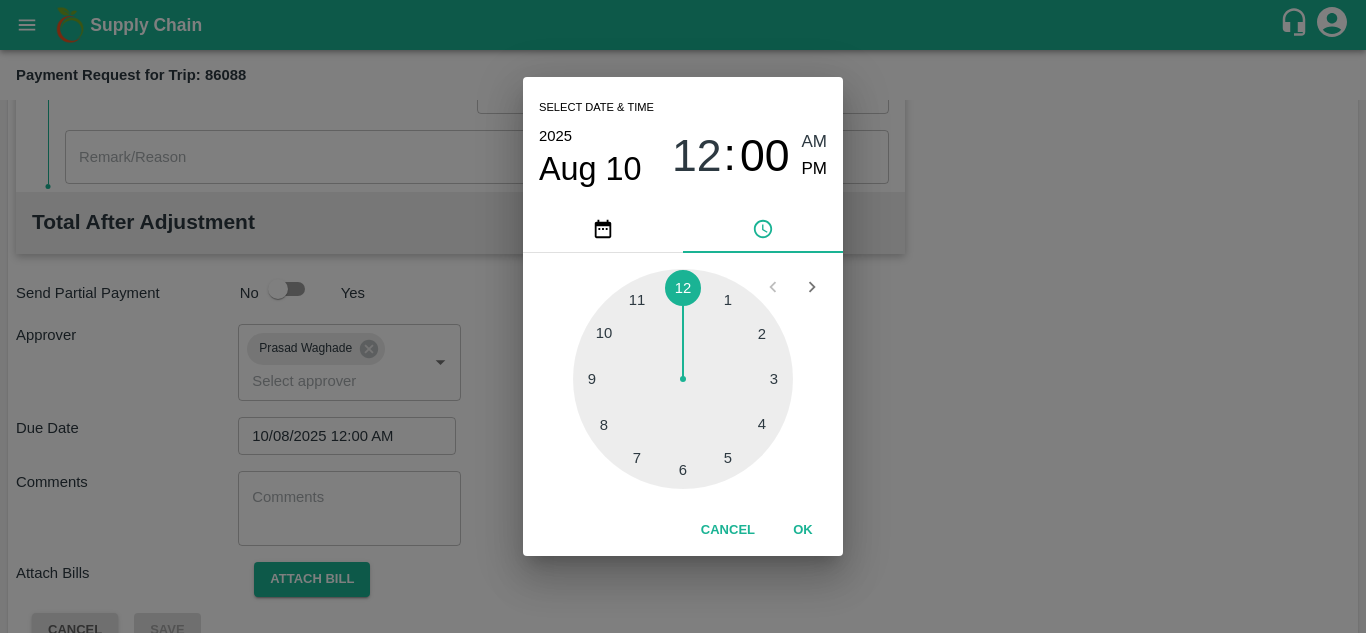 click on "AM" at bounding box center [815, 142] 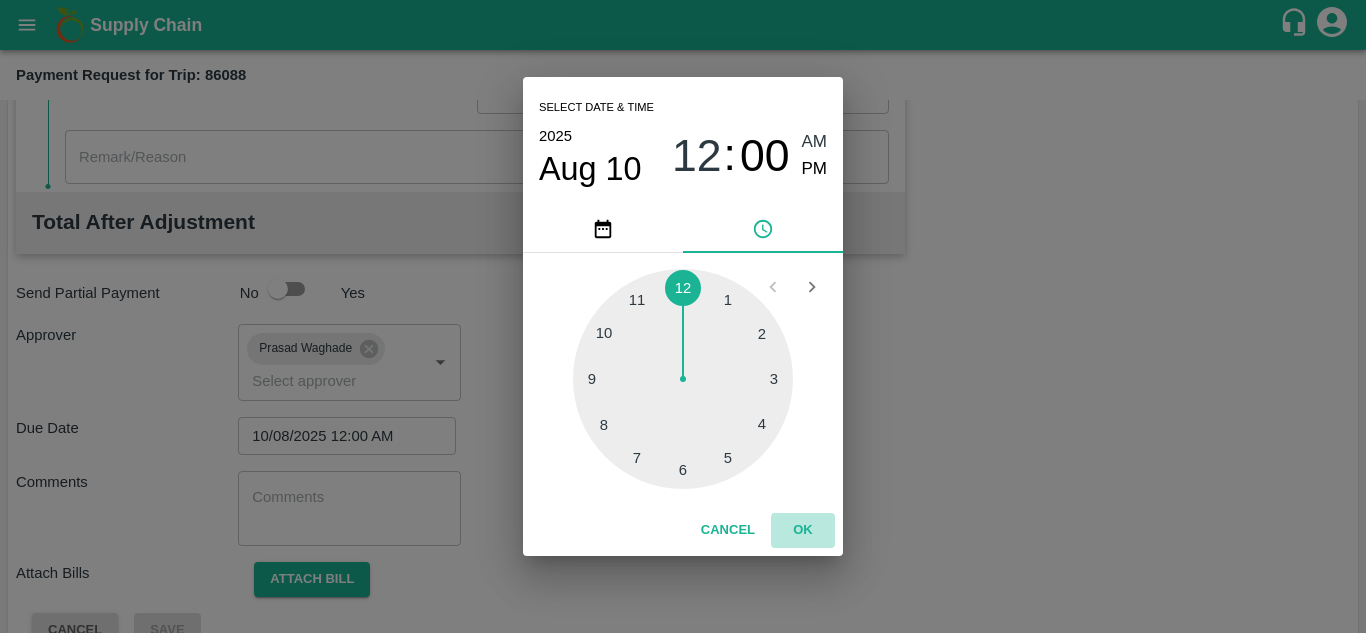 click on "OK" at bounding box center [803, 530] 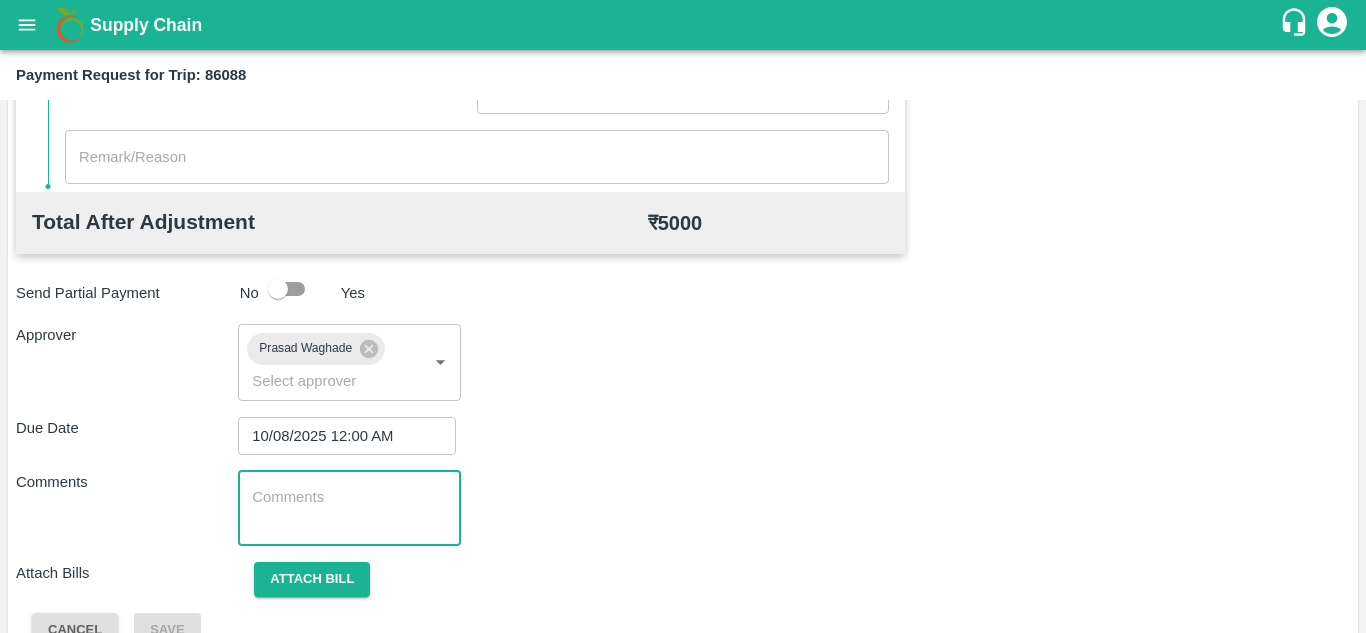 click at bounding box center (349, 508) 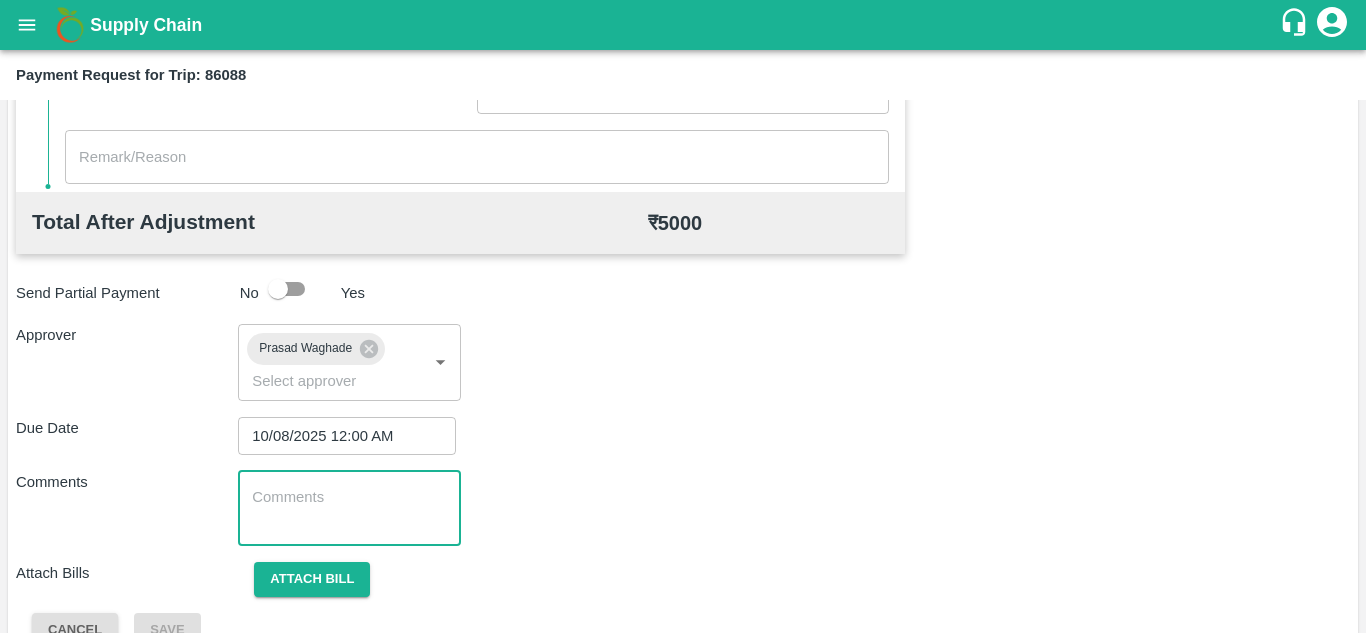 paste on "T" 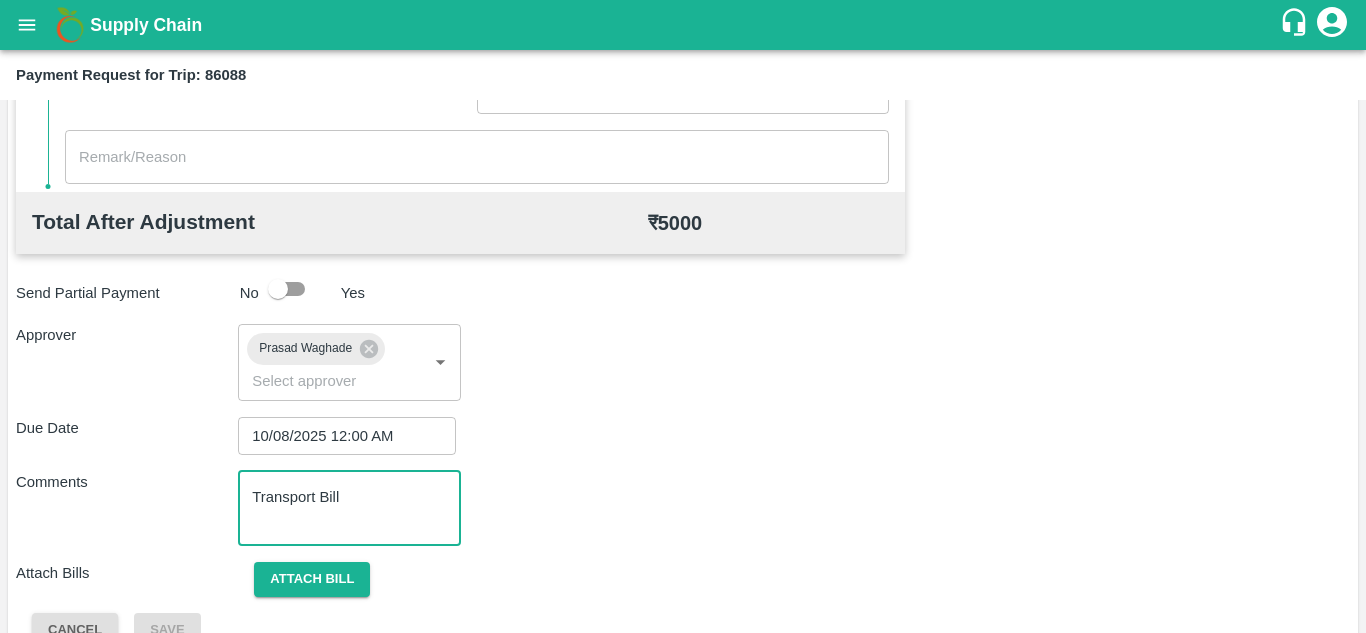 type on "Transport Bill" 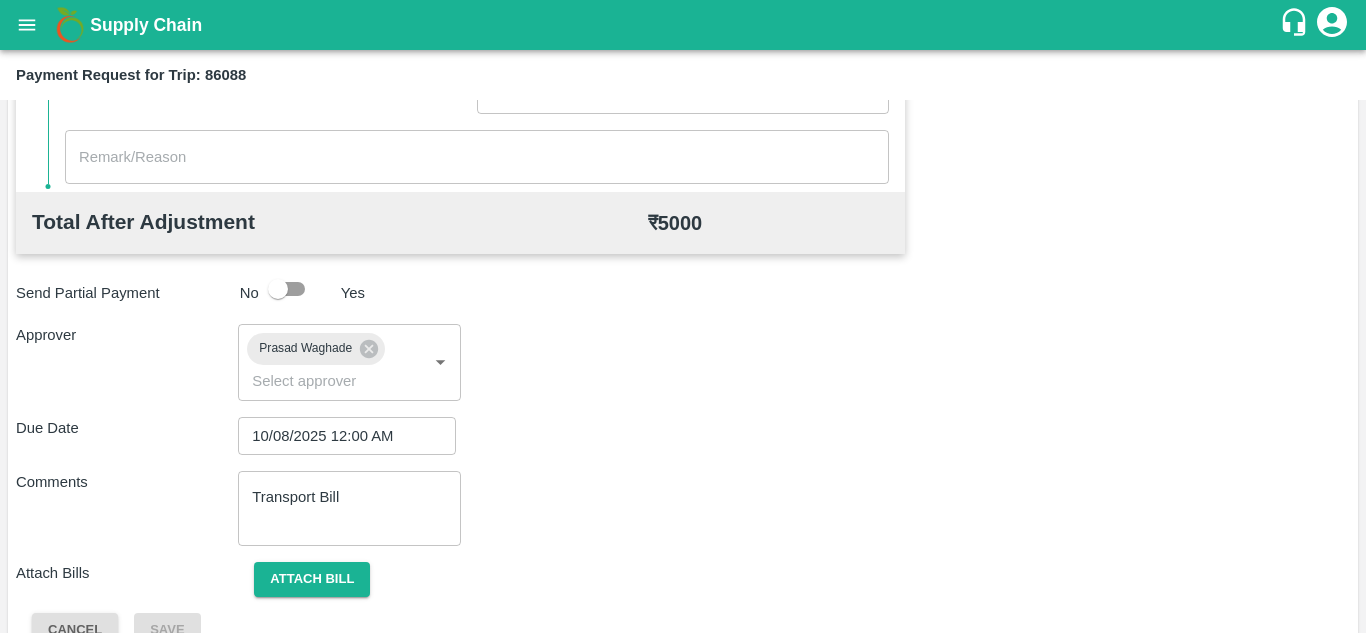 click on "Comments Transport Bill x ​" at bounding box center [683, 508] 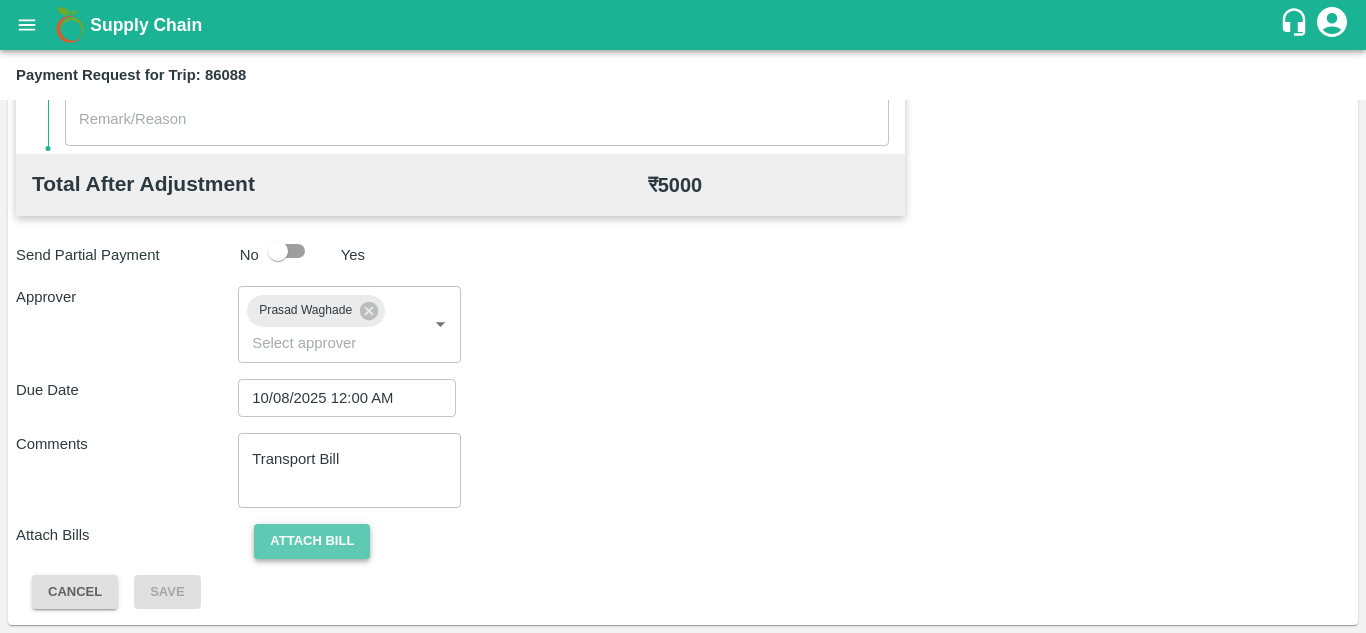 click on "Attach bill" at bounding box center (312, 541) 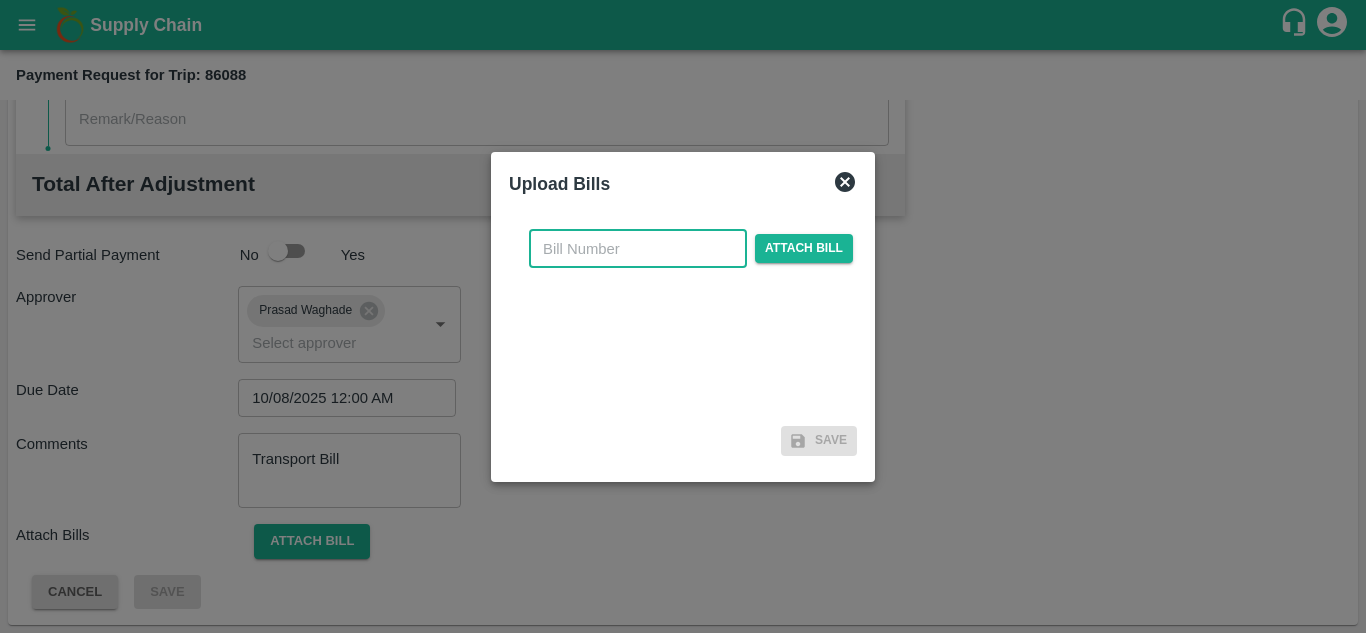 click at bounding box center (638, 249) 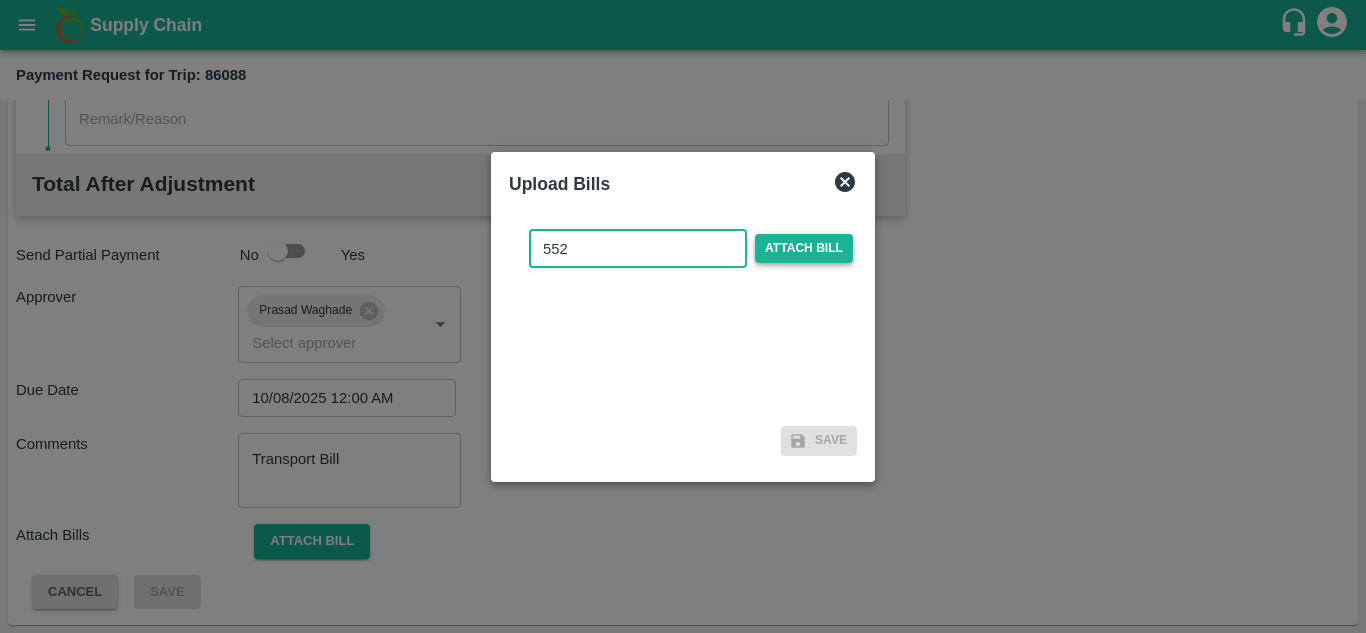 type on "552" 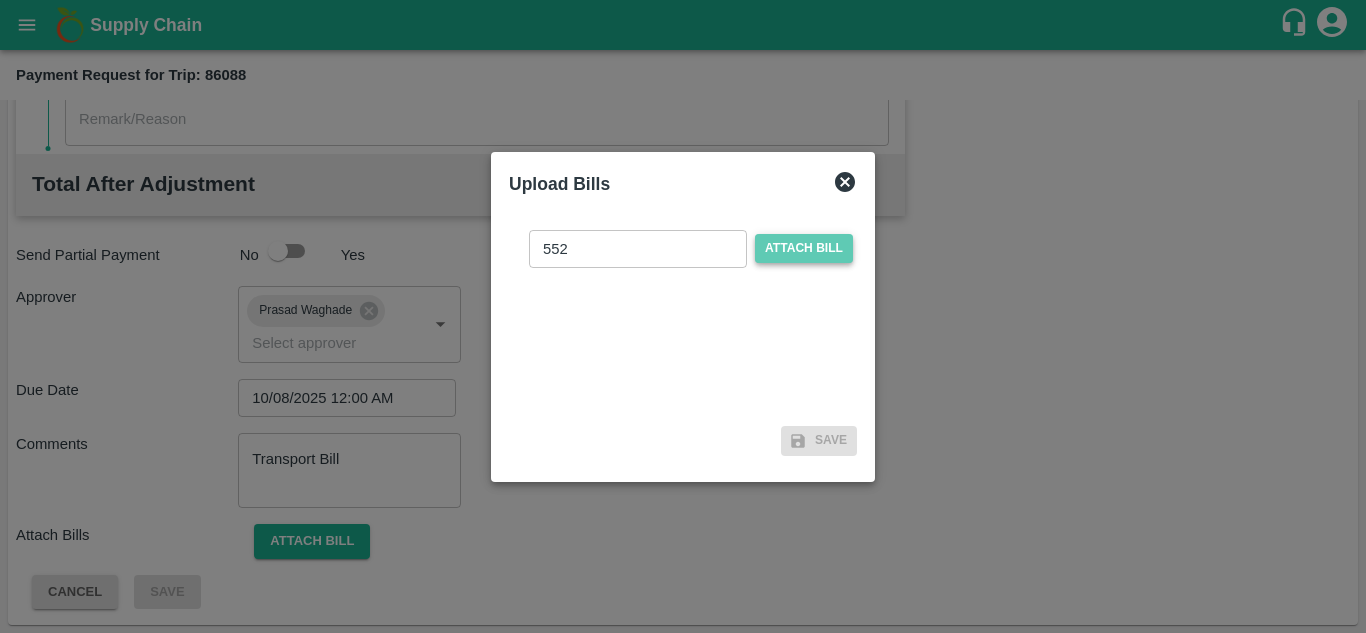 click on "Attach bill" at bounding box center (804, 248) 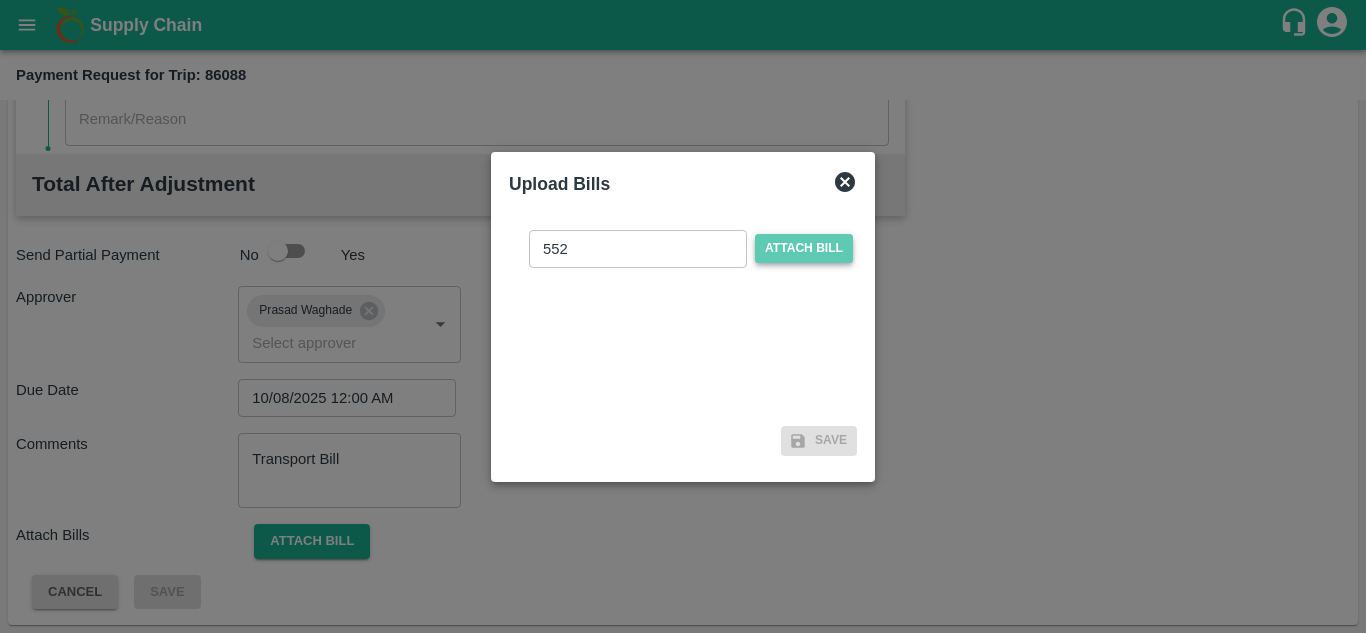 click on "Attach bill" at bounding box center (804, 248) 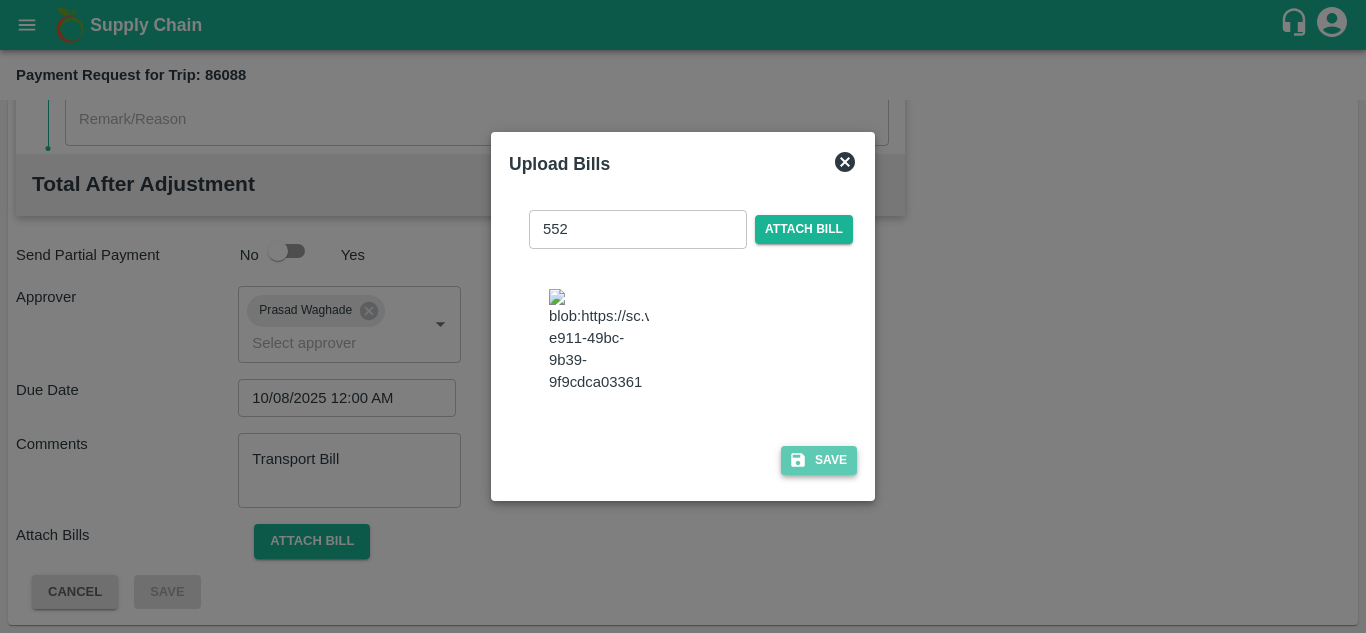 click on "Save" at bounding box center (819, 460) 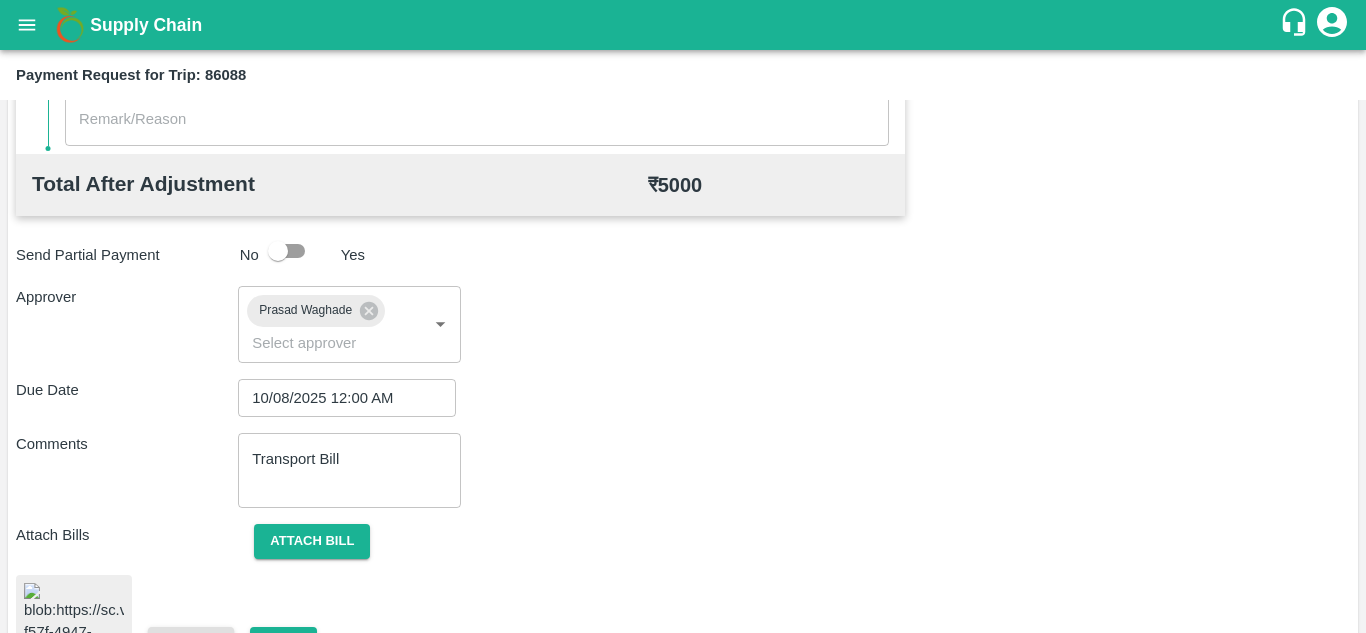 scroll, scrollTop: 1079, scrollLeft: 0, axis: vertical 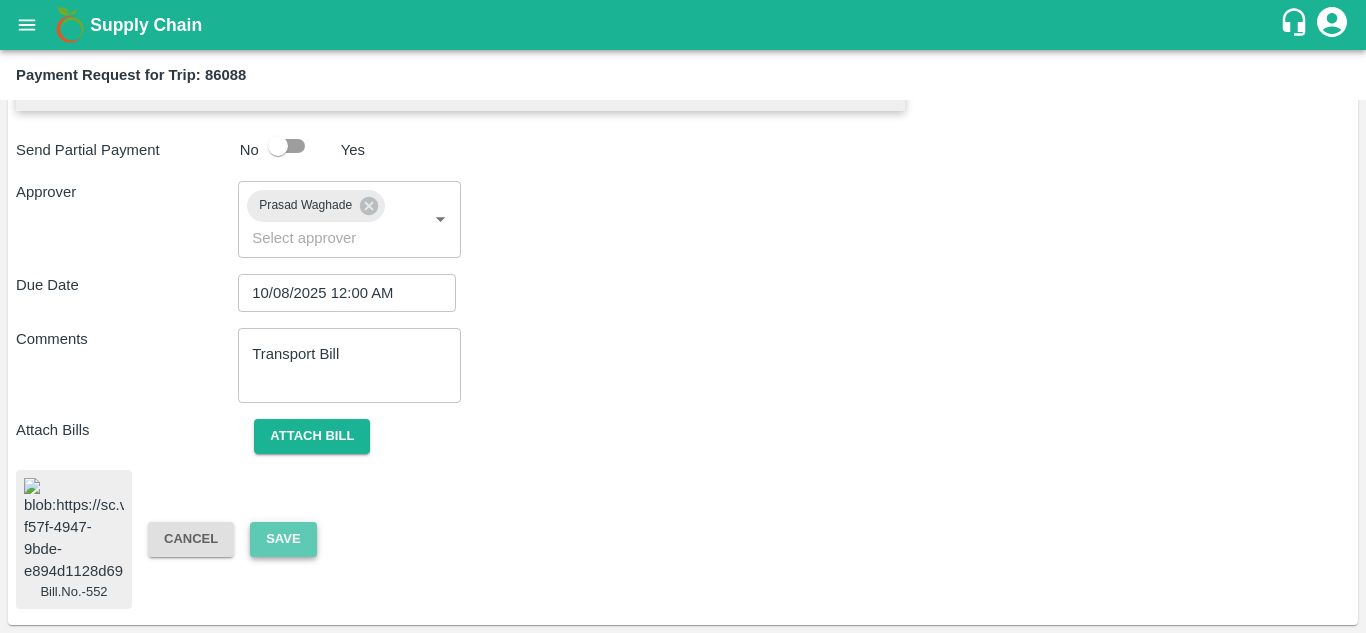 click on "Save" at bounding box center (283, 539) 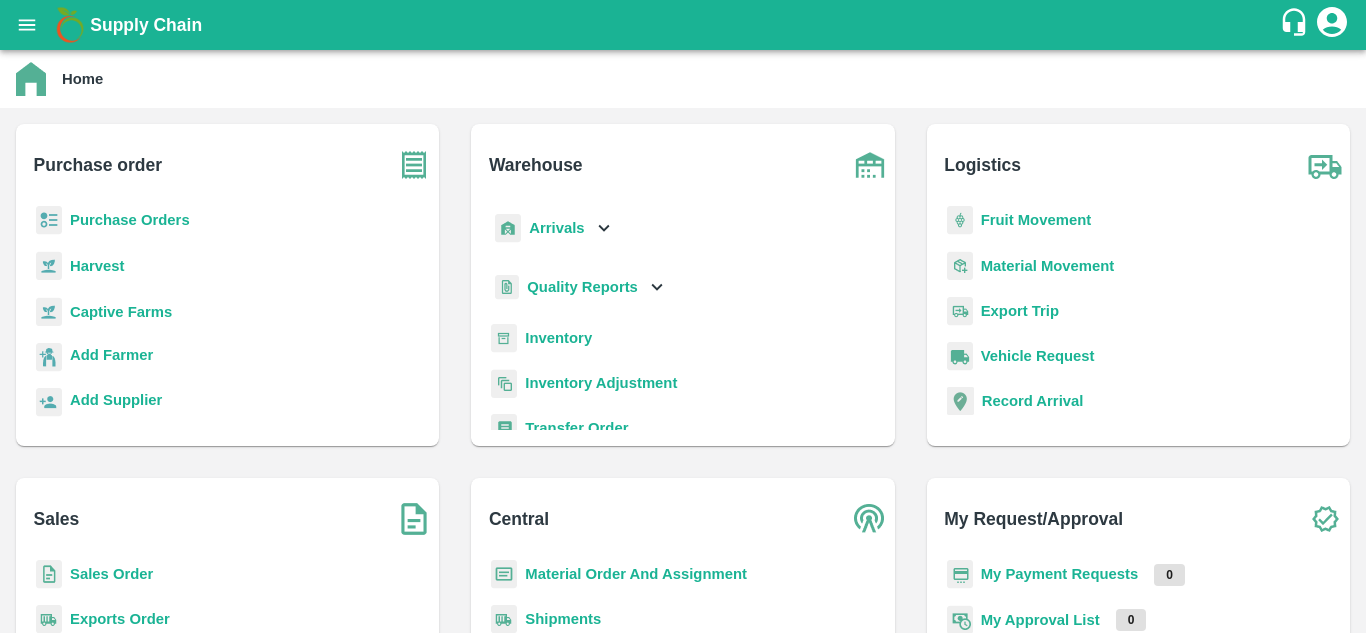 scroll, scrollTop: 0, scrollLeft: 0, axis: both 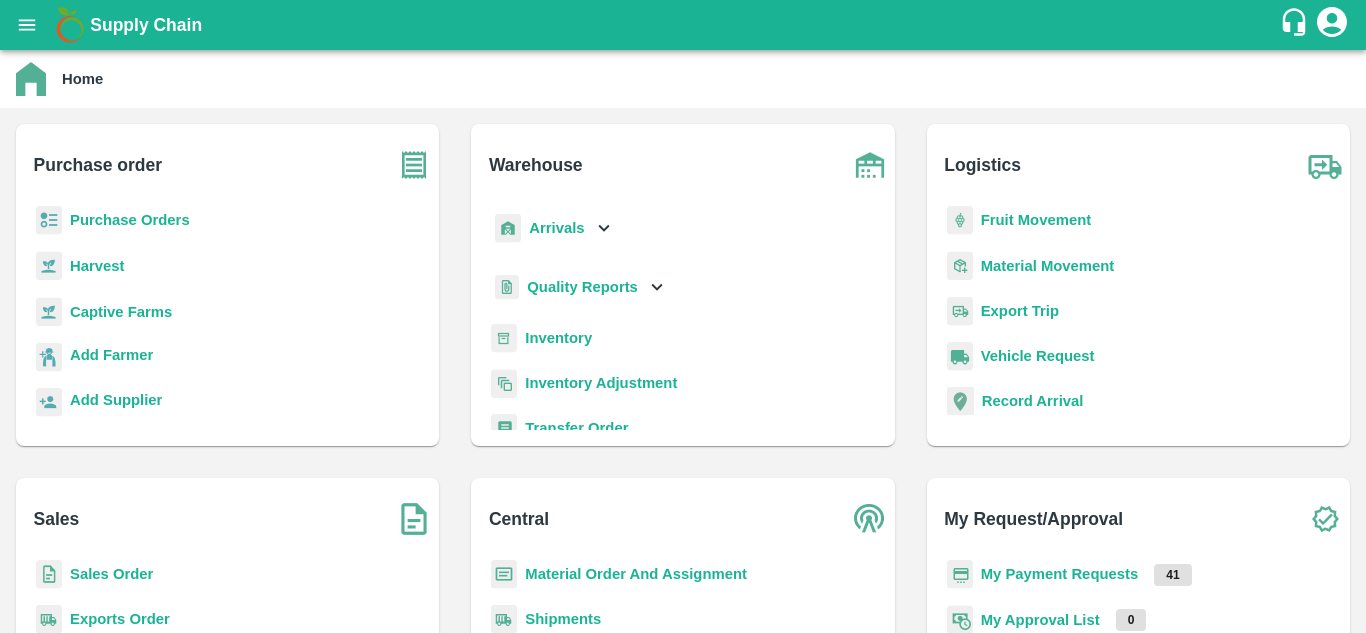 click on "Fruit Movement" at bounding box center (1138, 228) 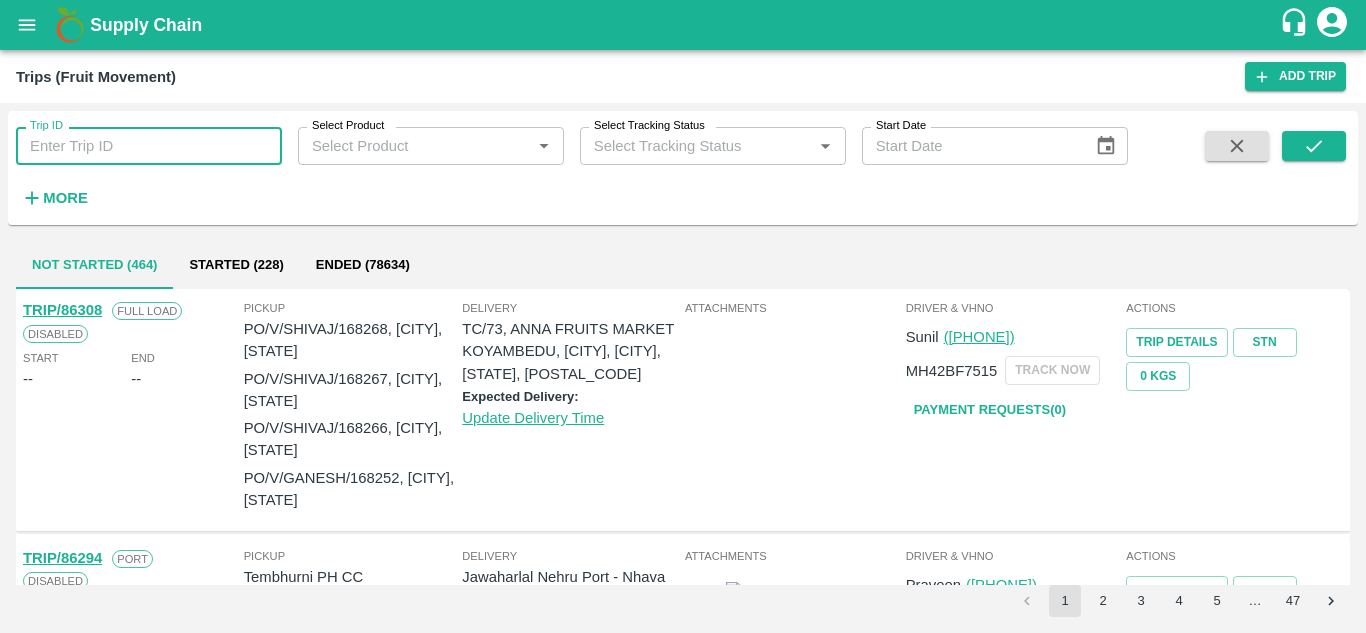 click on "Trip ID" at bounding box center [149, 146] 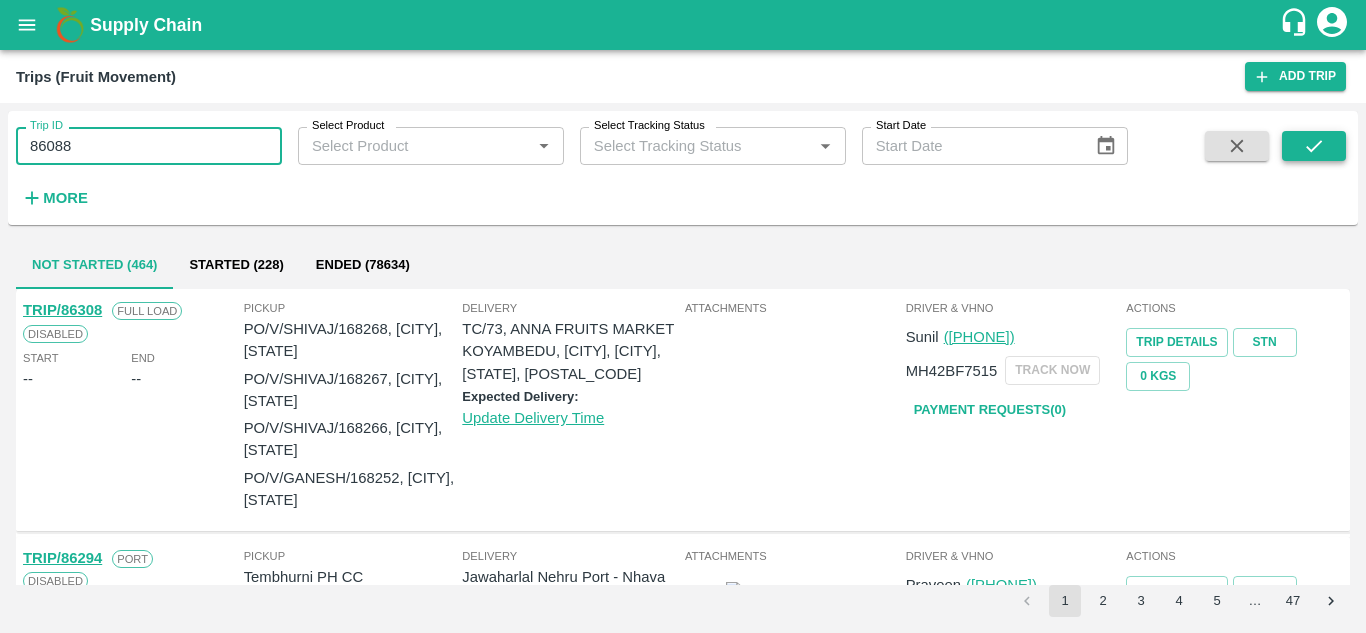 type on "86088" 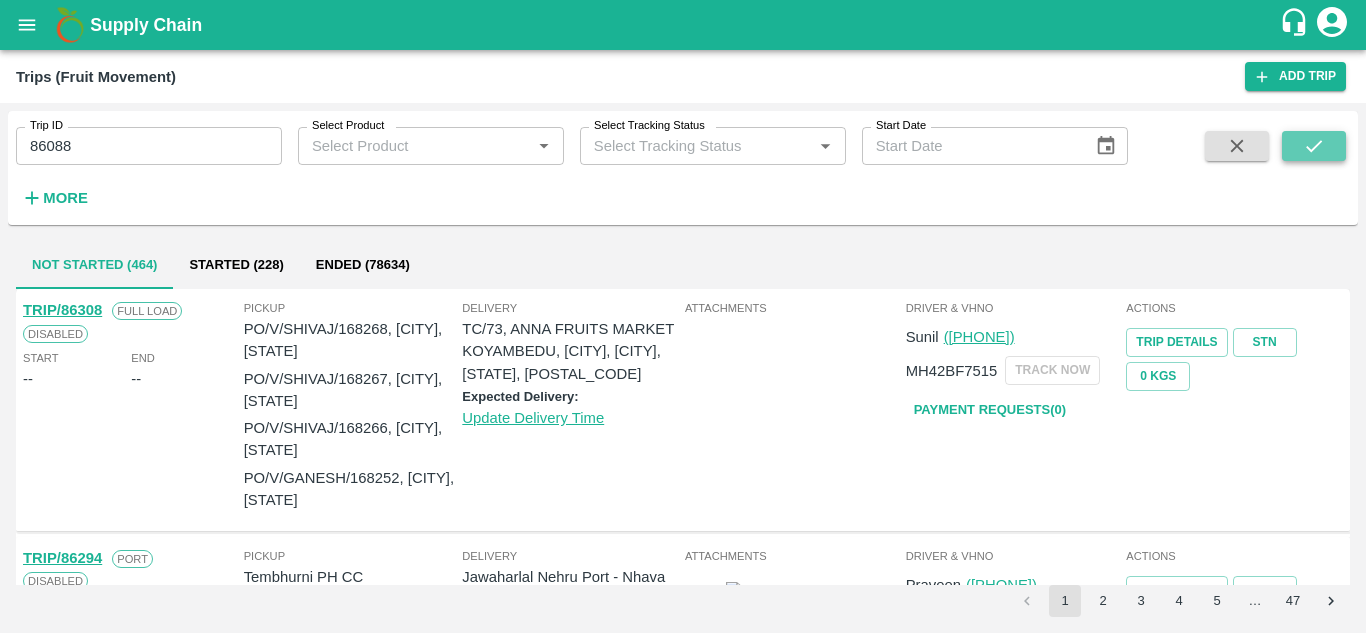 click 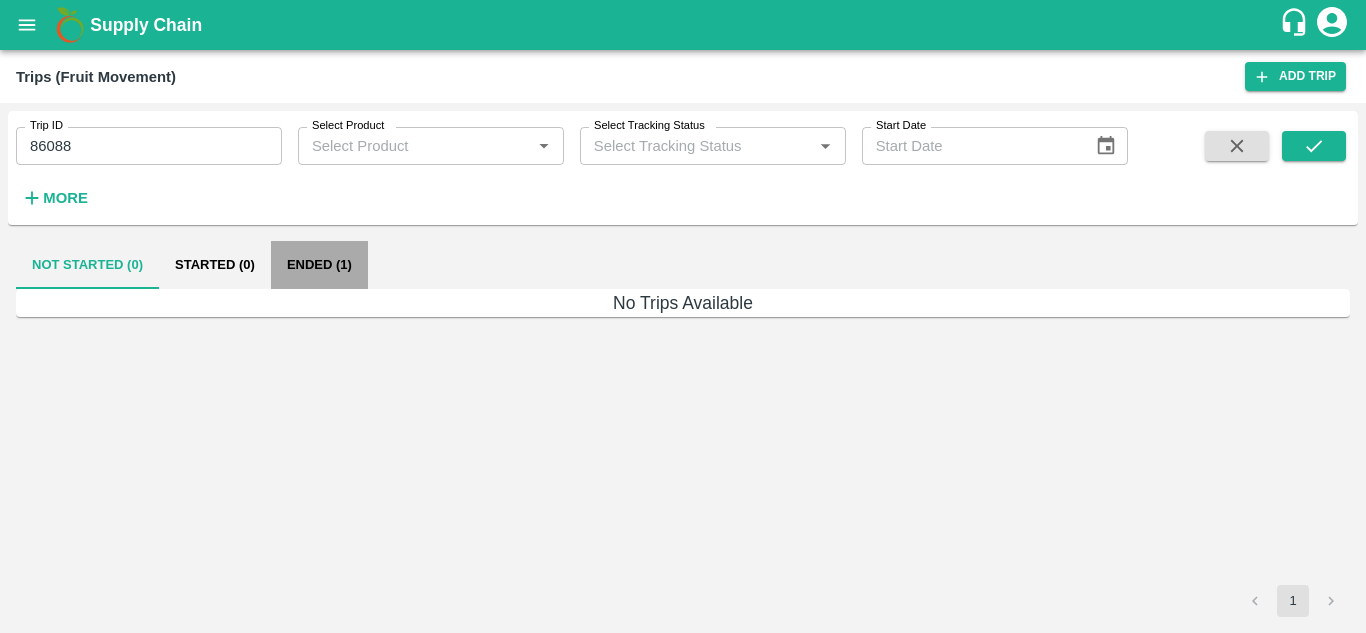click on "Ended (1)" at bounding box center (319, 265) 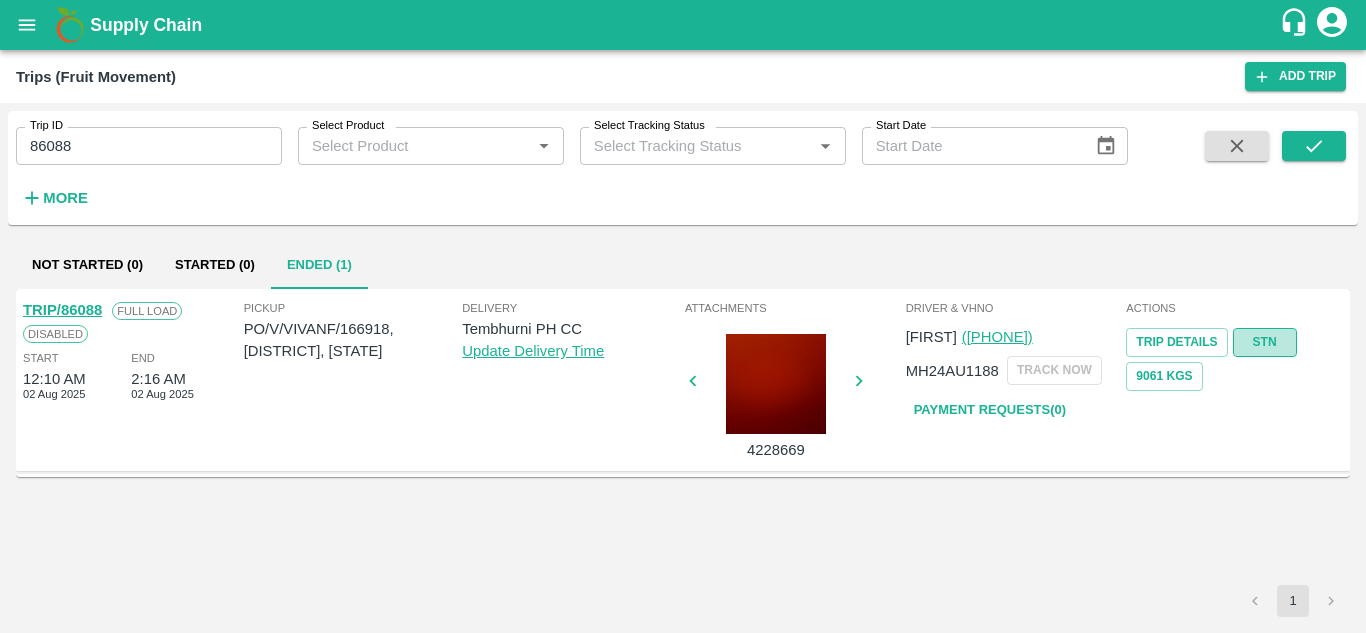 click on "STN" at bounding box center [1265, 342] 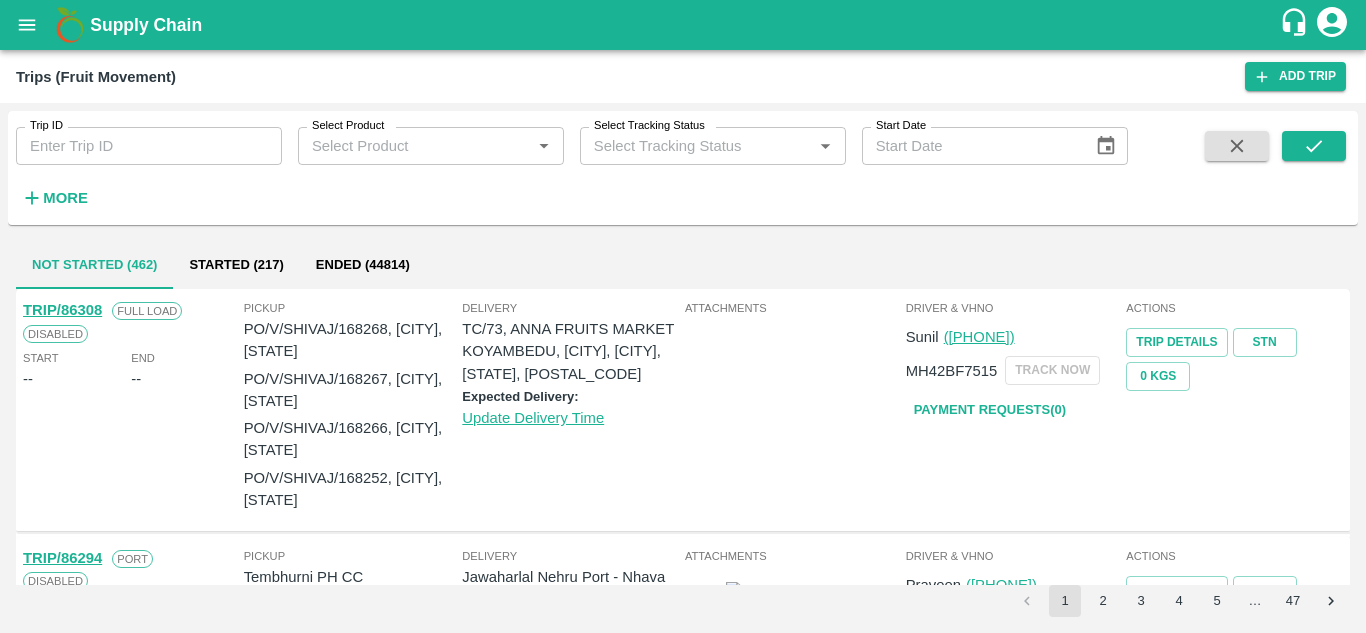 scroll, scrollTop: 0, scrollLeft: 0, axis: both 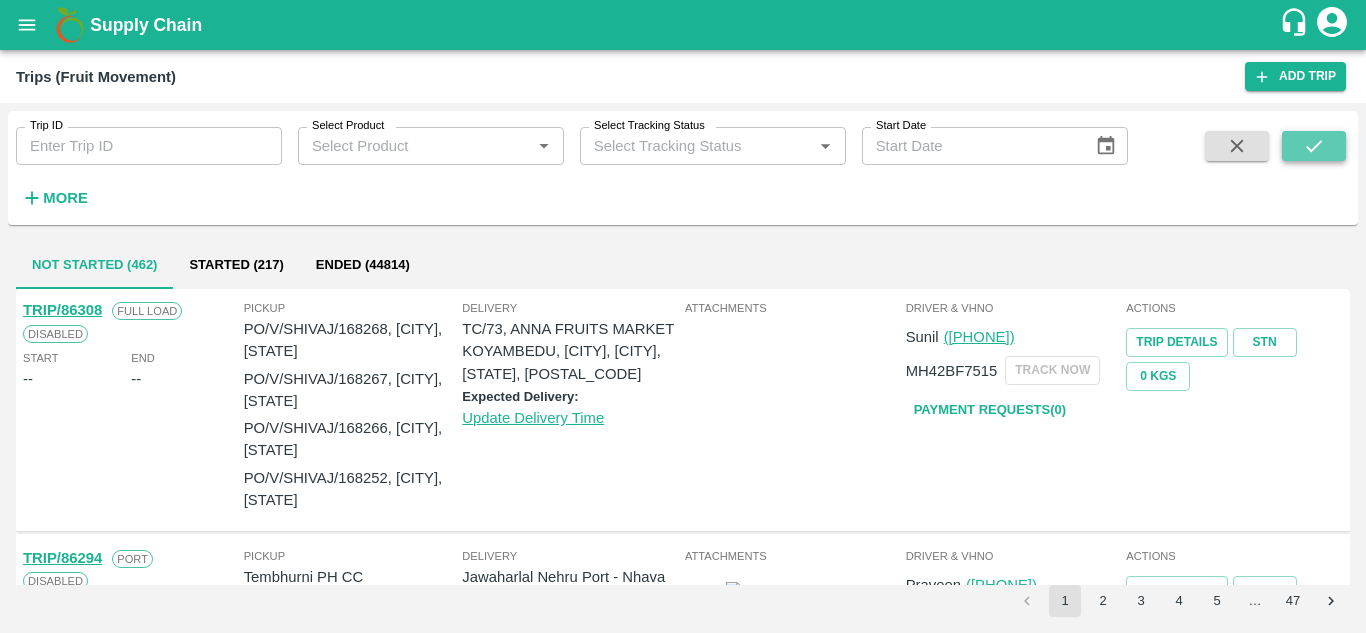 click 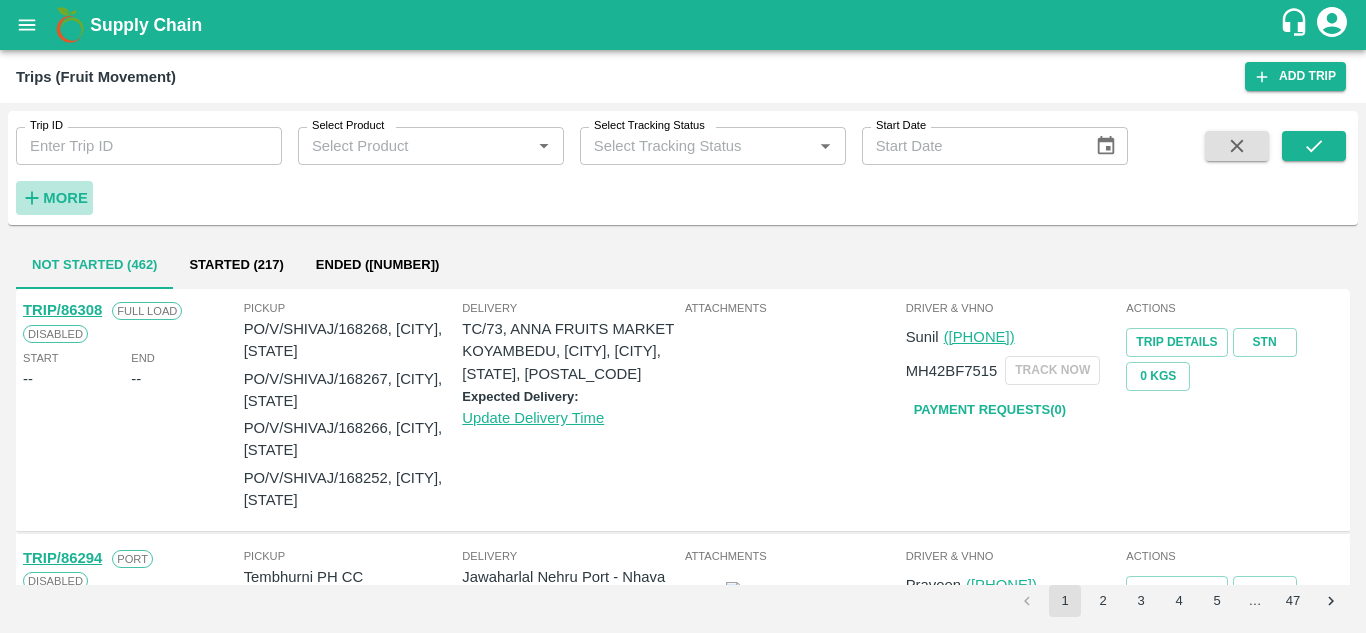 click on "More" at bounding box center [65, 198] 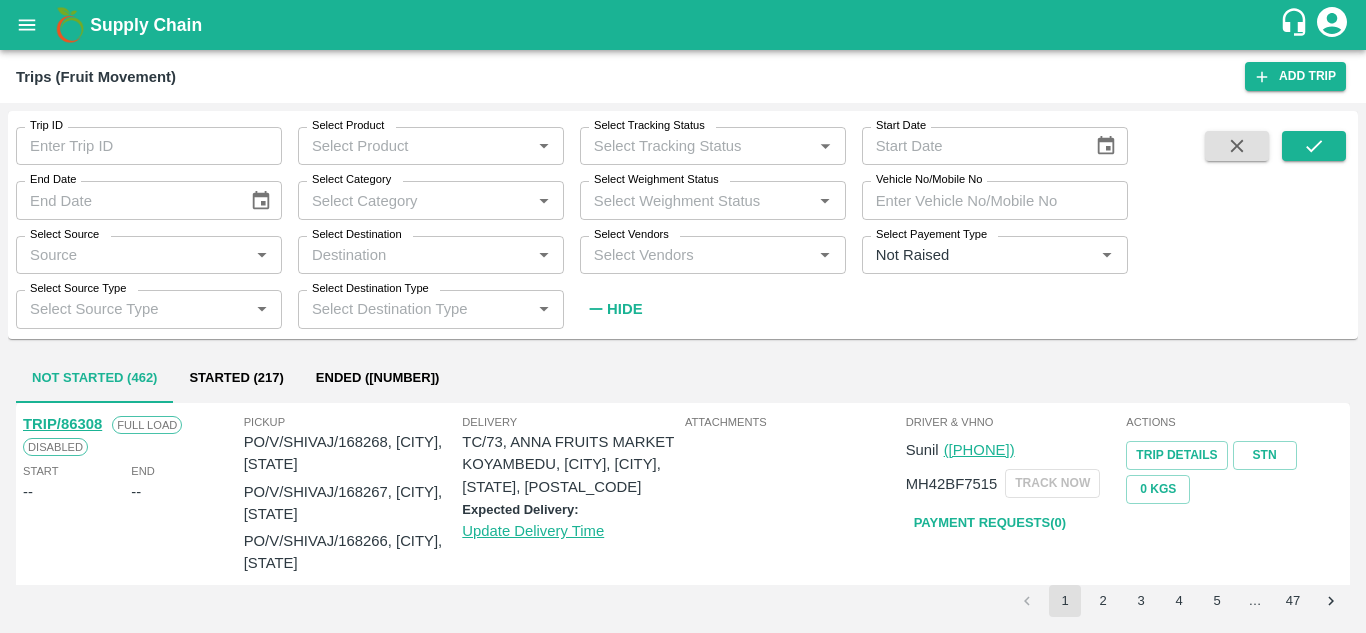 click on "Select Vendors" at bounding box center (631, 235) 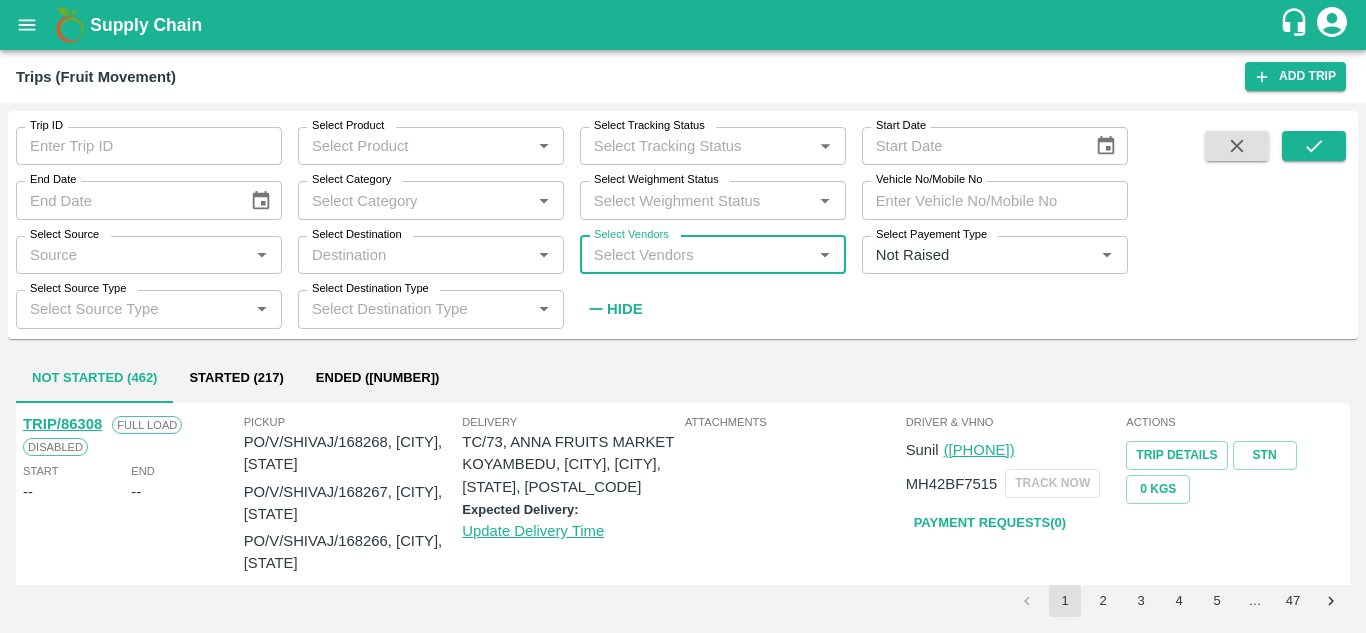 click on "Select Vendors" at bounding box center (696, 255) 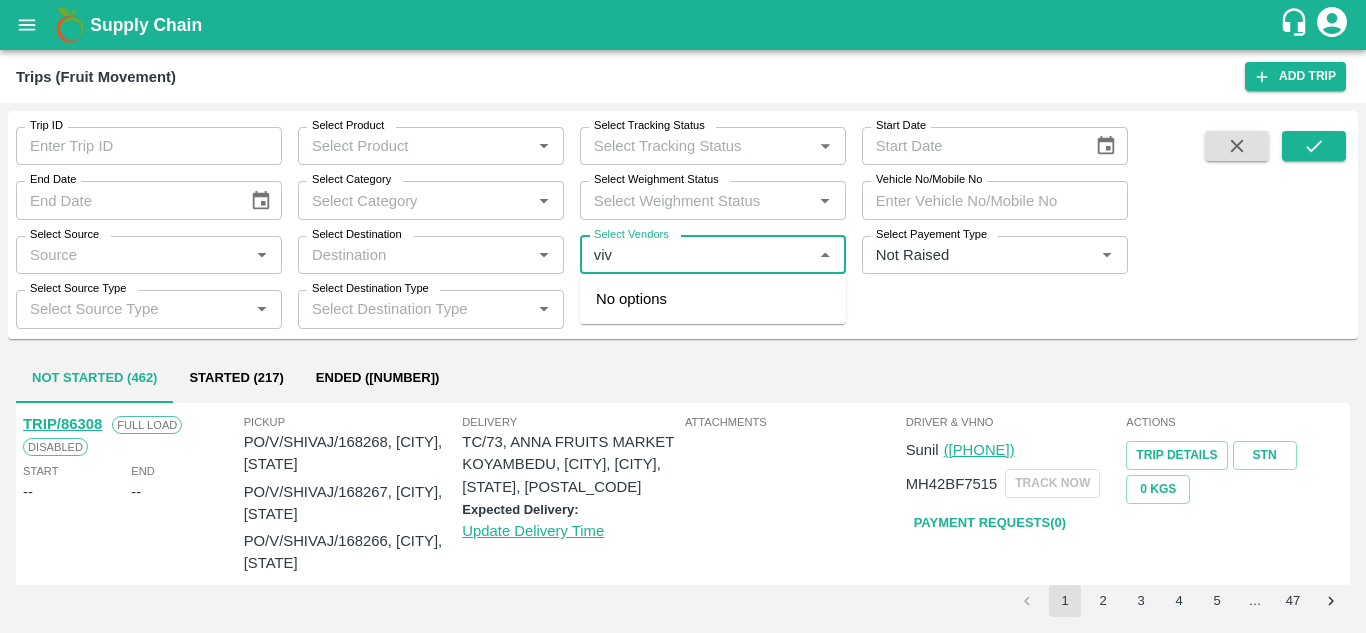 type on "viva" 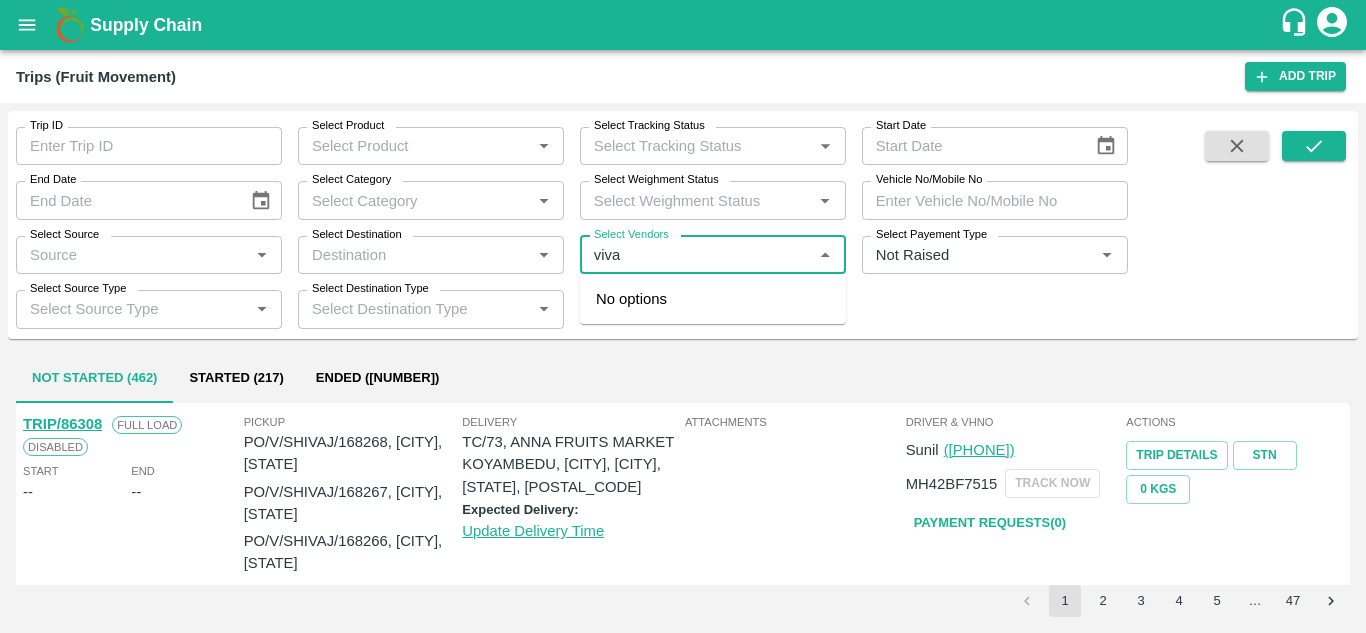 type 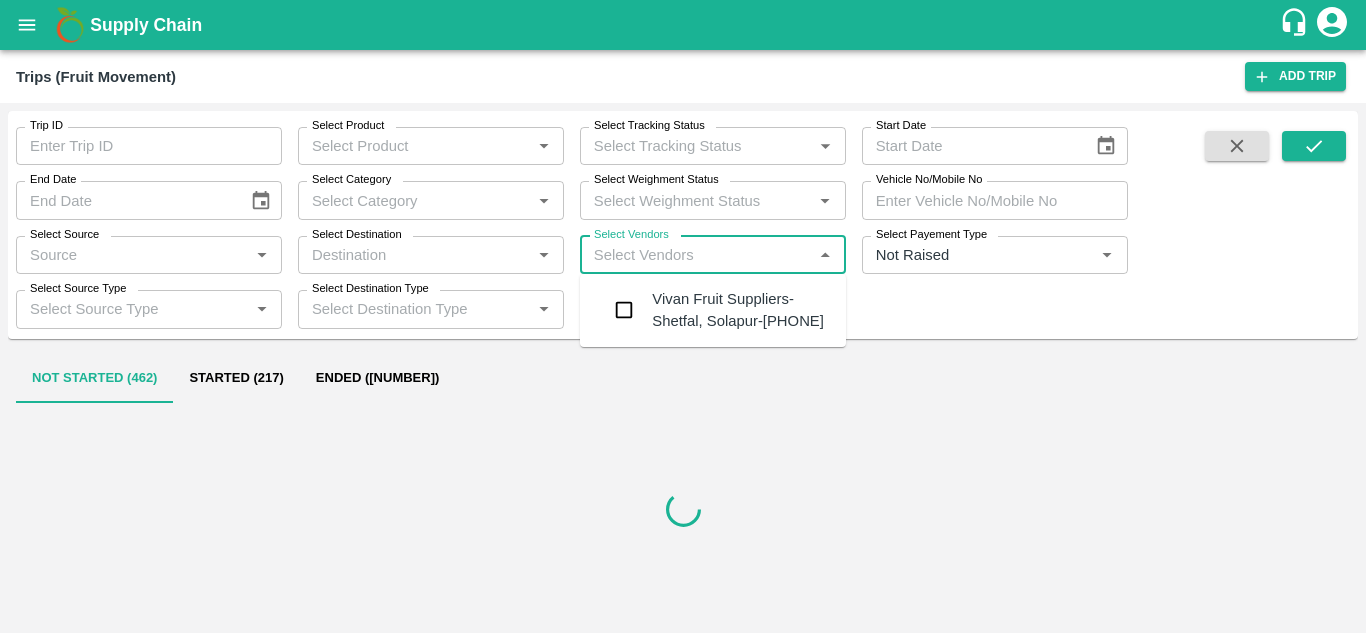 click on "Vivan Fruit Suppliers-Shetfal, Solapur-70382 71551" at bounding box center [741, 310] 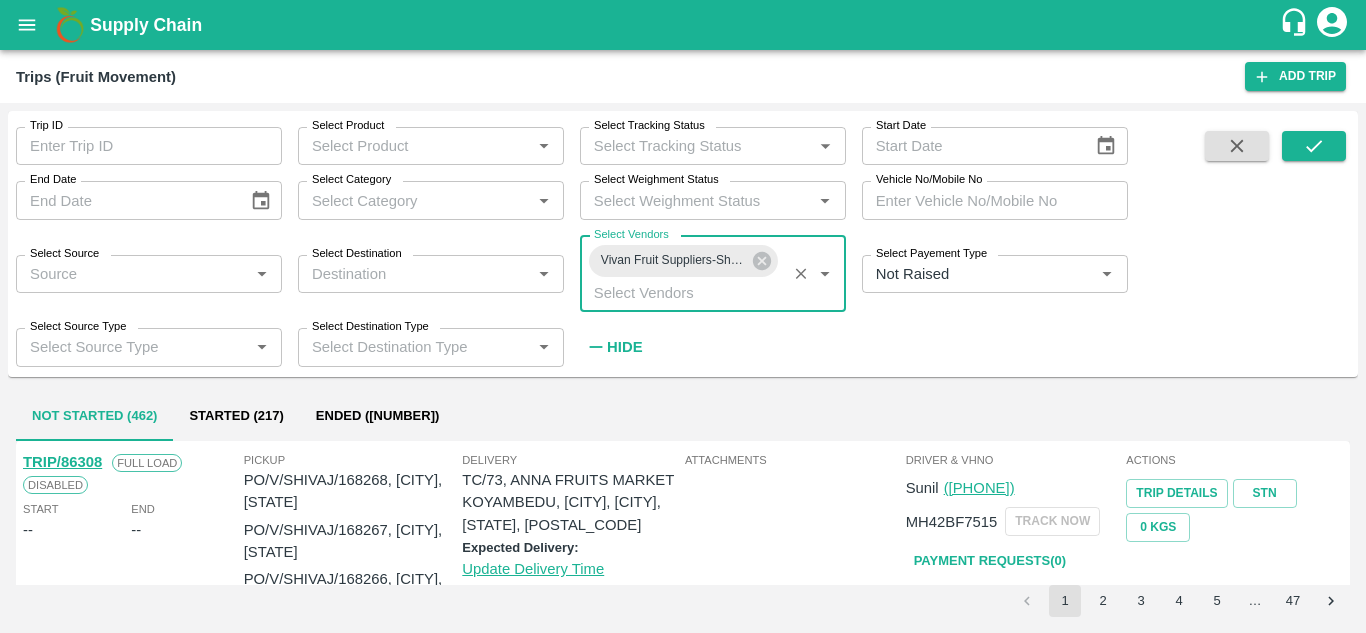 click on "Hide" at bounding box center (624, 347) 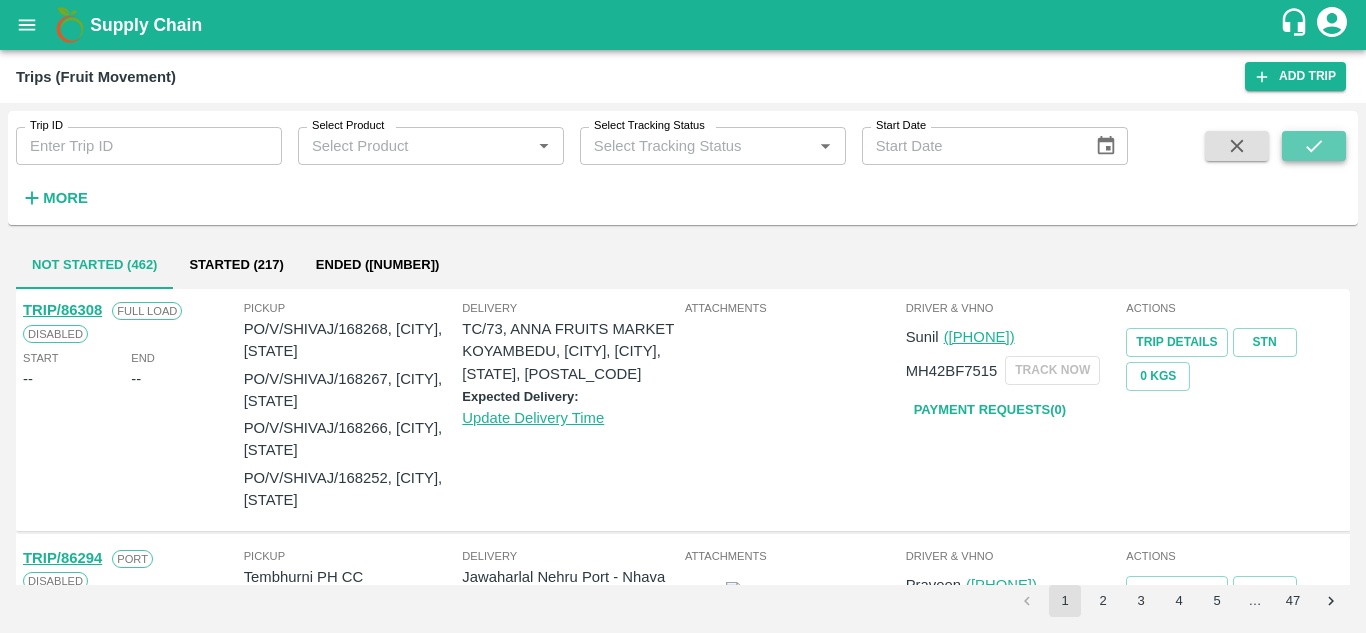 click 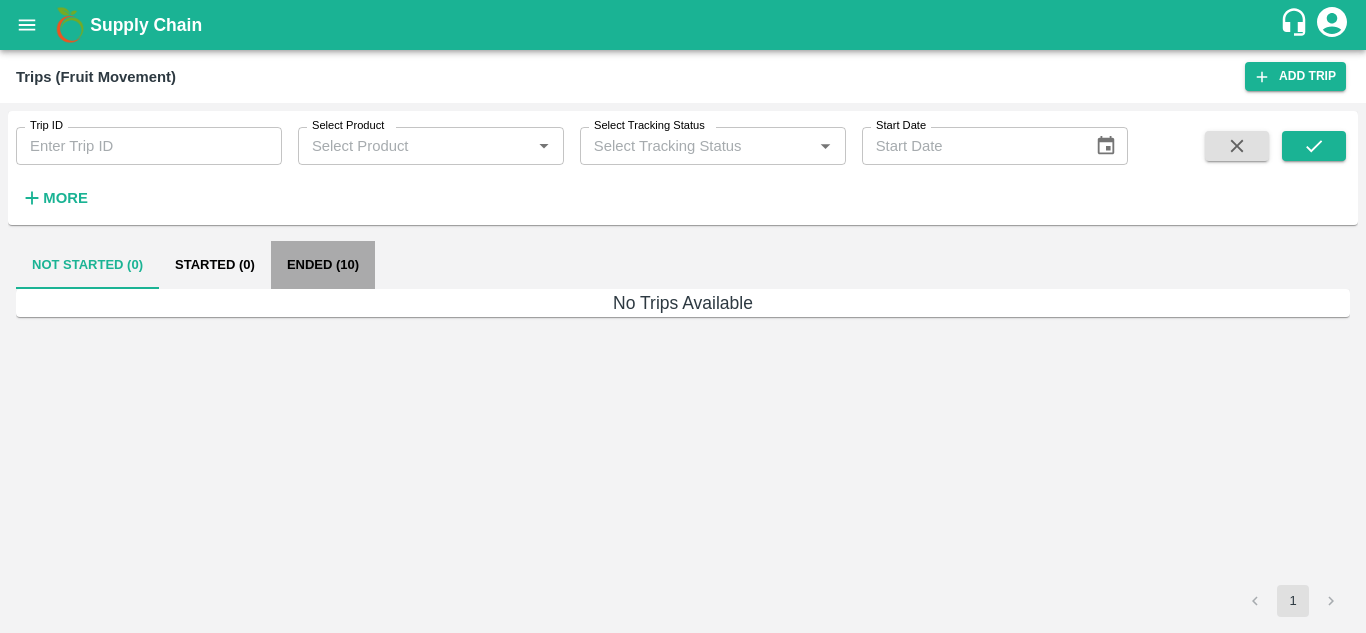 click on "Ended (10)" at bounding box center [323, 265] 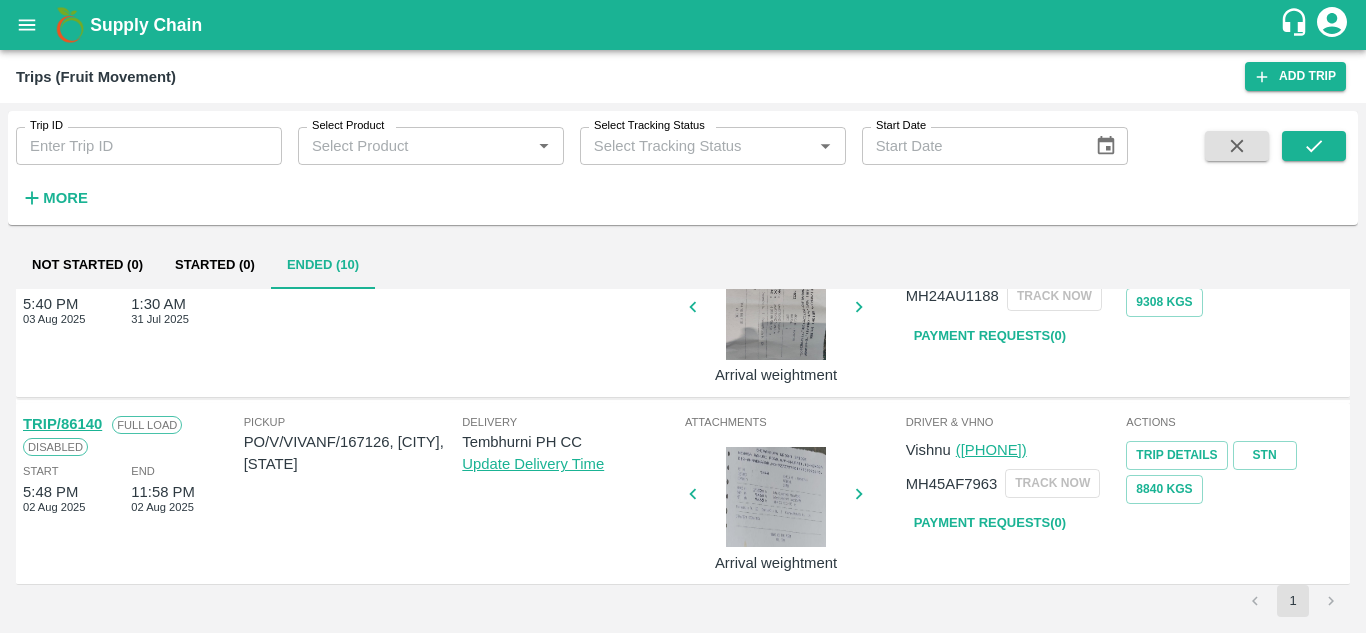 scroll, scrollTop: 263, scrollLeft: 0, axis: vertical 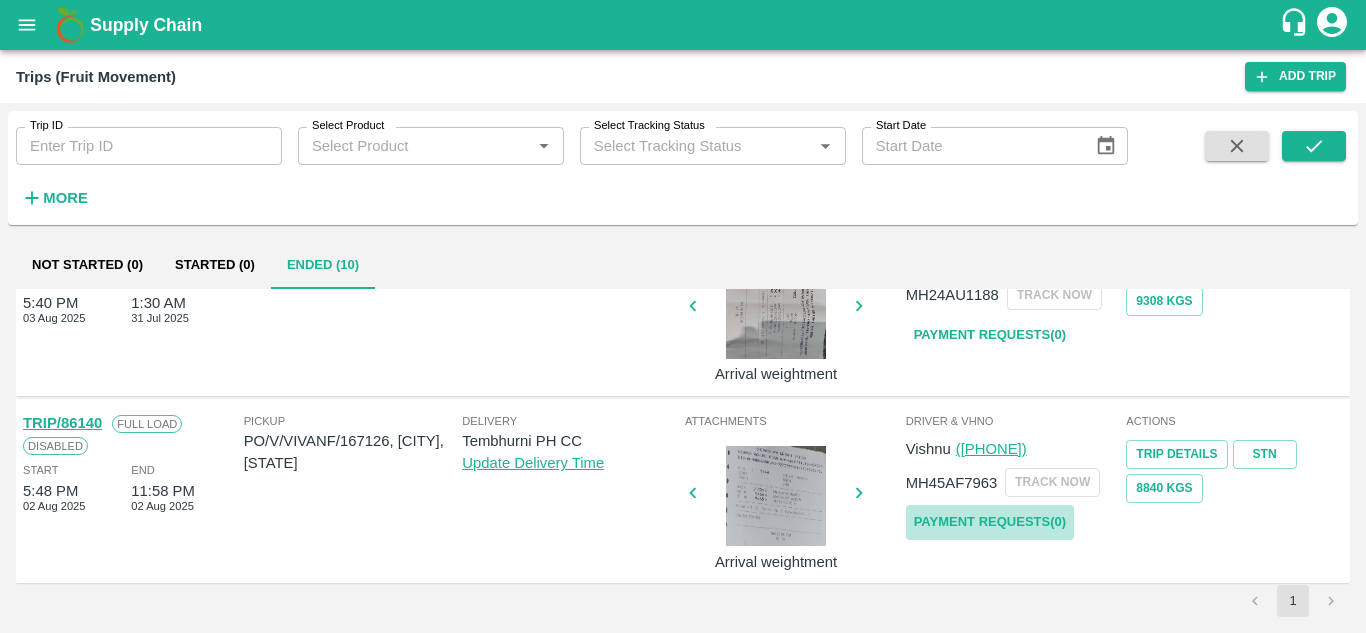 click on "Payment Requests( 0 )" at bounding box center [990, 522] 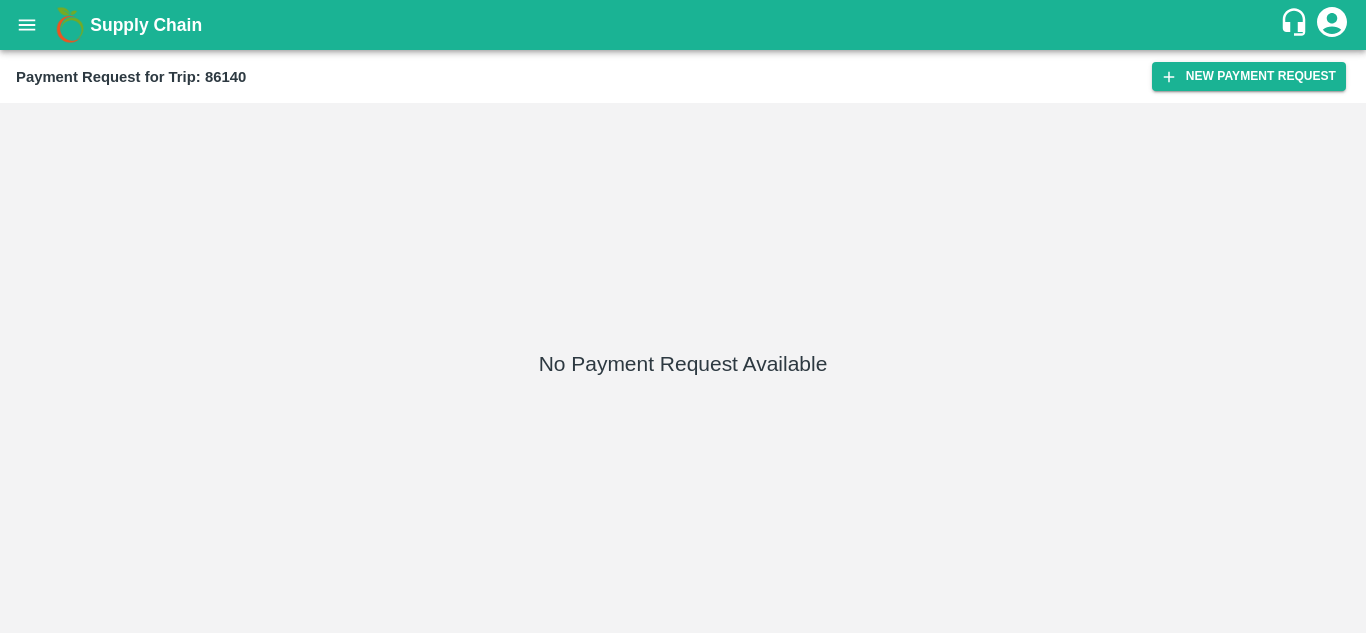 scroll, scrollTop: 0, scrollLeft: 0, axis: both 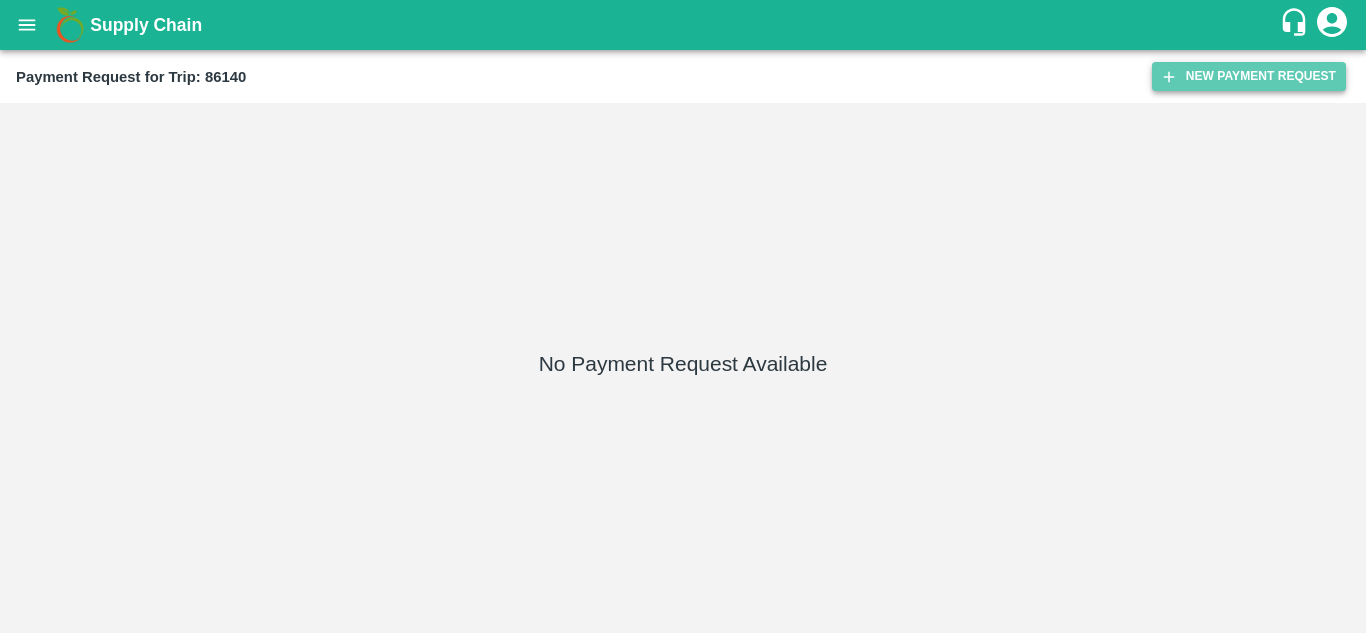click on "New Payment Request" at bounding box center [1249, 76] 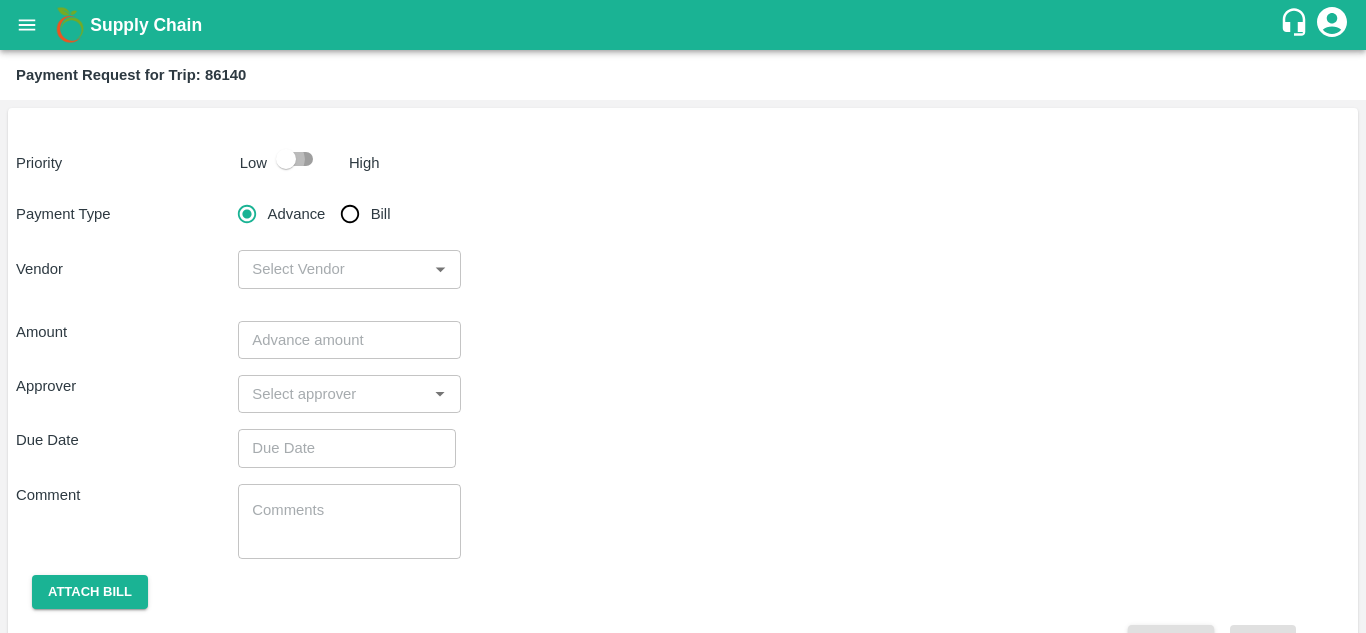 click at bounding box center [286, 159] 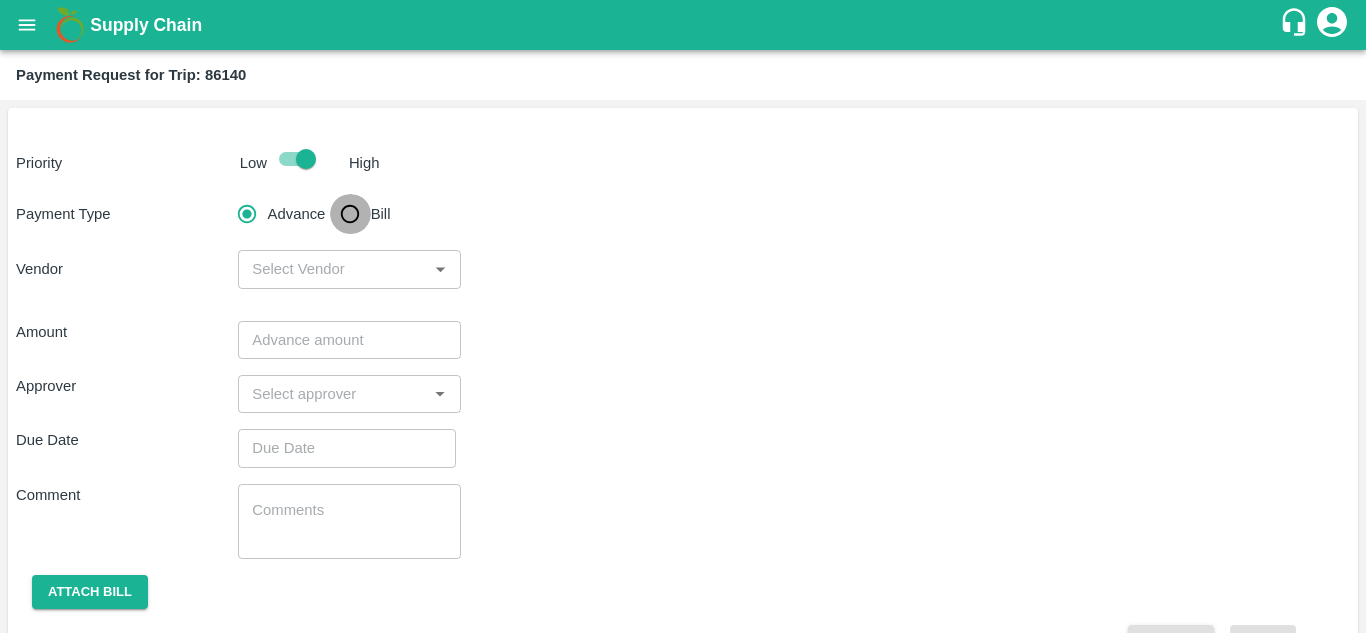 click on "Bill" at bounding box center (350, 214) 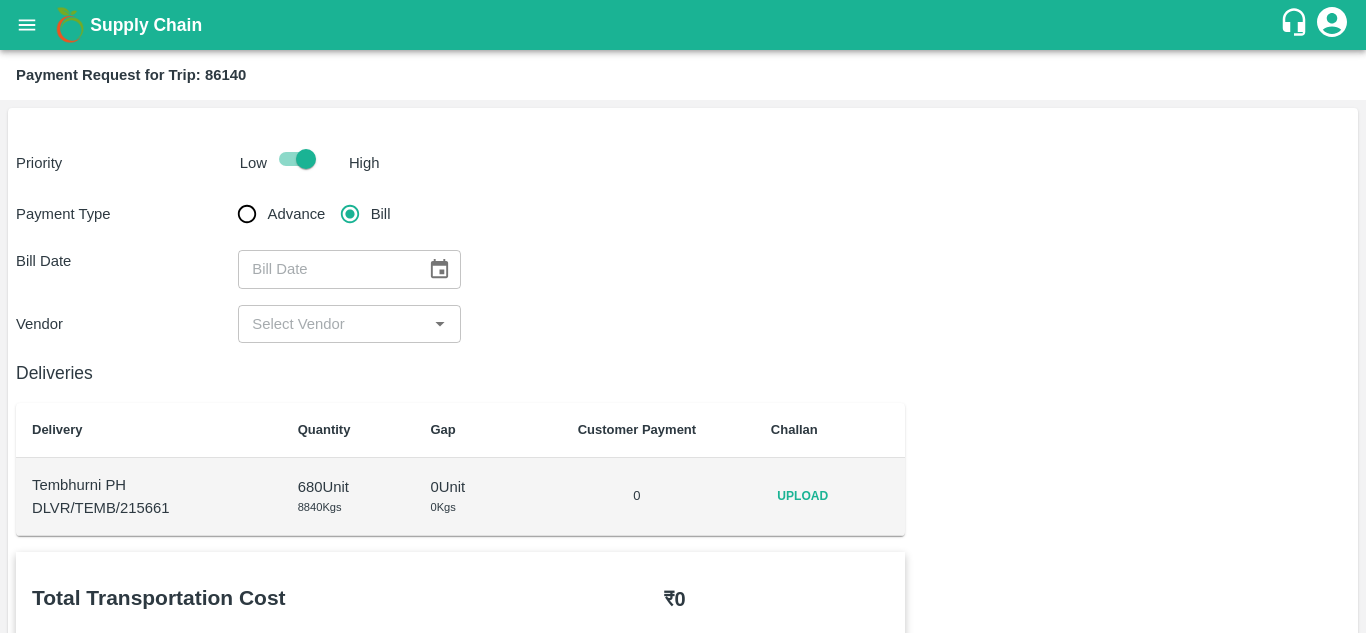 click 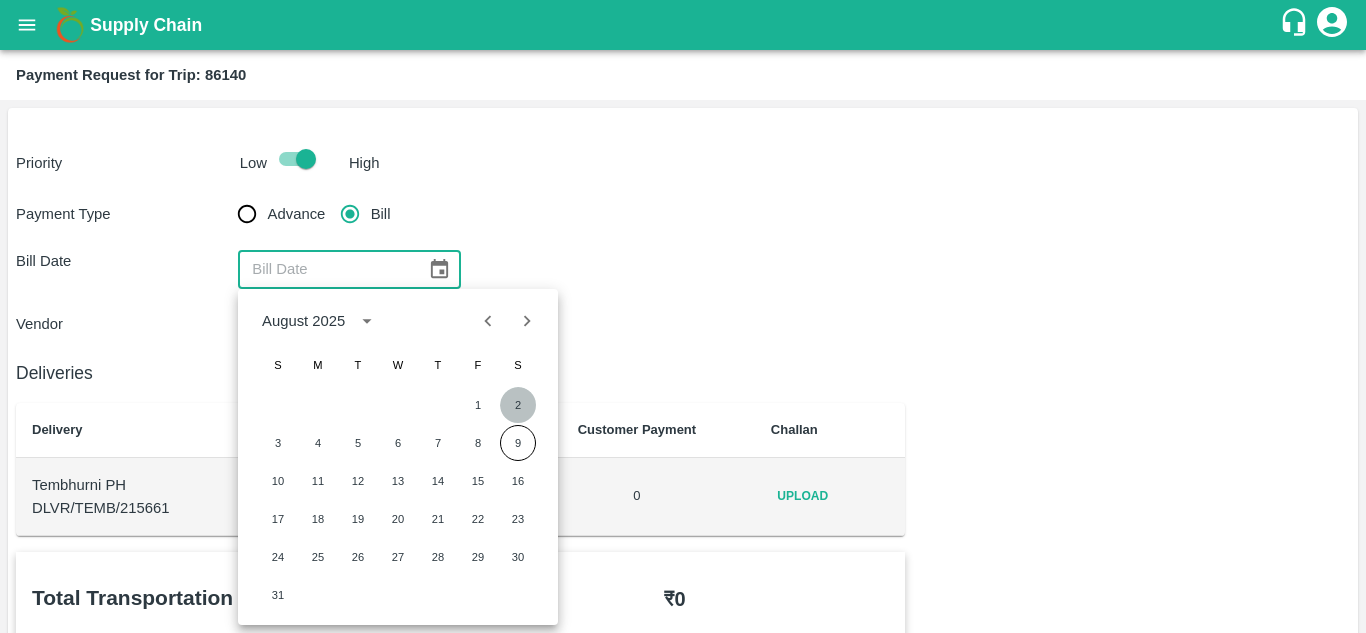click on "2" at bounding box center [518, 405] 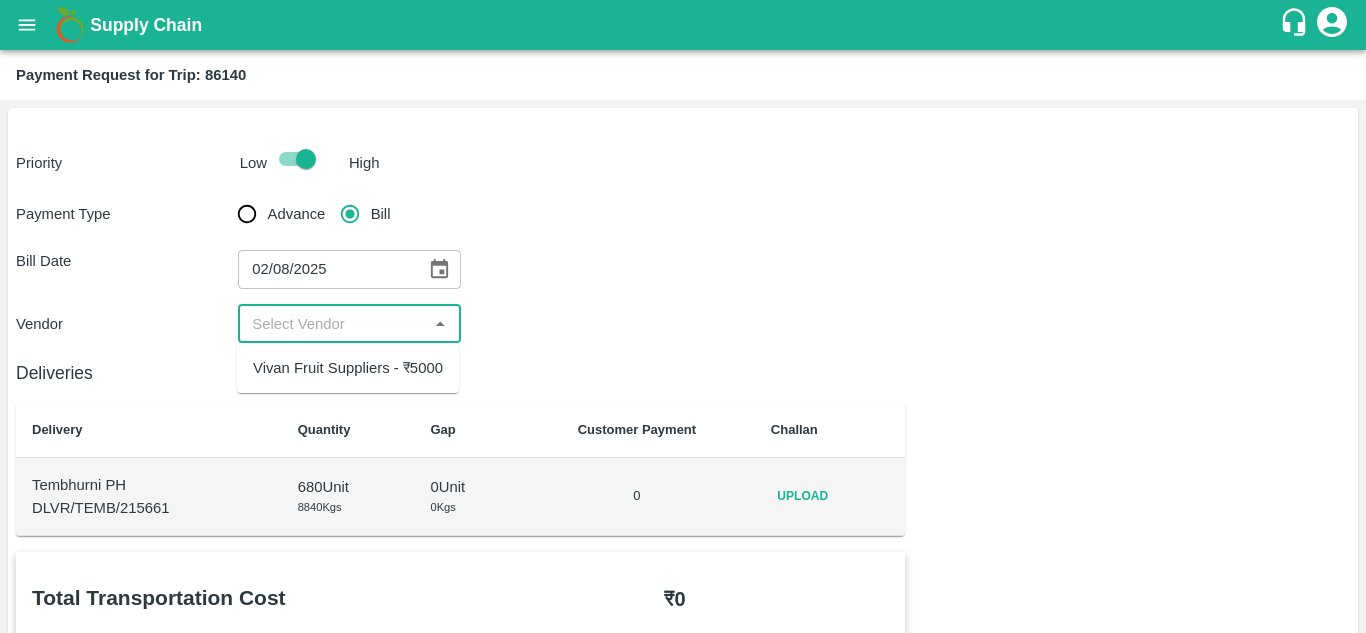 click at bounding box center [332, 324] 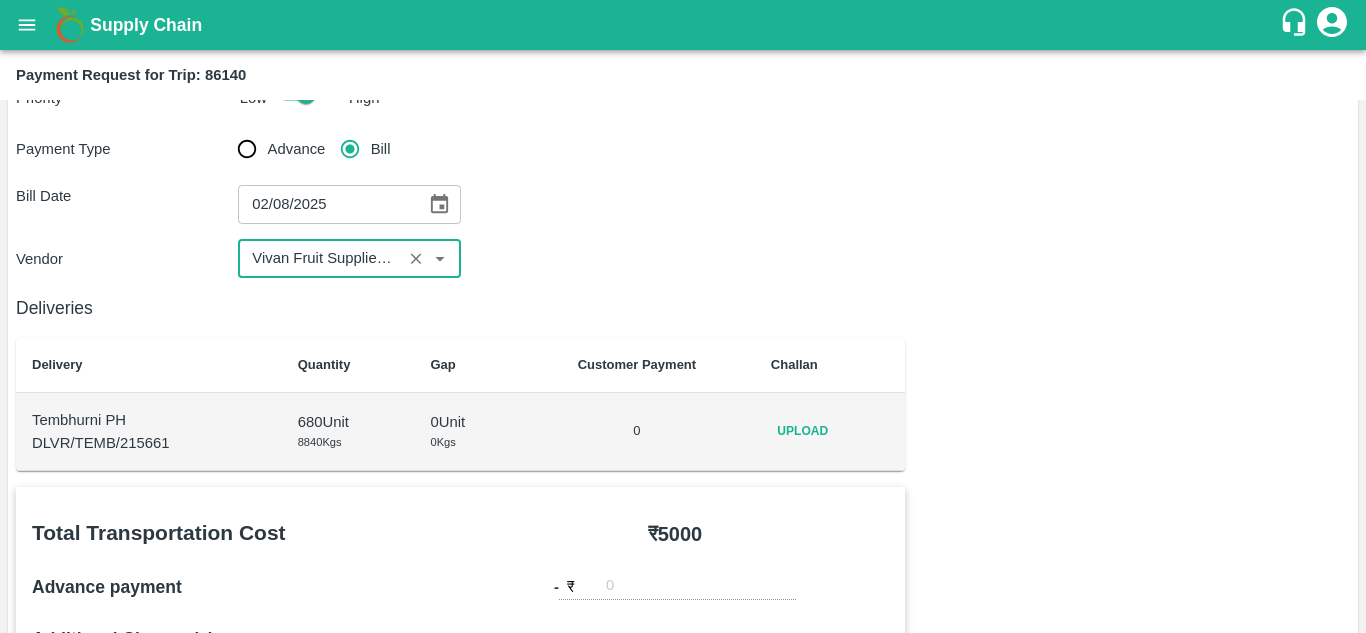 scroll, scrollTop: 66, scrollLeft: 0, axis: vertical 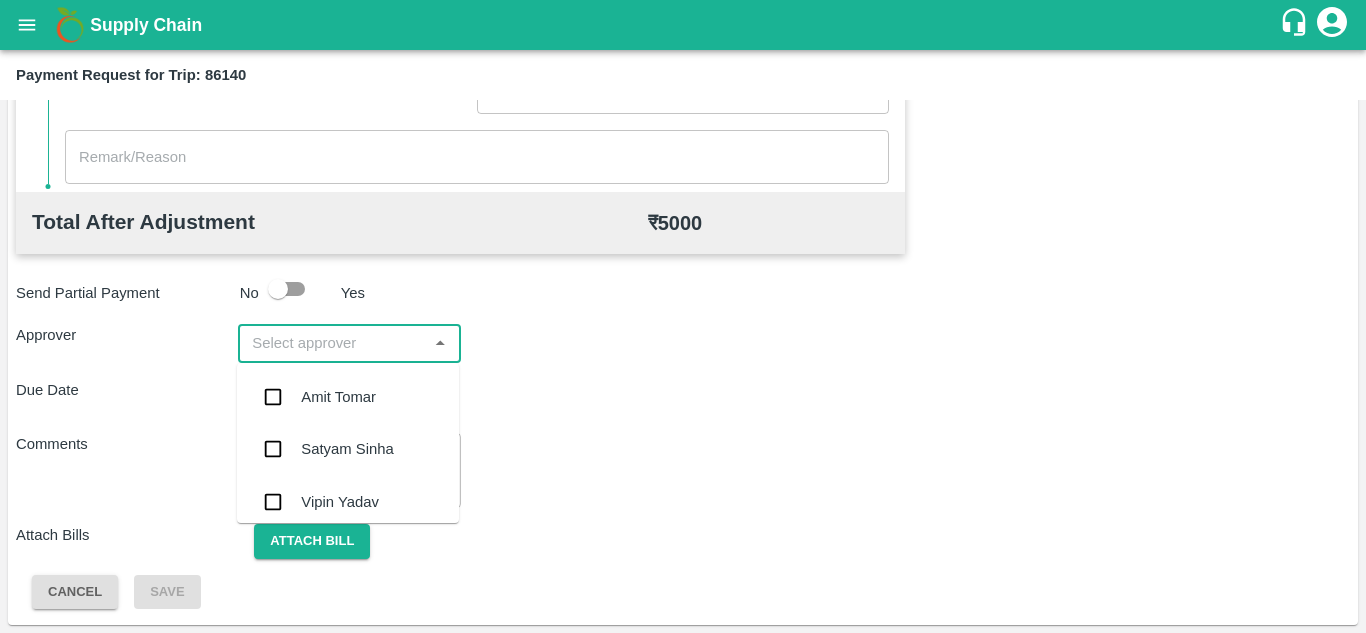 click at bounding box center (332, 343) 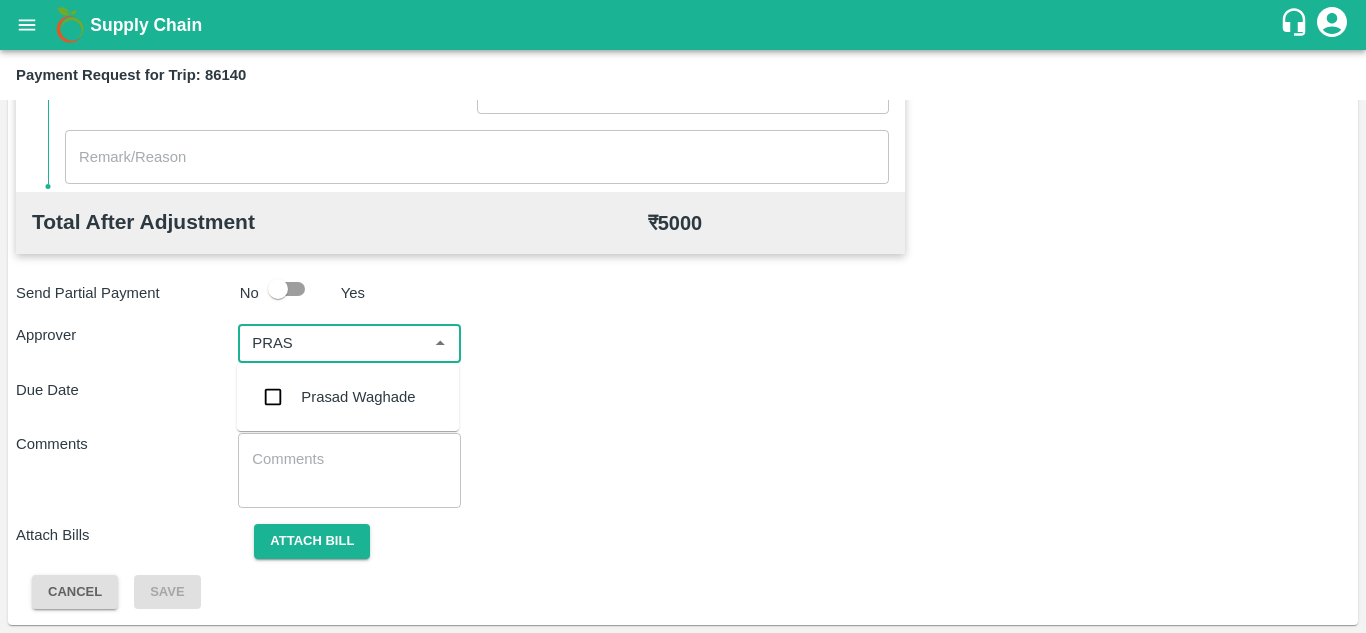 type on "PRASA" 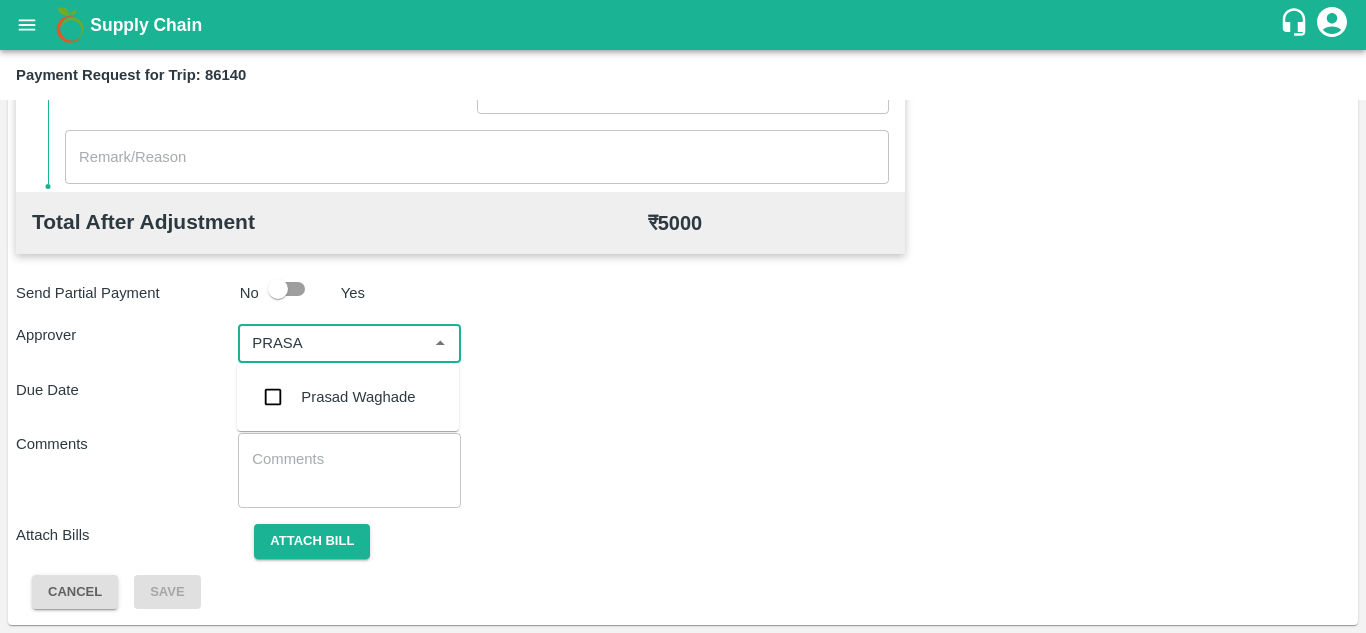 click on "Prasad Waghade" at bounding box center (358, 397) 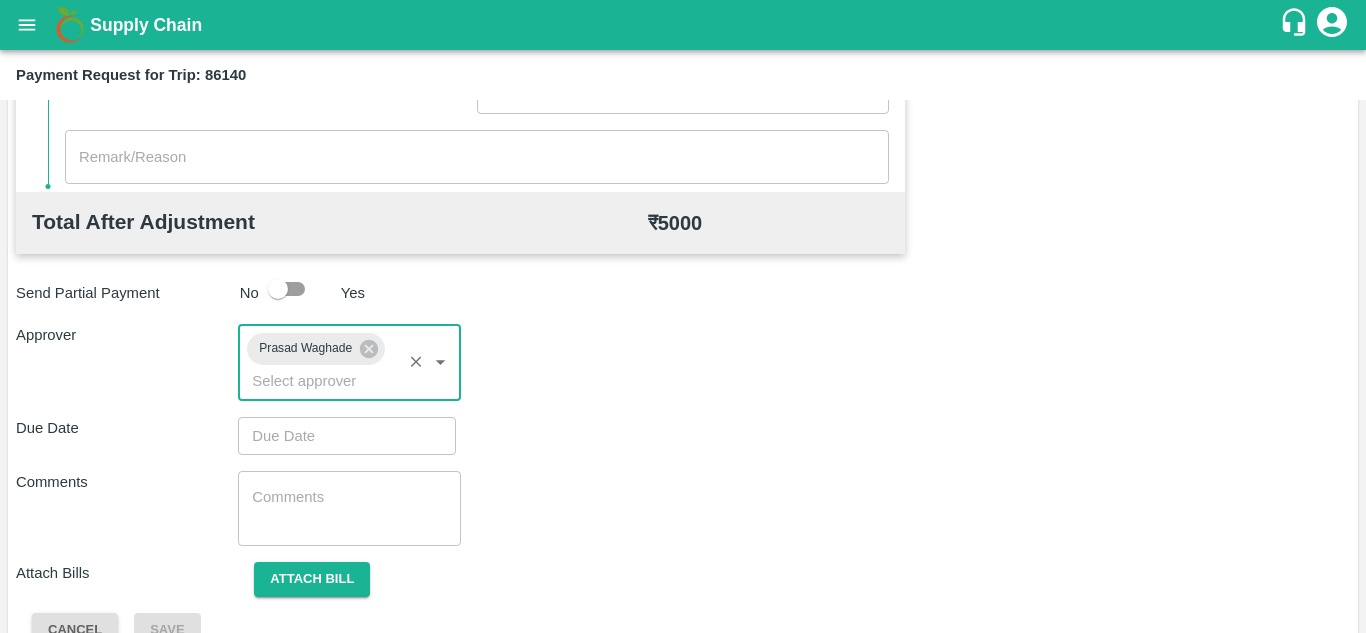 type on "DD/MM/YYYY hh:mm aa" 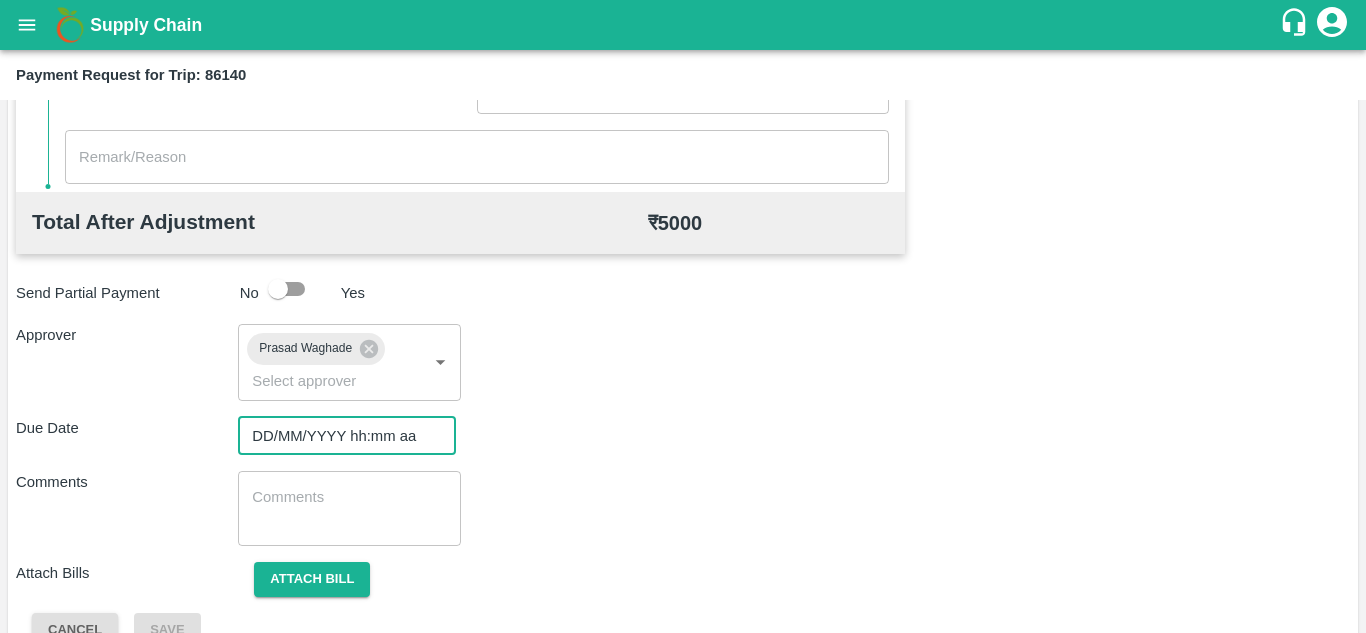 click on "DD/MM/YYYY hh:mm aa" at bounding box center (340, 436) 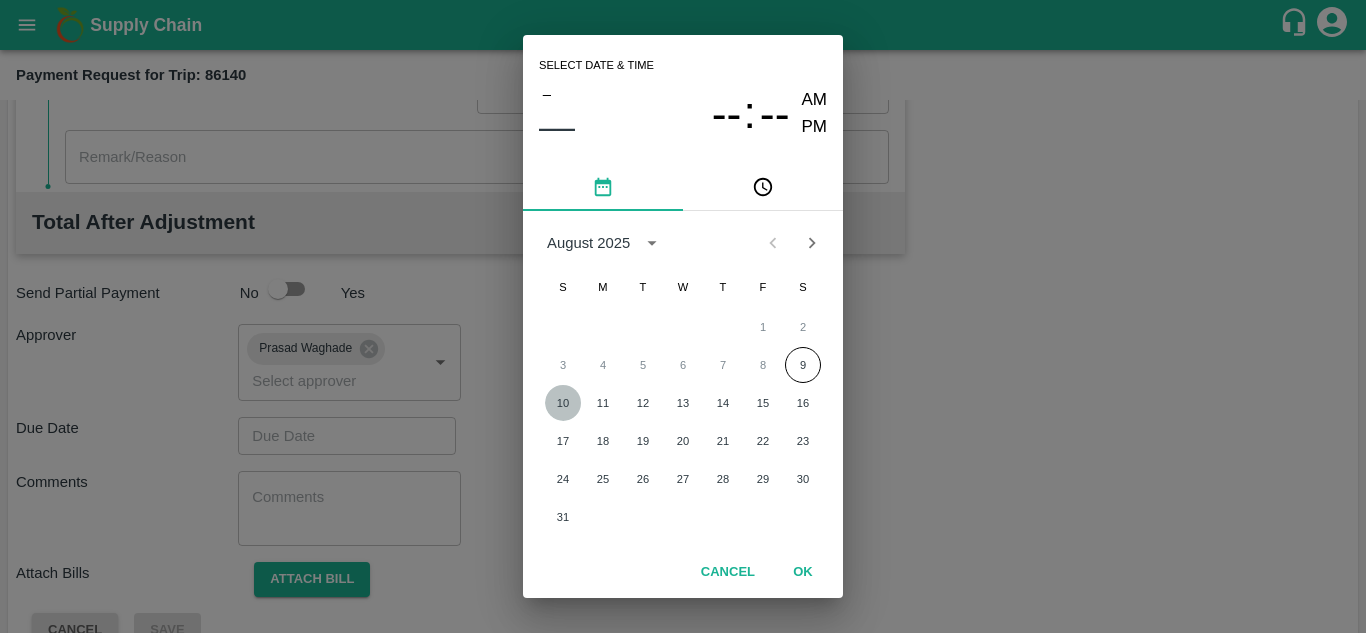 click on "10" at bounding box center (563, 403) 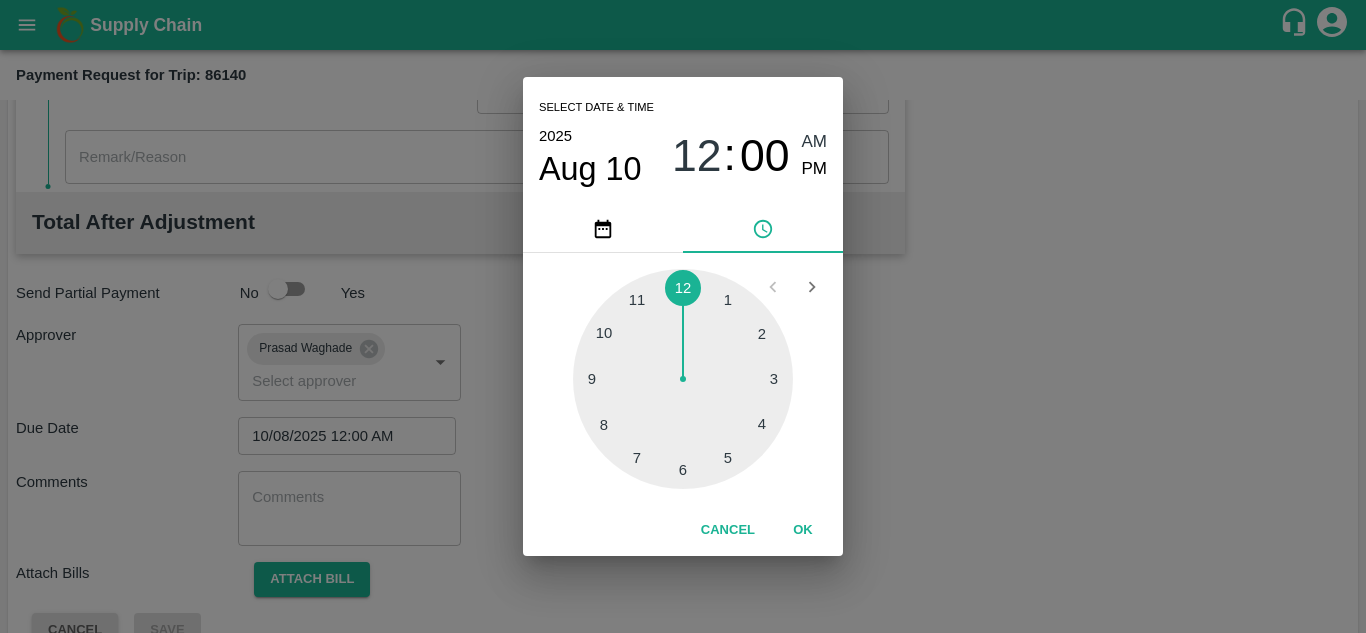 click on "2025 Aug 10 12 : 00 AM PM" at bounding box center [683, 156] 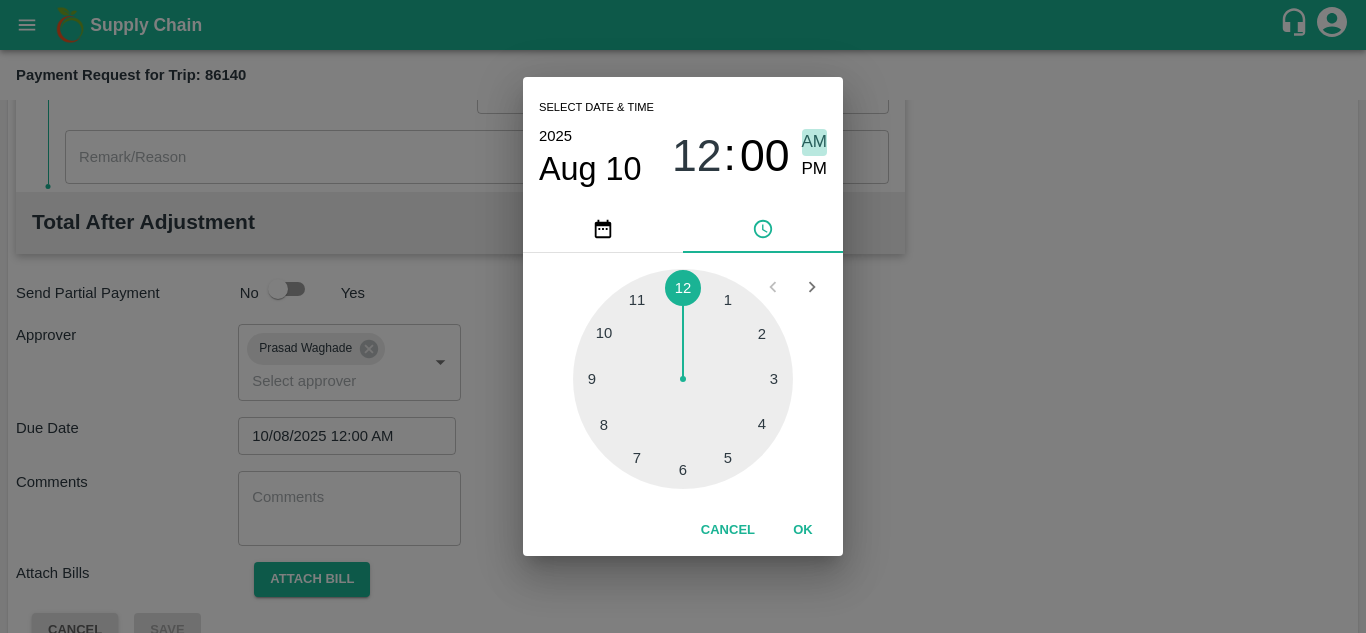 click on "AM" at bounding box center [815, 142] 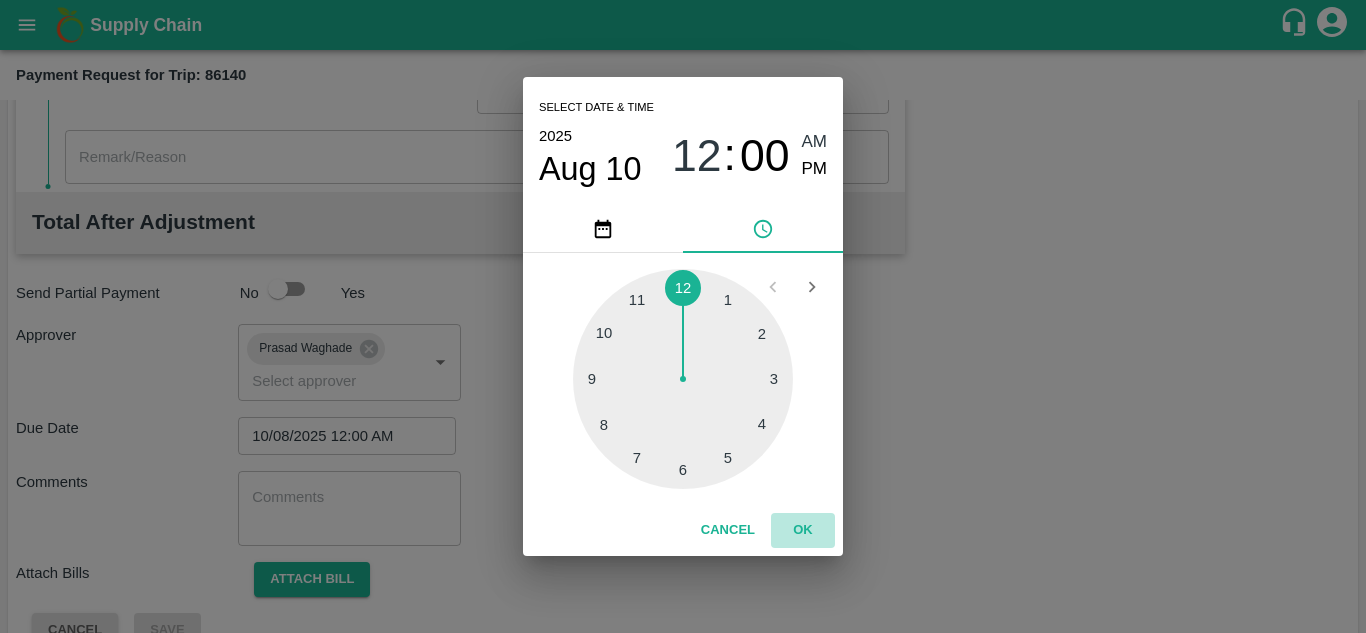 click on "OK" at bounding box center [803, 530] 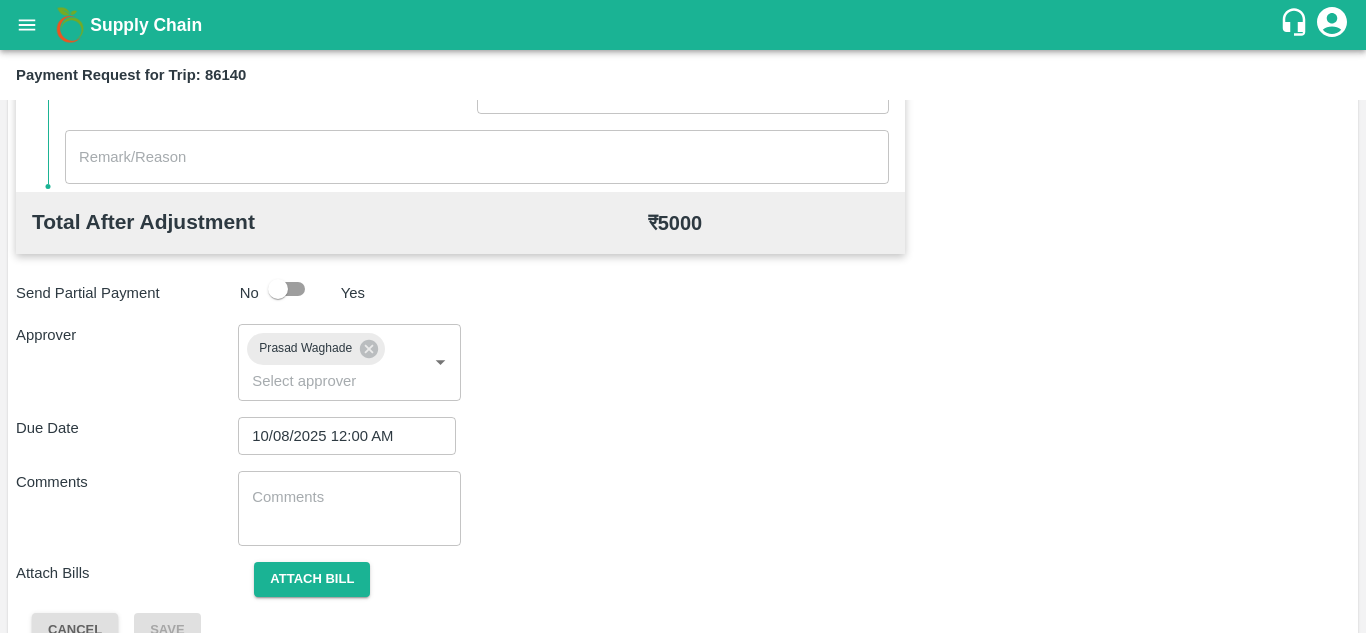 click on "x ​" at bounding box center [349, 508] 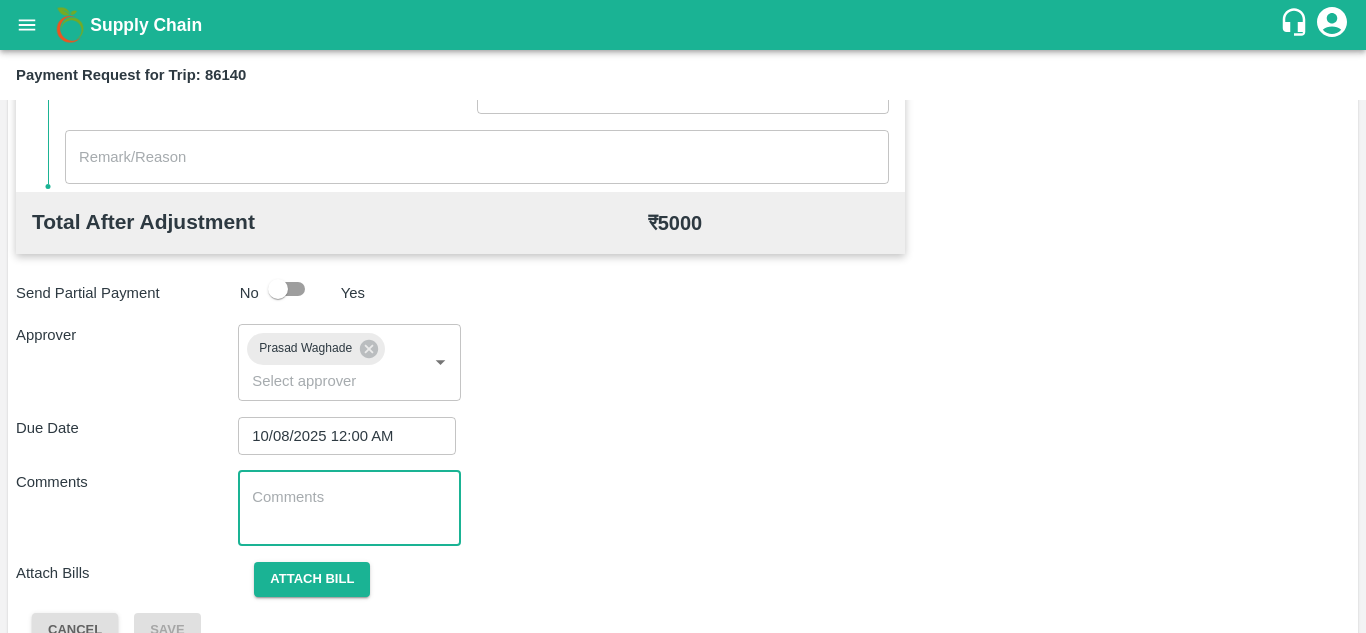 type on "t" 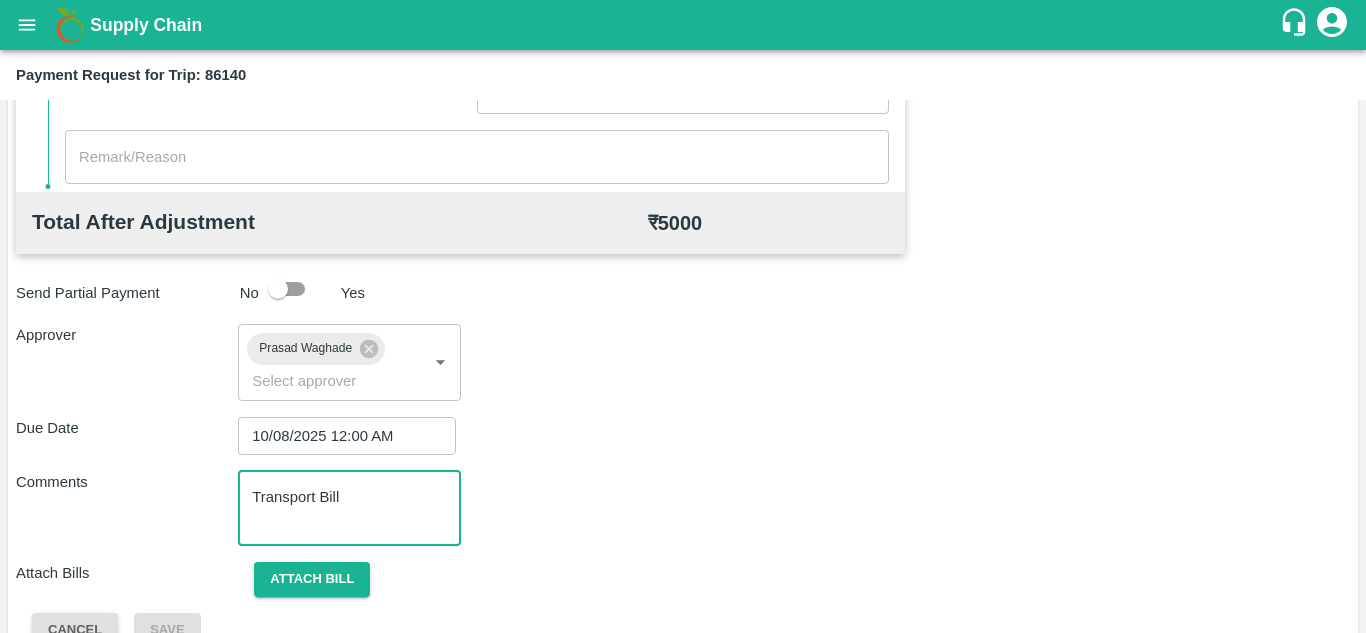 scroll, scrollTop: 948, scrollLeft: 0, axis: vertical 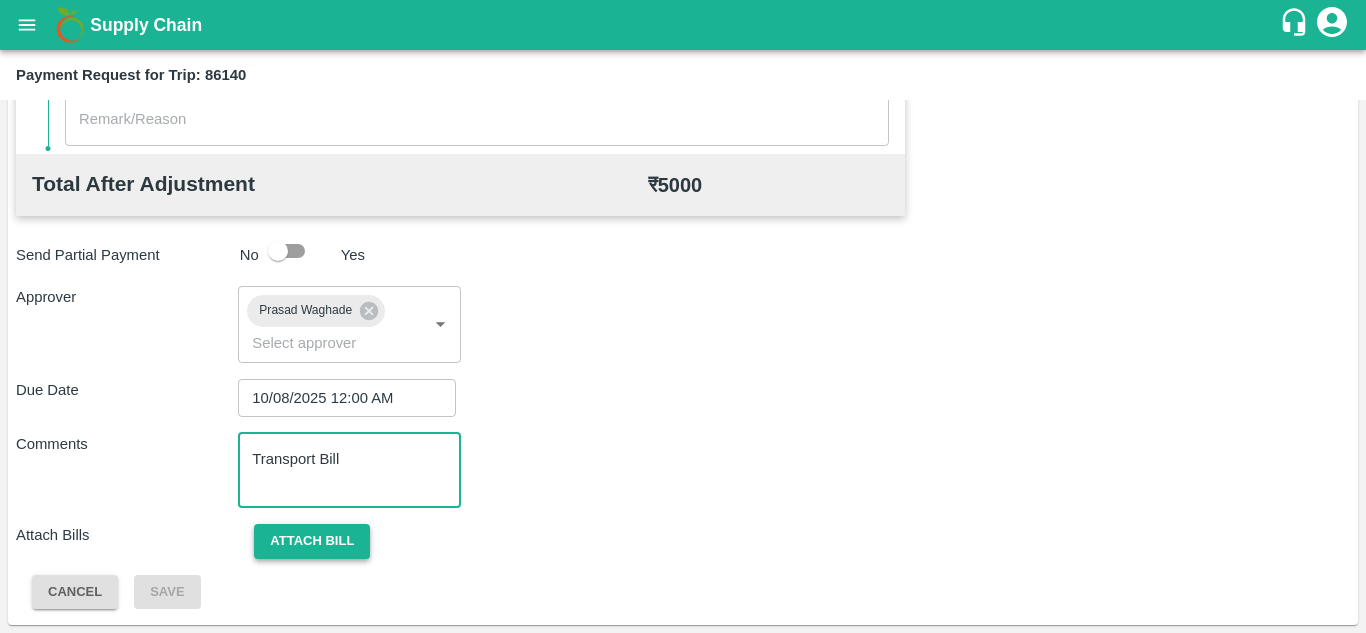 type on "Transport Bill" 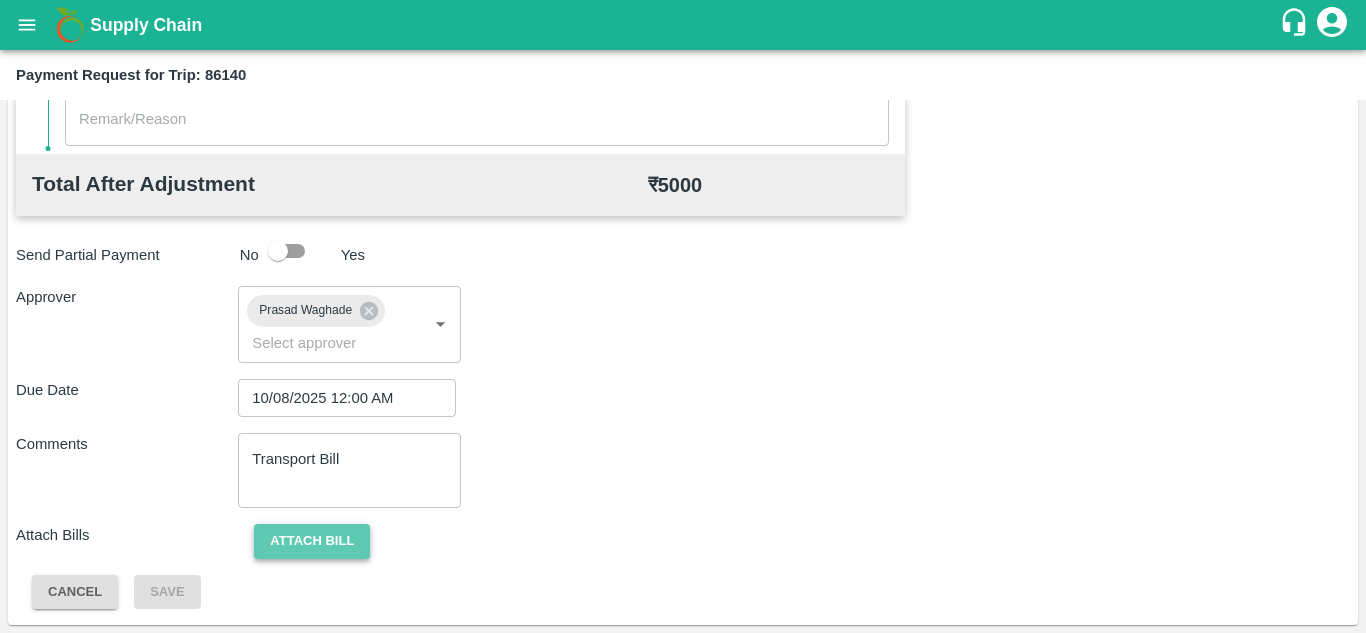 click on "Attach bill" at bounding box center [312, 541] 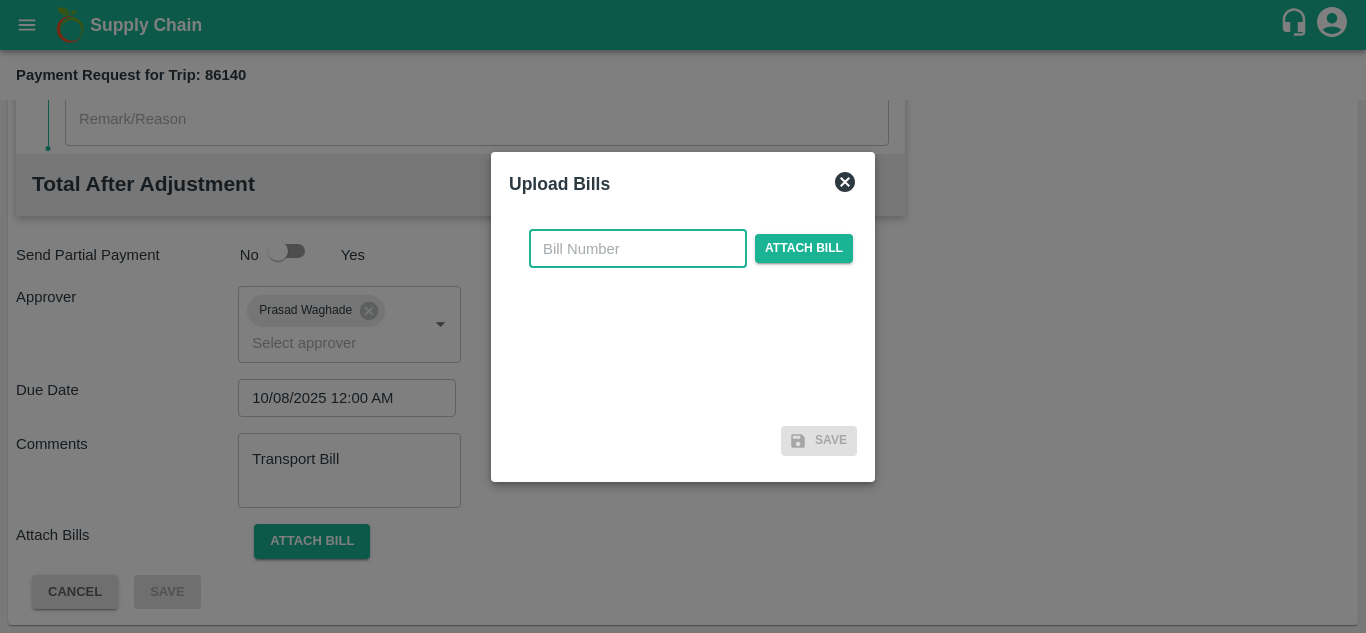 click at bounding box center [638, 249] 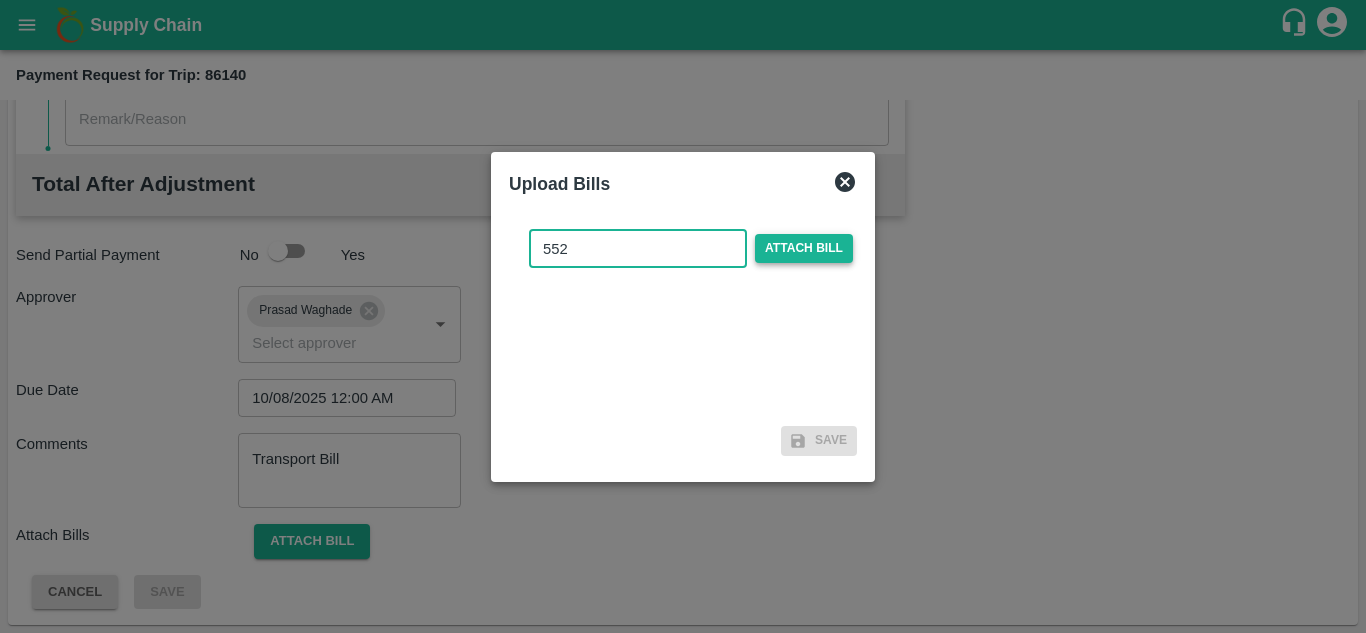 type on "552" 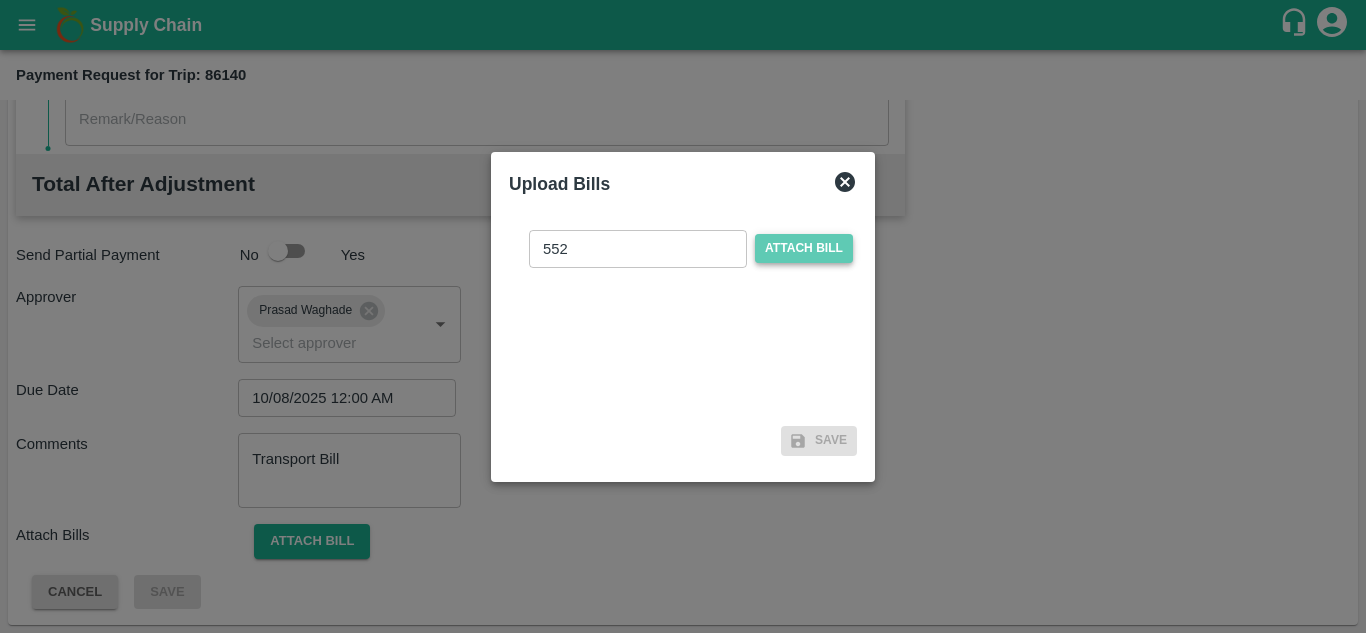 click on "Attach bill" at bounding box center [804, 248] 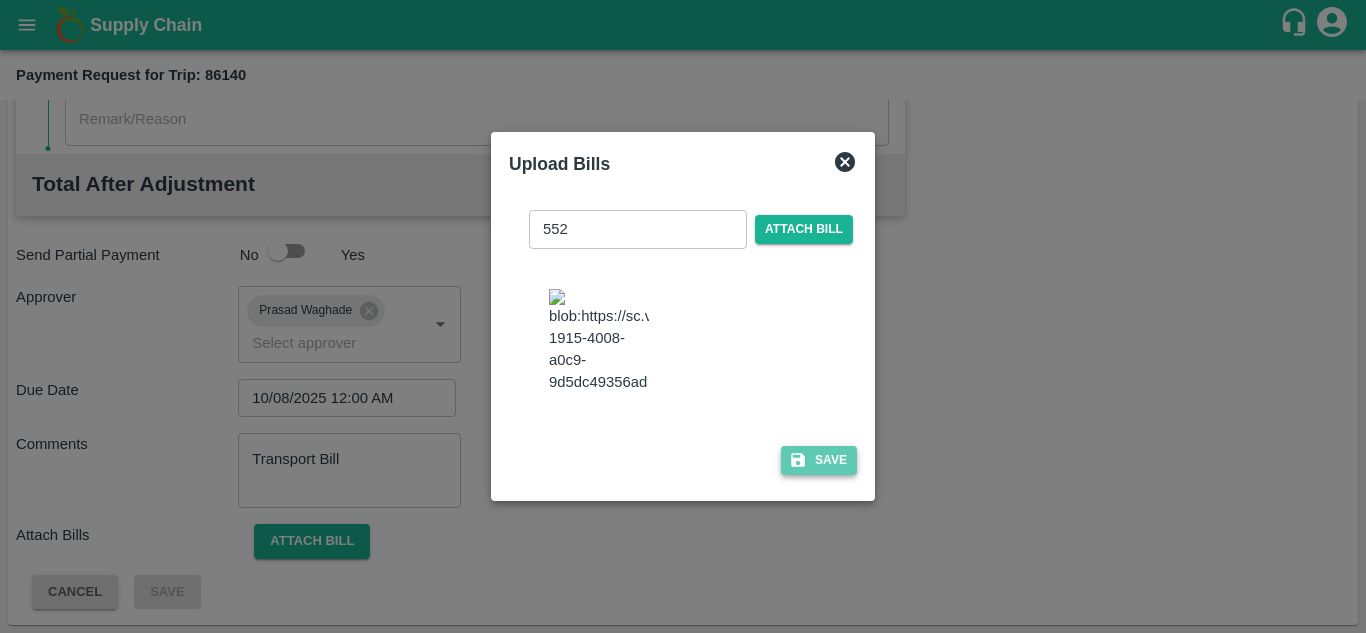 click on "Save" at bounding box center (819, 460) 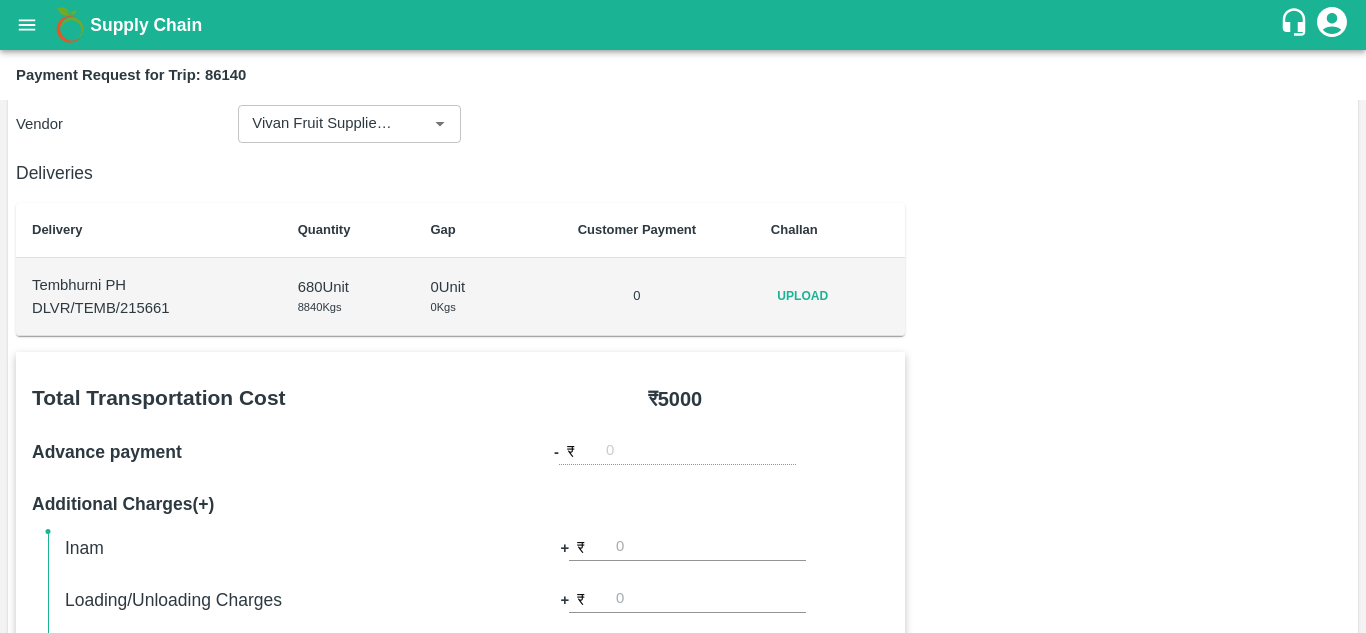 scroll, scrollTop: 199, scrollLeft: 0, axis: vertical 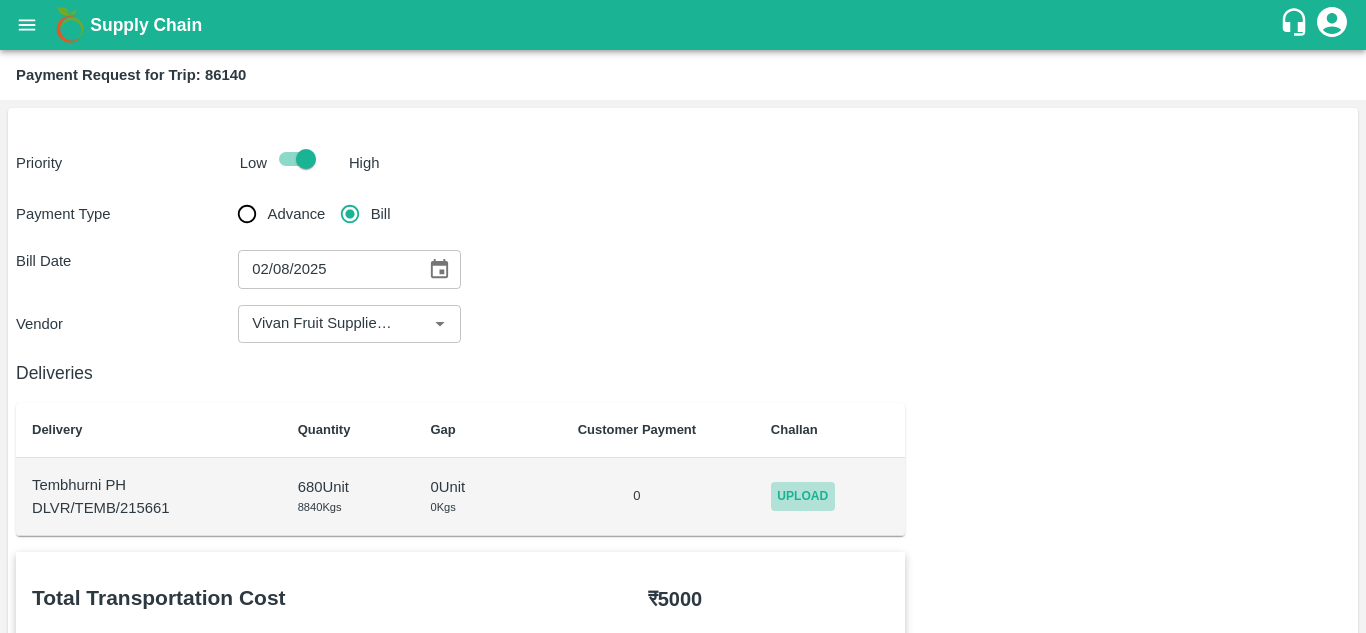 click on "Upload" at bounding box center (803, 496) 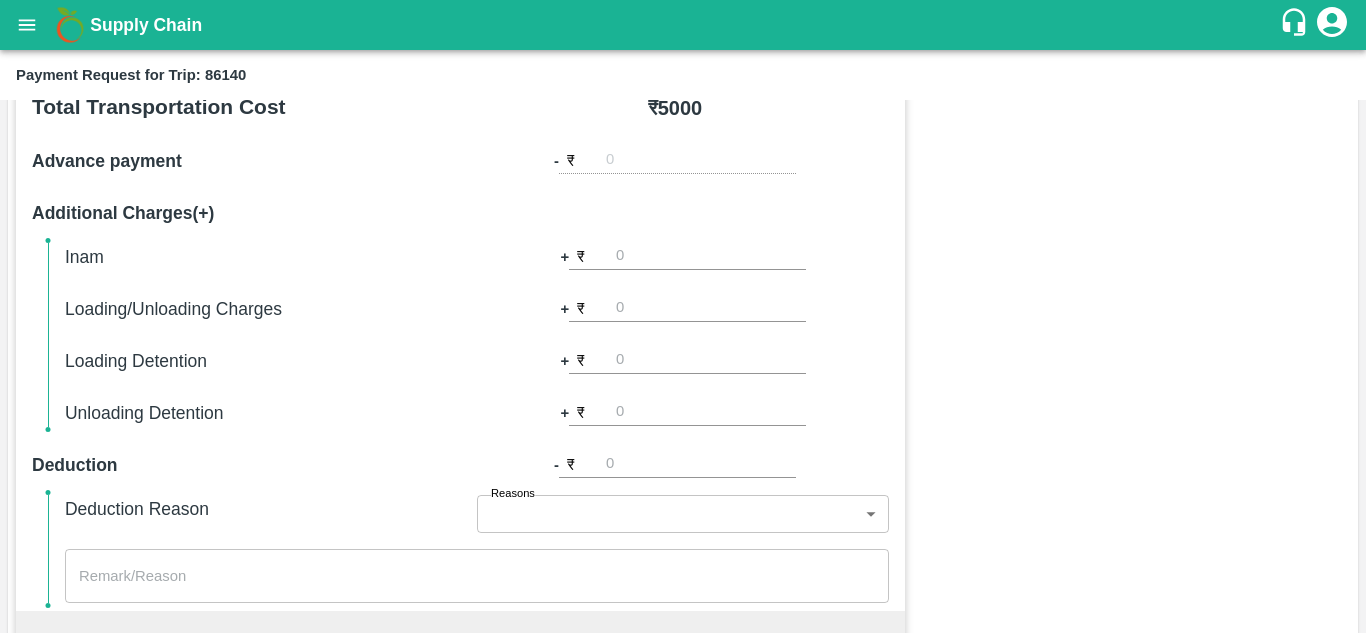 type 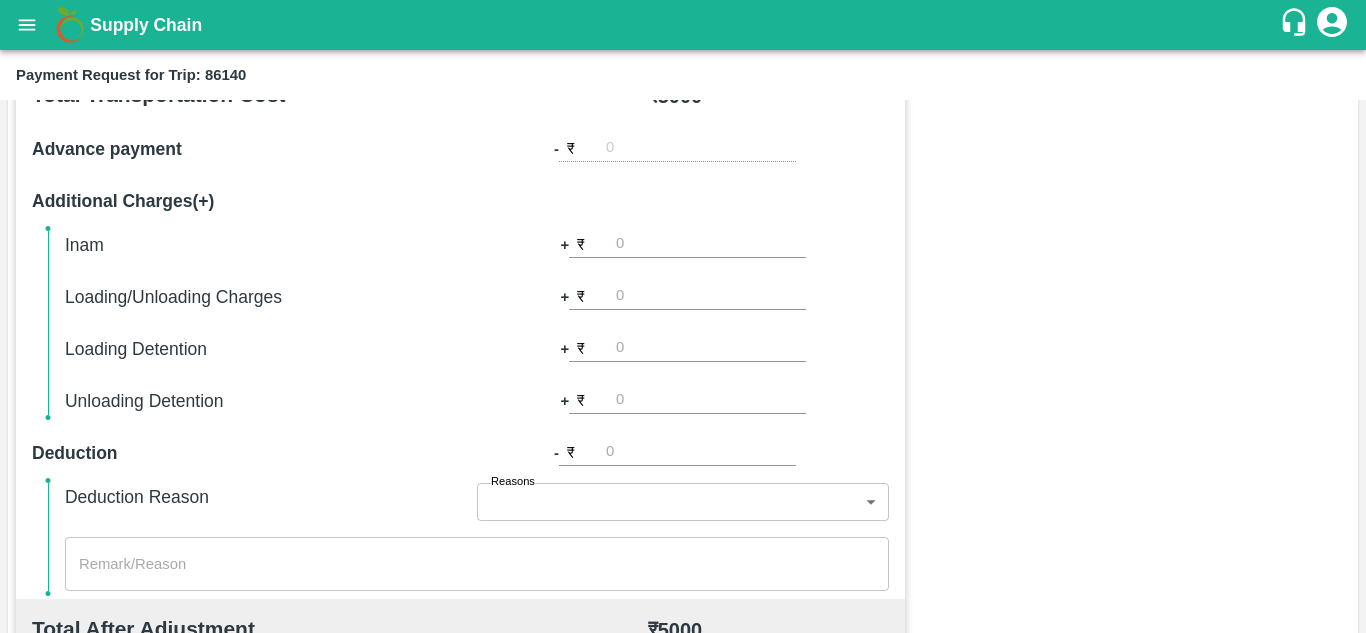 type 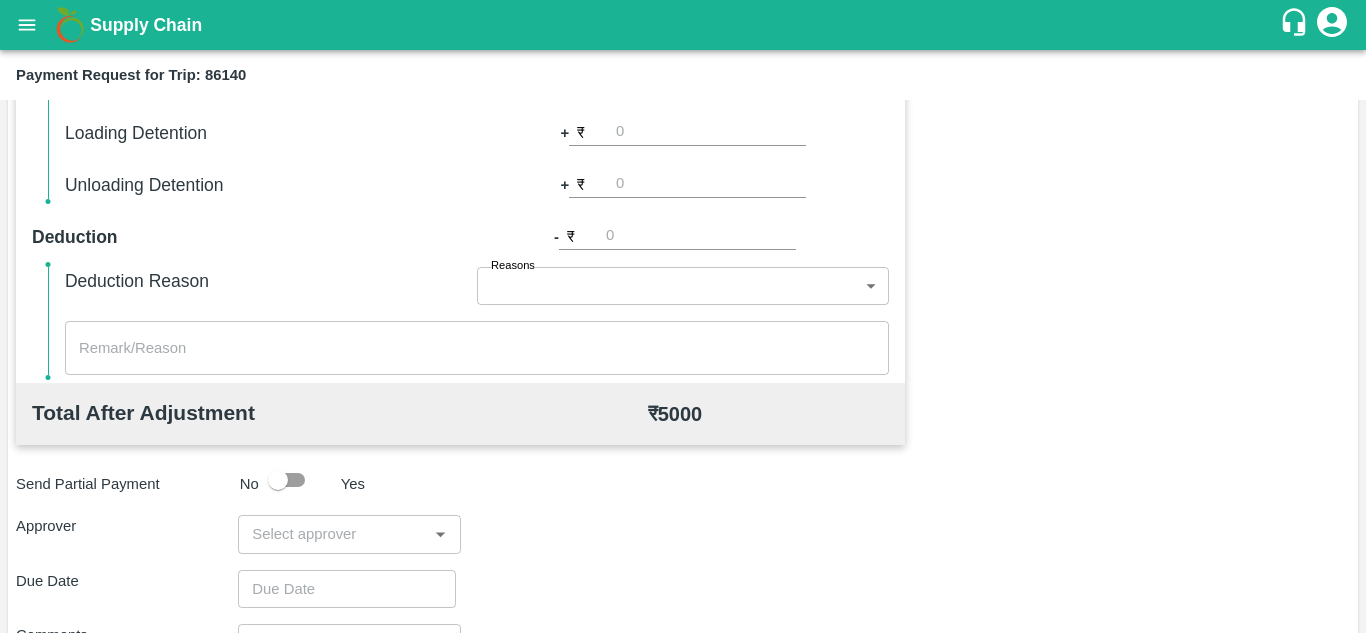 scroll, scrollTop: 910, scrollLeft: 0, axis: vertical 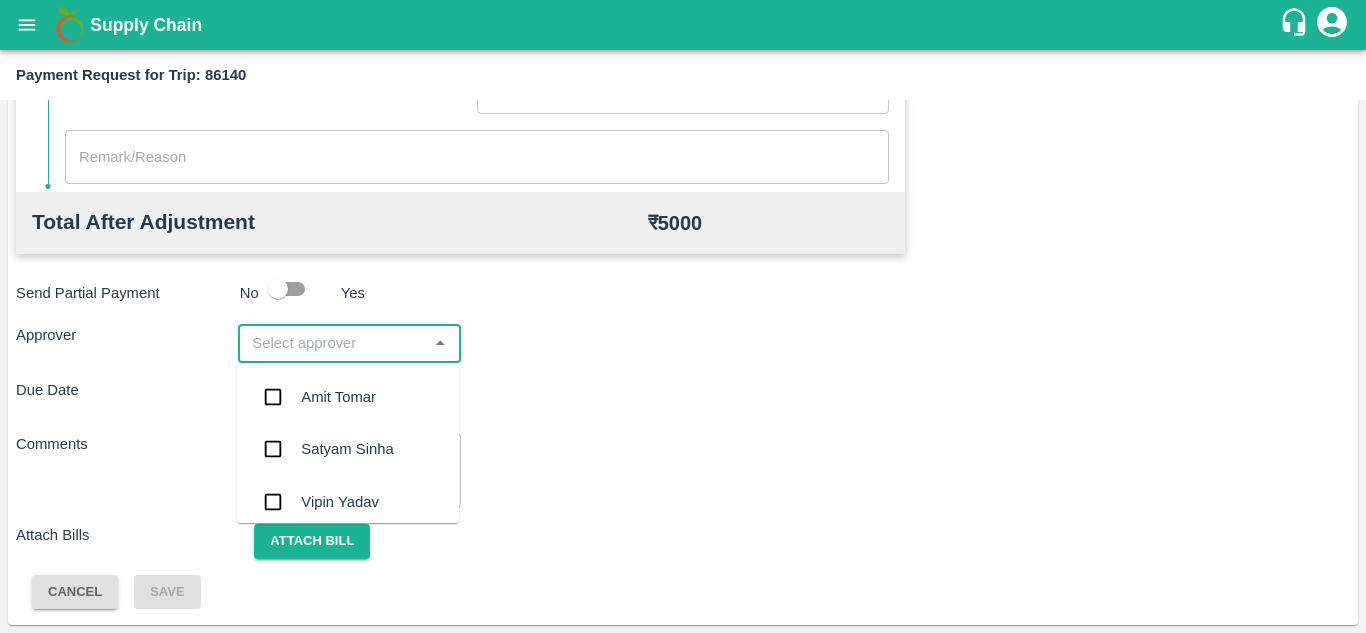 click at bounding box center [332, 343] 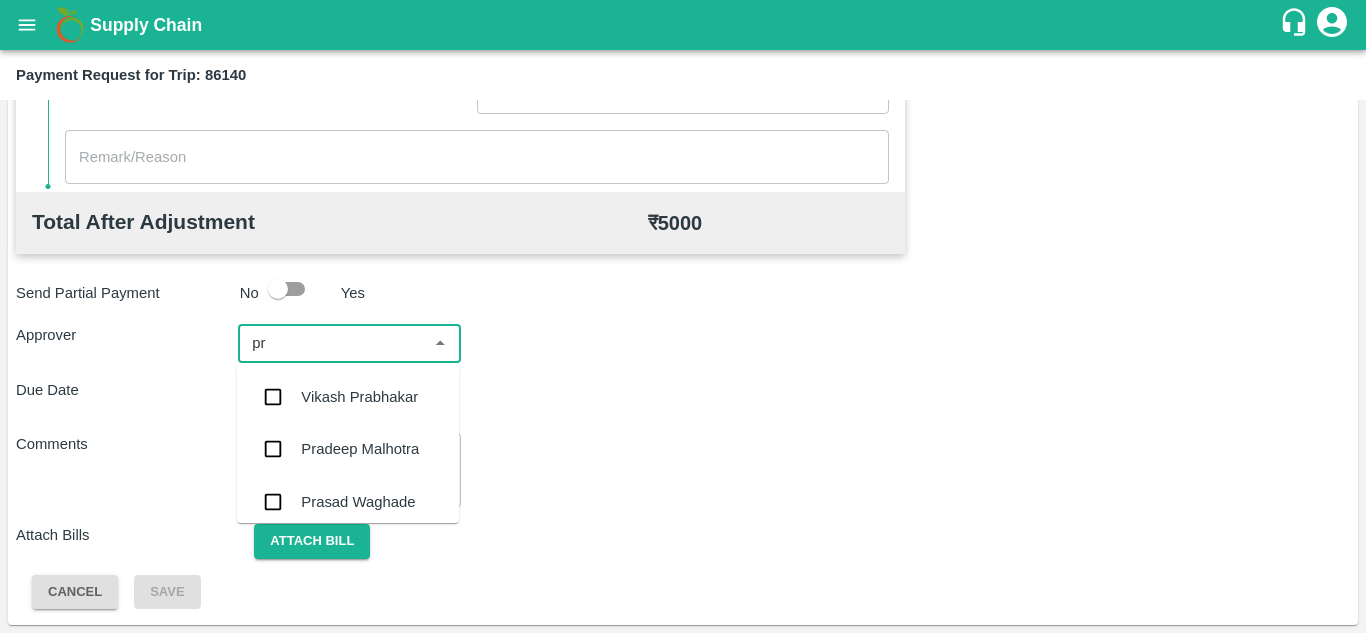 type on "p" 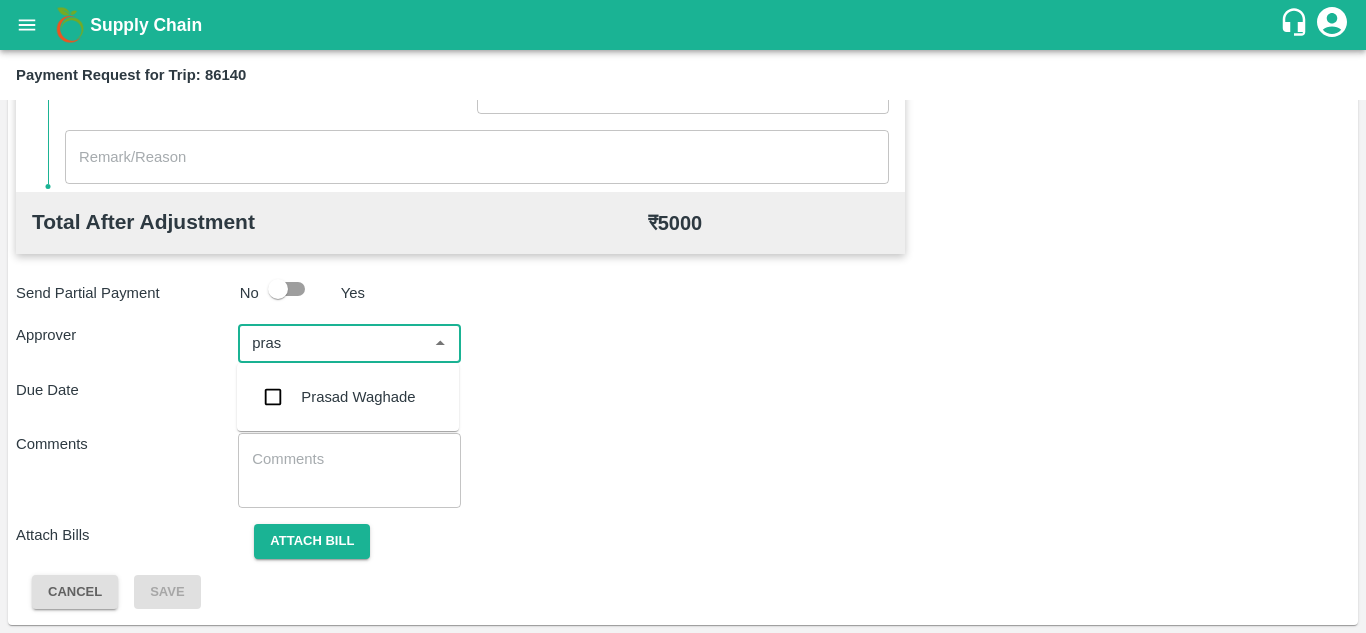 type on "prasa" 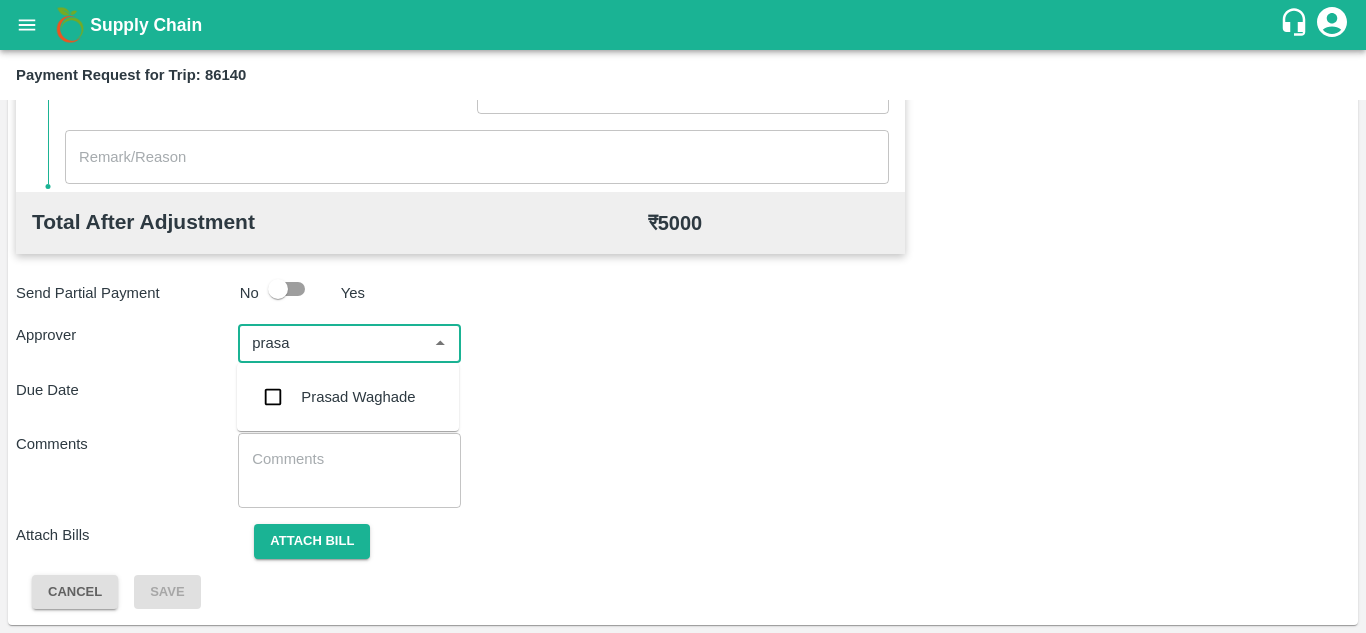 click on "Prasad Waghade" at bounding box center [358, 397] 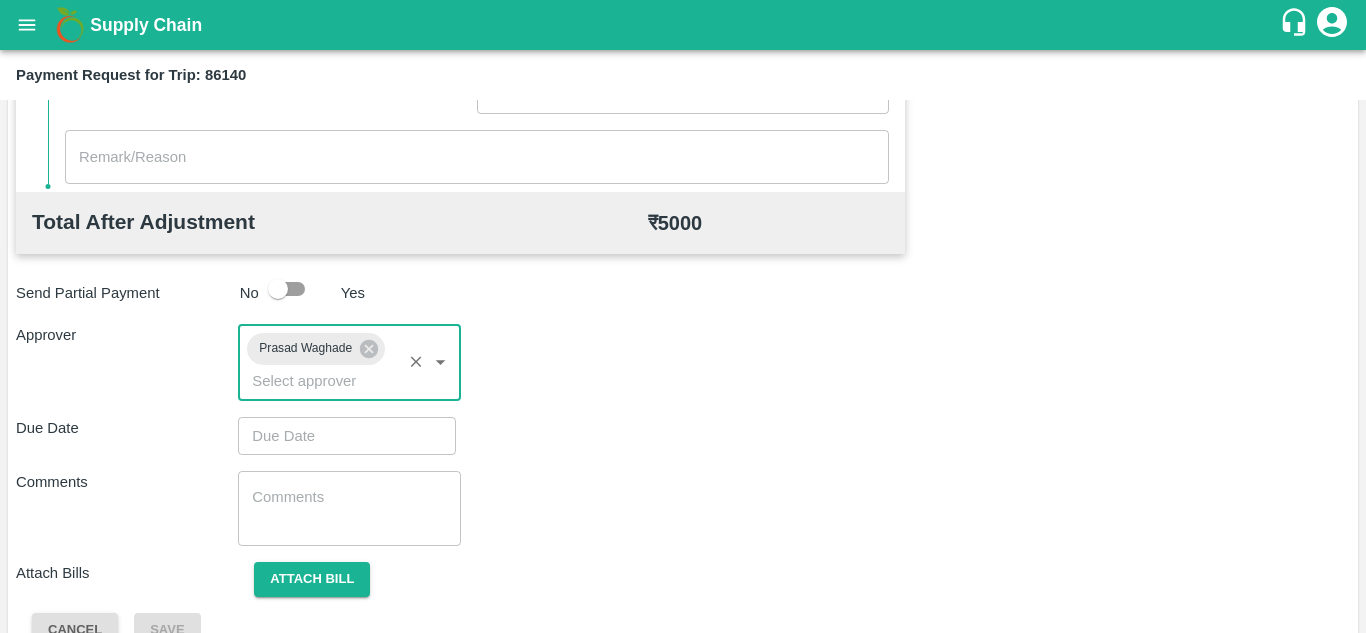 type on "DD/MM/YYYY hh:mm aa" 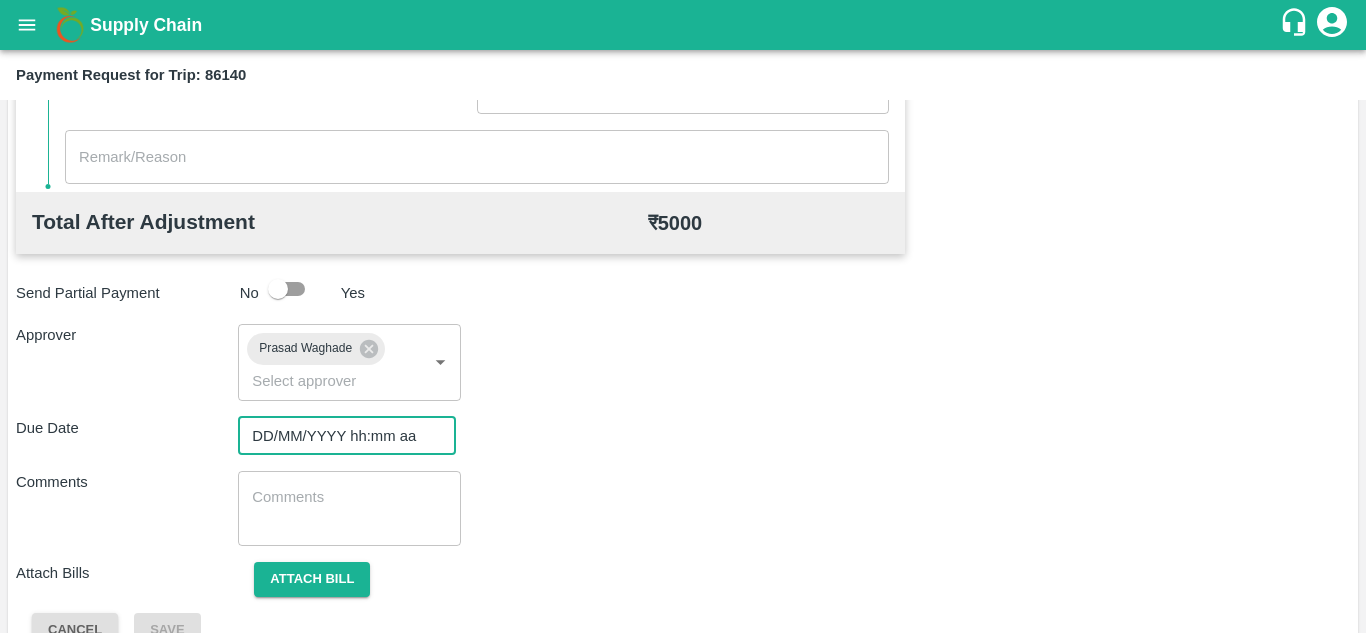 click on "DD/MM/YYYY hh:mm aa" at bounding box center (340, 436) 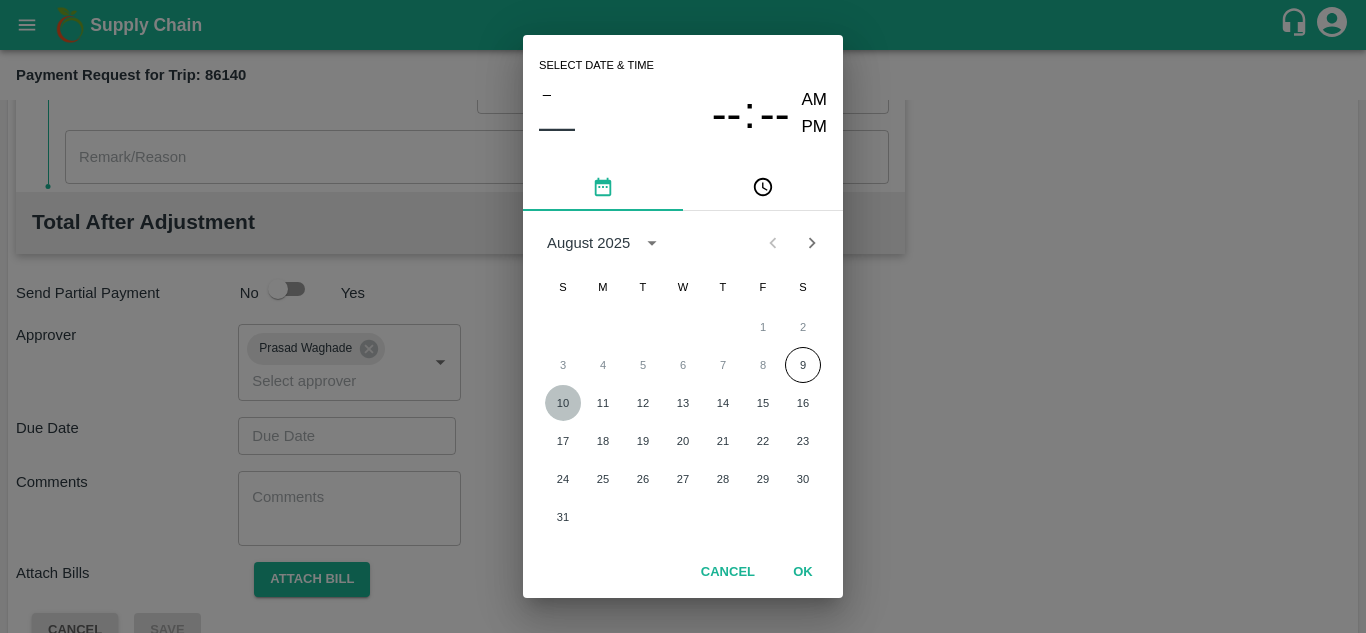 click on "10" at bounding box center [563, 403] 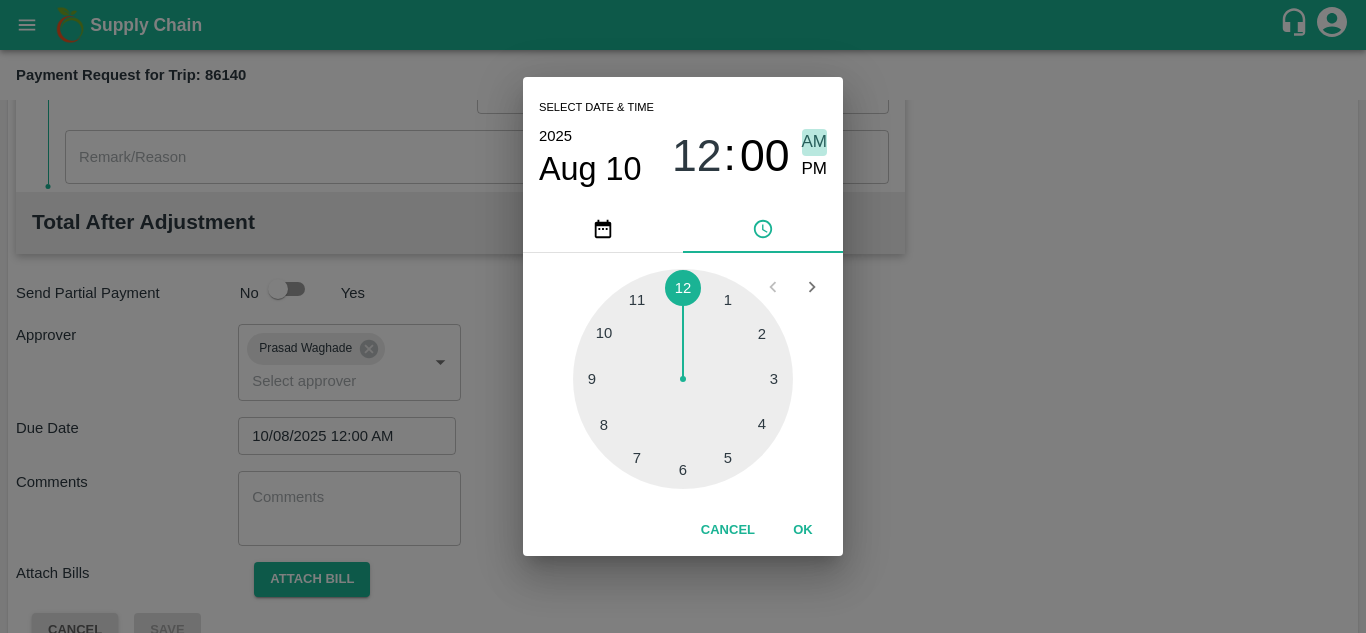 click on "AM" at bounding box center (815, 142) 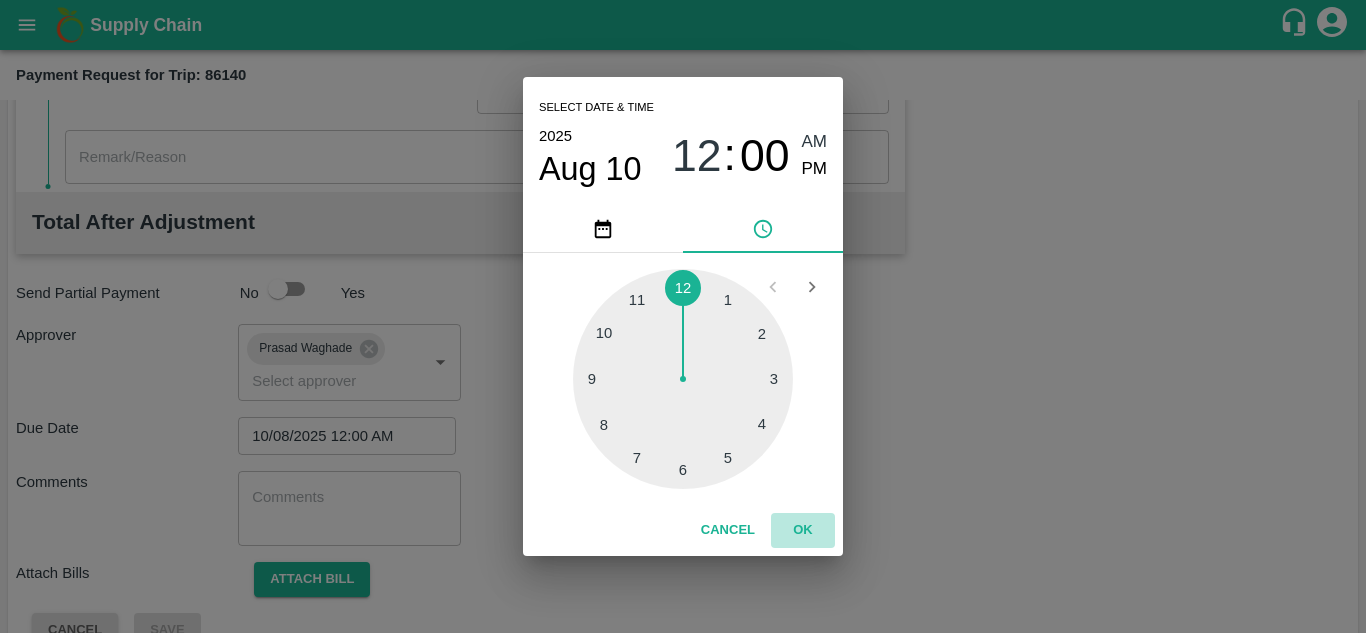 click on "OK" at bounding box center [803, 530] 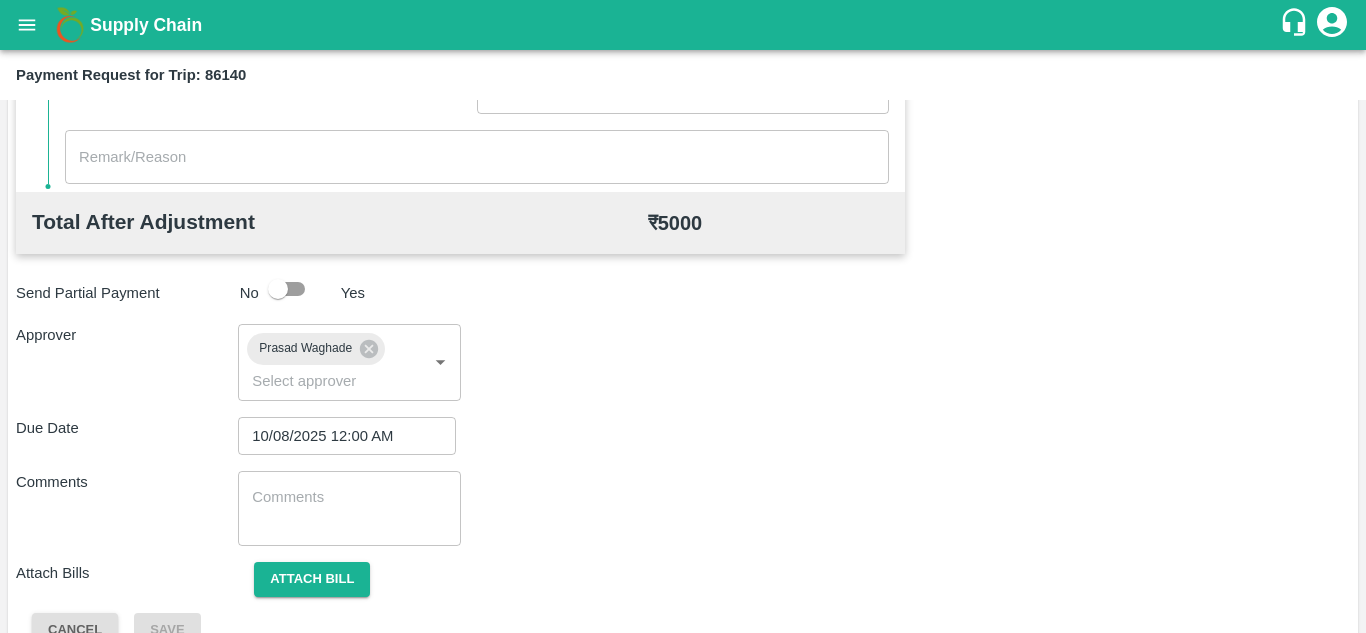 click on "x ​" at bounding box center [349, 508] 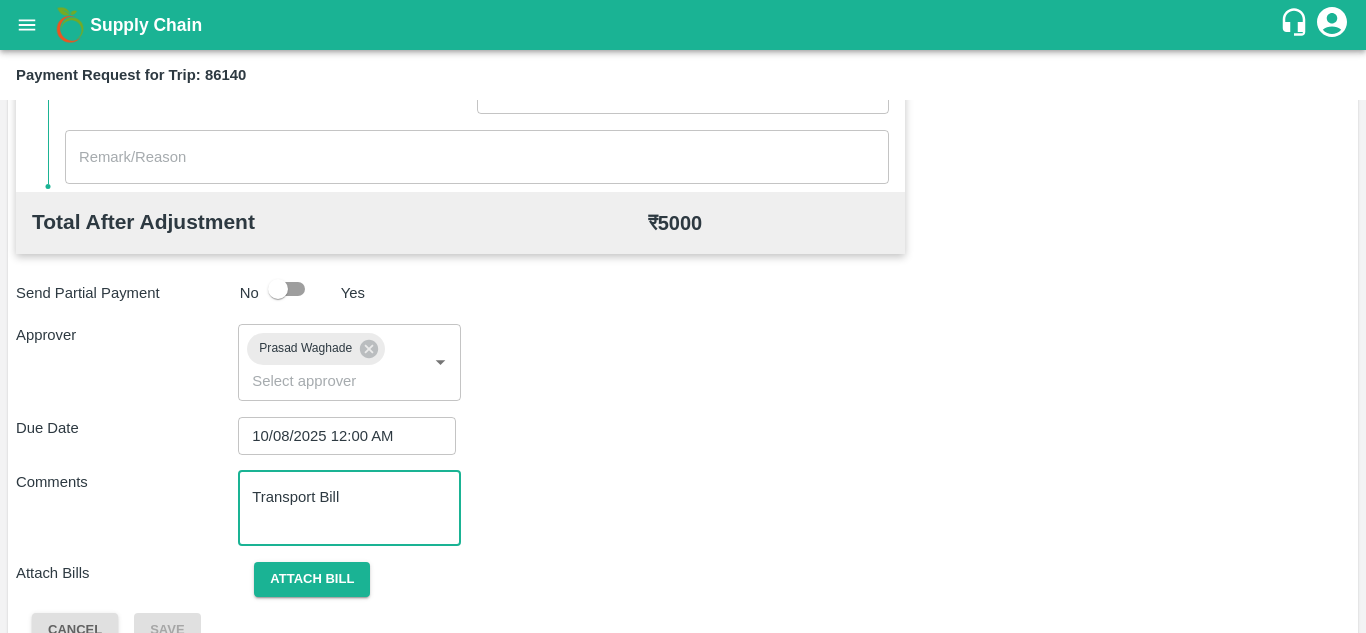 type on "Transport Bill" 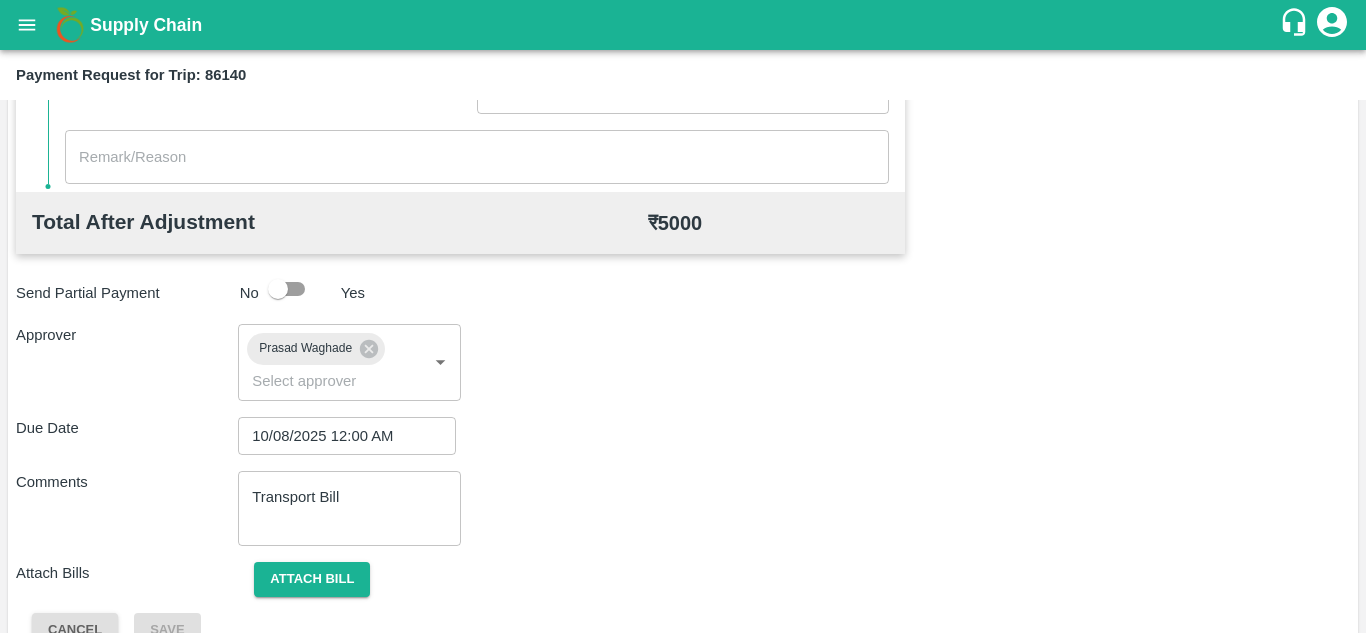 click on "Comments Transport Bill x ​" at bounding box center [683, 508] 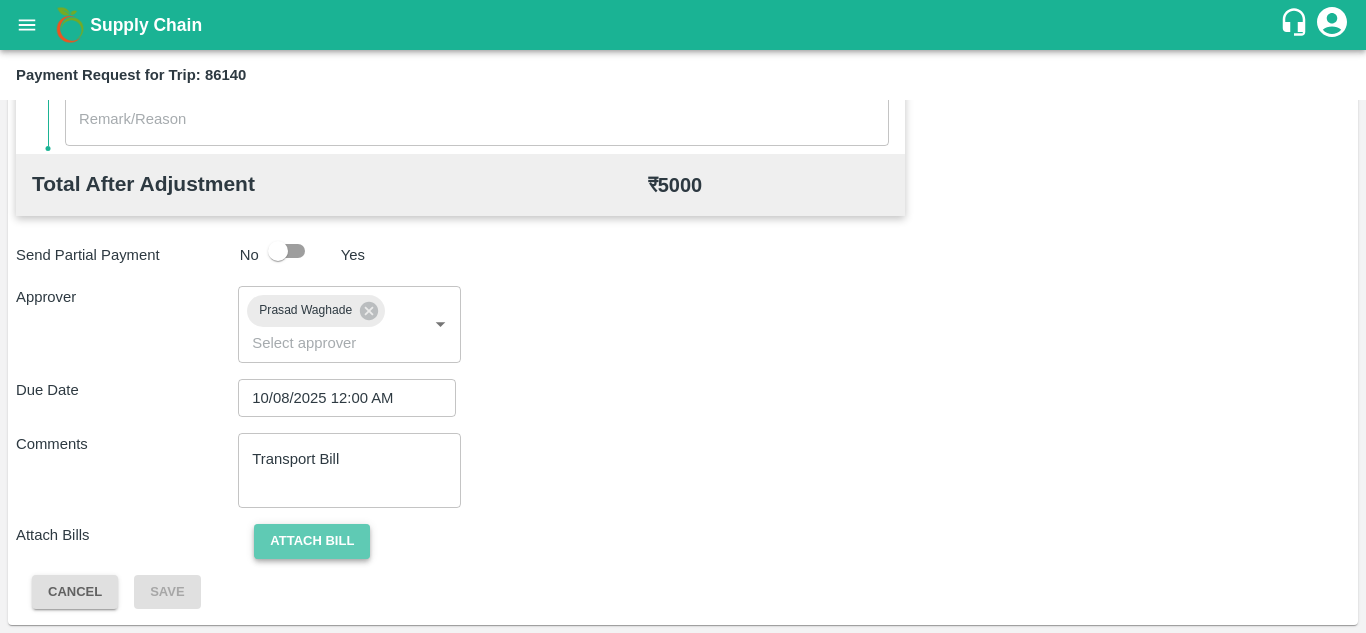 click on "Attach bill" at bounding box center [312, 541] 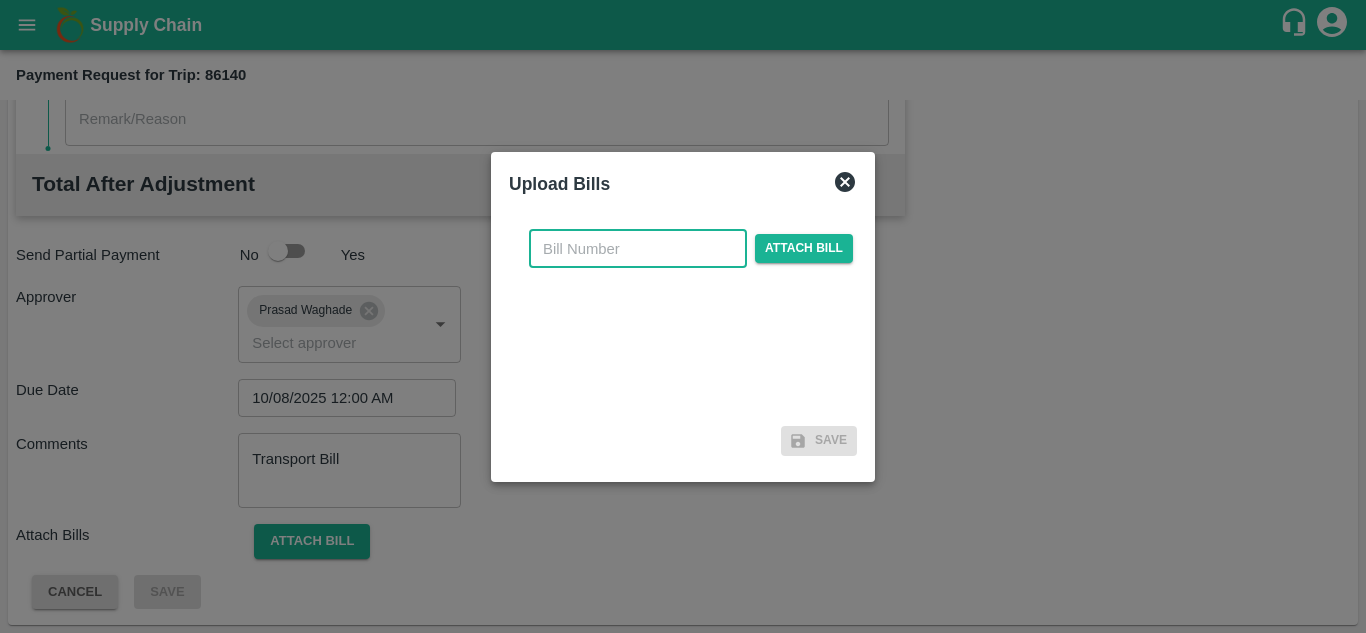 click at bounding box center [638, 249] 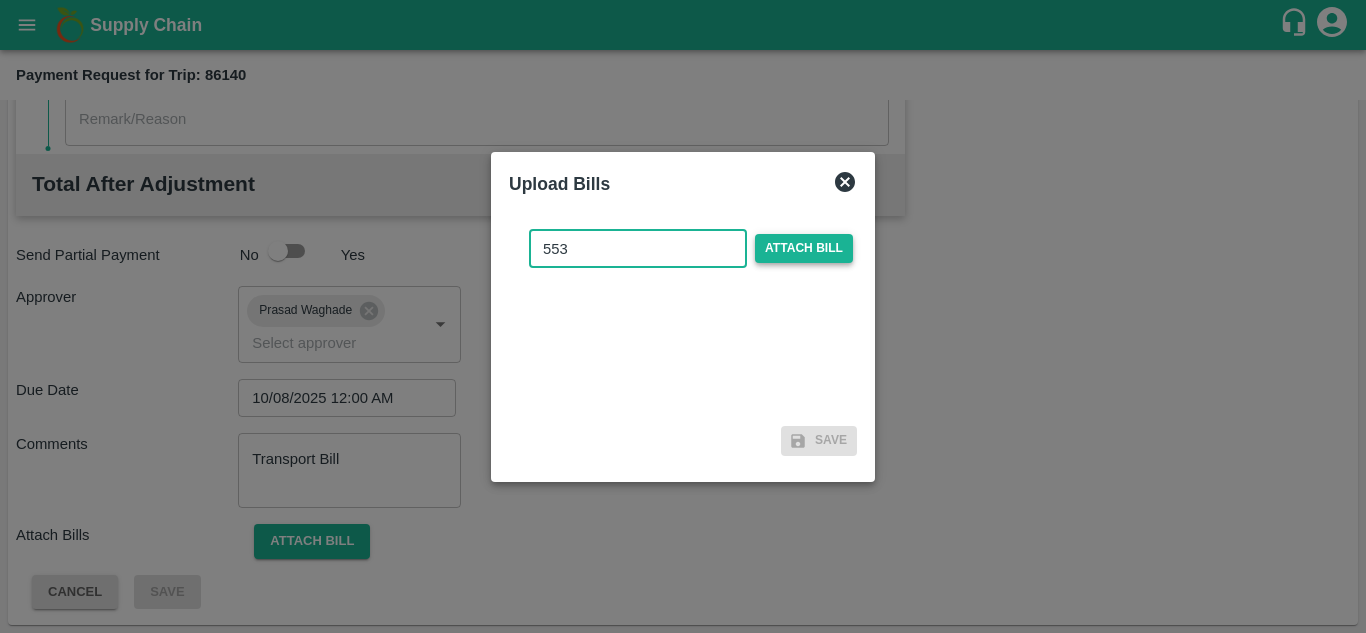 type on "553" 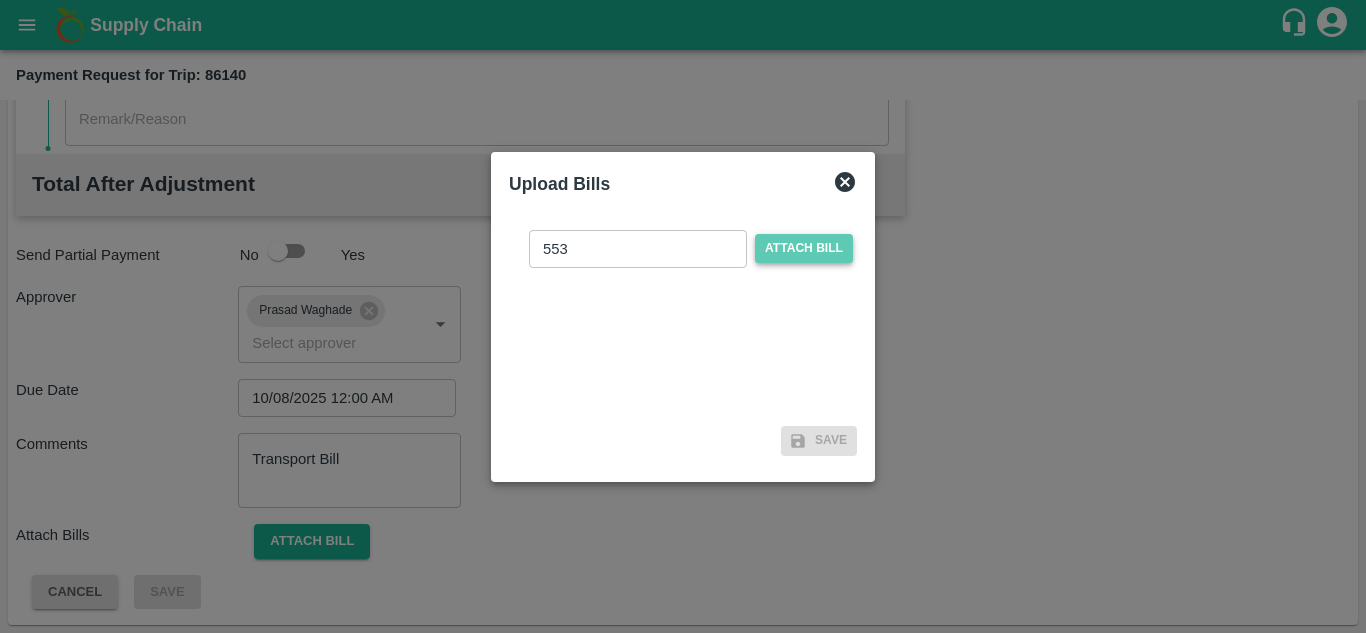 click on "Attach bill" at bounding box center [804, 248] 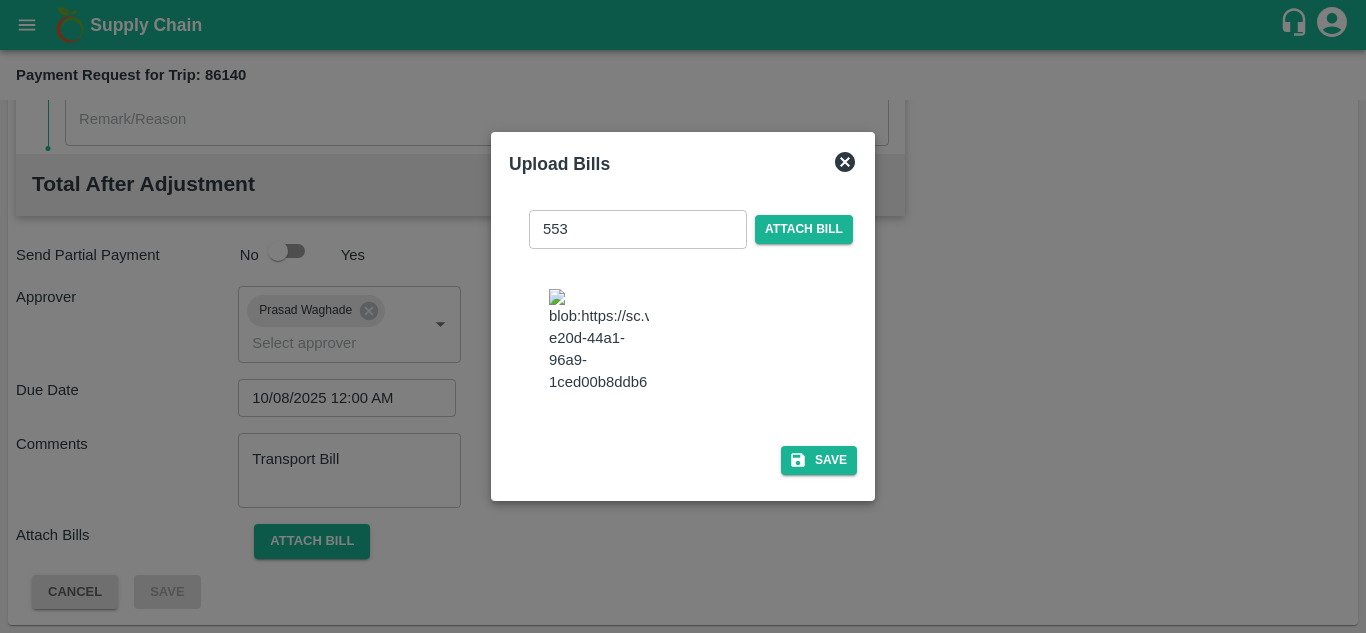 click at bounding box center (599, 341) 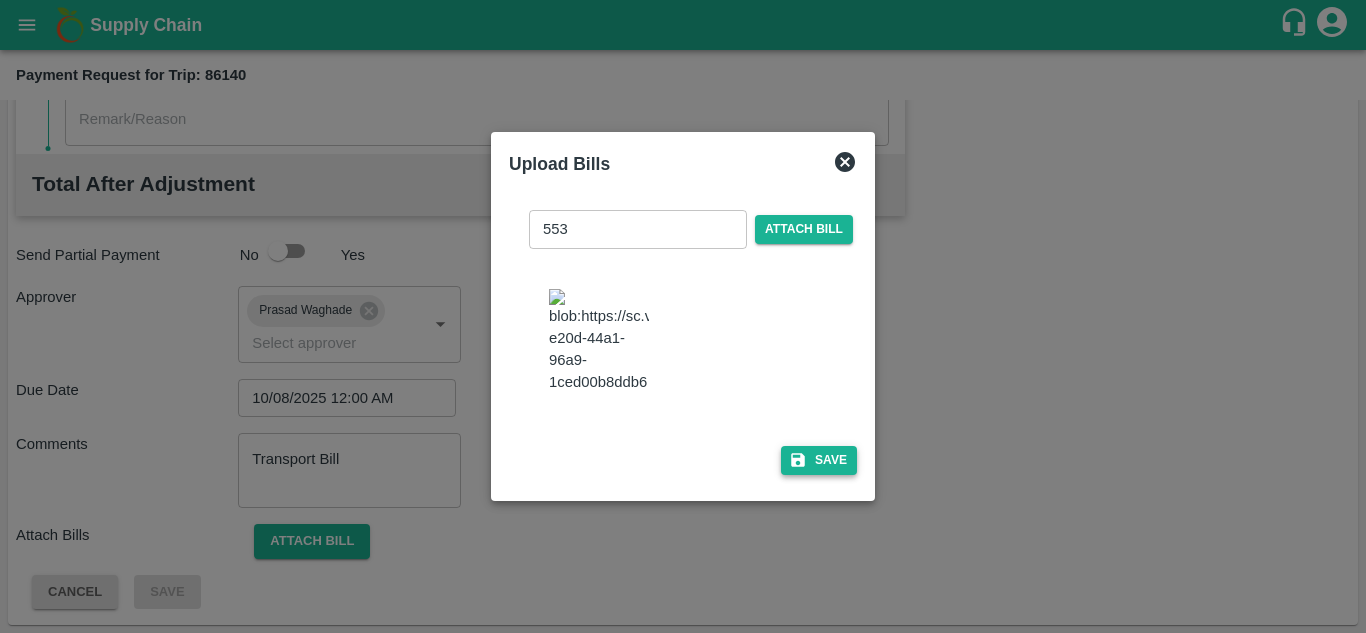 click on "Save" at bounding box center [819, 460] 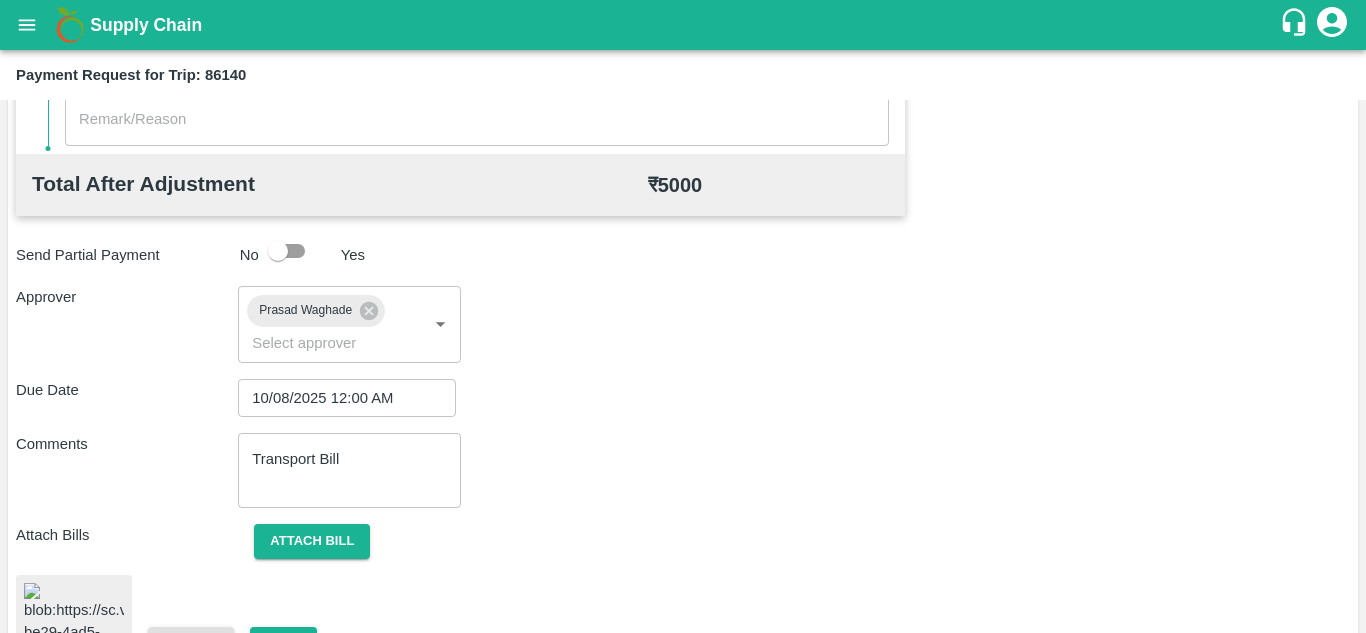 scroll, scrollTop: 1071, scrollLeft: 0, axis: vertical 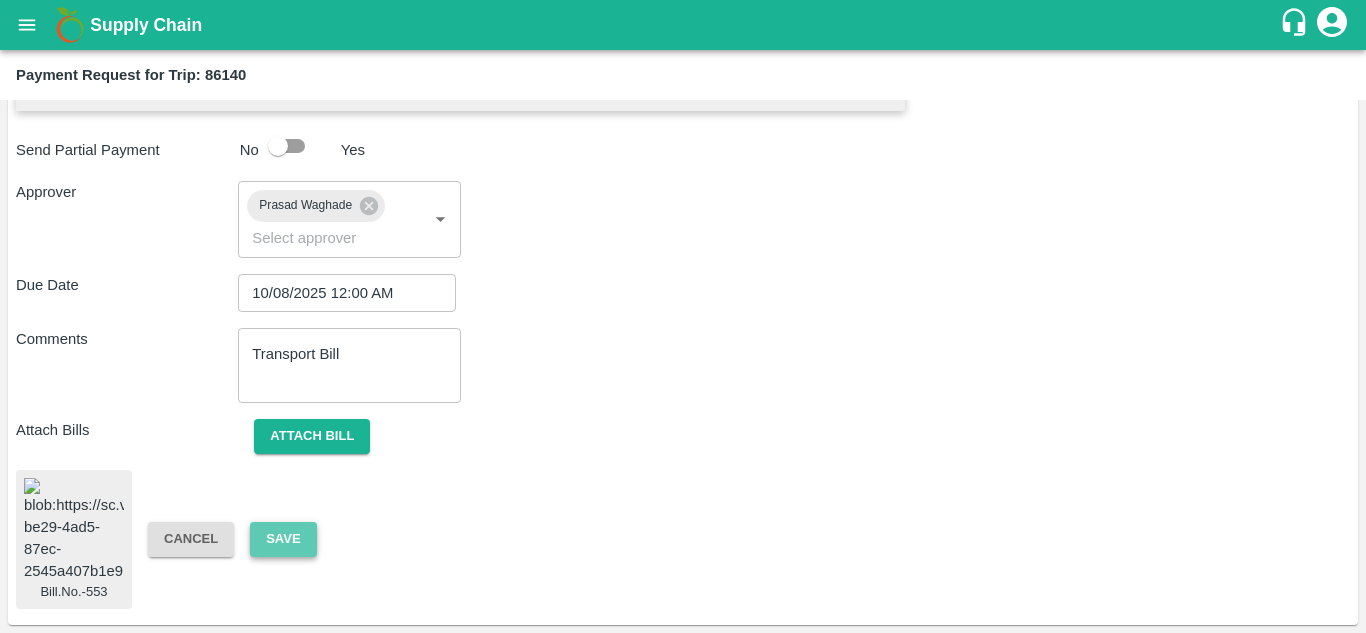 click on "Save" at bounding box center [283, 539] 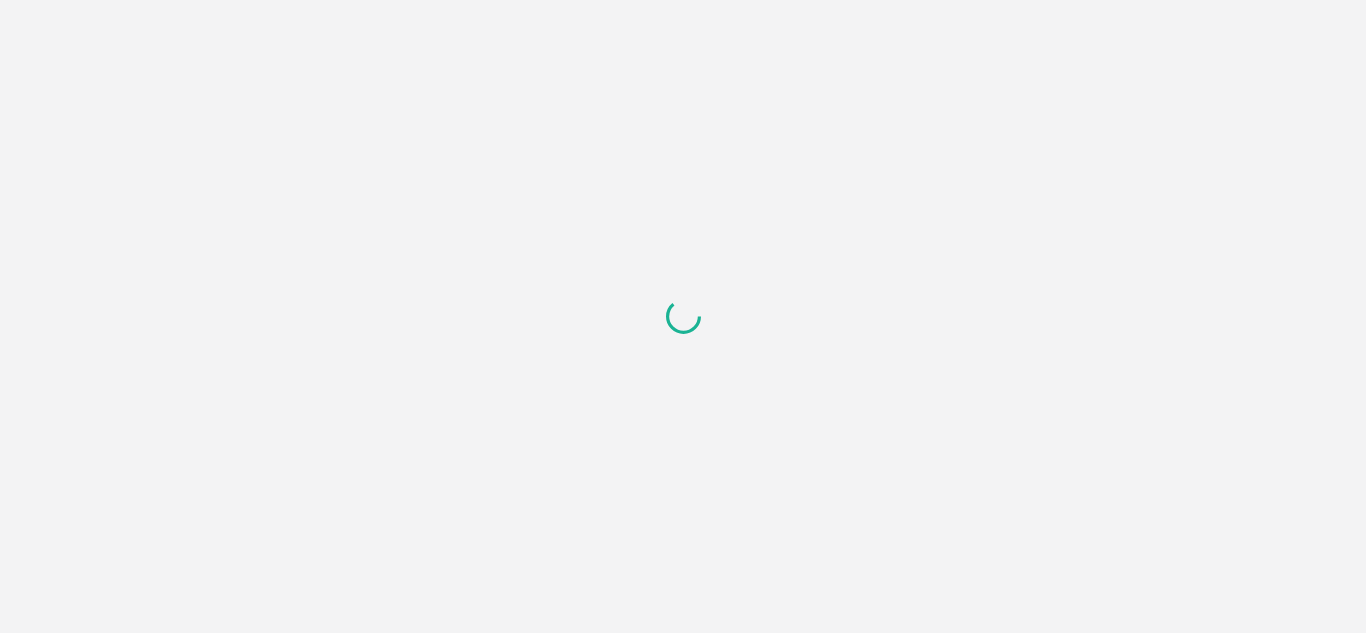 scroll, scrollTop: 0, scrollLeft: 0, axis: both 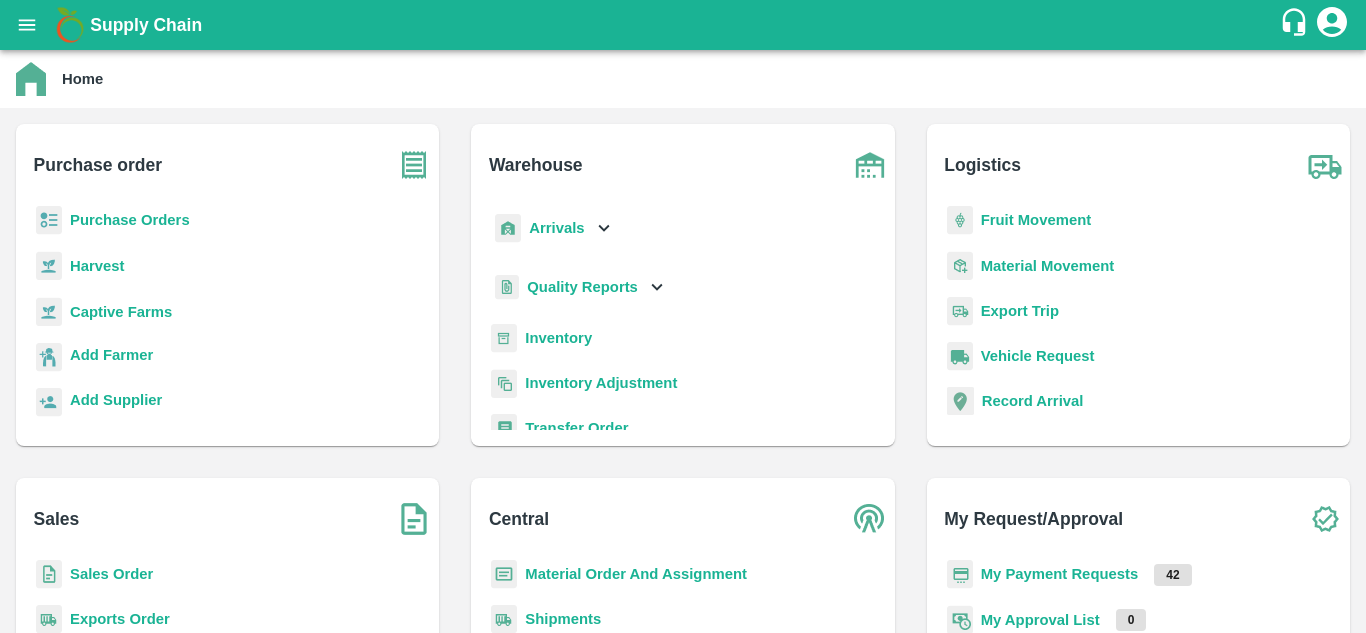 click on "Fruit Movement" at bounding box center [1036, 220] 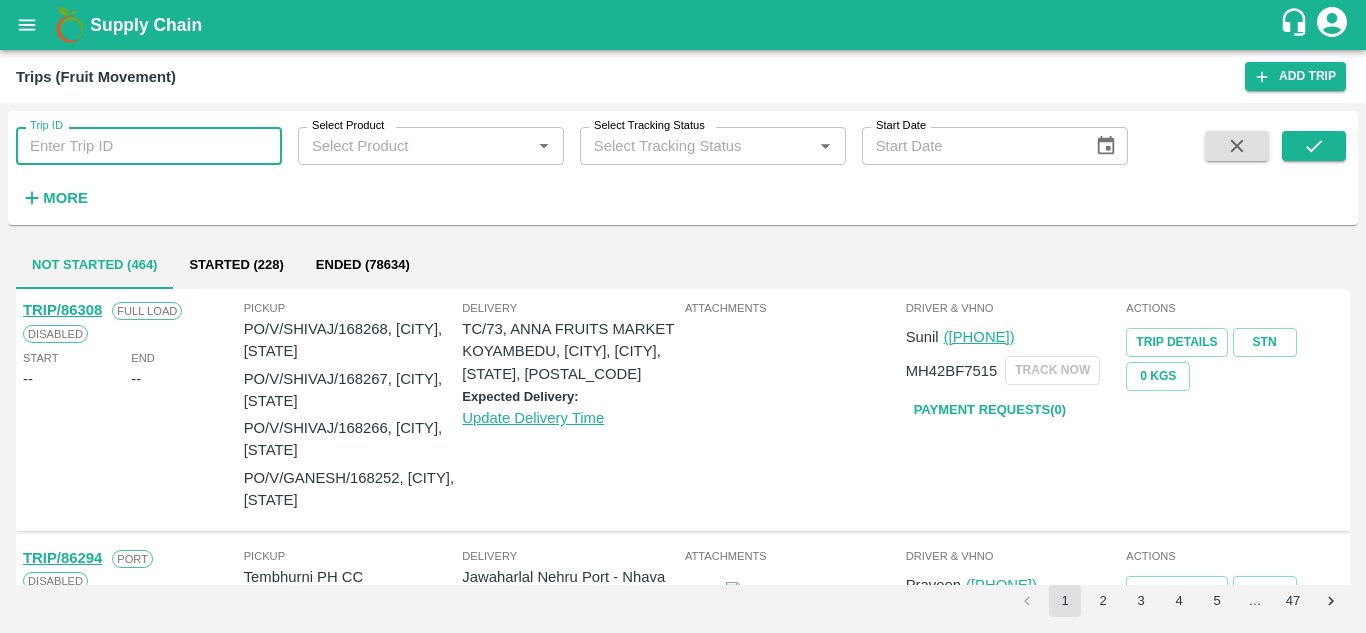 click on "Trip ID" at bounding box center [149, 146] 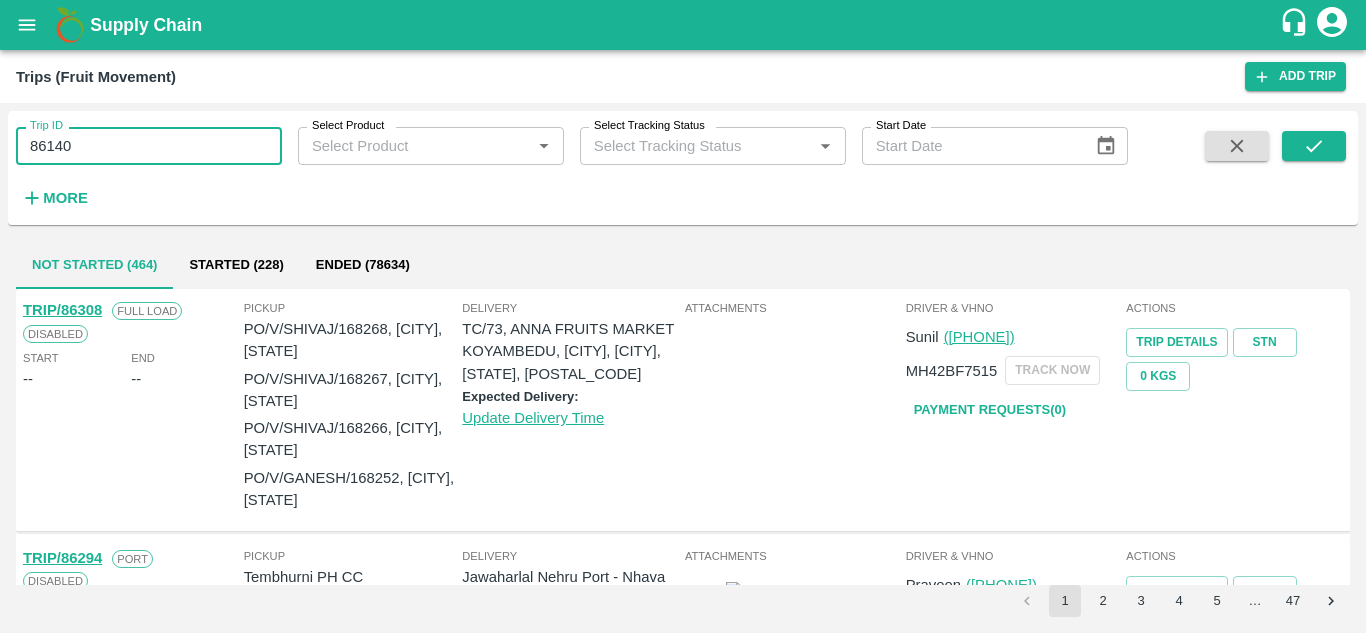 type on "86140" 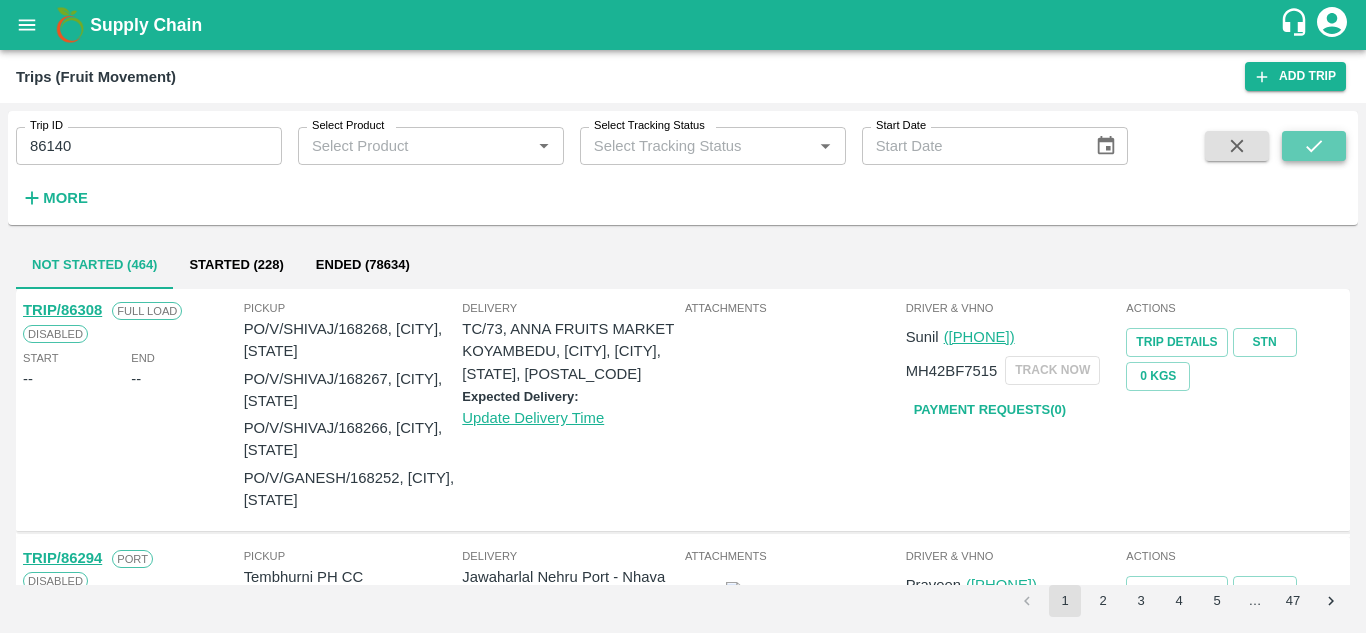 click 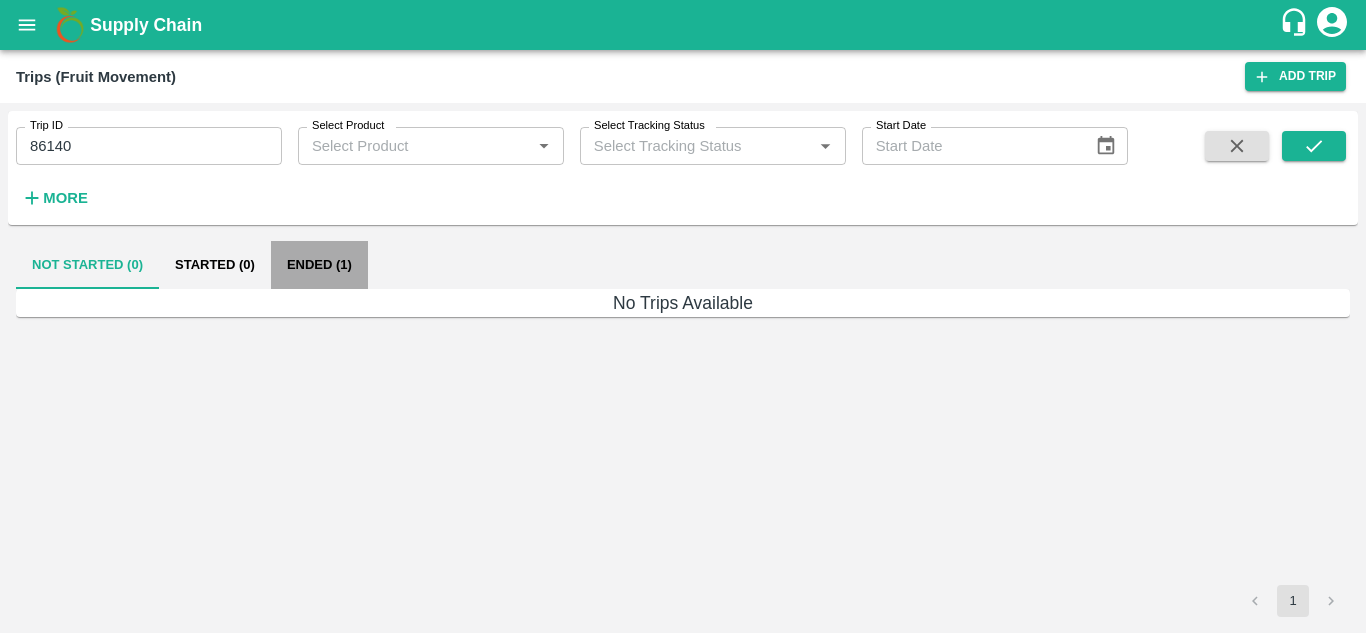 click on "Ended (1)" at bounding box center [319, 265] 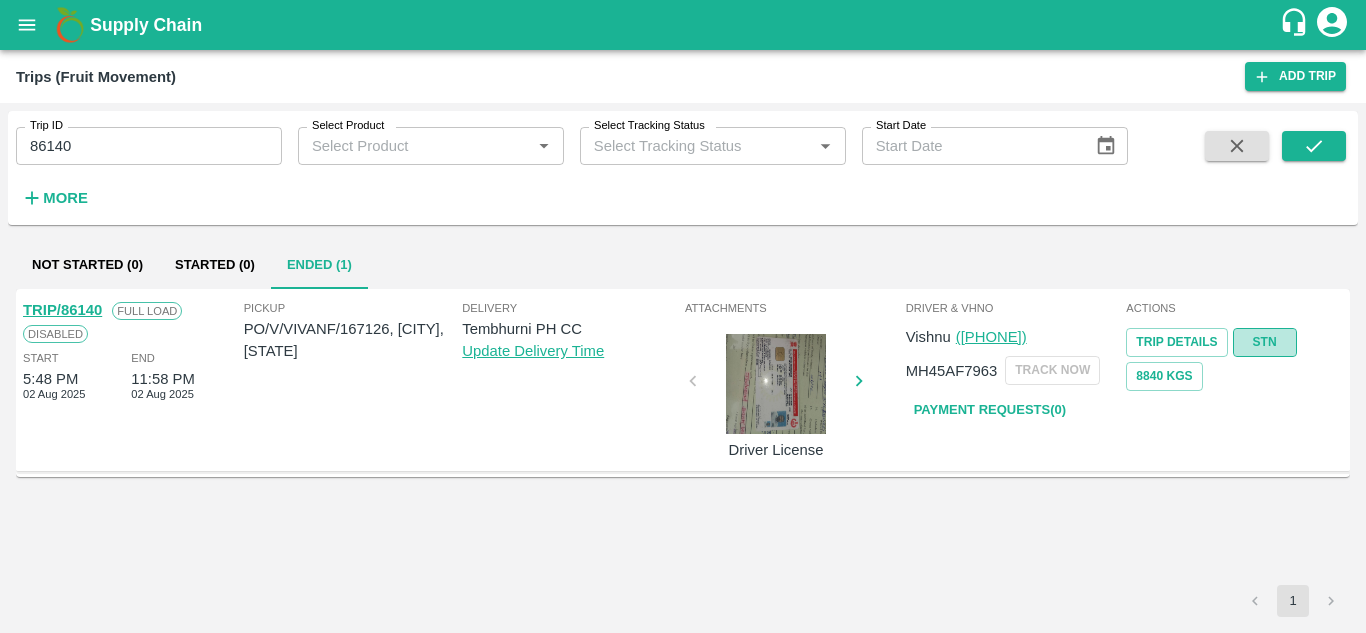 click on "STN" at bounding box center (1265, 342) 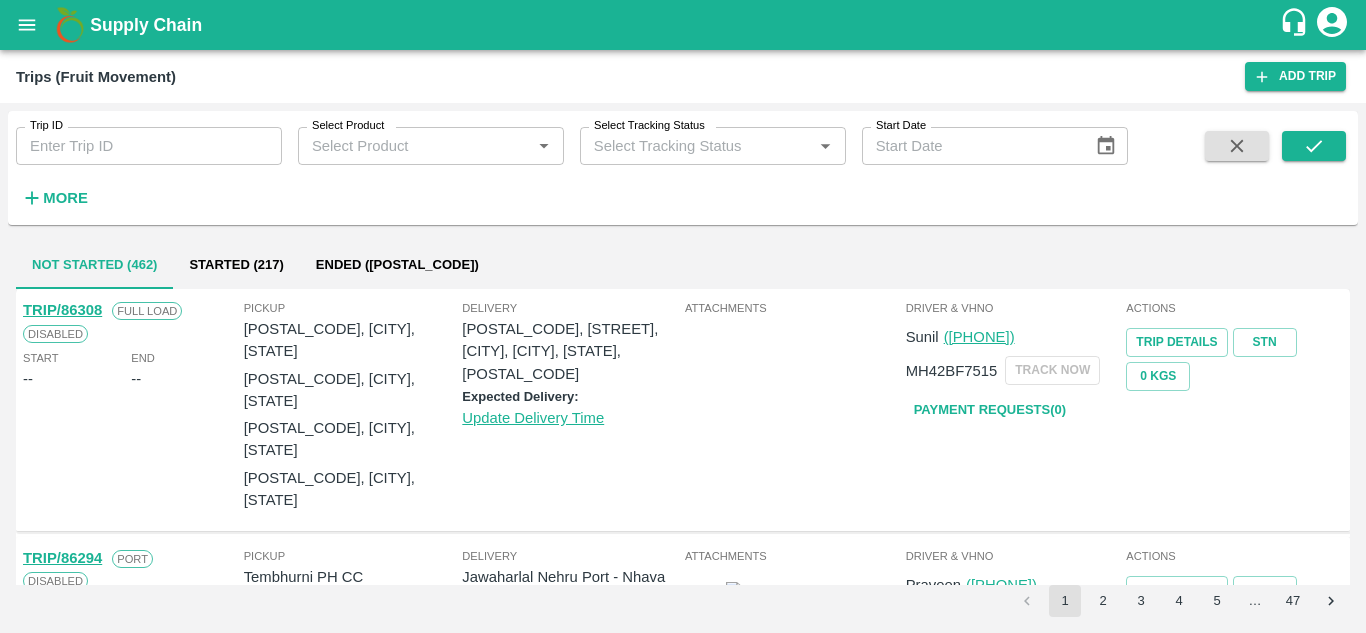 scroll, scrollTop: 0, scrollLeft: 0, axis: both 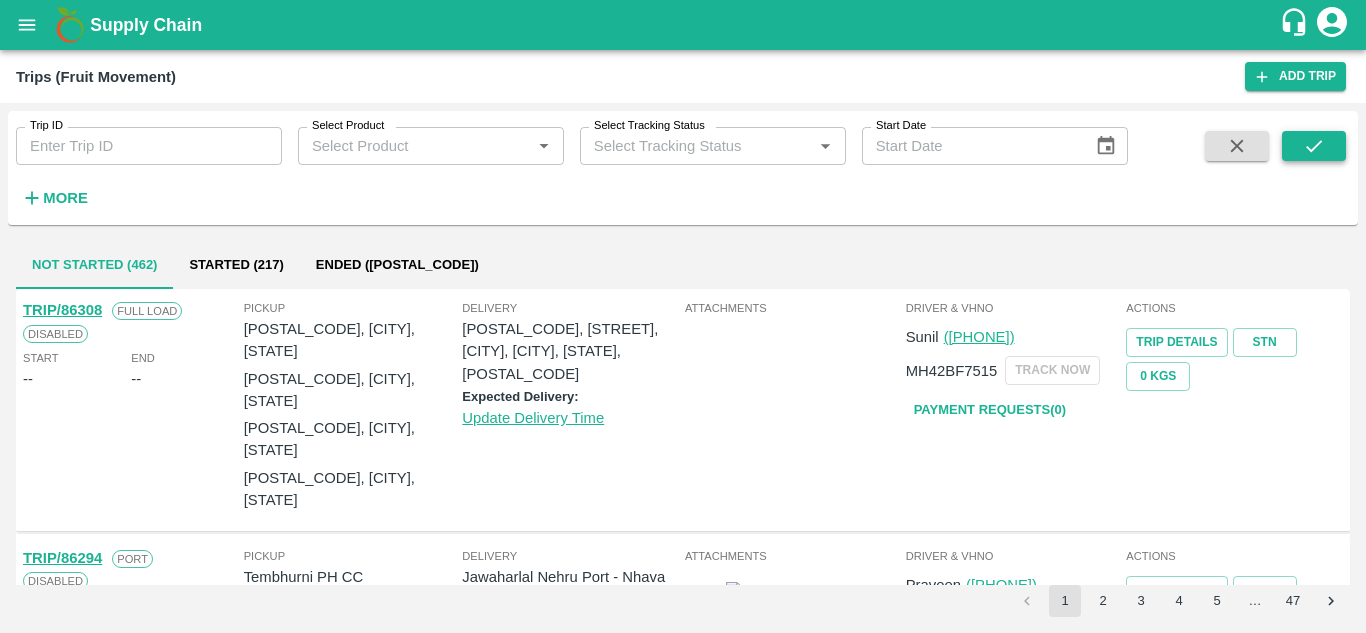 click 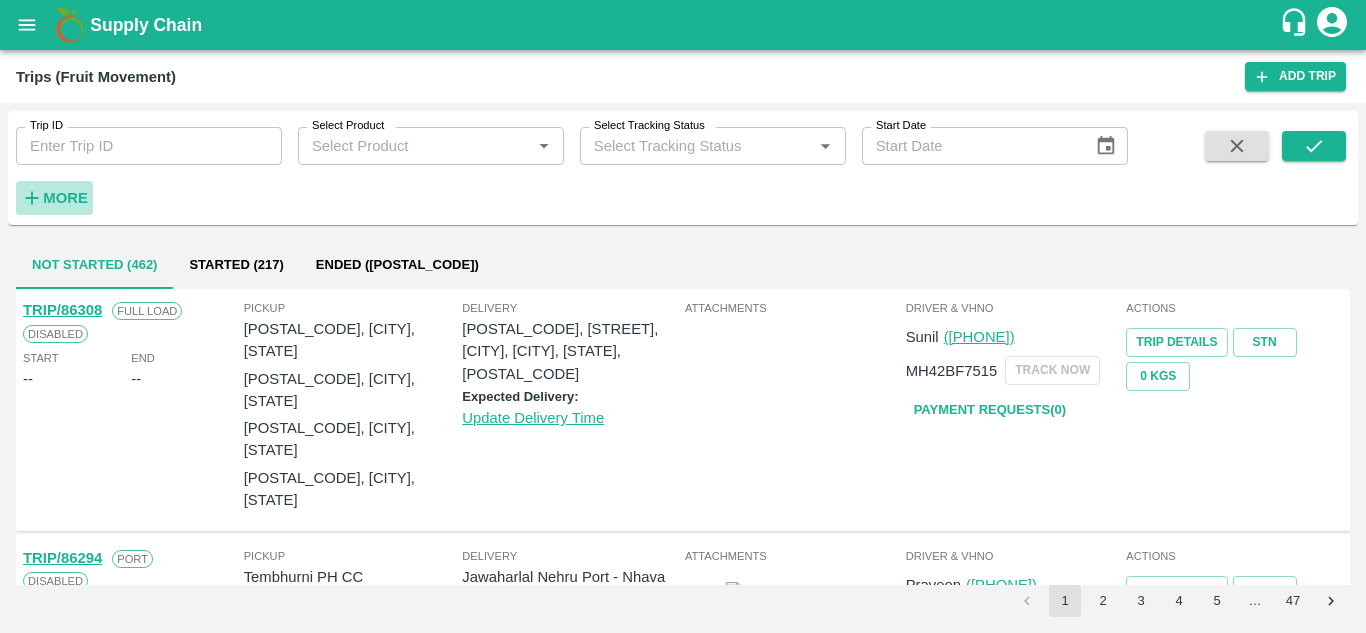 click on "More" at bounding box center [65, 198] 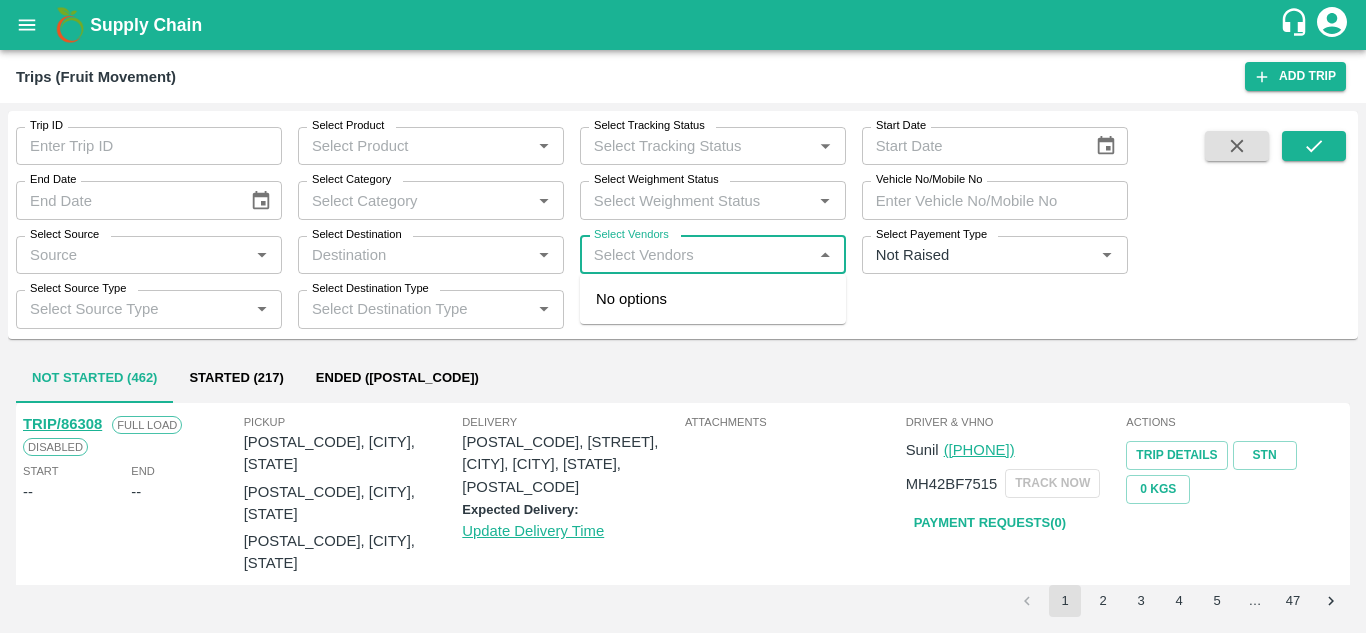 click on "Select Vendors" at bounding box center [696, 255] 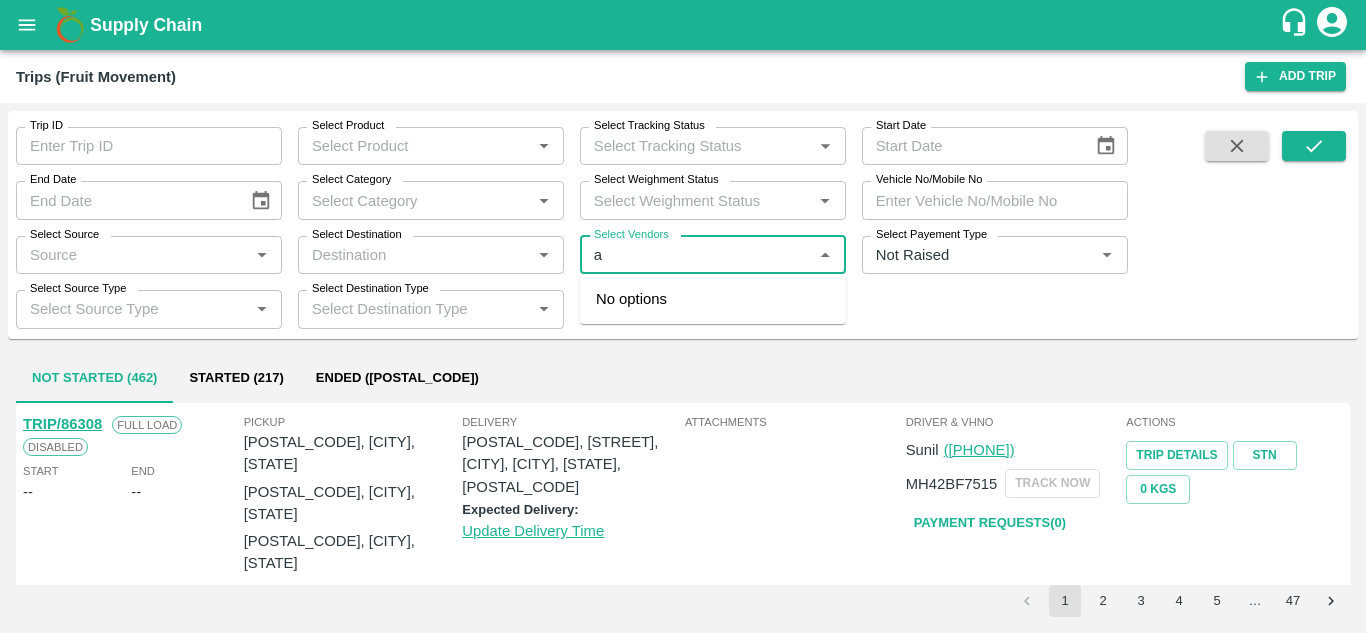 type on "a" 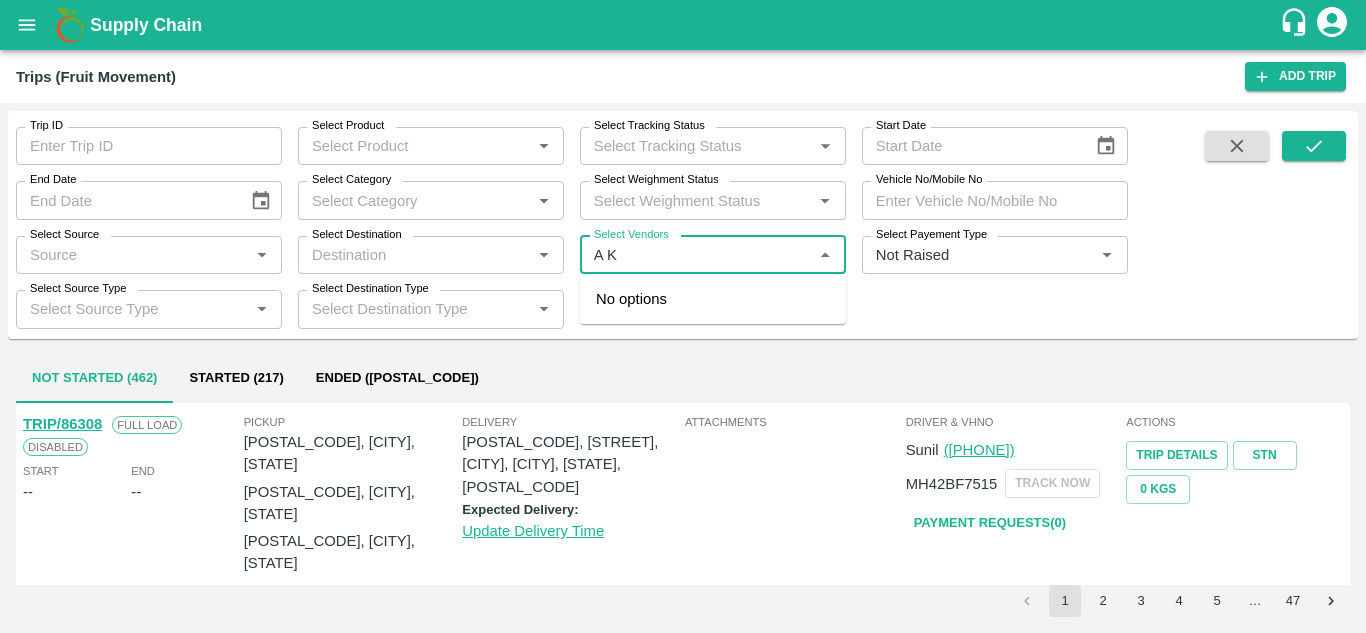 type on "A K" 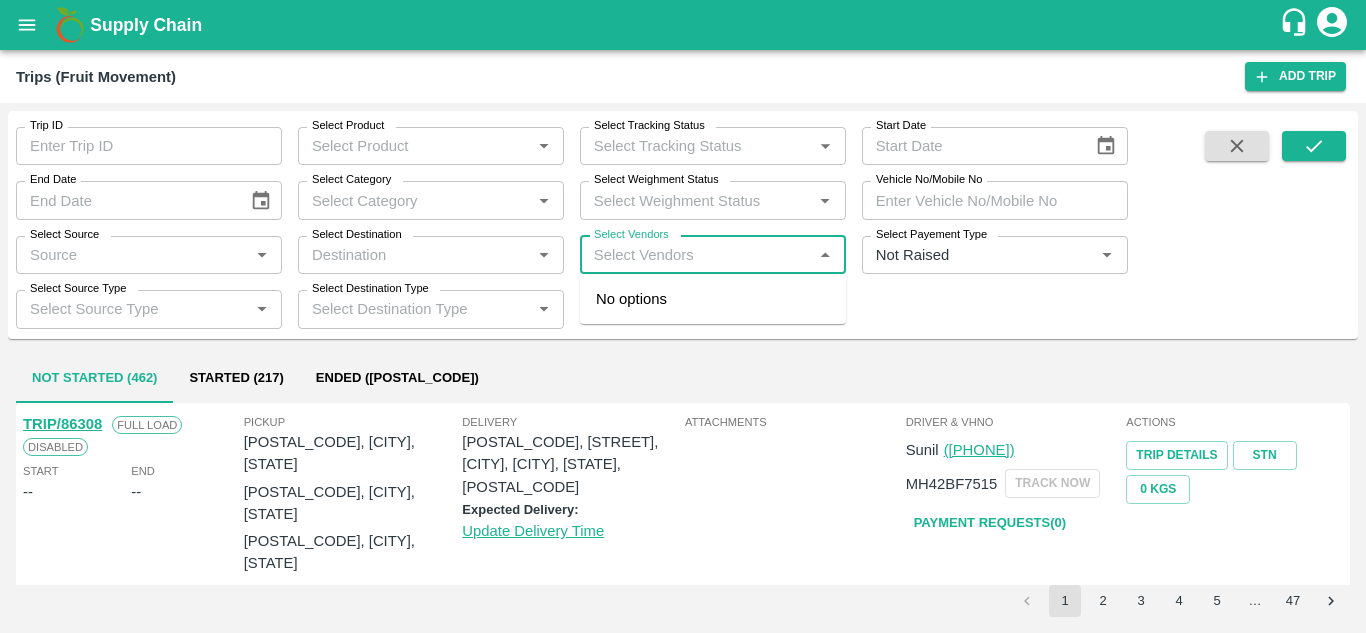 click on "Select Vendors" at bounding box center [696, 255] 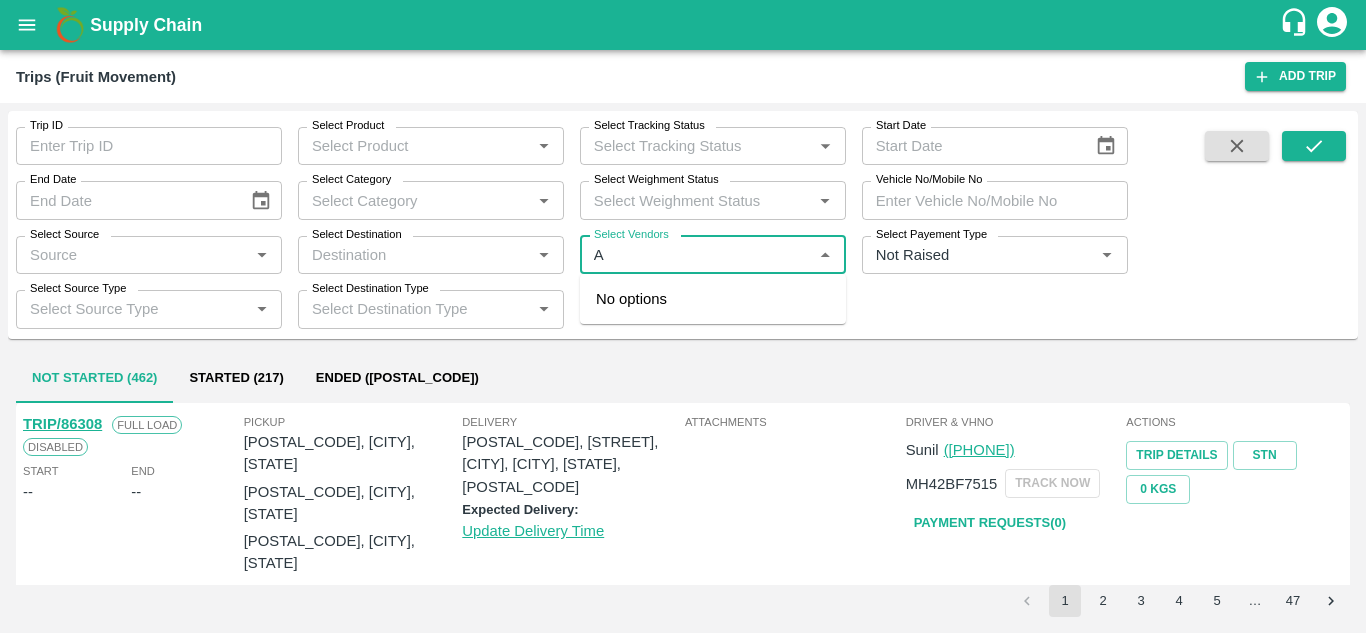 type on "AK" 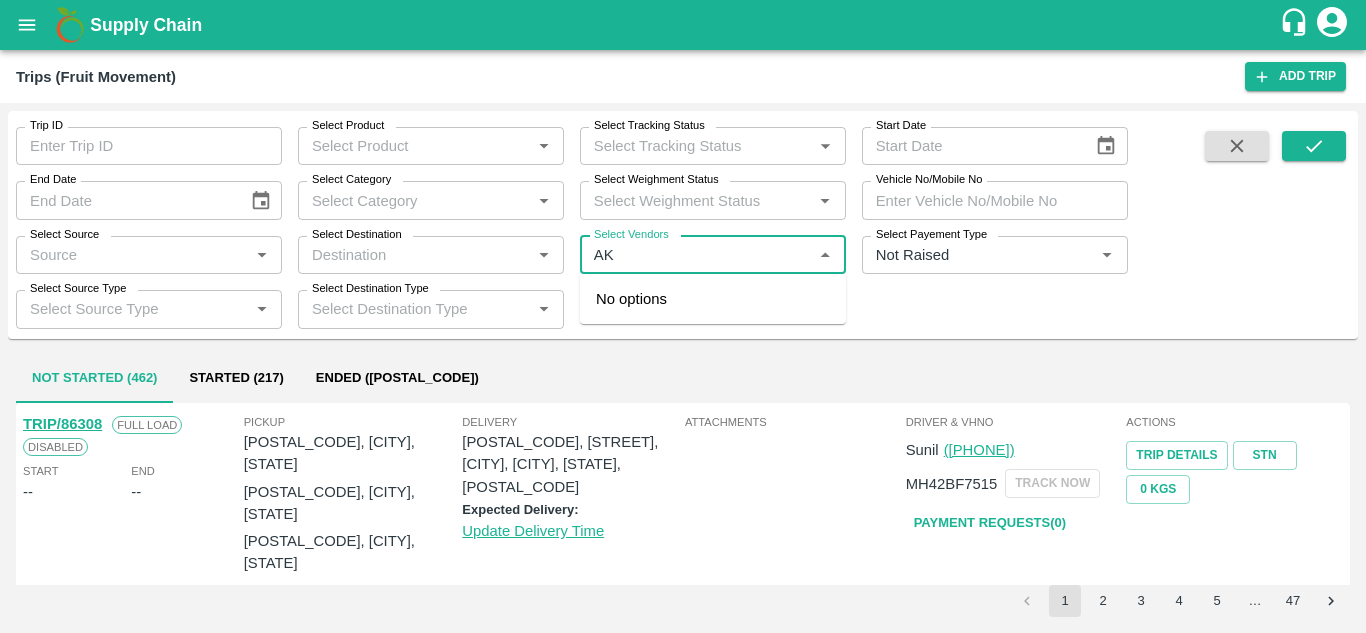 type 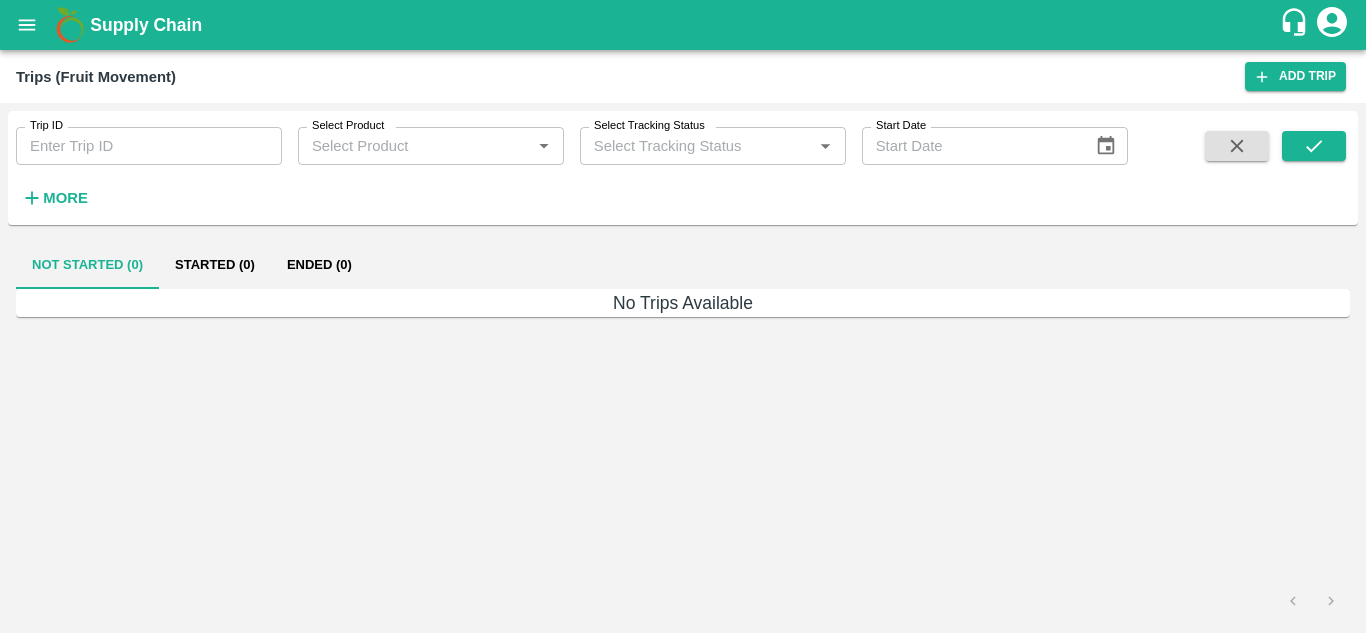 scroll, scrollTop: 0, scrollLeft: 0, axis: both 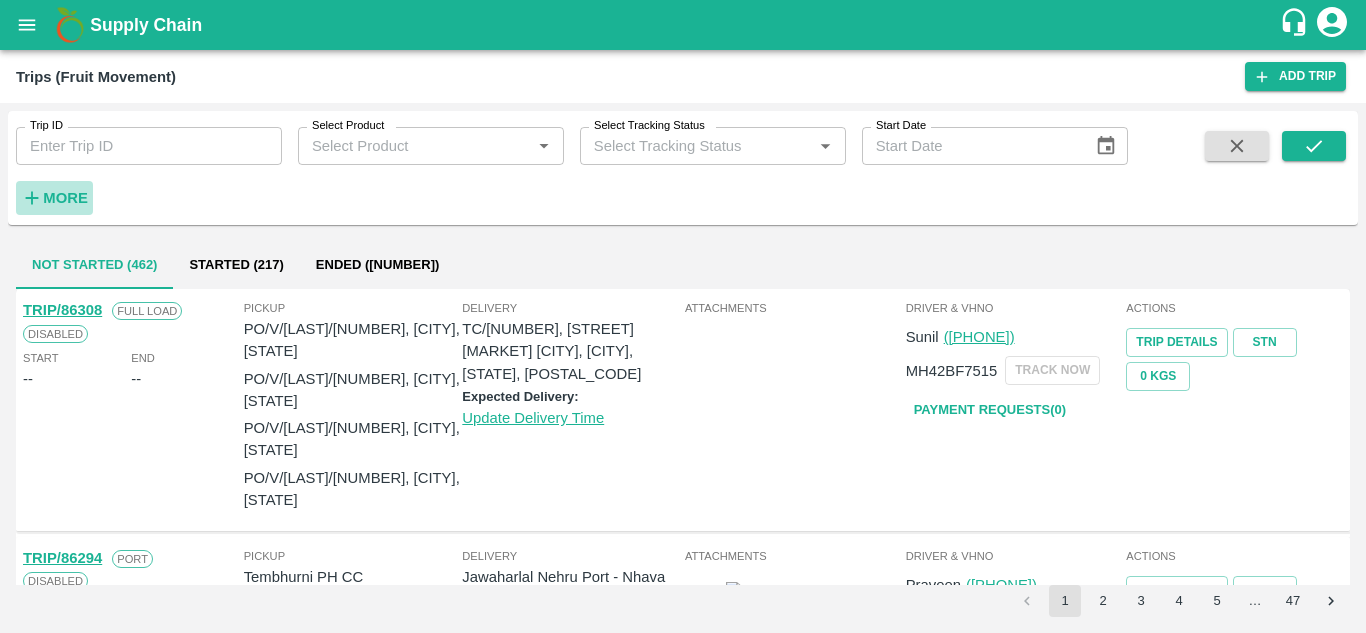 click on "More" at bounding box center [65, 198] 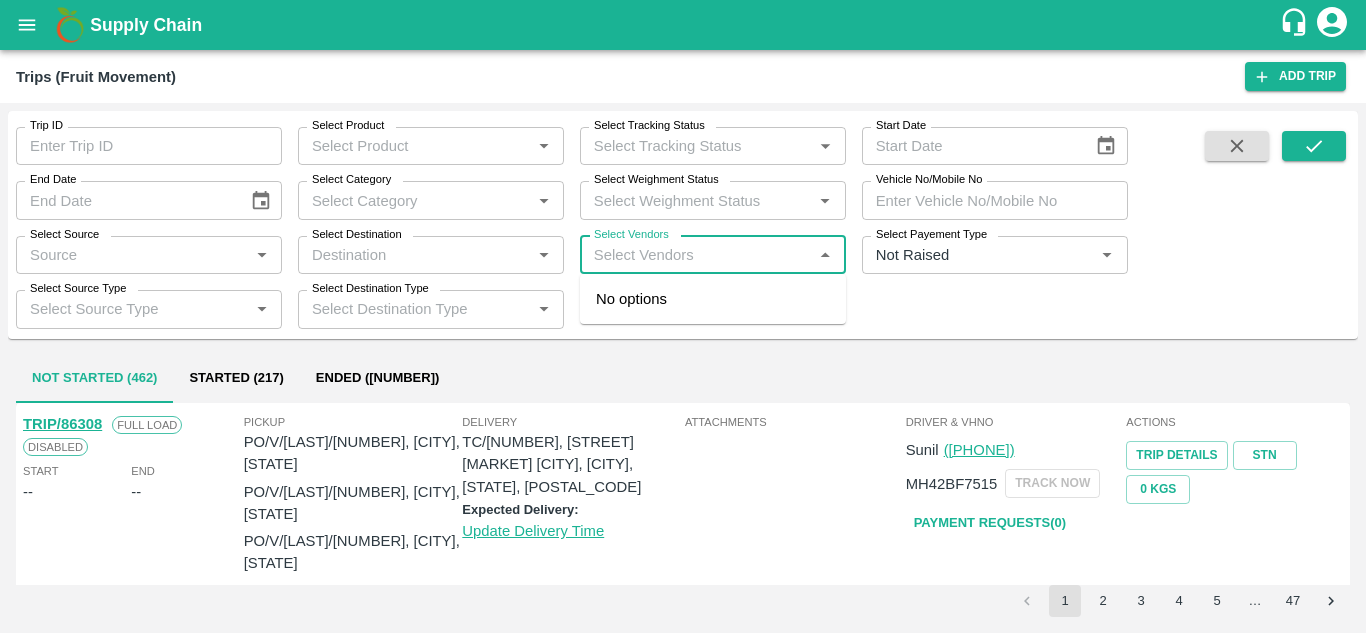 click on "Select Vendors" at bounding box center [696, 255] 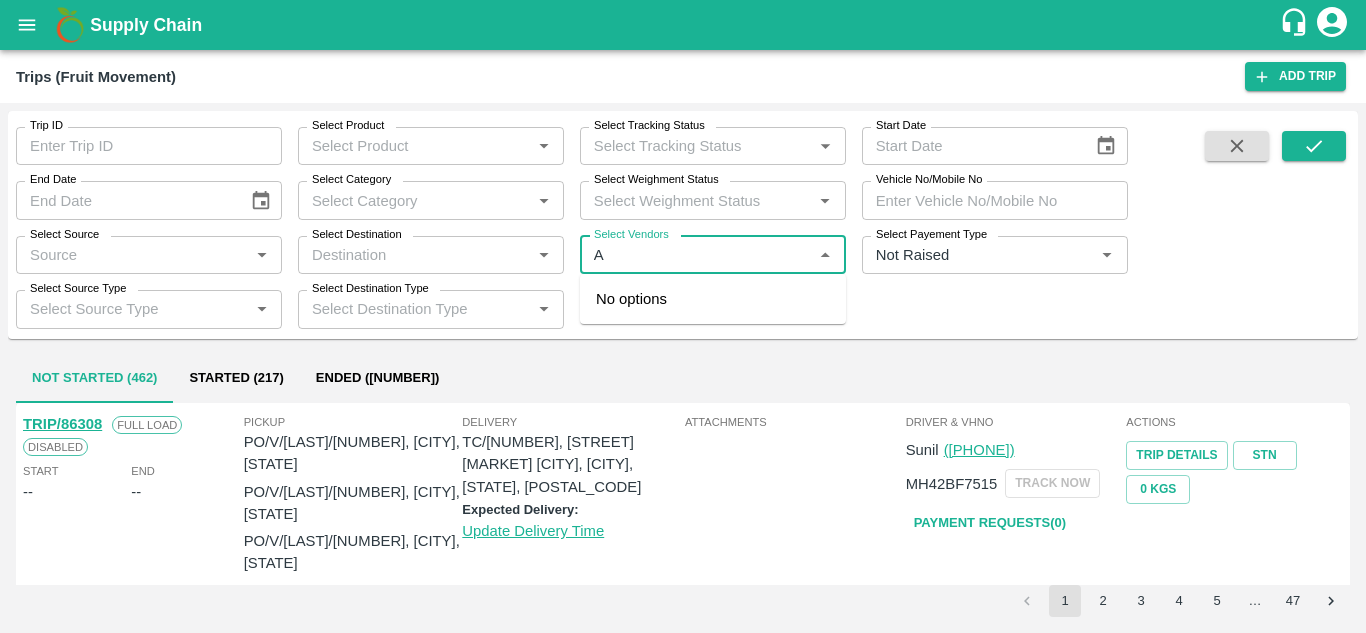 type on "AK" 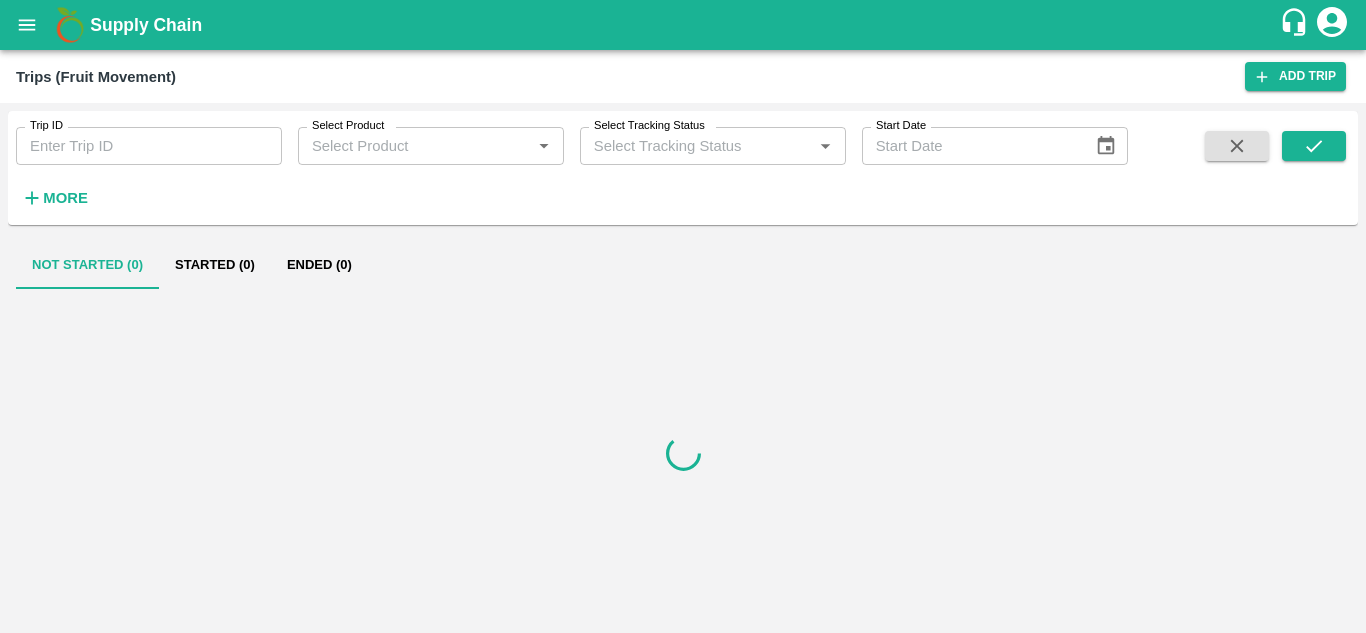 scroll, scrollTop: 0, scrollLeft: 0, axis: both 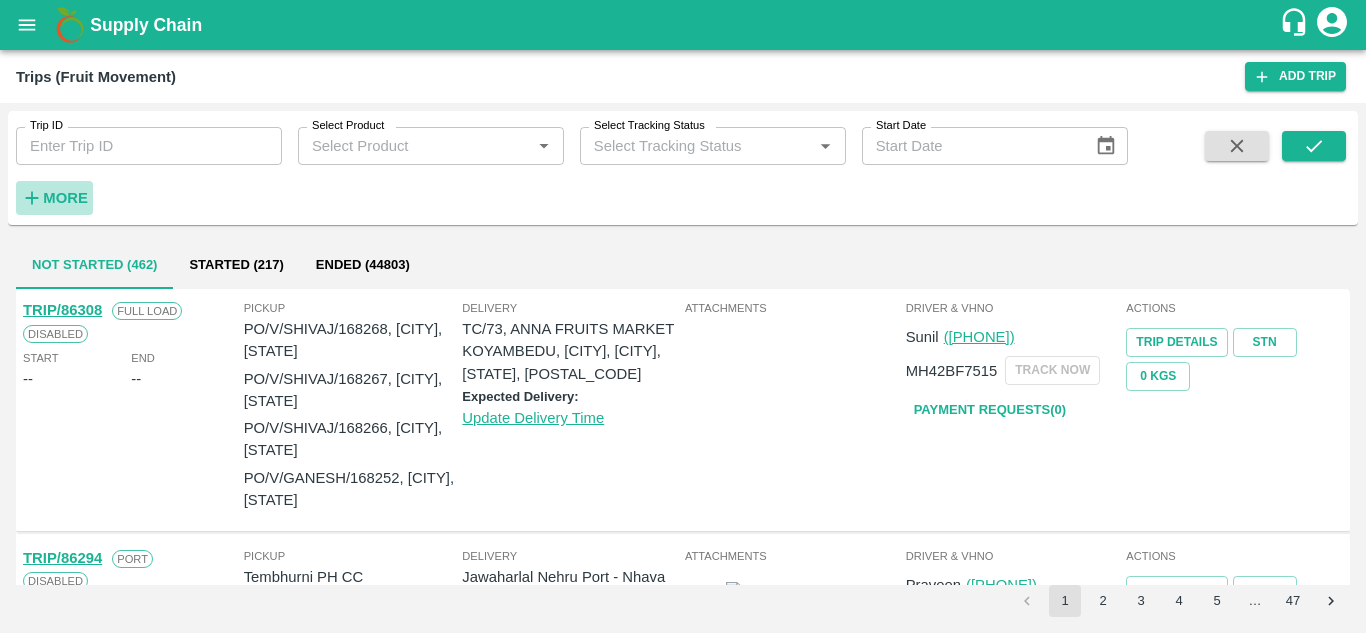 click on "More" at bounding box center [65, 198] 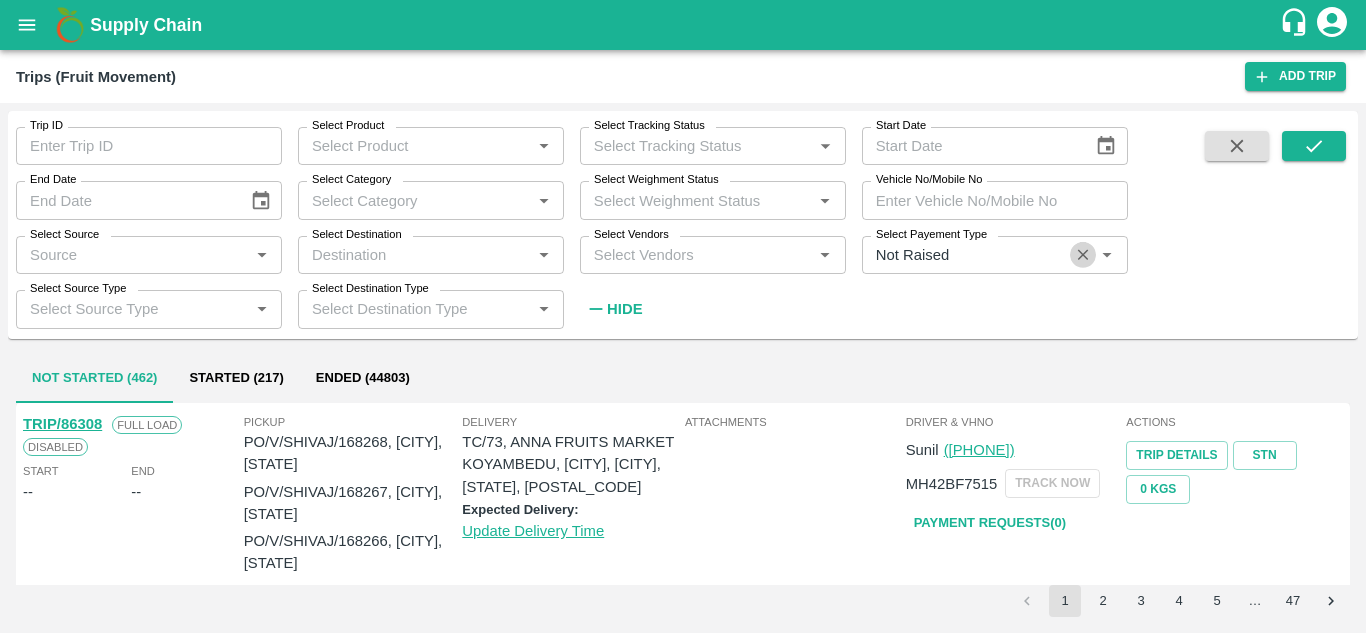 click 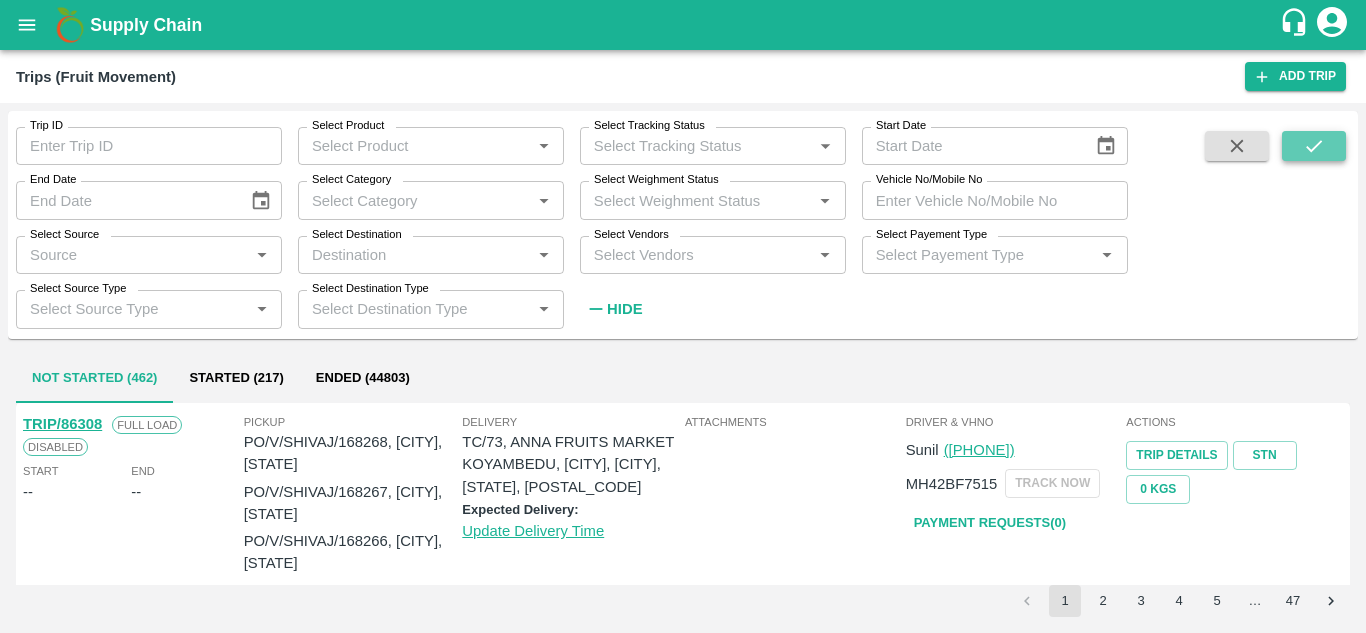 click 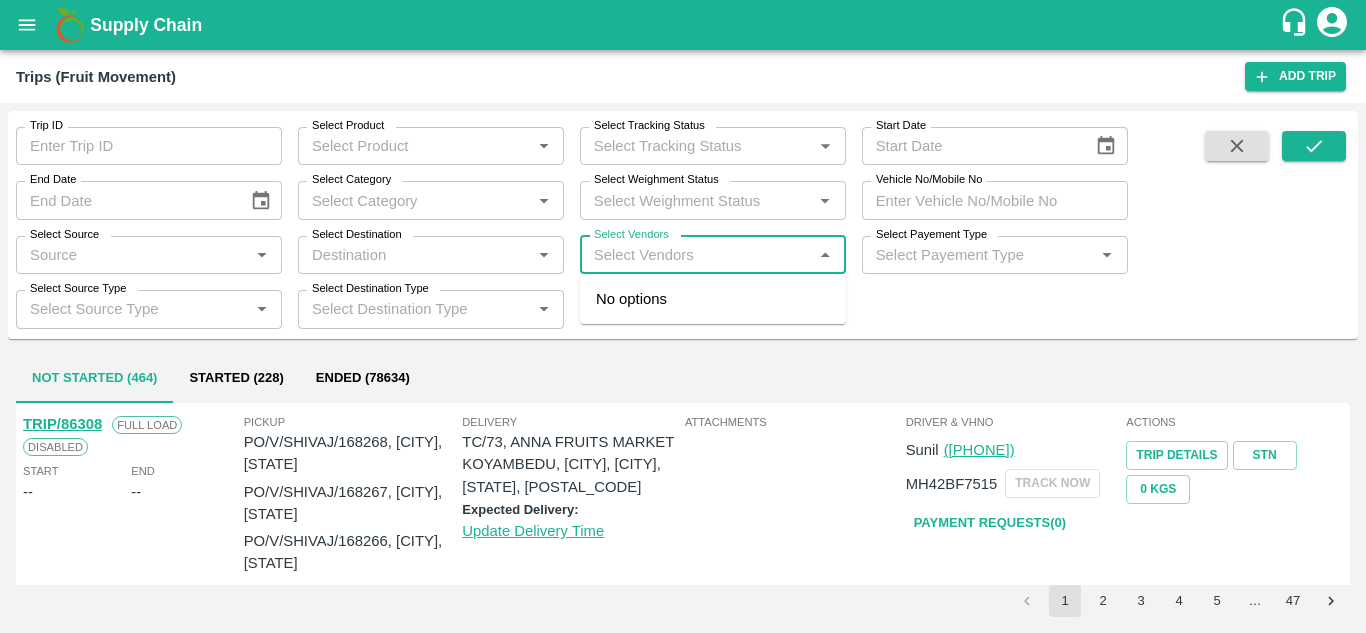 click on "Select Vendors" at bounding box center [696, 255] 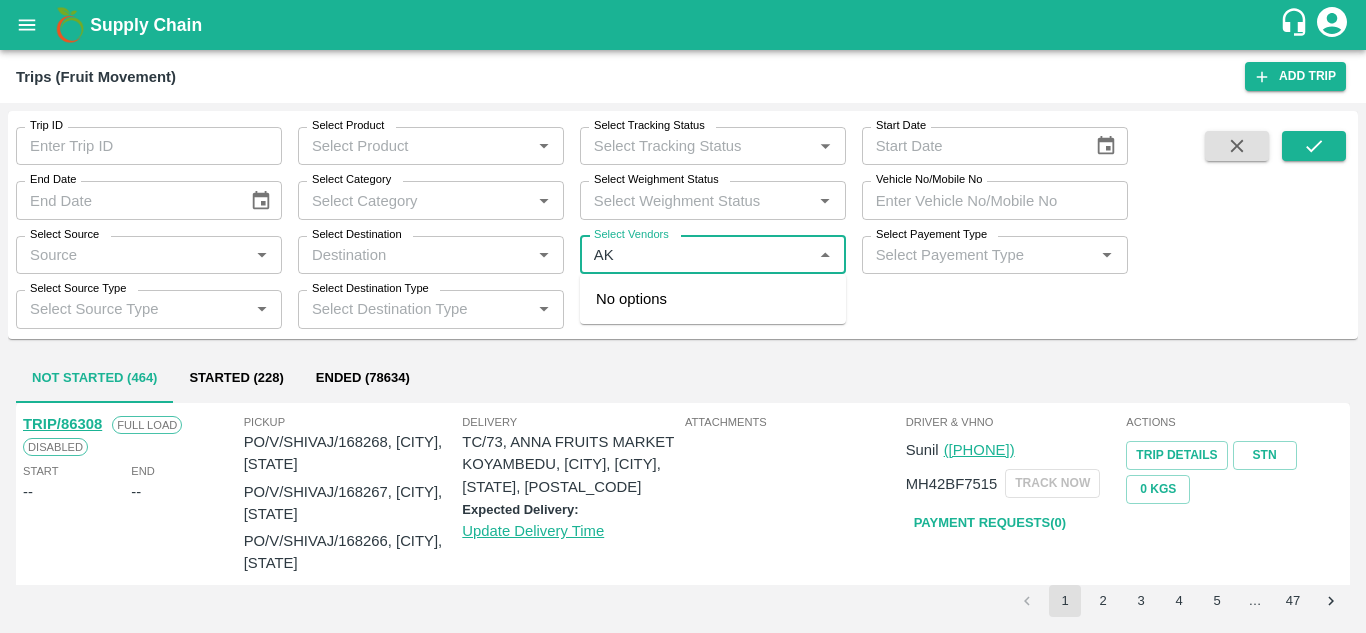 type on "AK" 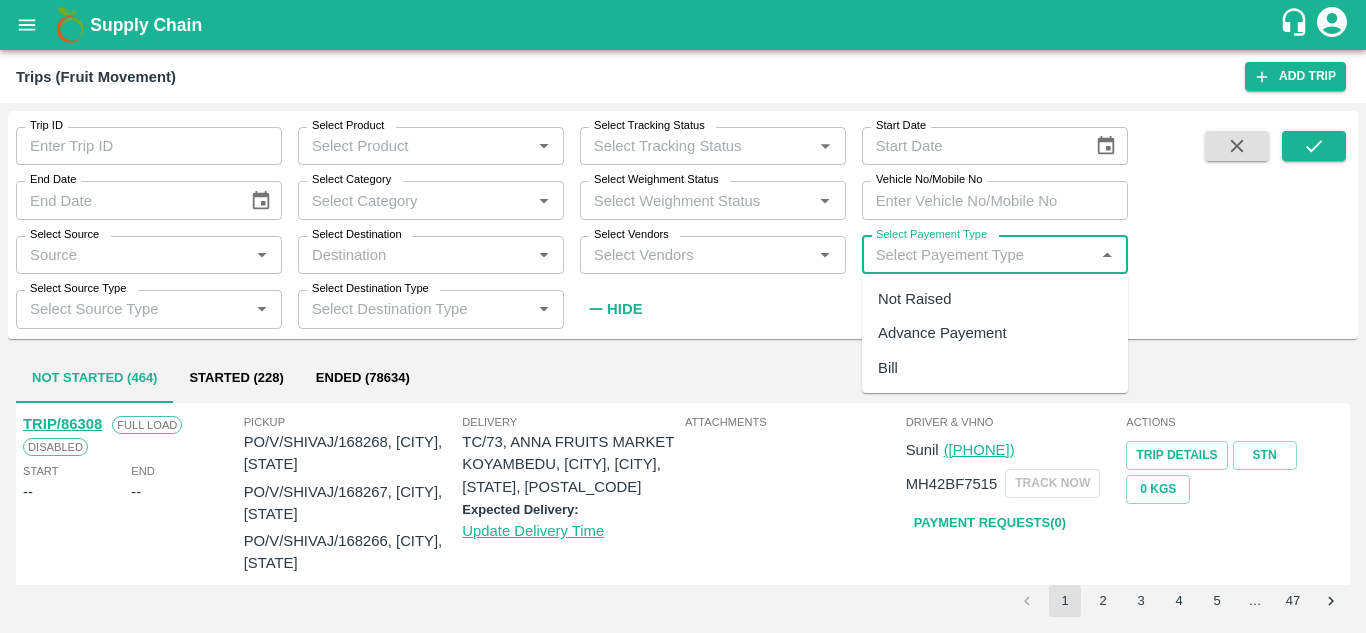 click on "Select Payement Type" at bounding box center (978, 255) 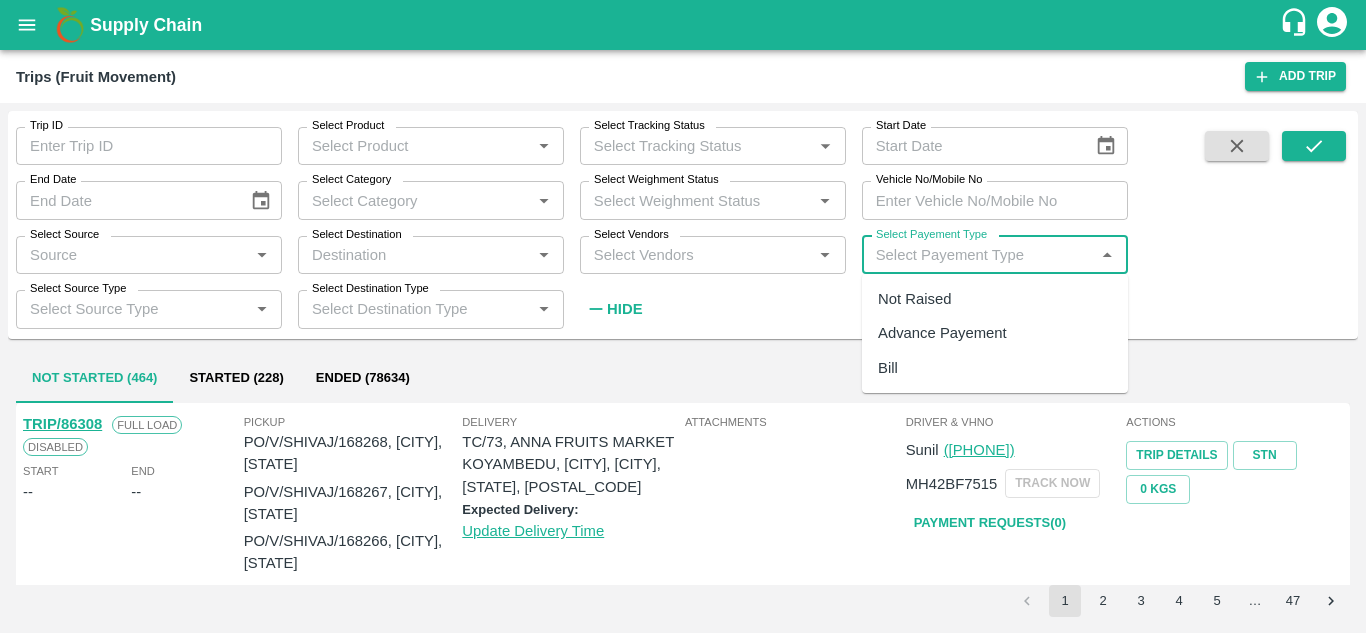 click on "Not Raised" at bounding box center (914, 299) 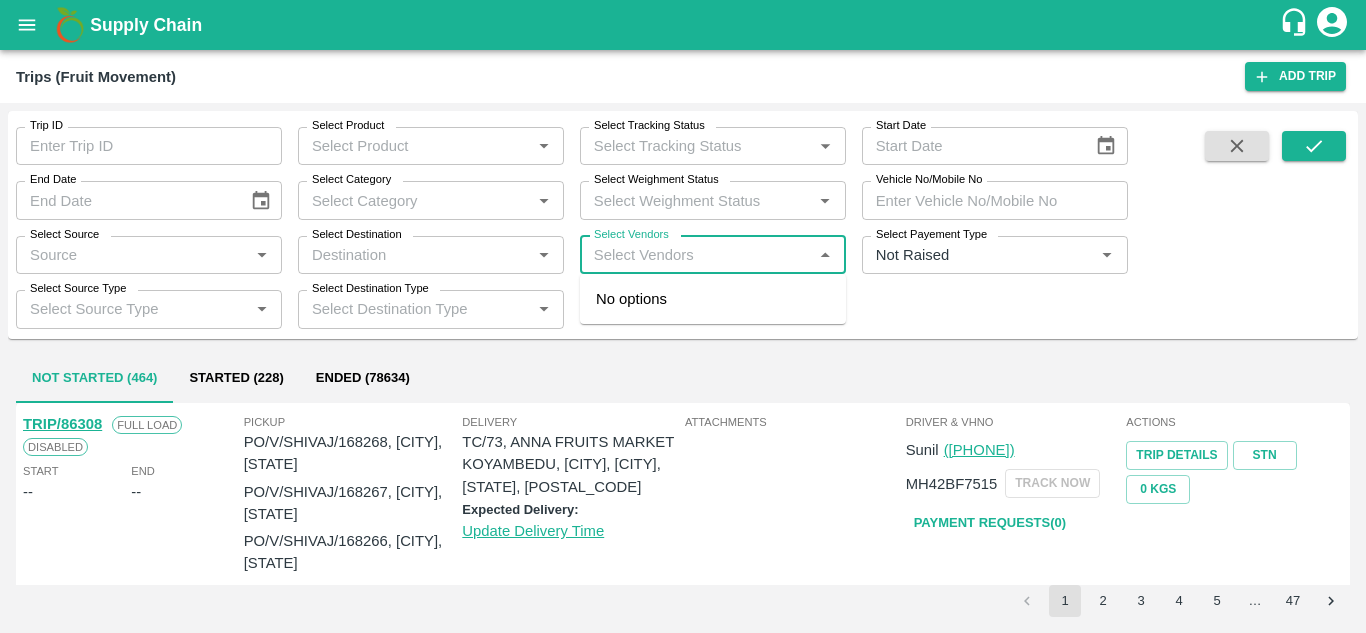 click on "Select Vendors" at bounding box center (696, 255) 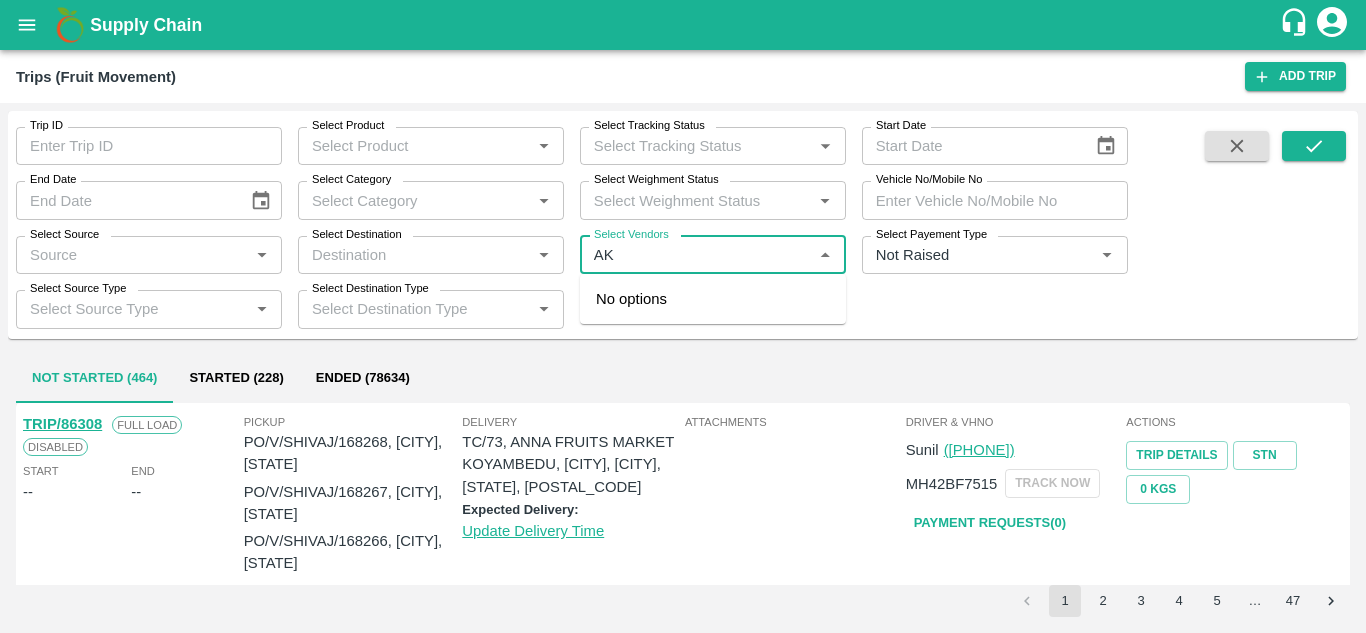 type on "AK" 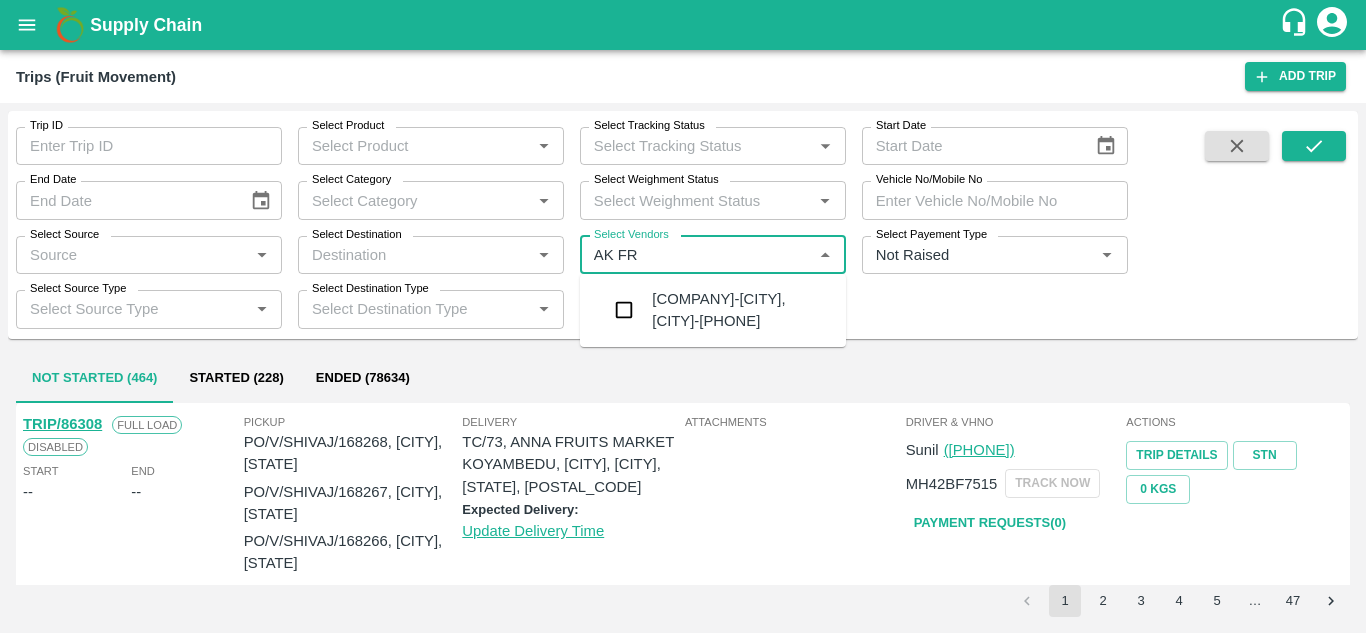 type on "AK FRU" 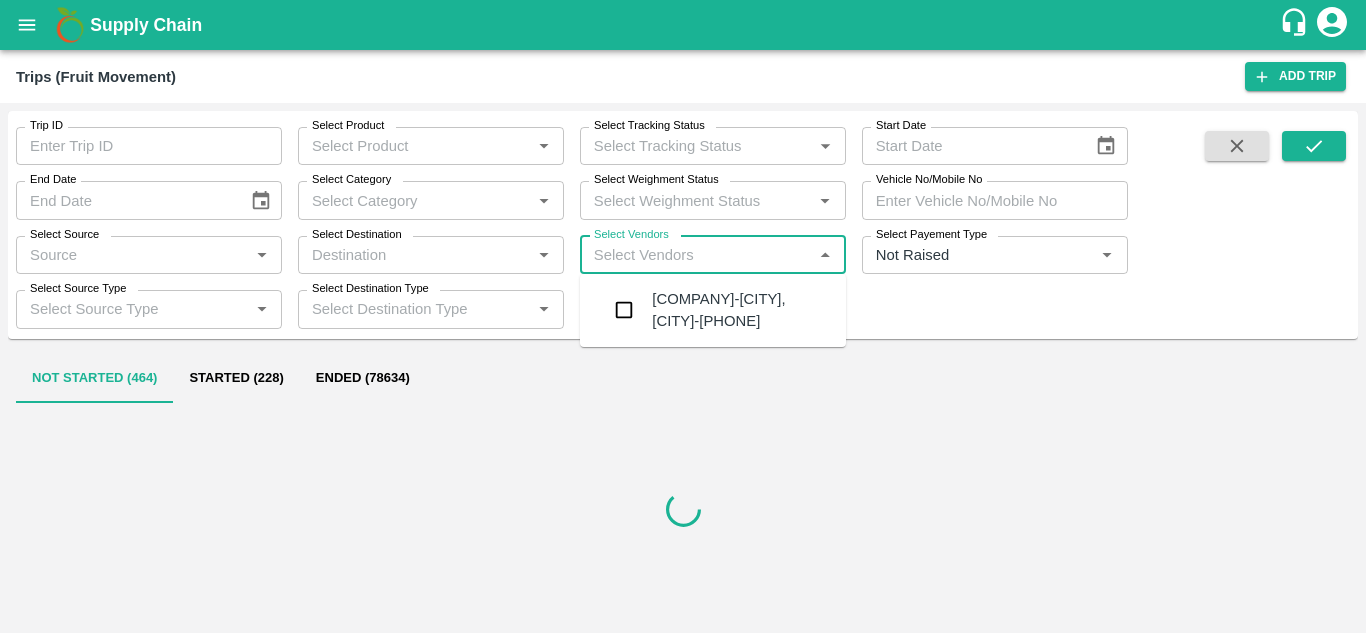 type on "I" 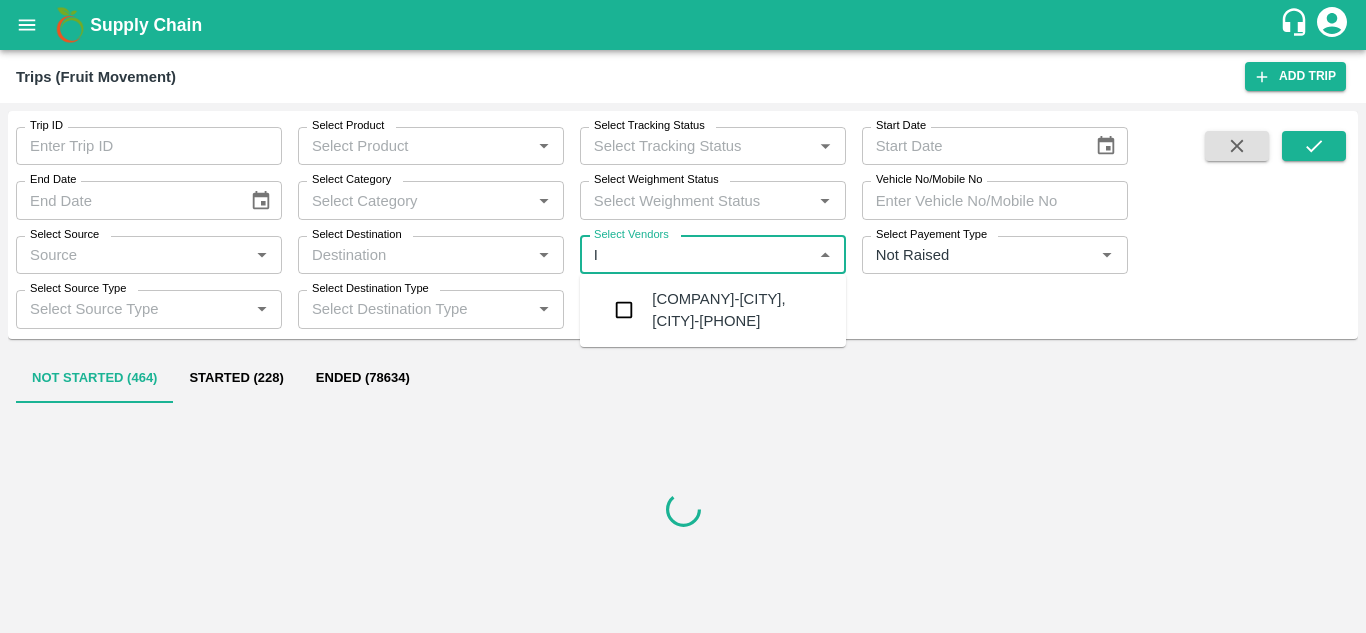 type 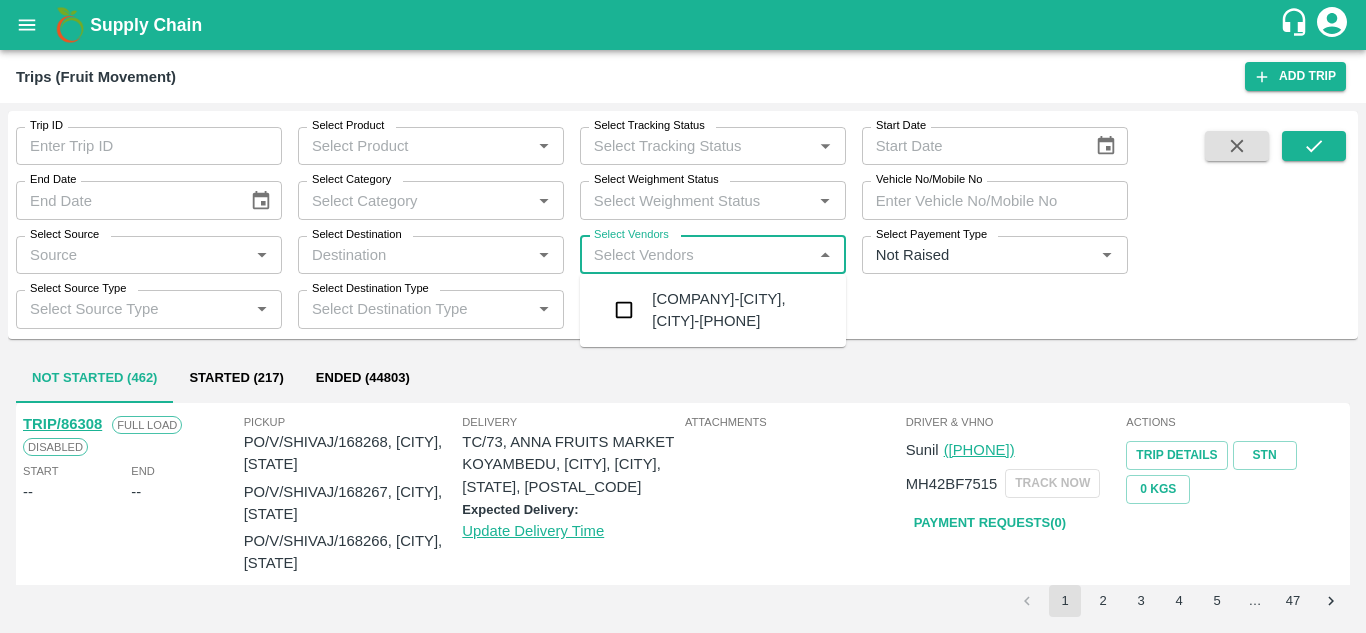 click on "AK Fruit Suppliers-Kandar, Solapur-7798134329" at bounding box center [741, 310] 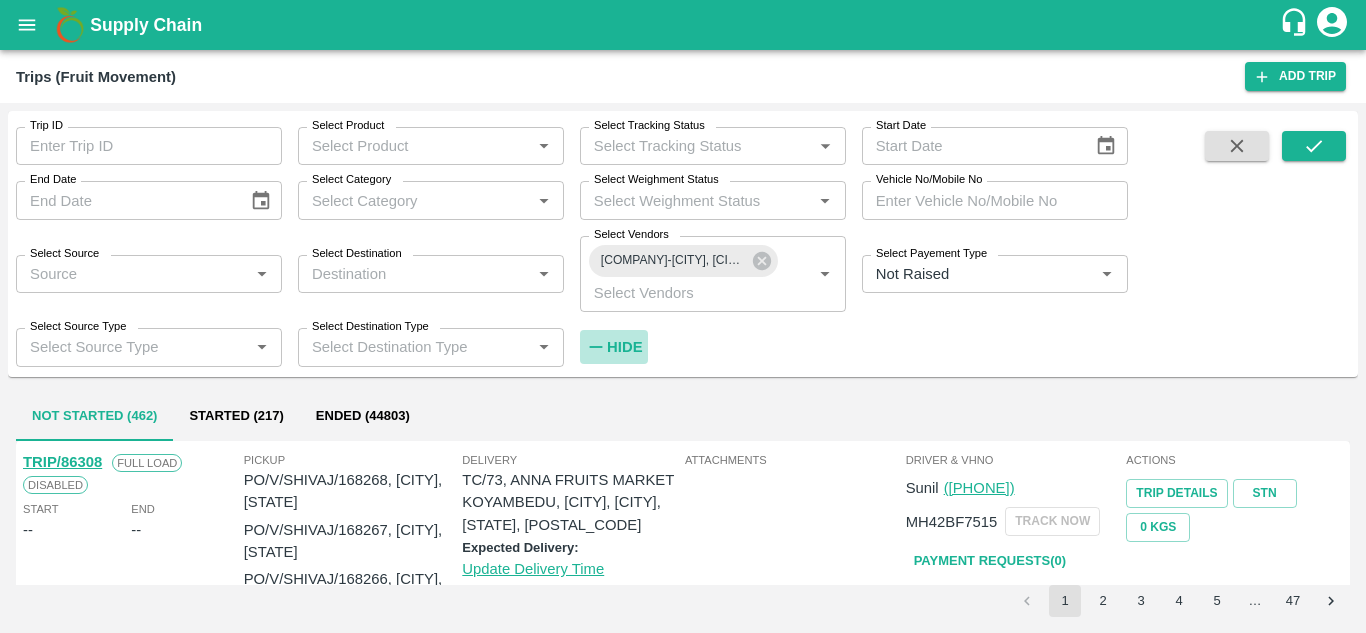click on "Hide" at bounding box center (624, 347) 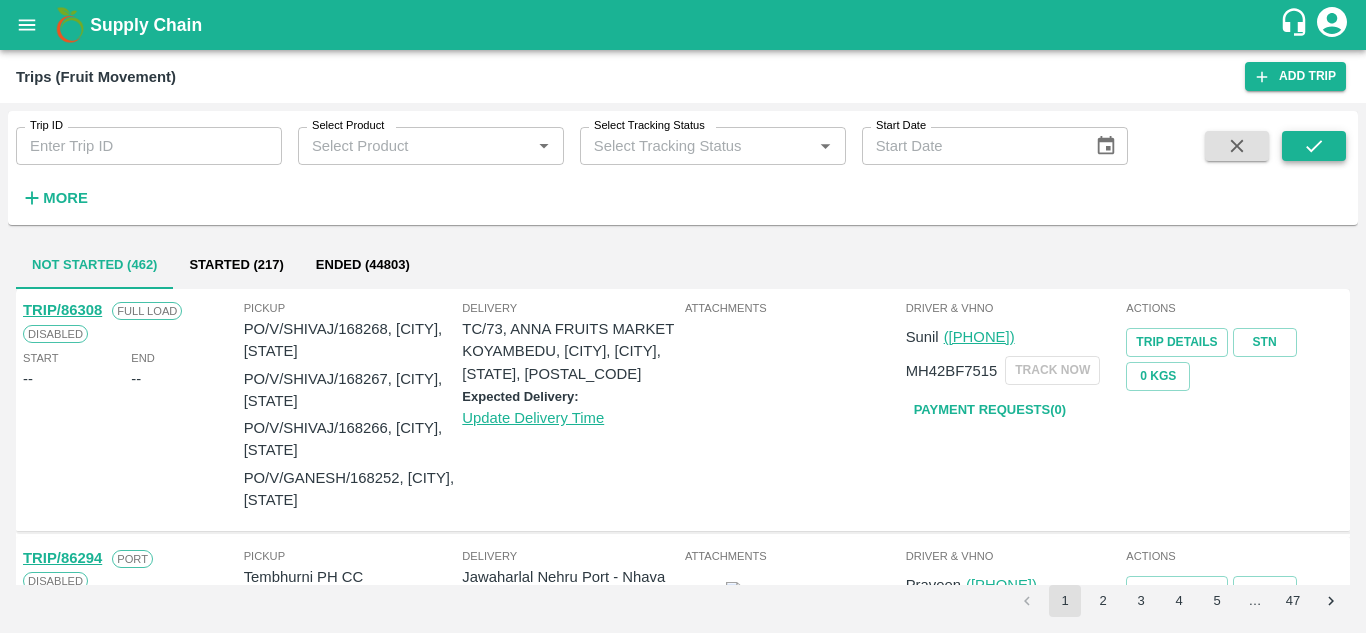 click at bounding box center (1314, 146) 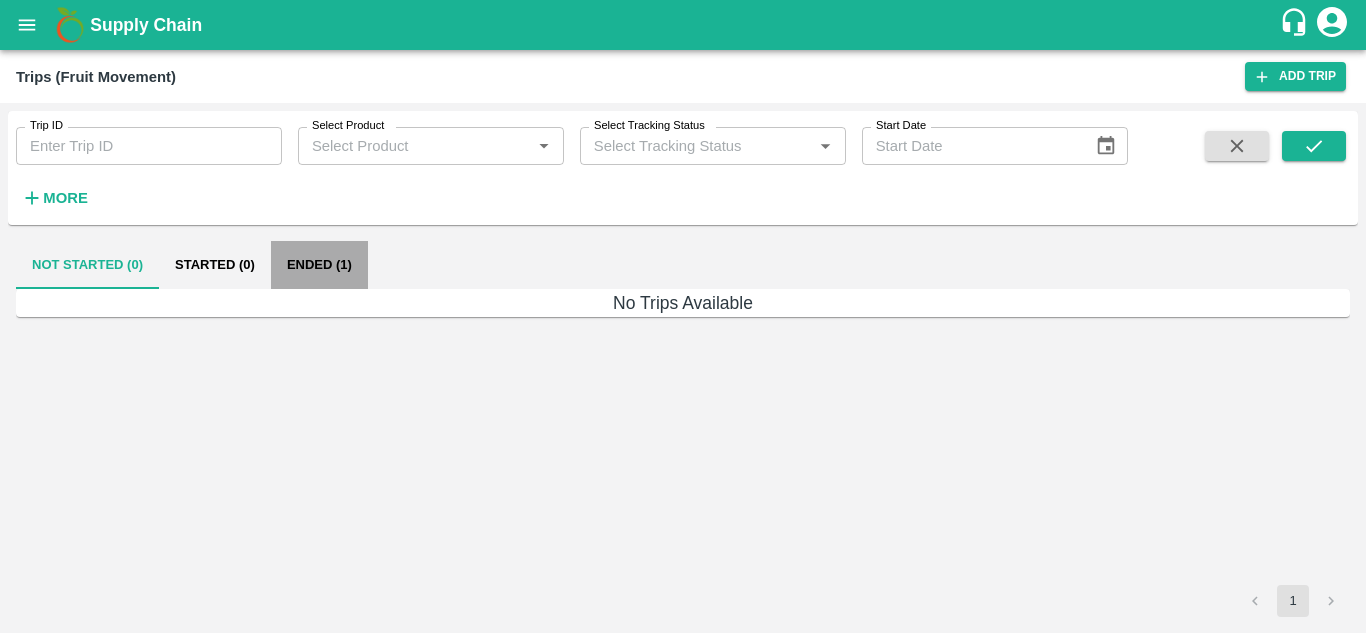 click on "Ended (1)" at bounding box center (319, 265) 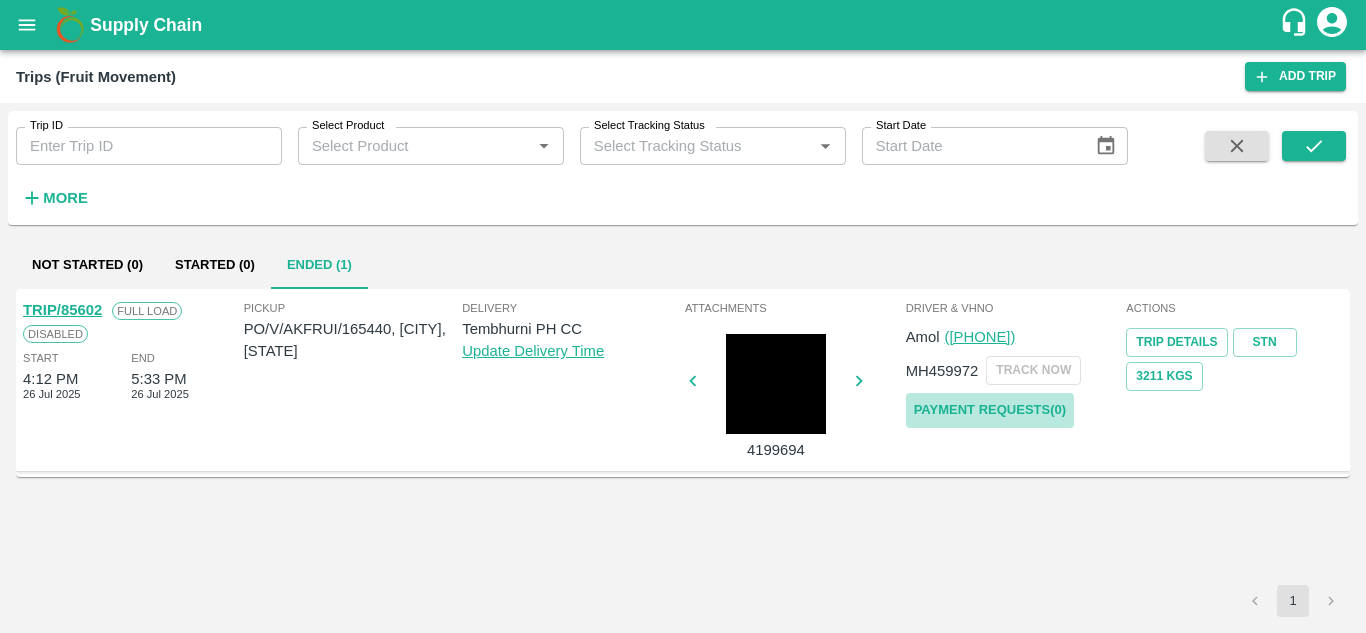click on "Payment Requests( 0 )" at bounding box center [990, 410] 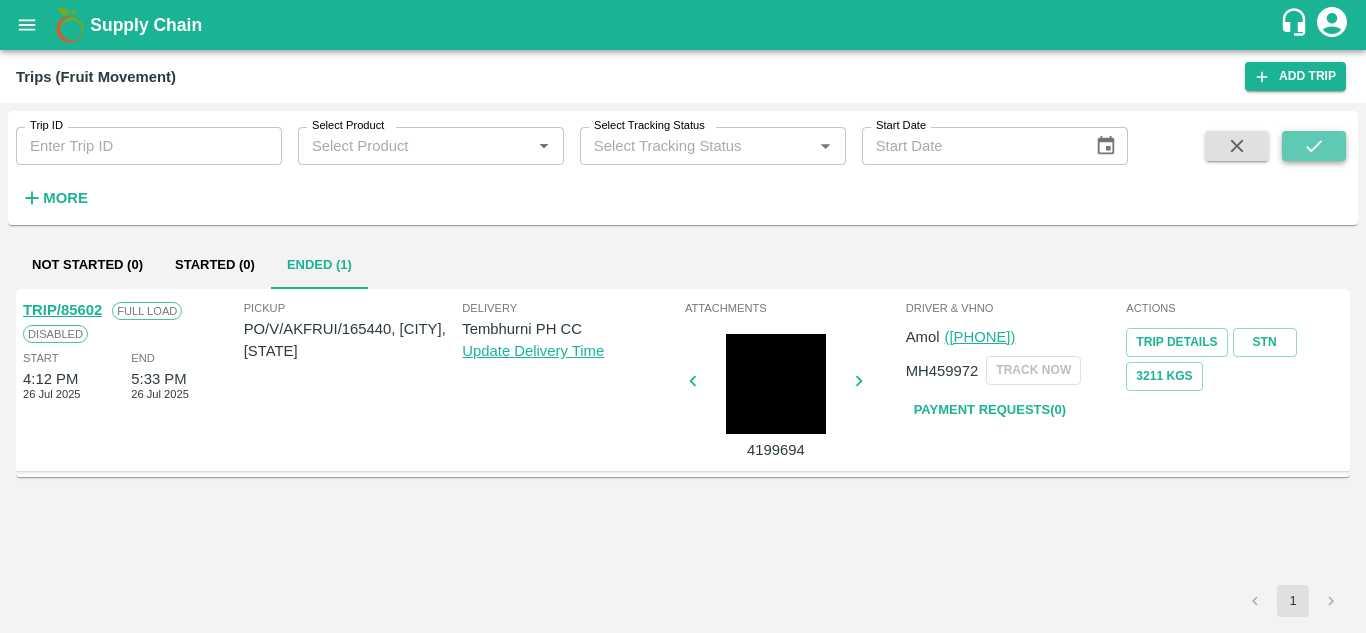 click at bounding box center [1314, 146] 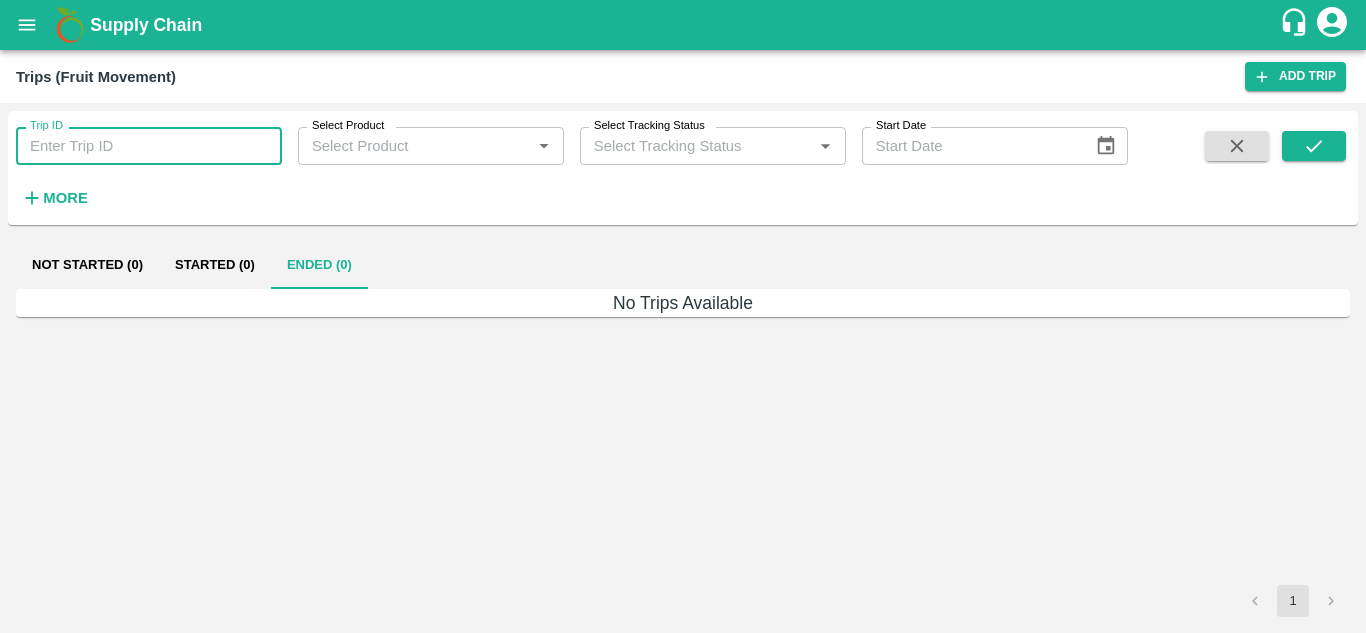 click on "Trip ID" at bounding box center [149, 146] 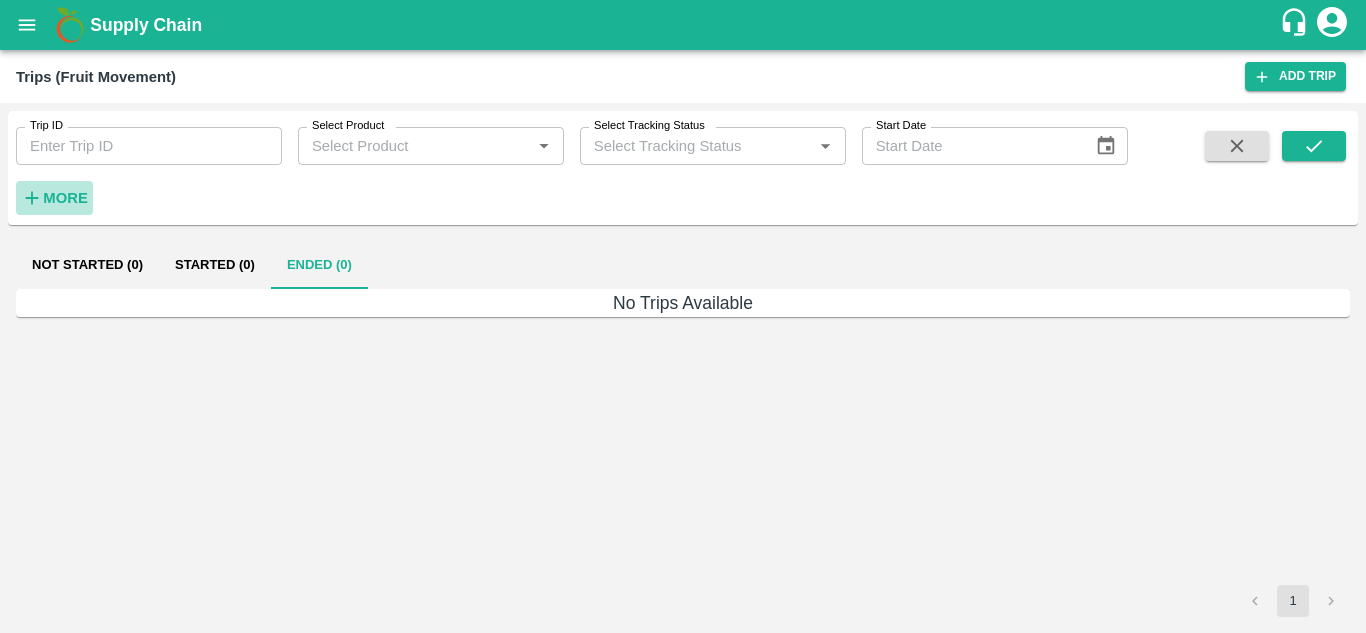 click on "More" at bounding box center [65, 198] 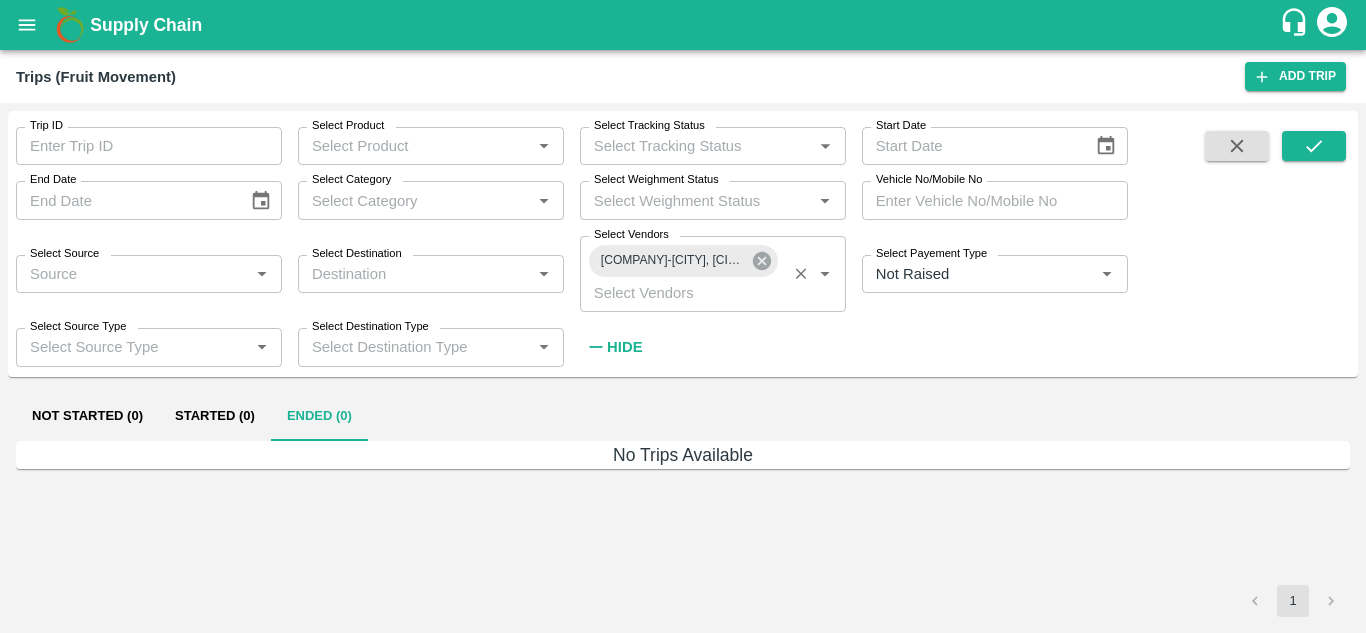click 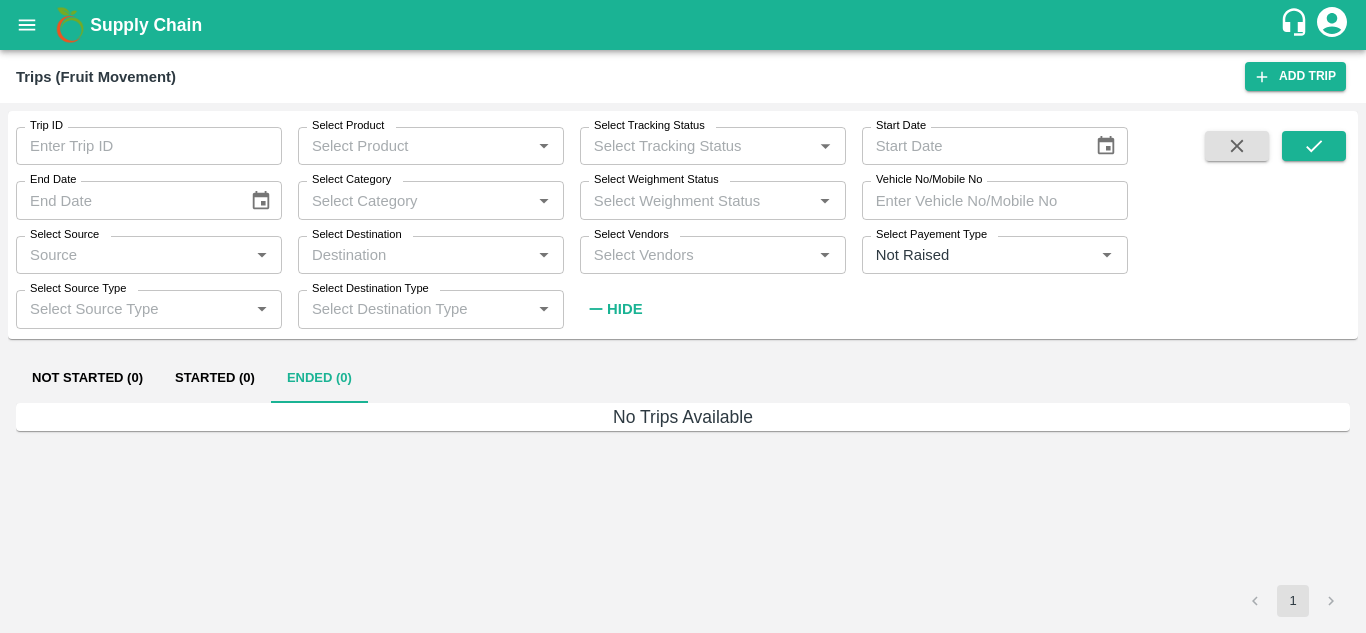 click on "Select Vendors   *" at bounding box center (713, 255) 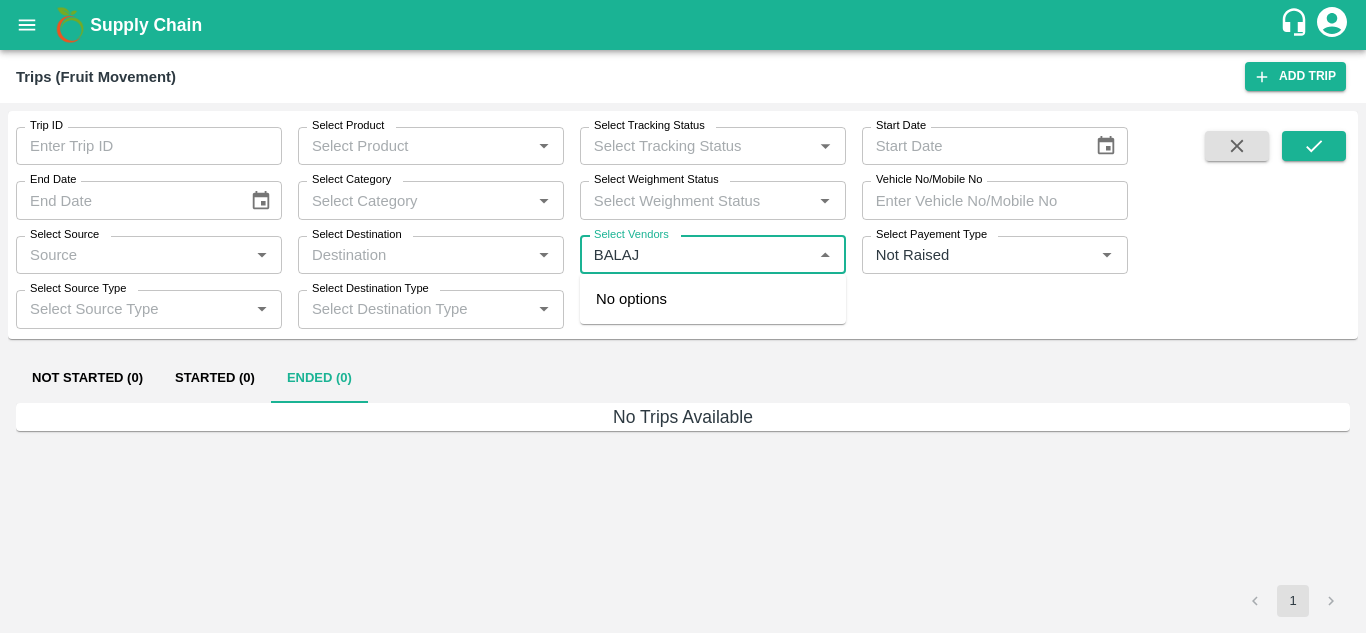 type on "BALAJI" 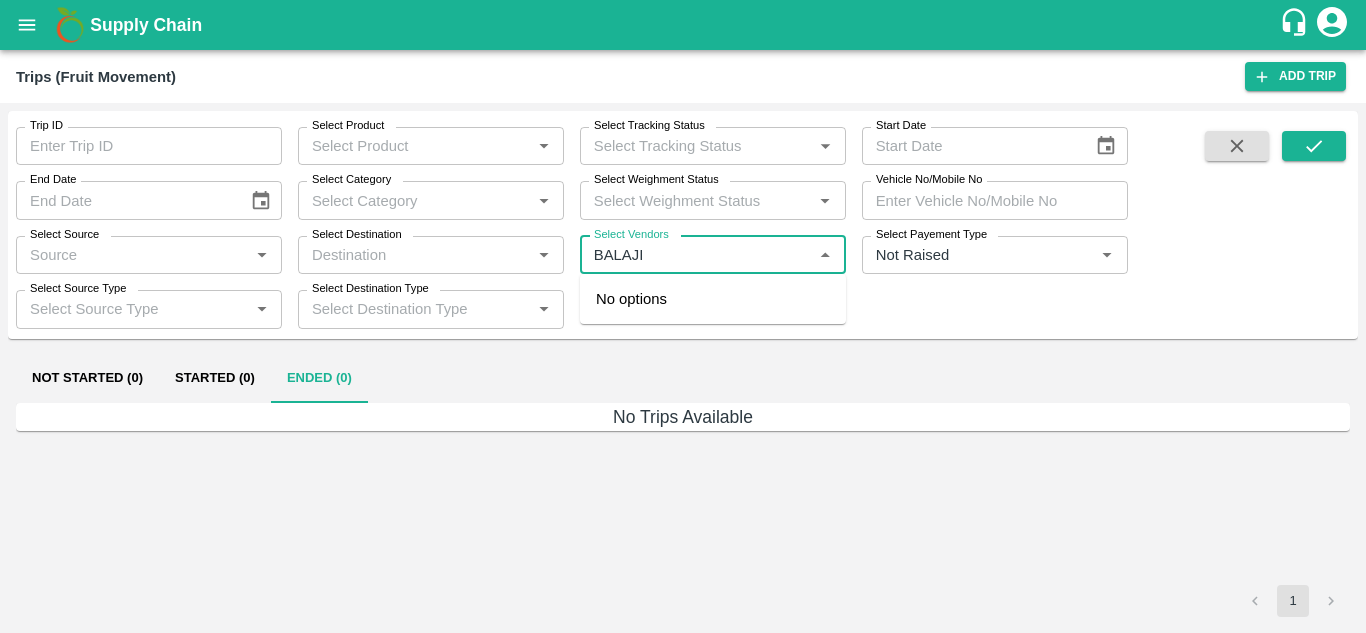 type 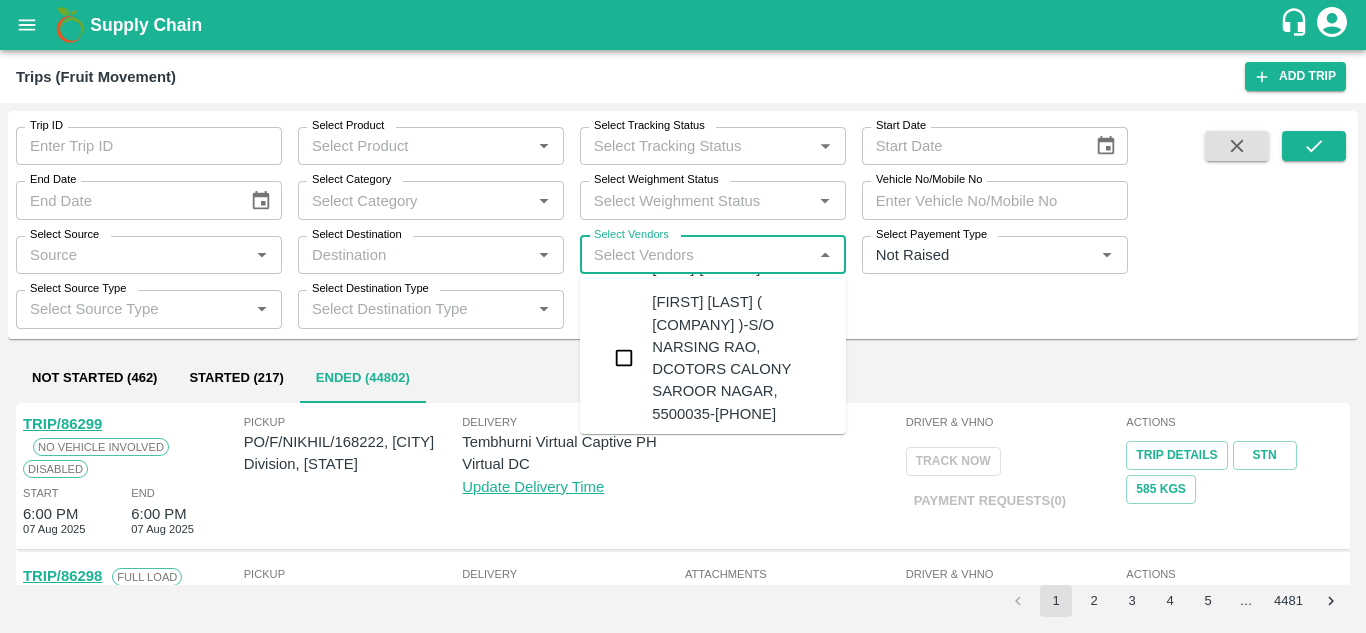 scroll, scrollTop: 540, scrollLeft: 0, axis: vertical 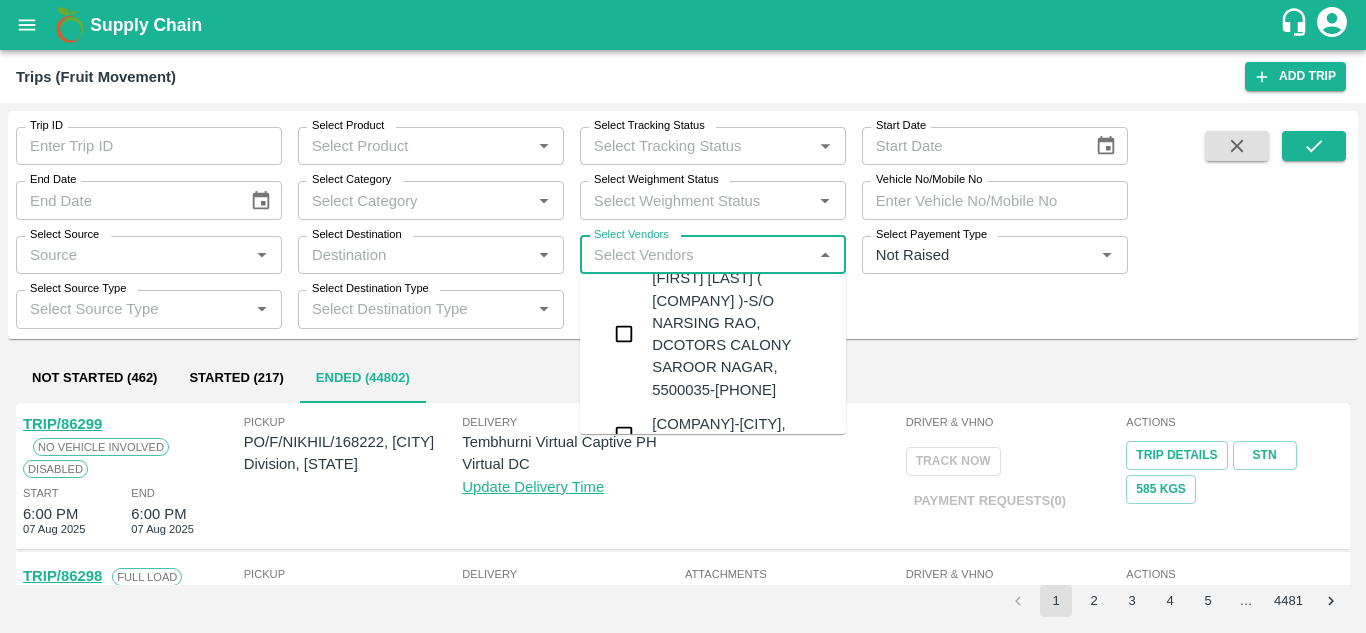 click on "Balaji Prakash Patil-Bitargaon, Solapur-9881261555" at bounding box center [741, 176] 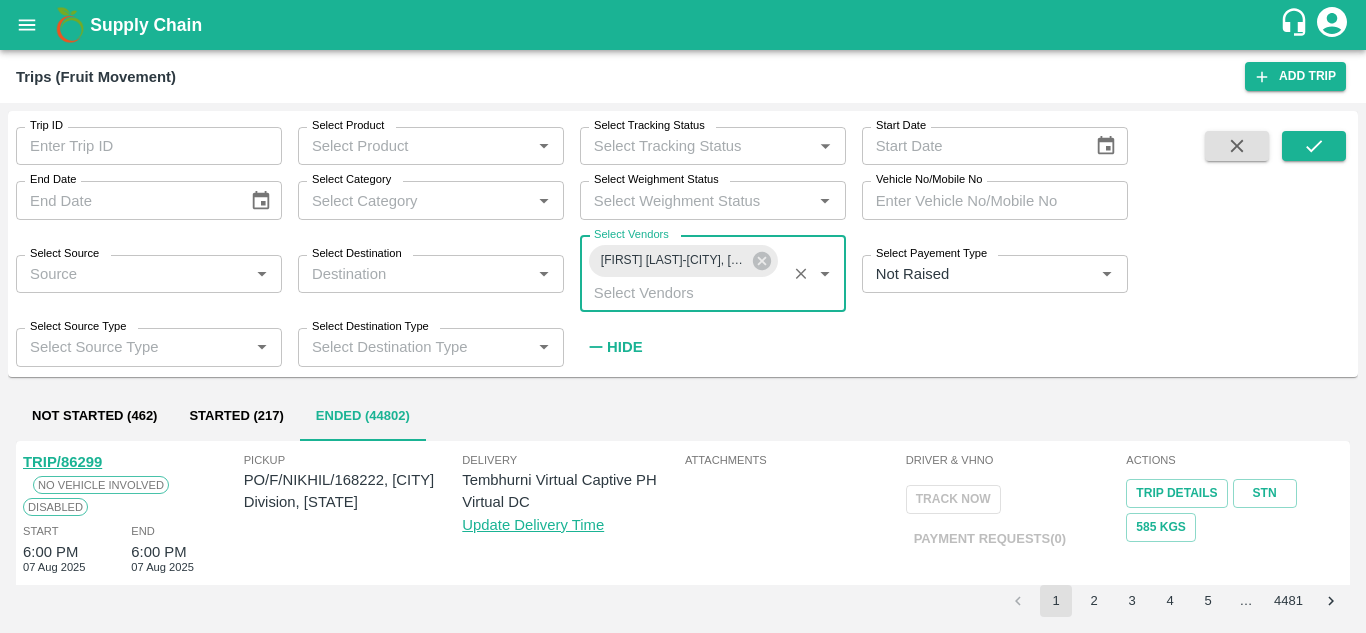 click on "Hide" at bounding box center (624, 347) 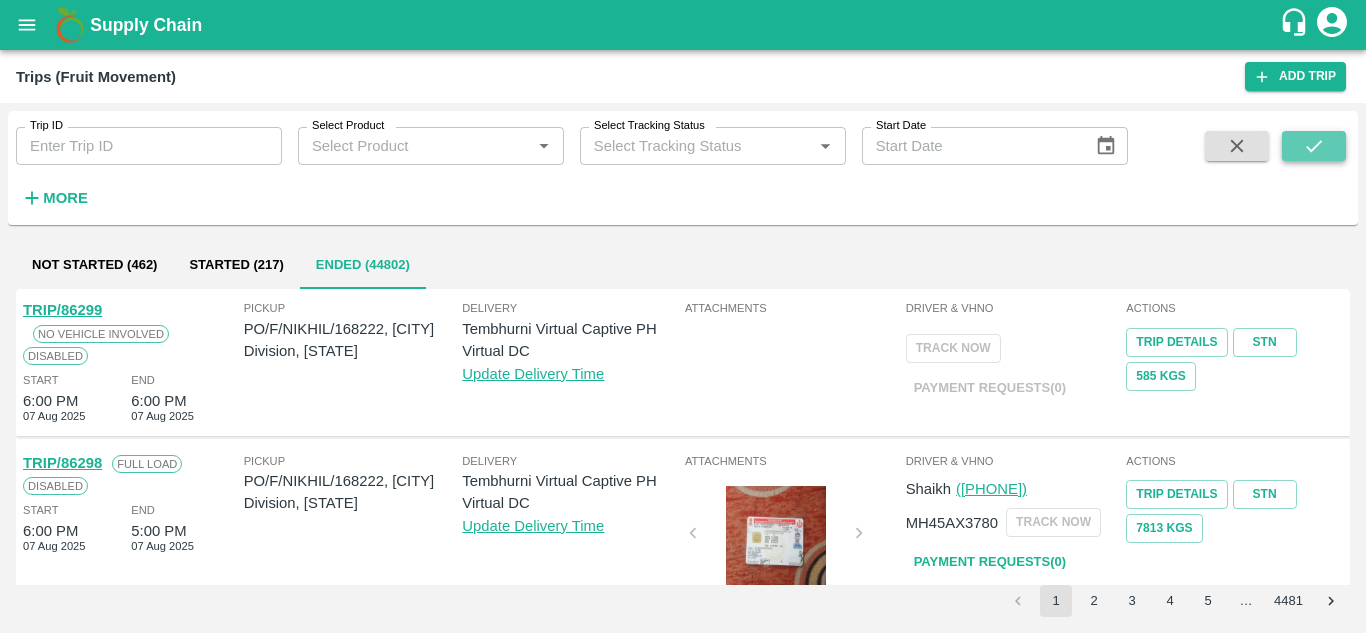 click 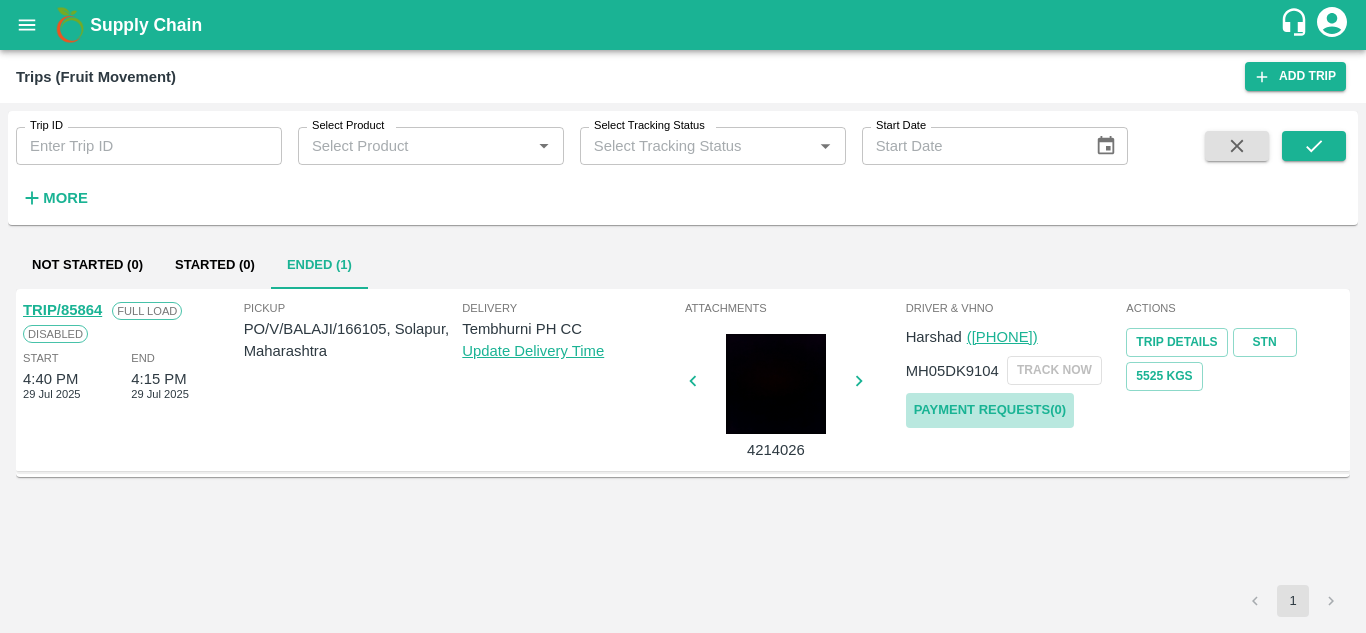 click on "Payment Requests( 0 )" at bounding box center [990, 410] 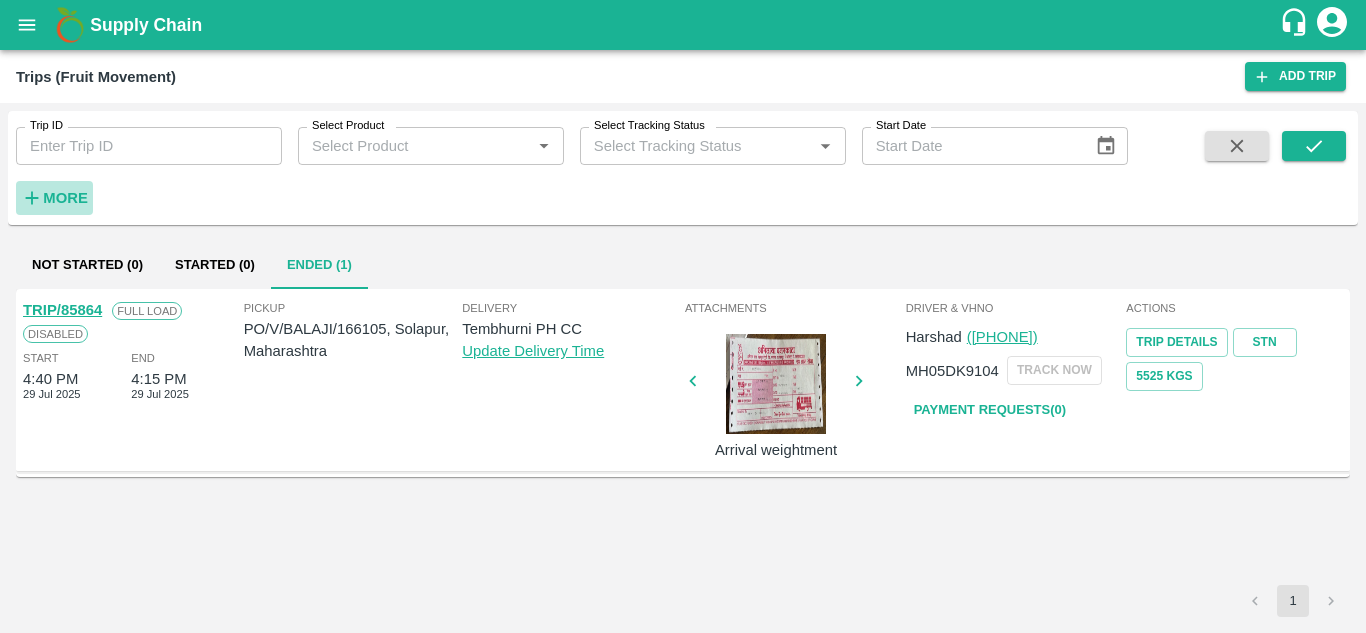 click on "More" at bounding box center [65, 198] 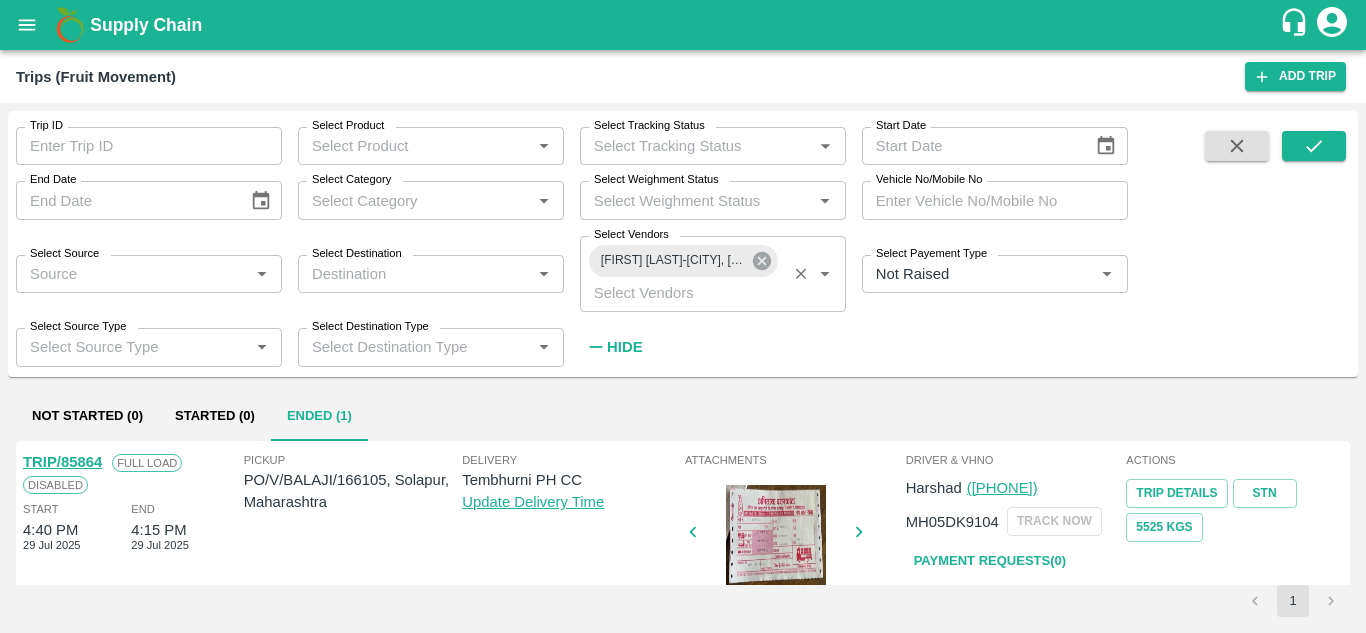 click 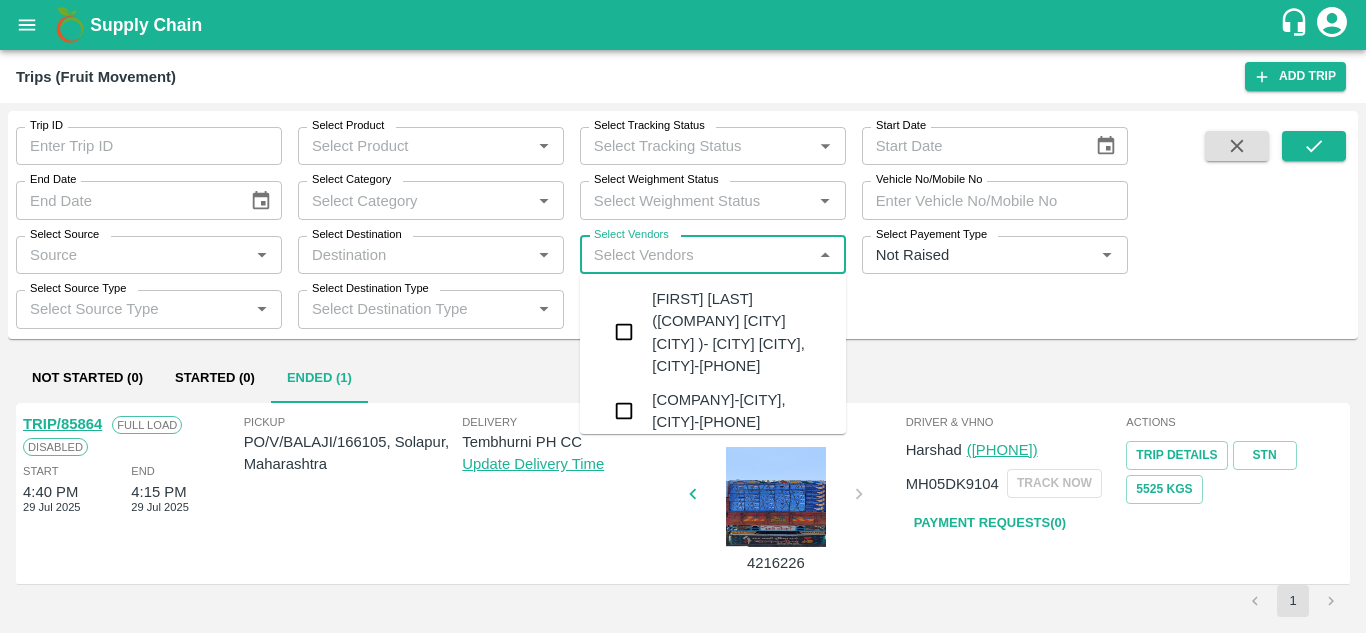 click on "Select Vendors" at bounding box center (696, 255) 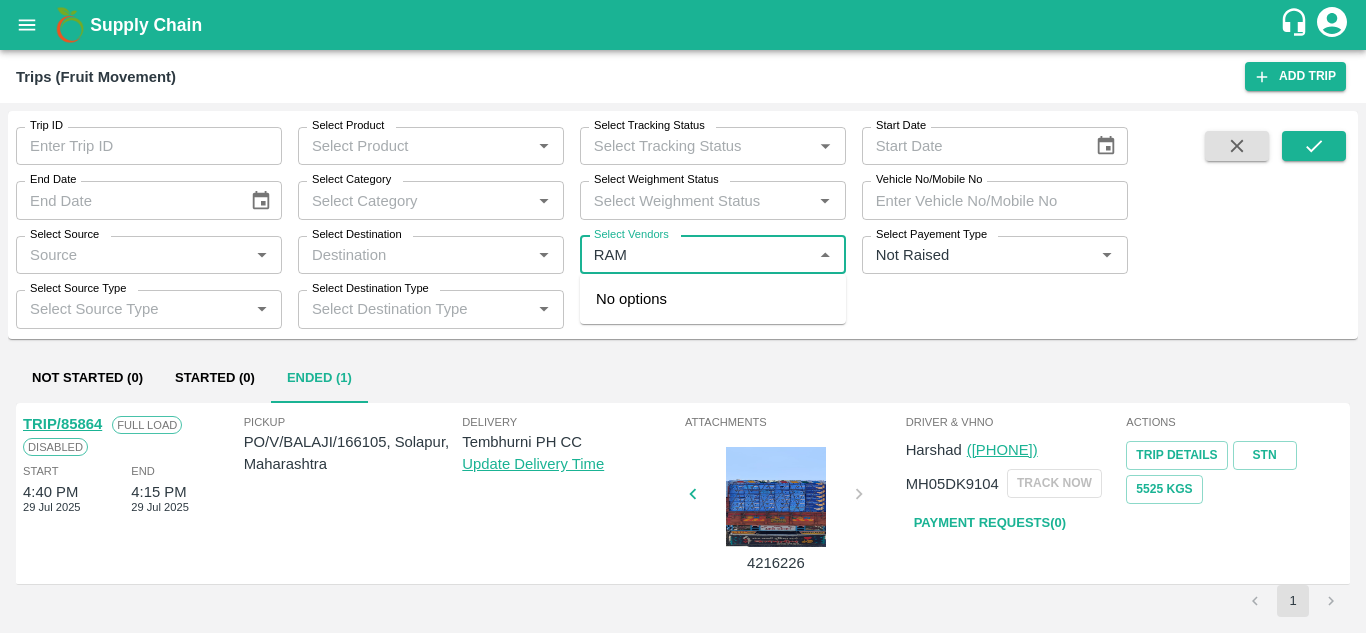 type on "RAMJ" 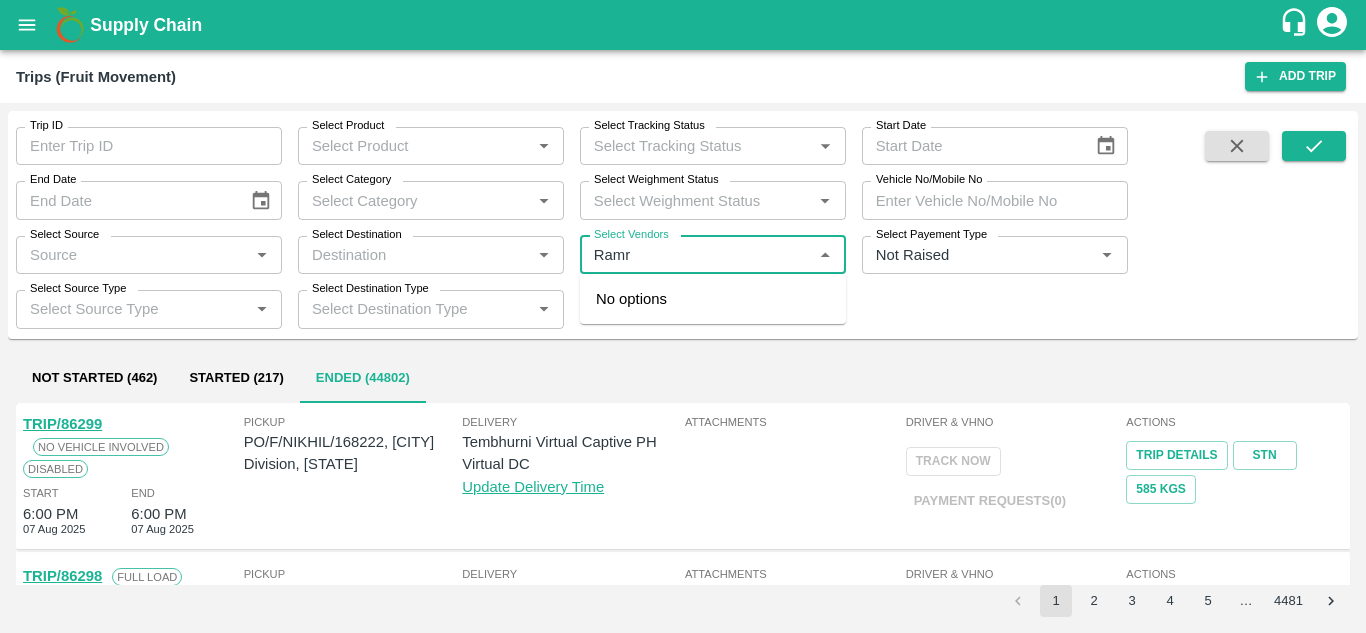type on "Ramra" 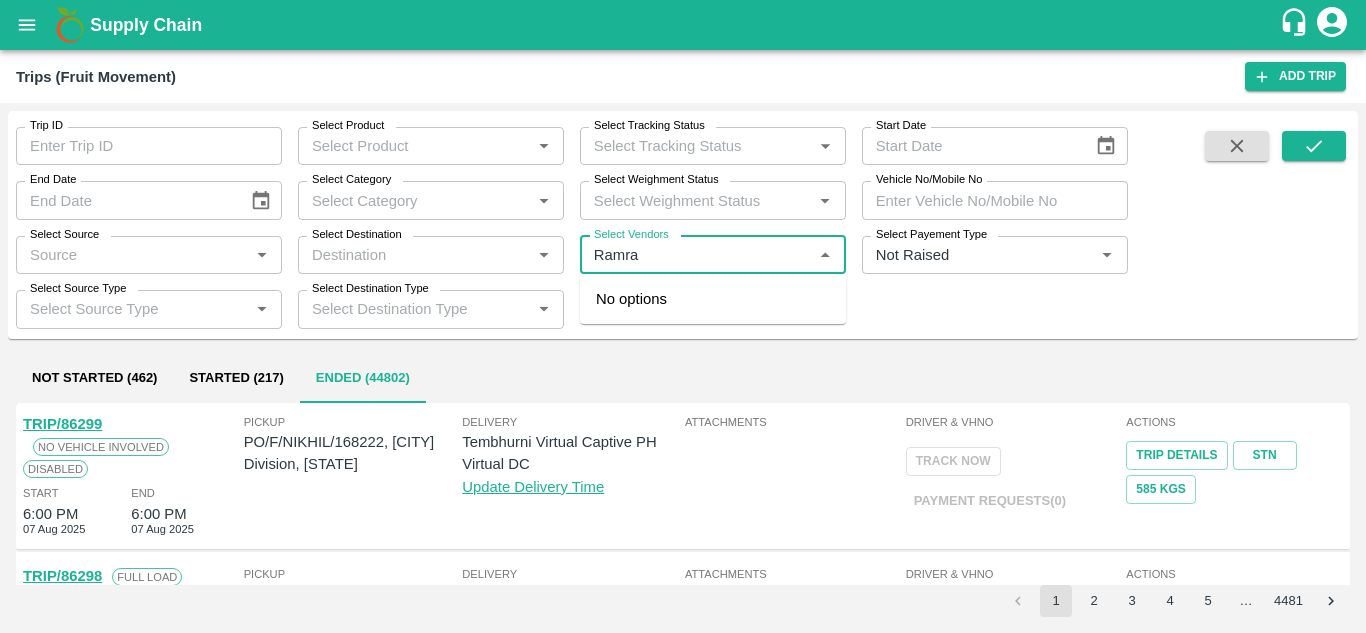 type 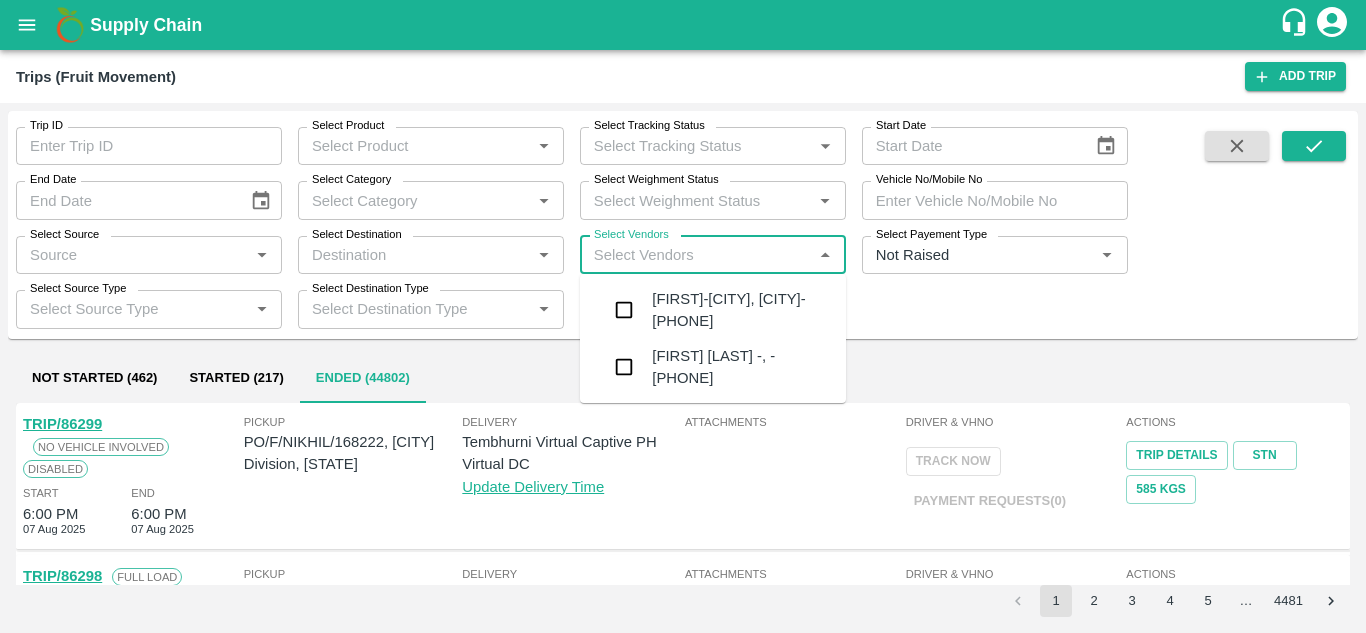 click on "Ramraje Fruits-Kandar, Solapur-9595776679" at bounding box center [741, 310] 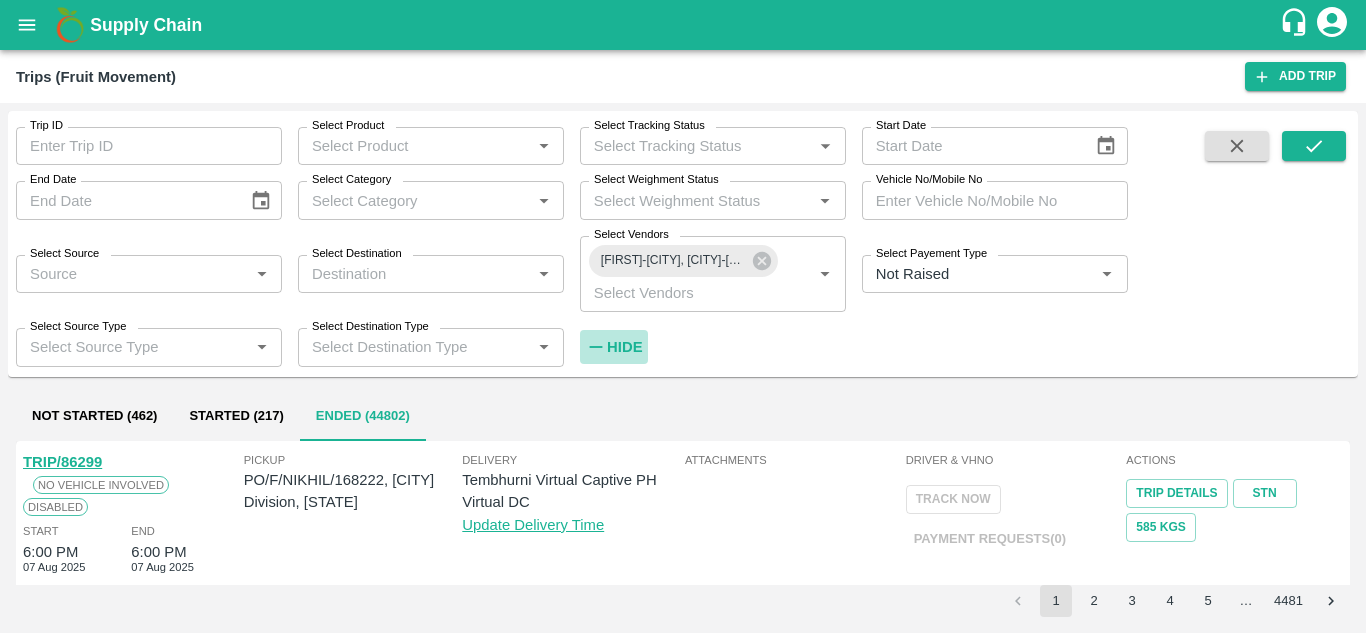 click on "Hide" at bounding box center (624, 347) 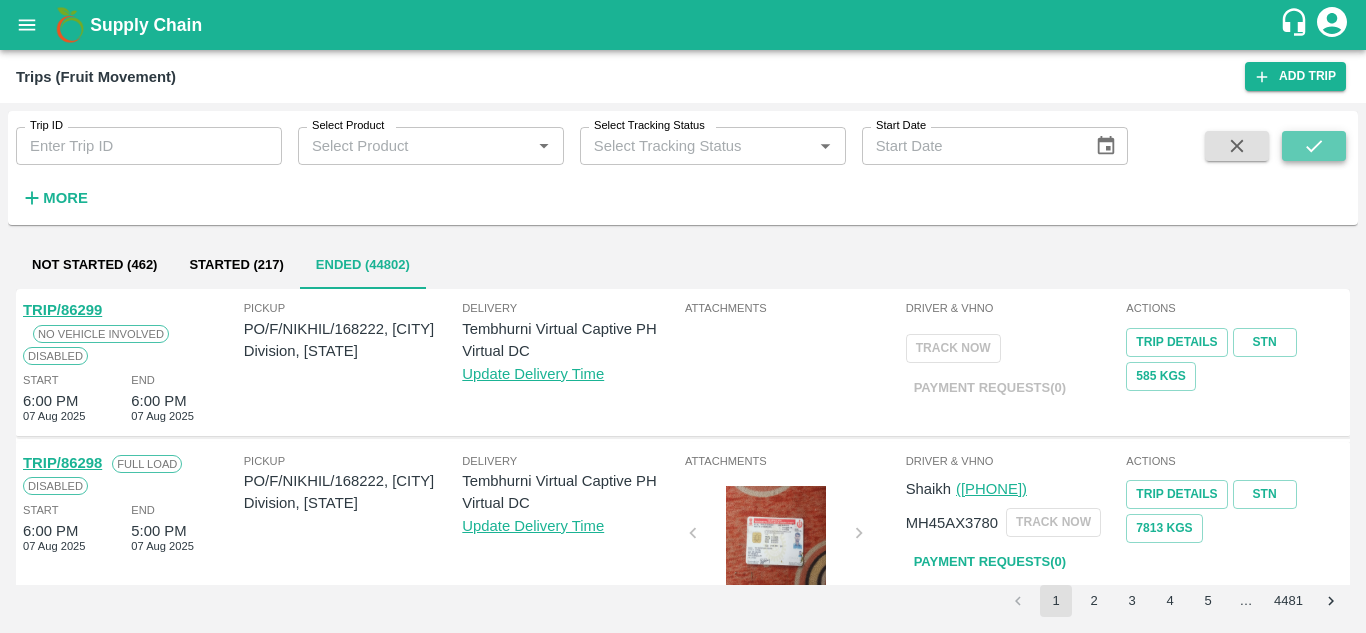 click 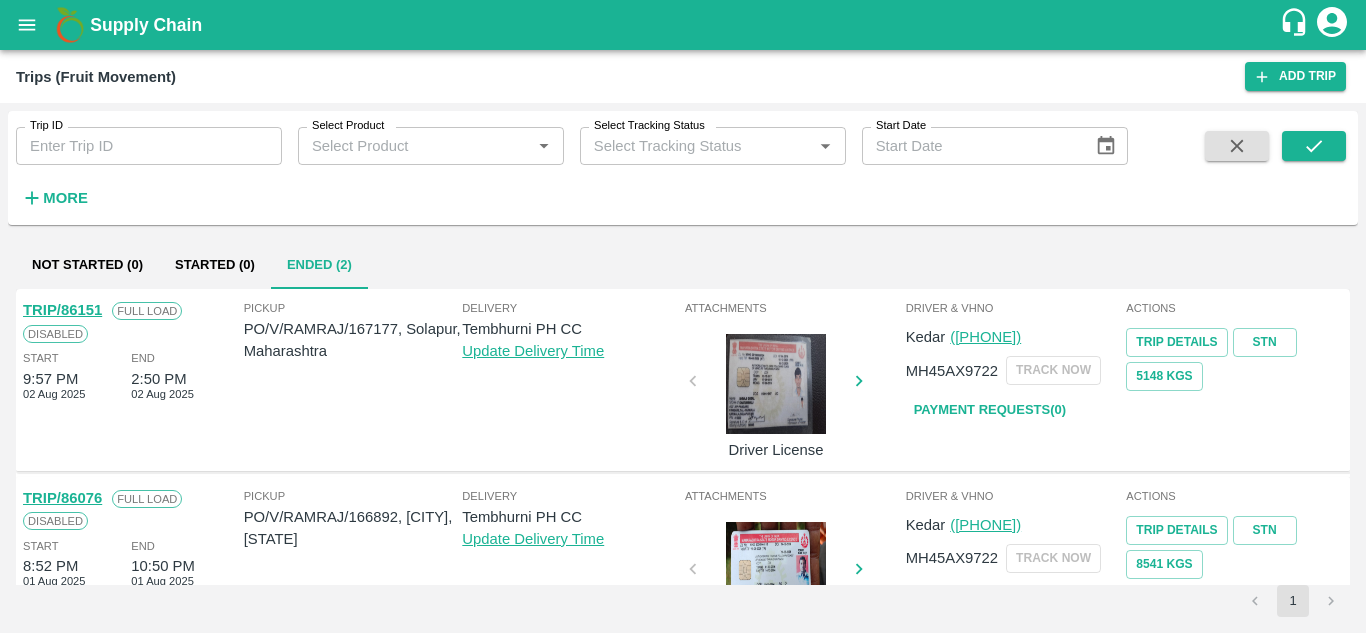click on "MH45AX9722" at bounding box center [952, 558] 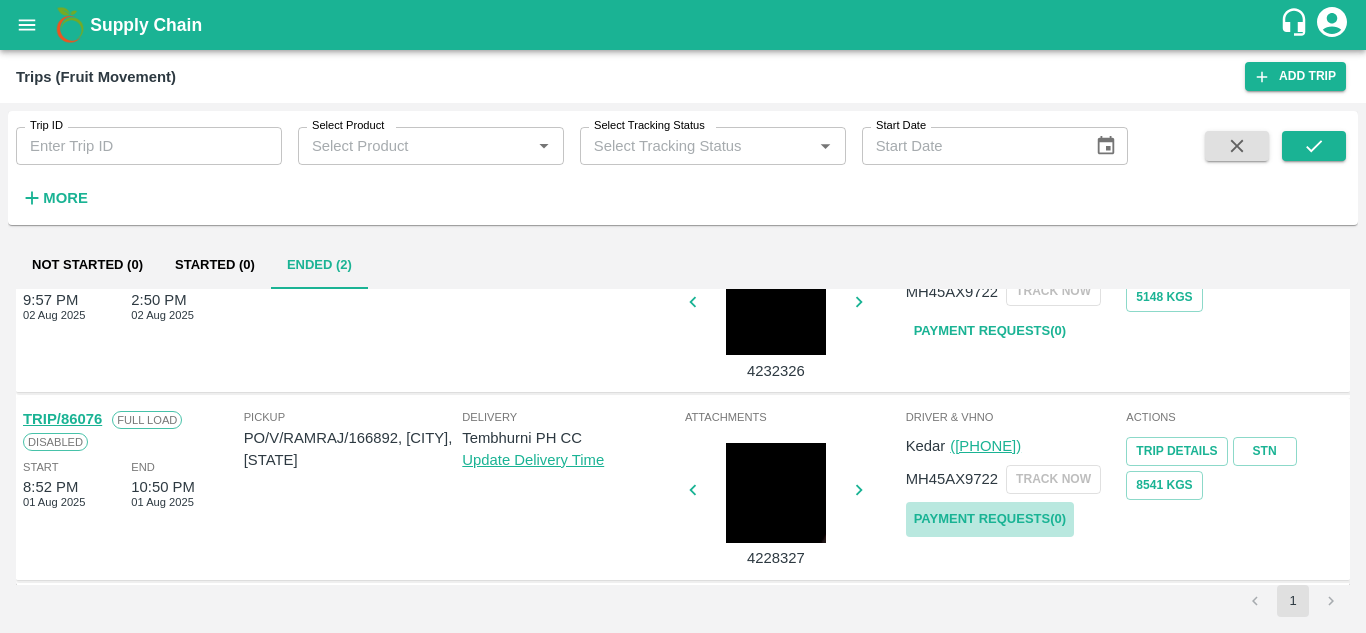 click on "Payment Requests( 0 )" at bounding box center [990, 519] 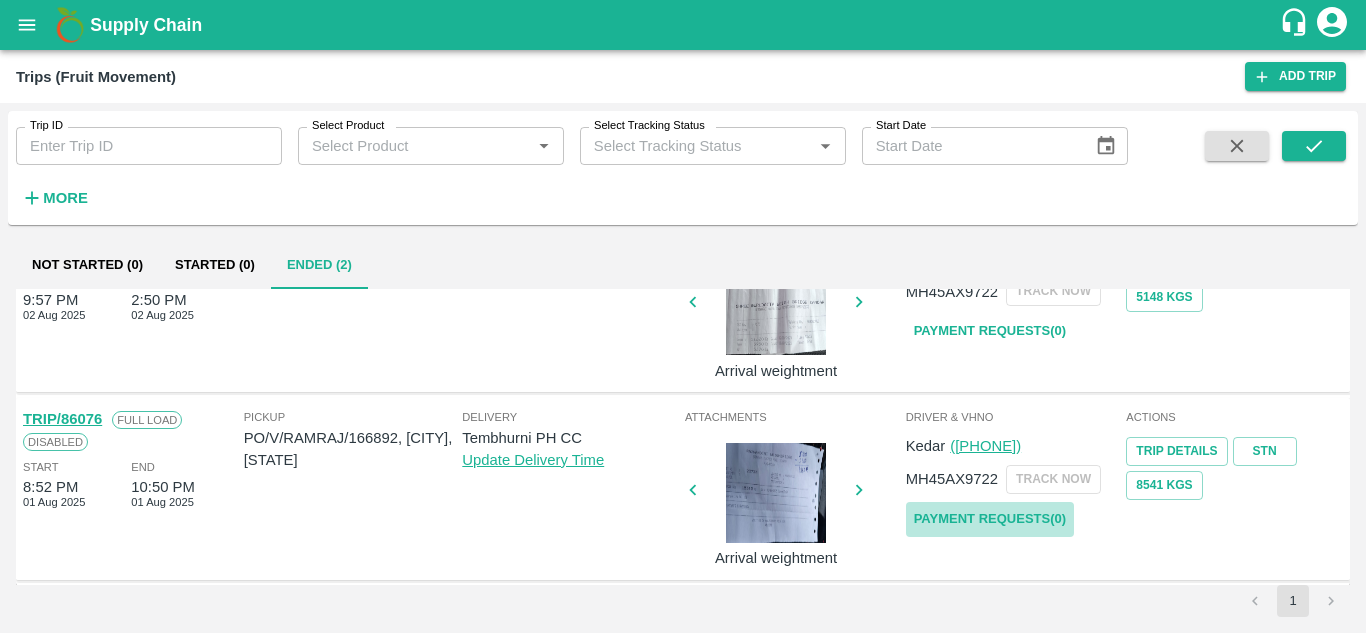 click on "Payment Requests( 0 )" at bounding box center (990, 519) 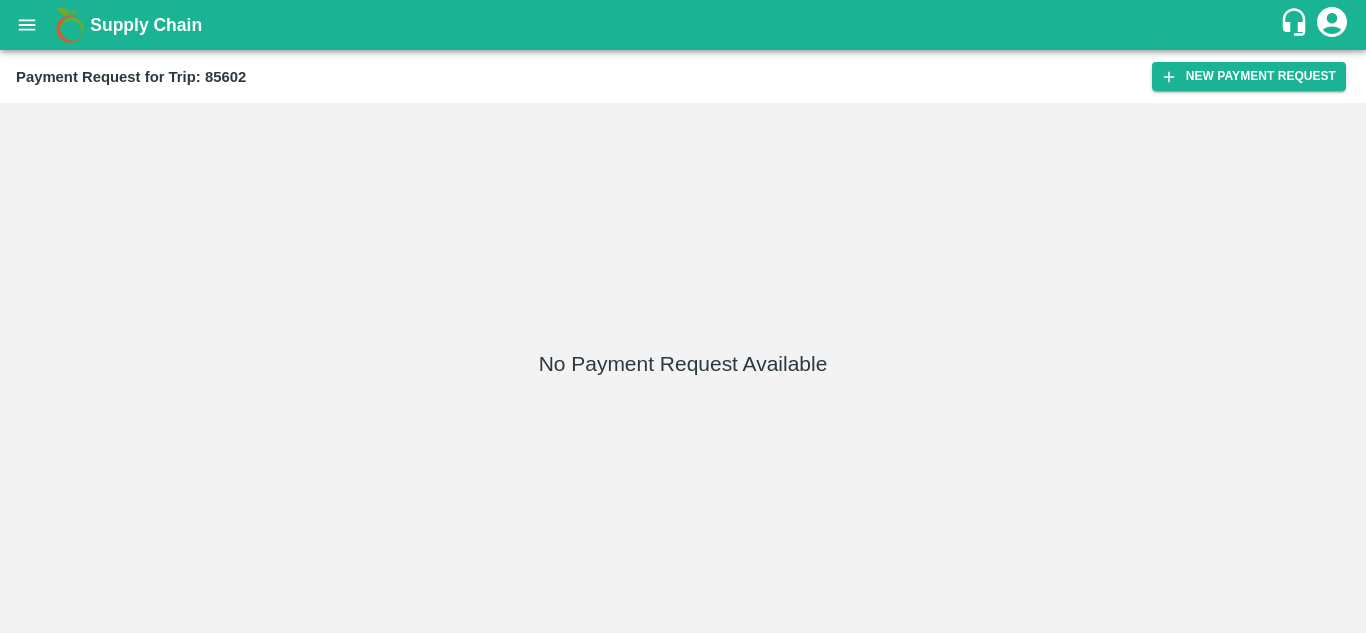 scroll, scrollTop: 0, scrollLeft: 0, axis: both 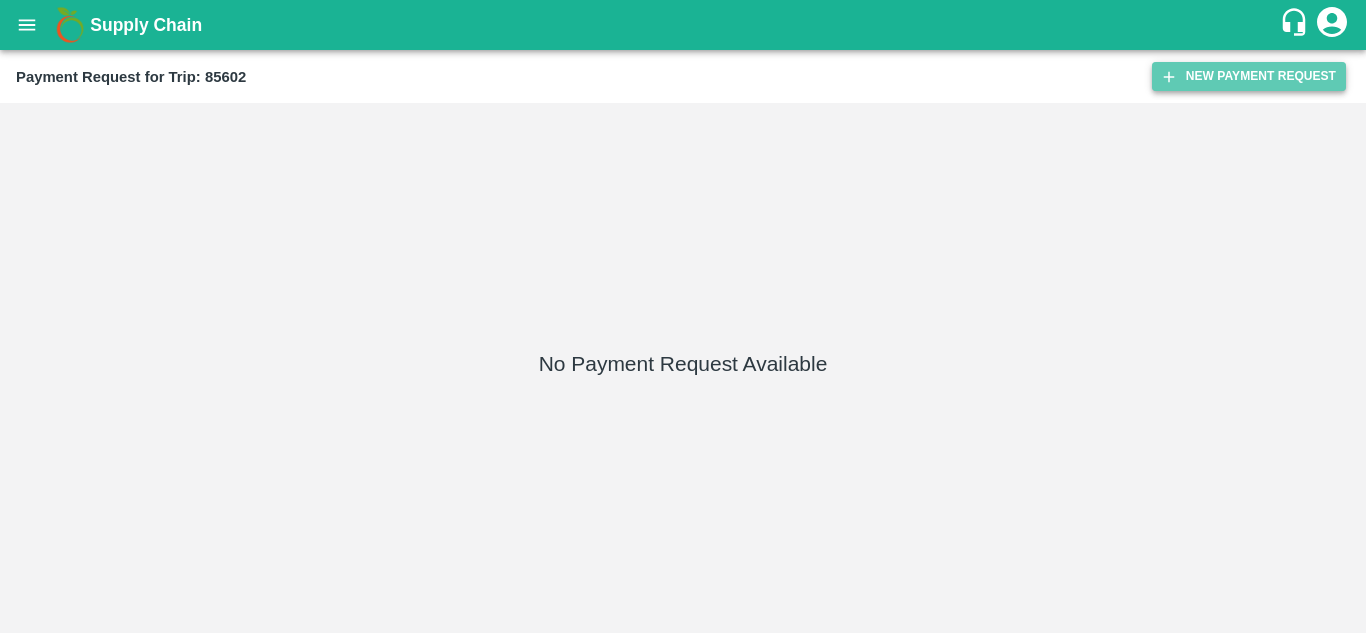 click on "New Payment Request" at bounding box center [1249, 76] 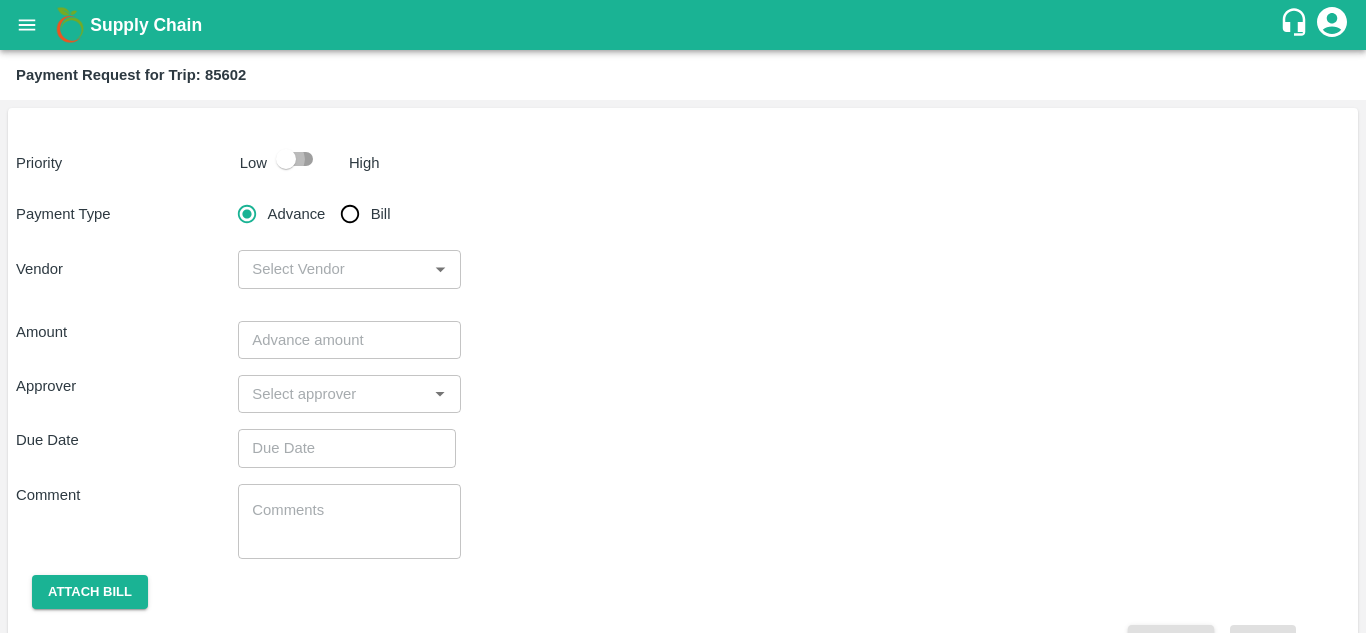 click at bounding box center [286, 159] 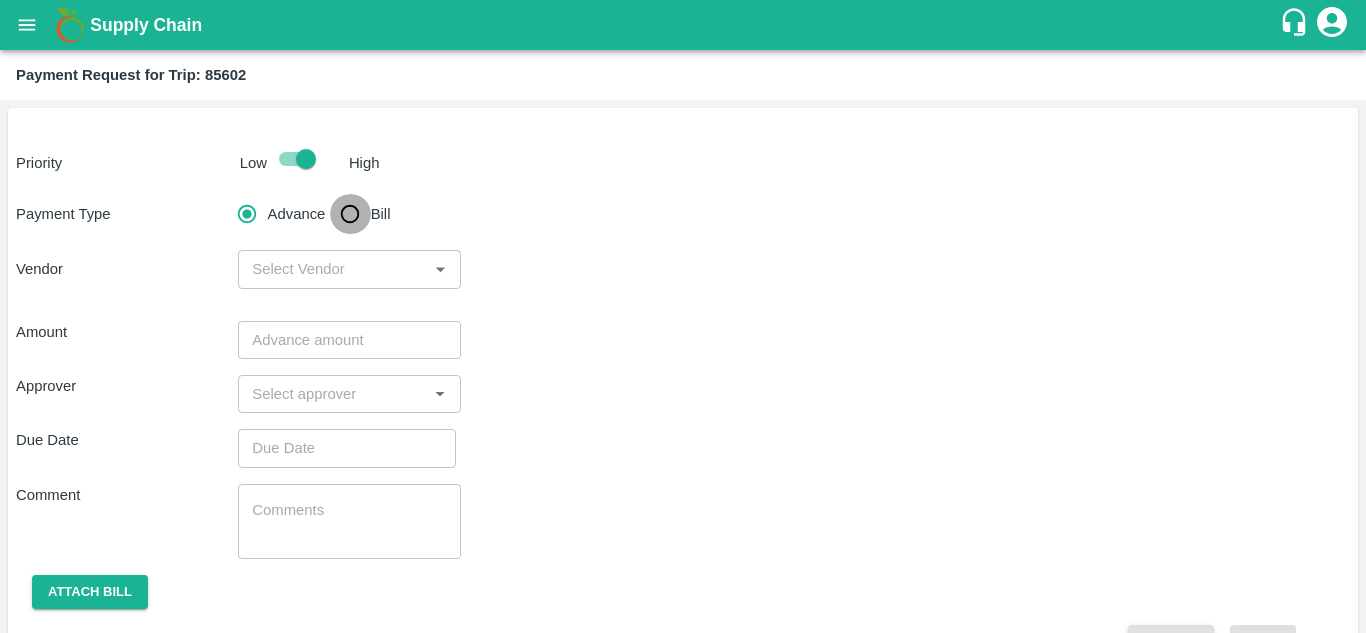 click on "Bill" at bounding box center (350, 214) 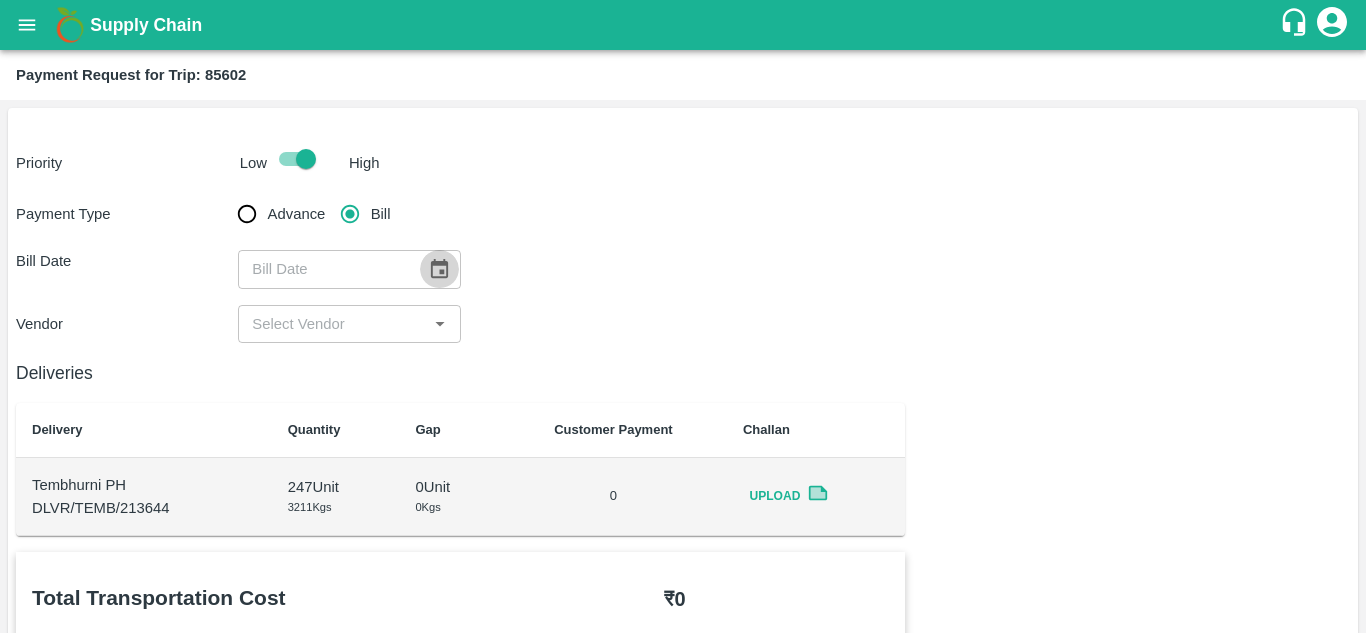 click 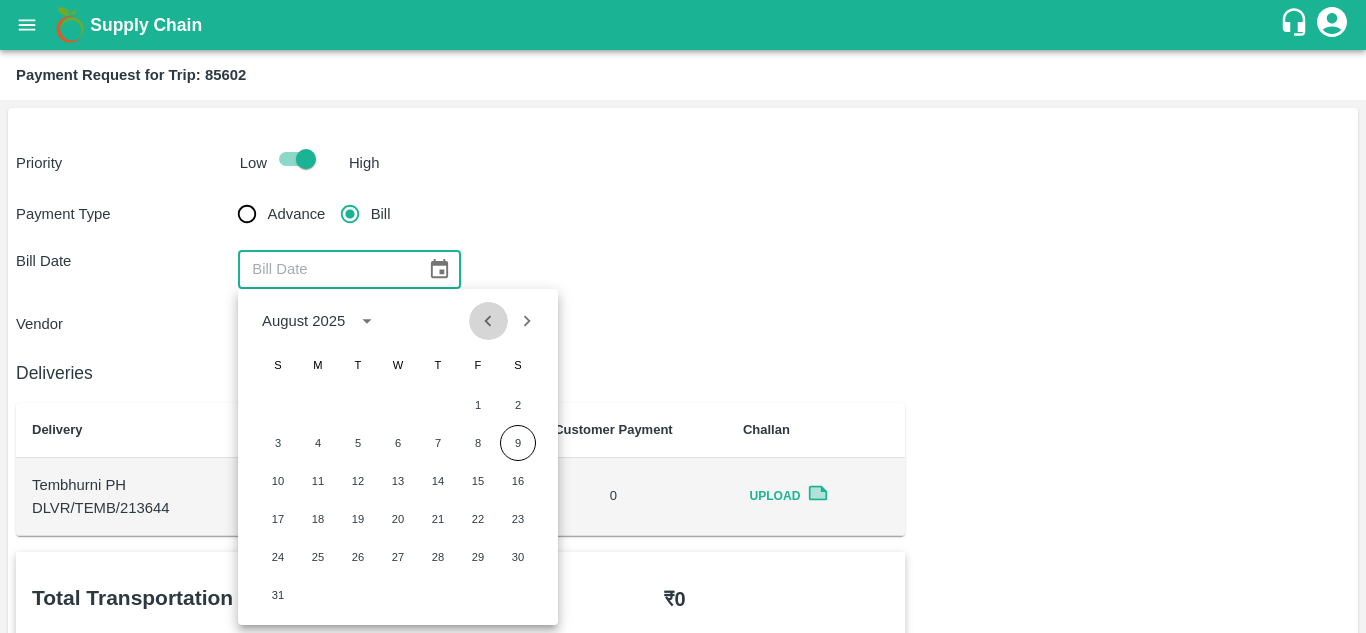 click 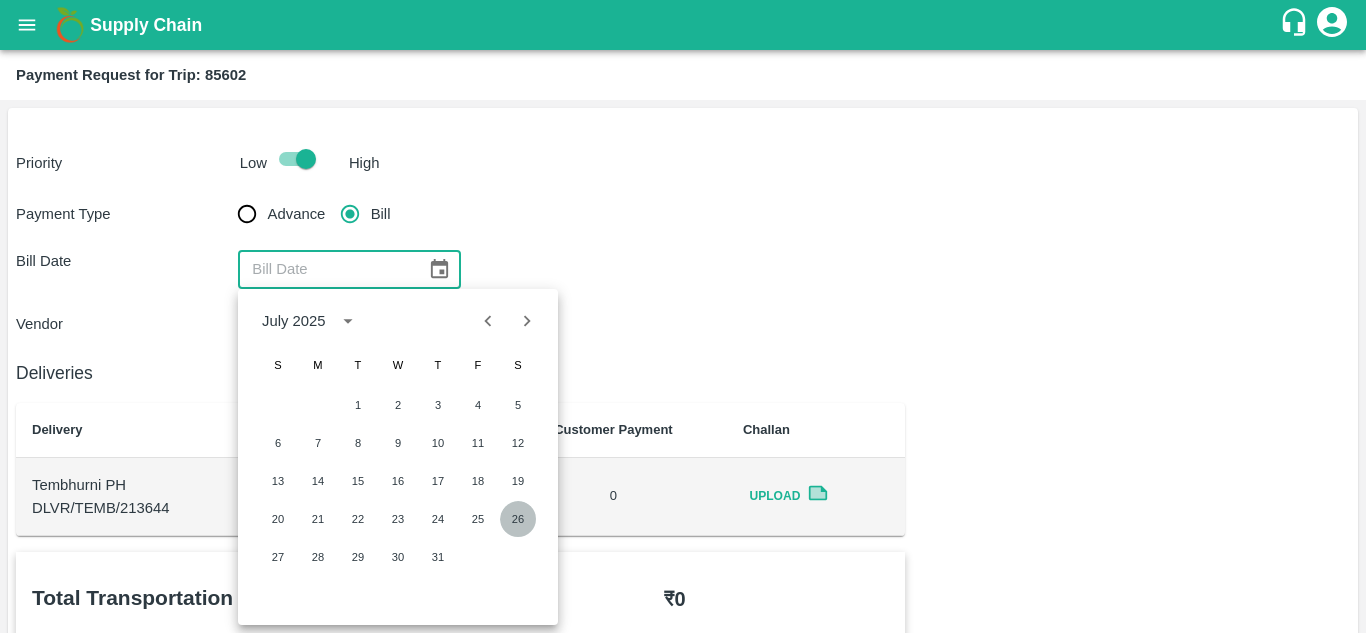 click on "26" at bounding box center [518, 519] 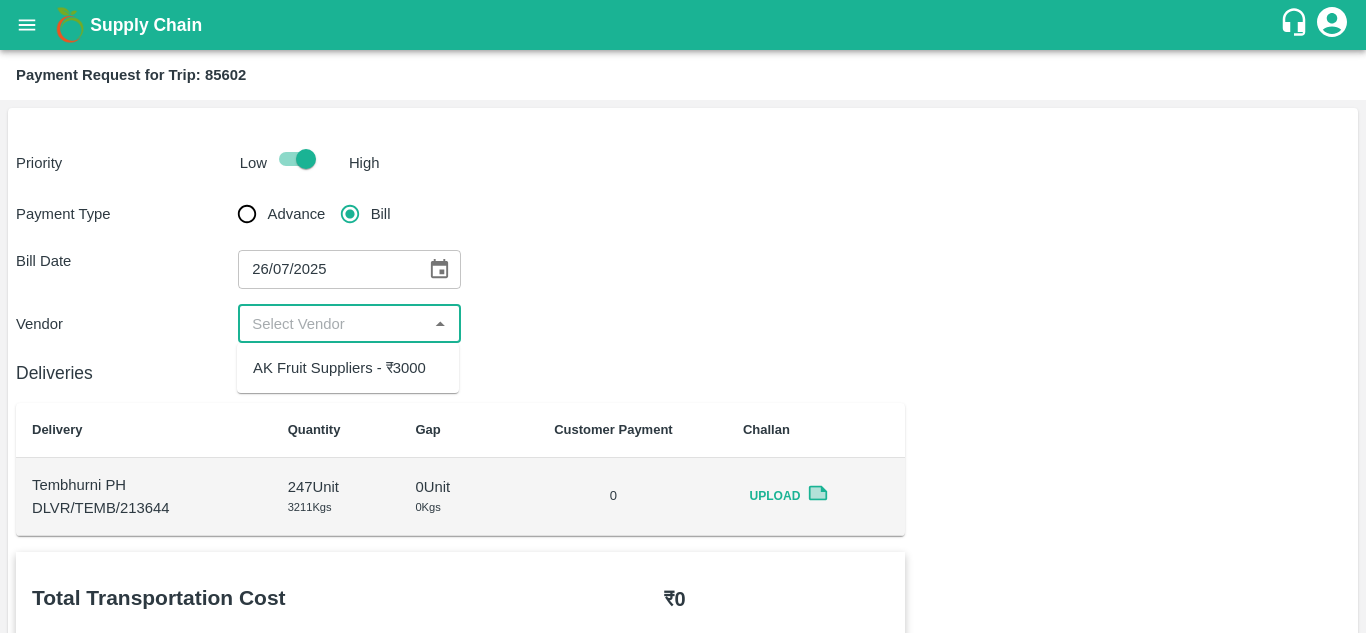 click at bounding box center [332, 324] 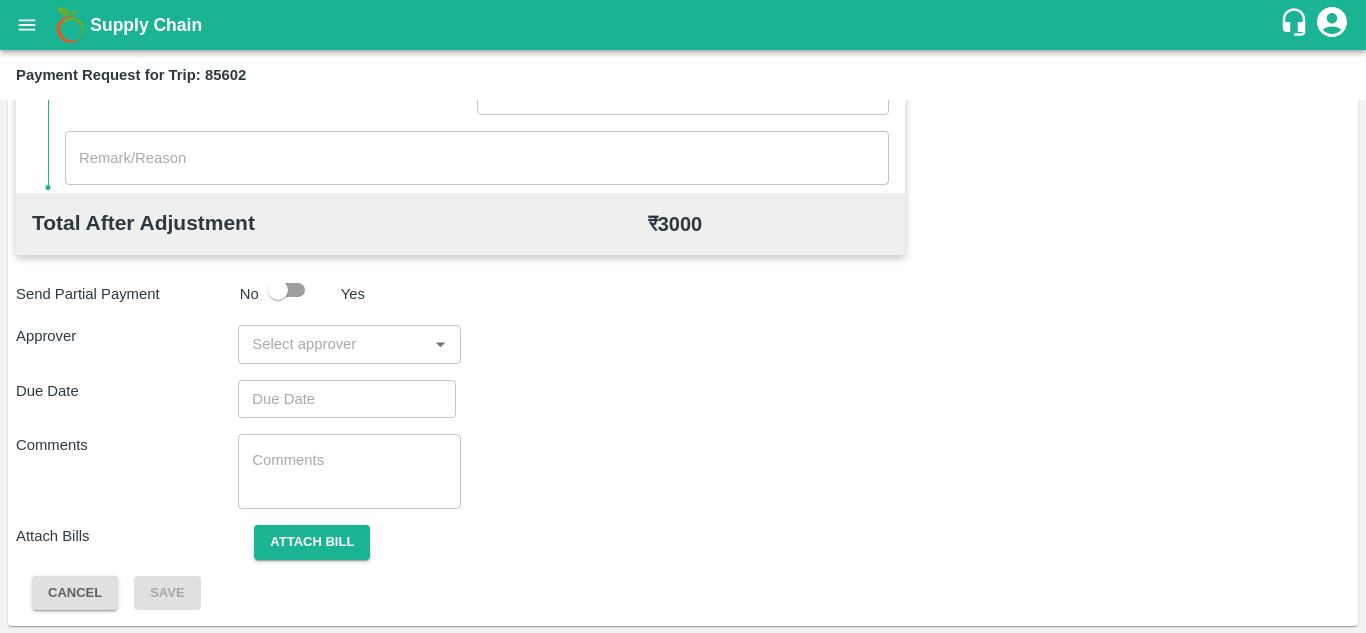 scroll, scrollTop: 910, scrollLeft: 0, axis: vertical 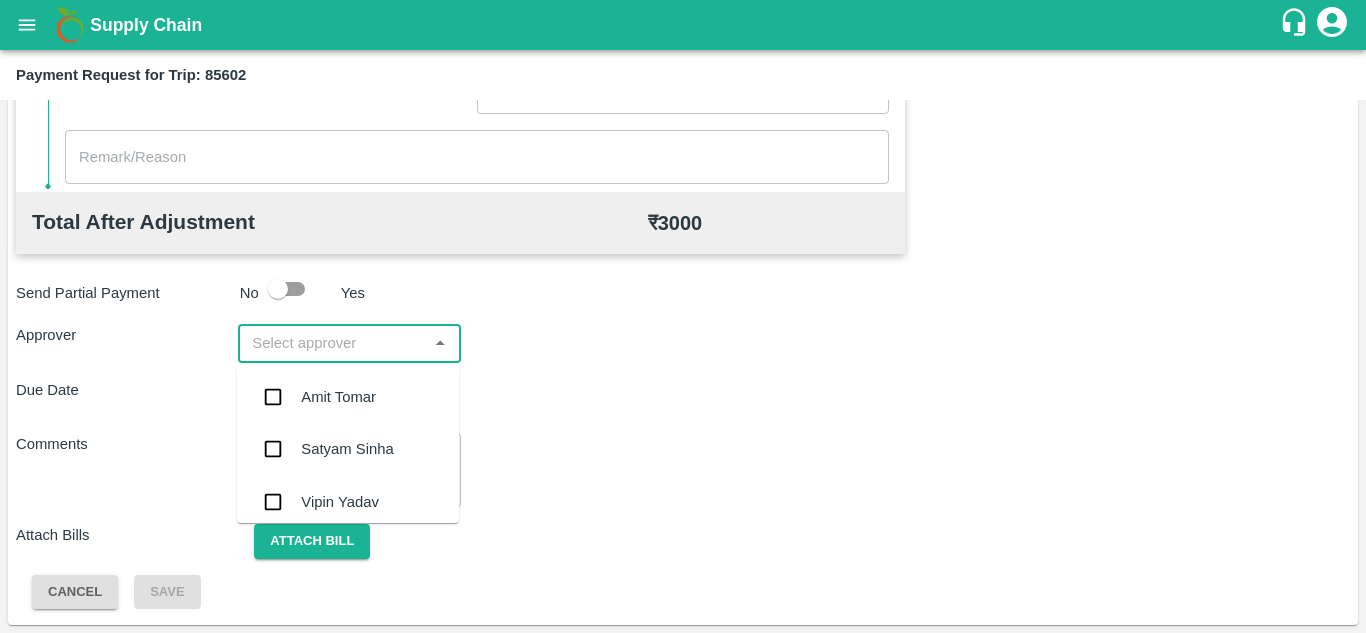 click at bounding box center [332, 343] 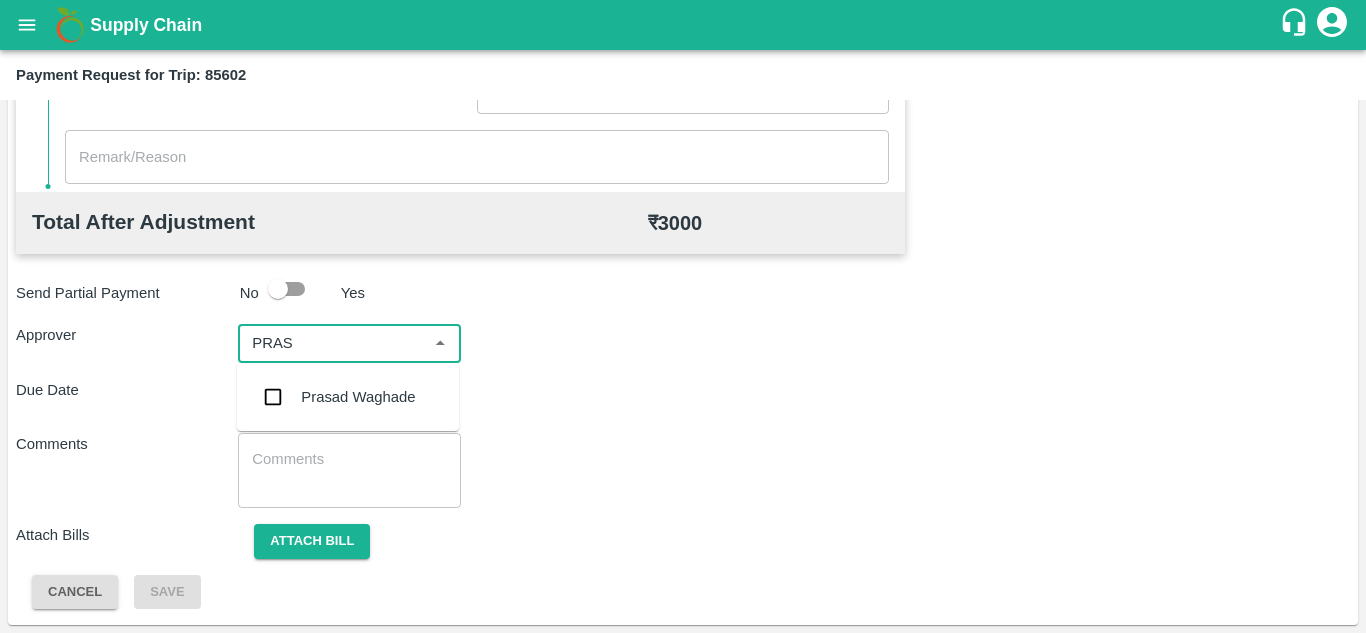 type on "PRASA" 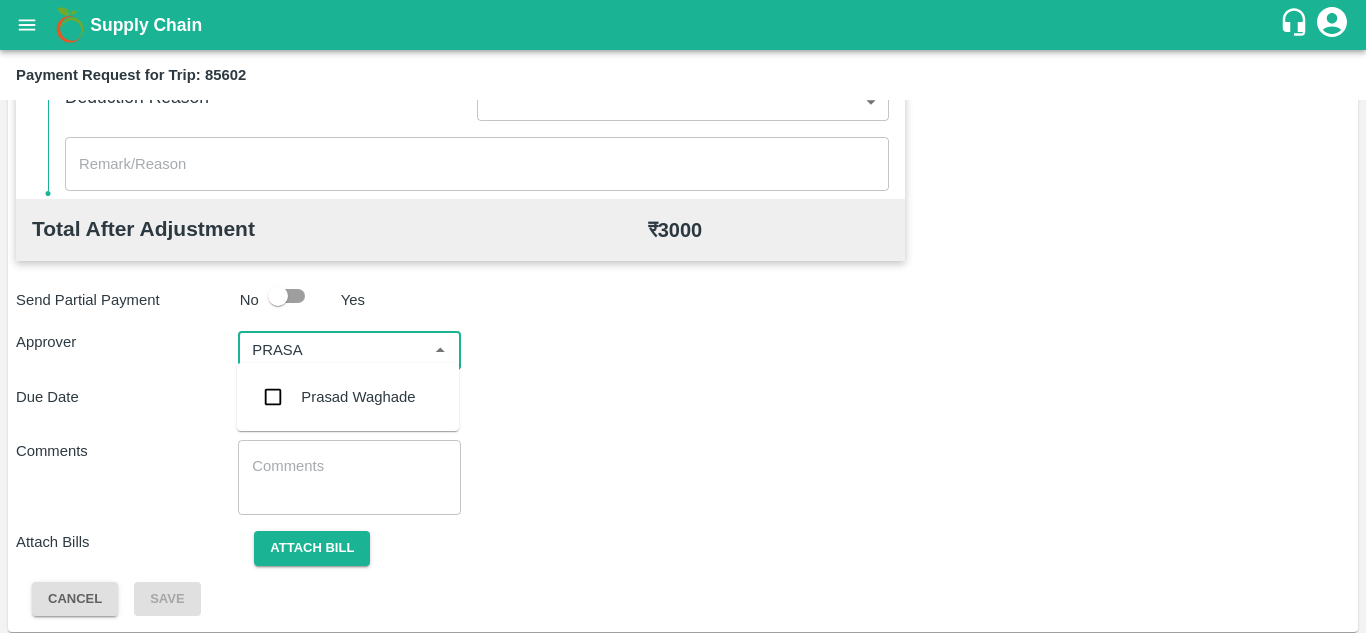 scroll, scrollTop: 910, scrollLeft: 0, axis: vertical 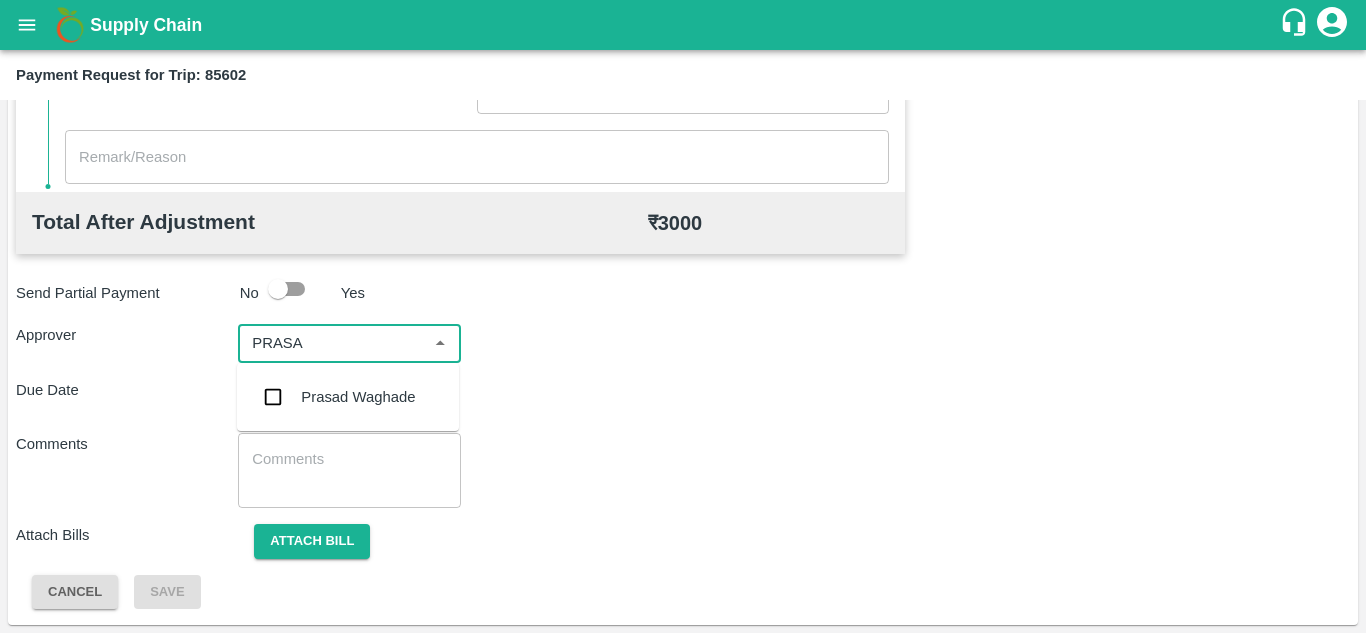 click on "Prasad Waghade" at bounding box center [358, 397] 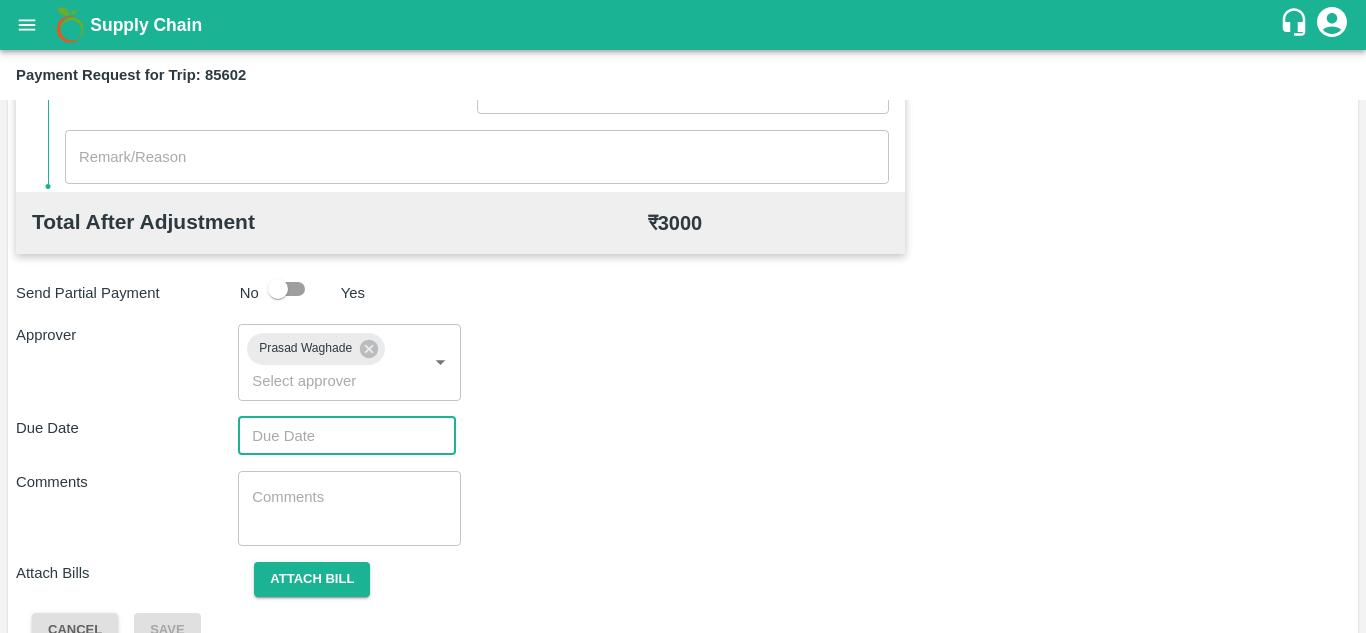 type on "DD/MM/YYYY hh:mm aa" 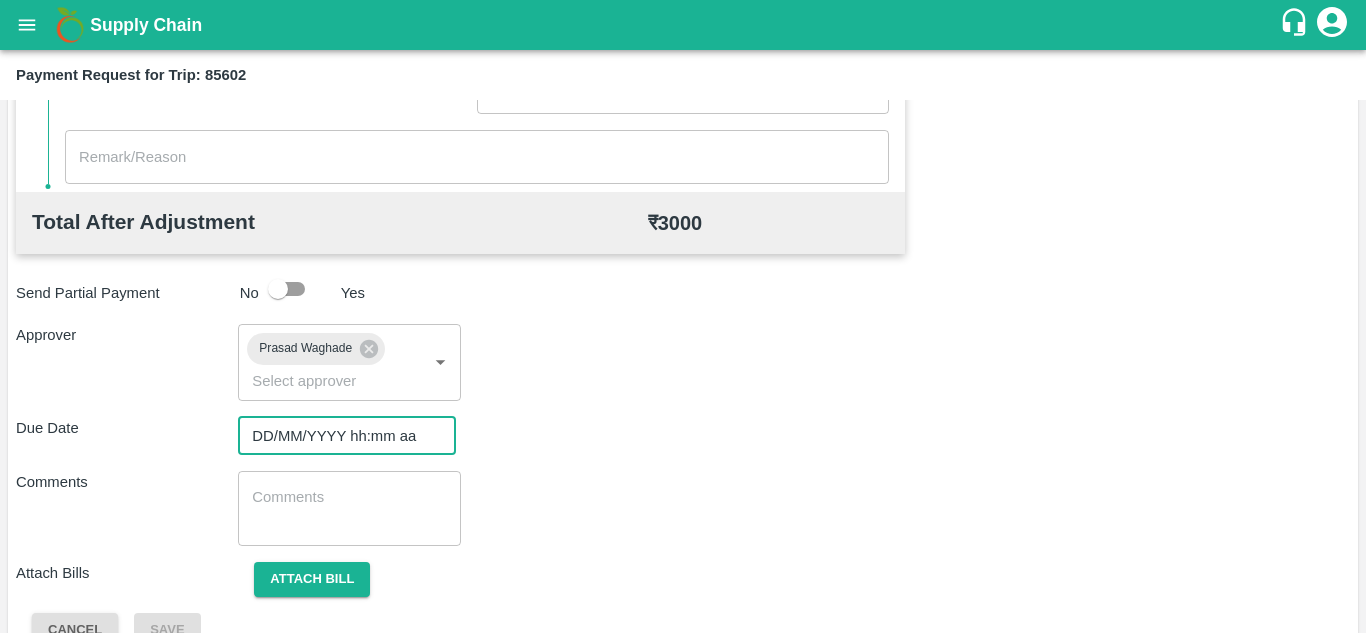 click on "DD/MM/YYYY hh:mm aa" at bounding box center (340, 436) 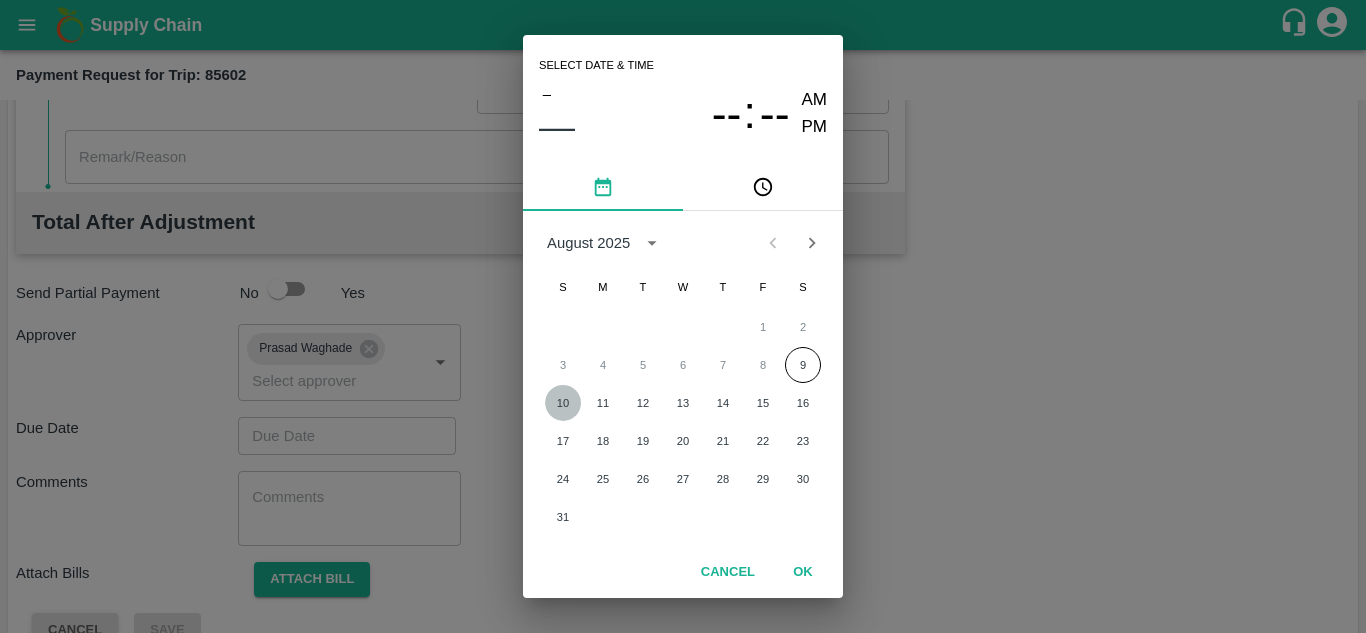 click on "10" at bounding box center (563, 403) 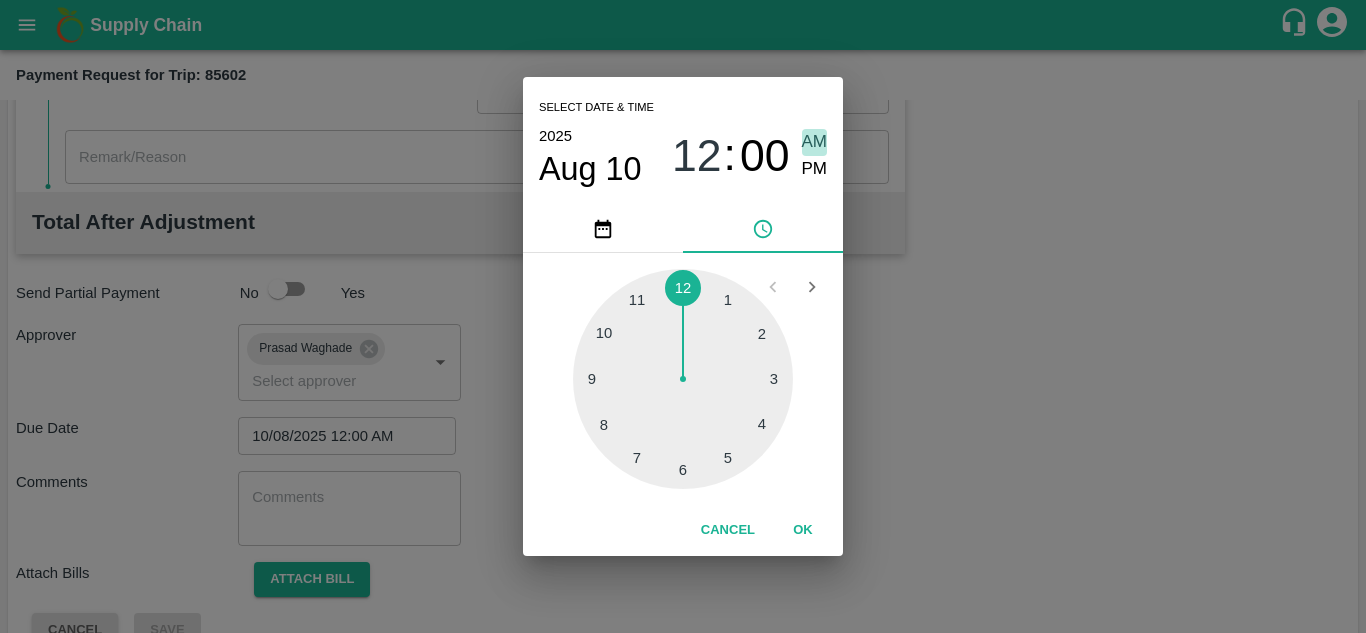 click on "AM" at bounding box center (815, 142) 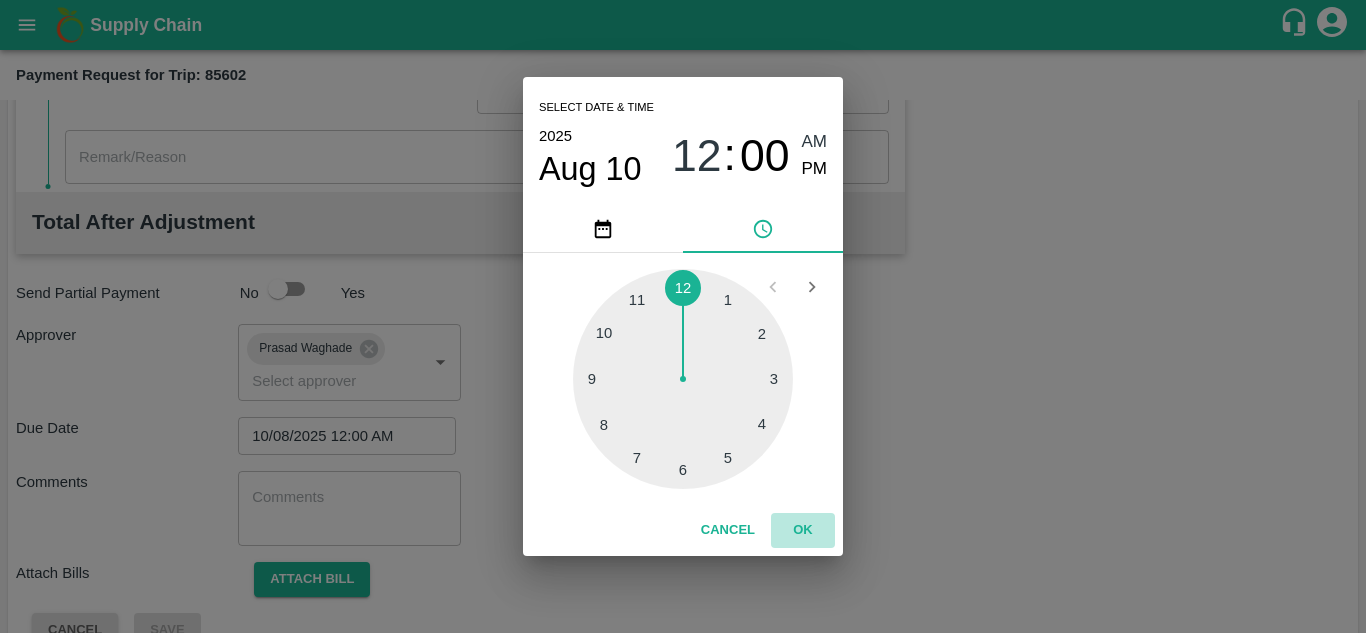 click on "OK" at bounding box center [803, 530] 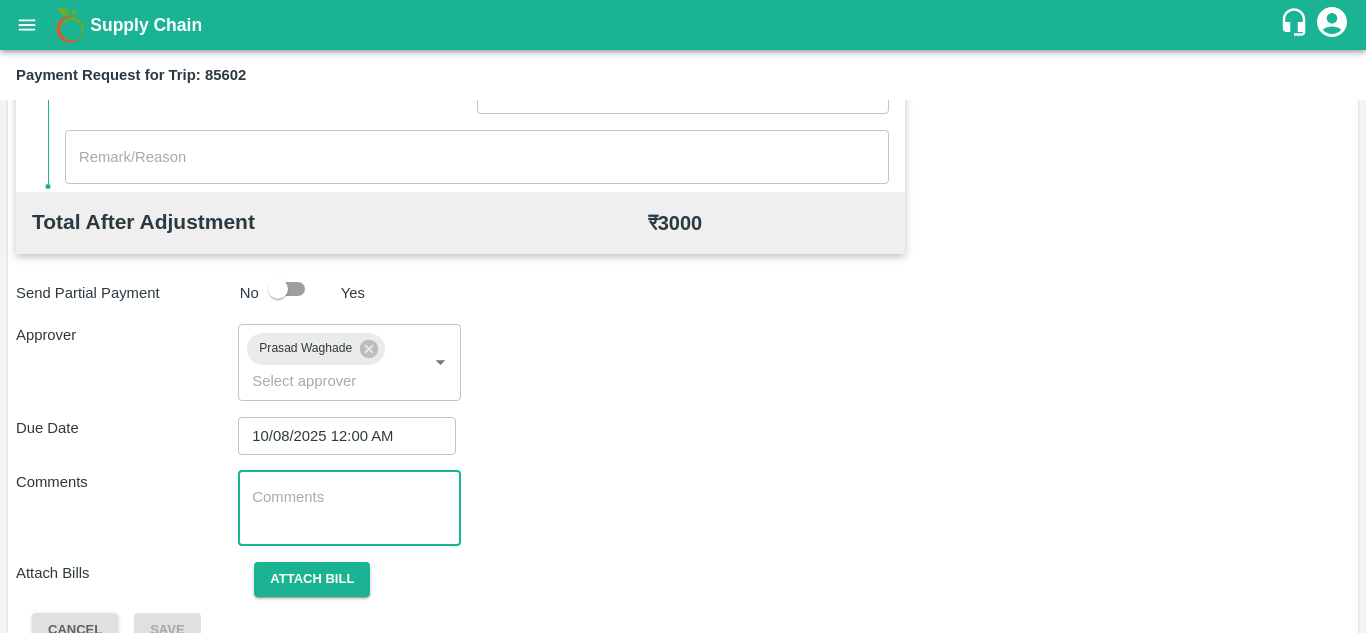 click at bounding box center (349, 508) 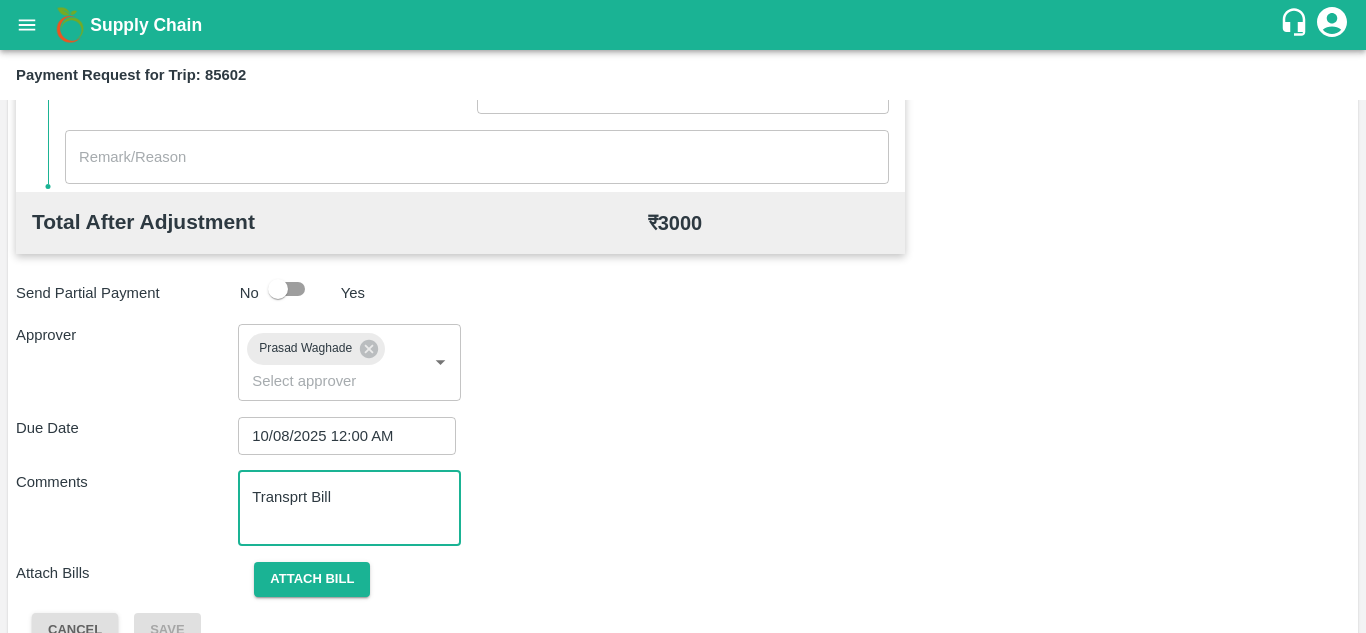 type on "Transprt Bill" 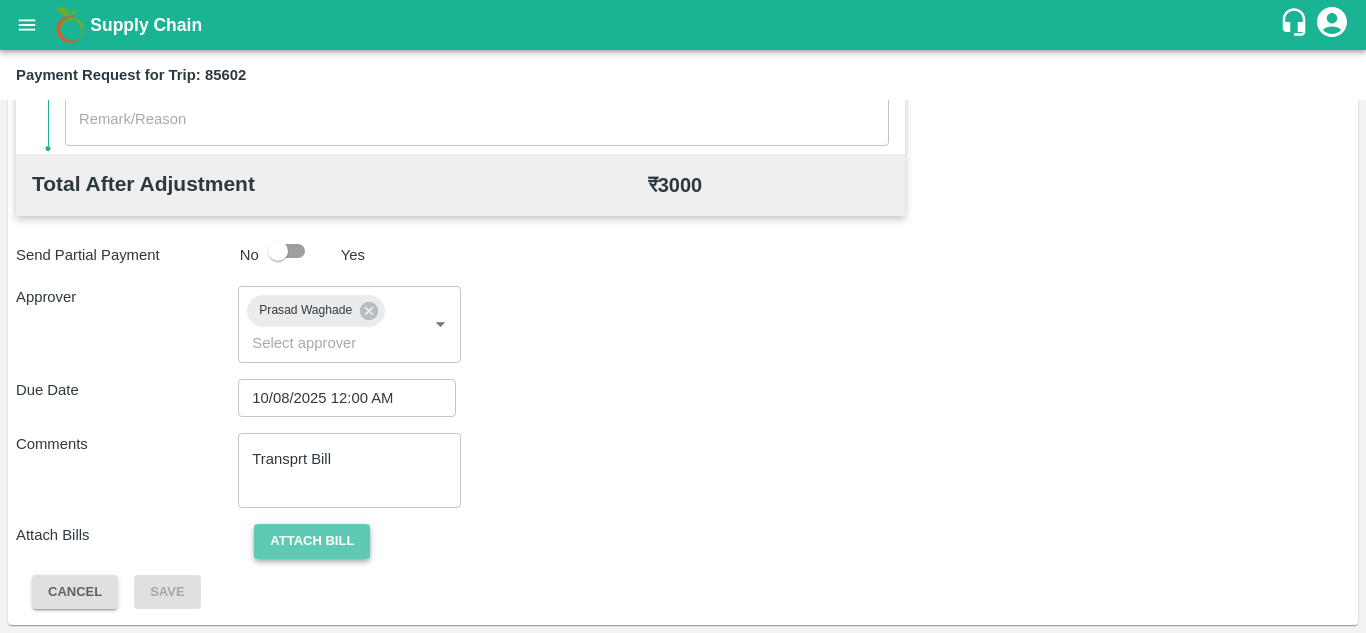 click on "Attach bill" at bounding box center (312, 541) 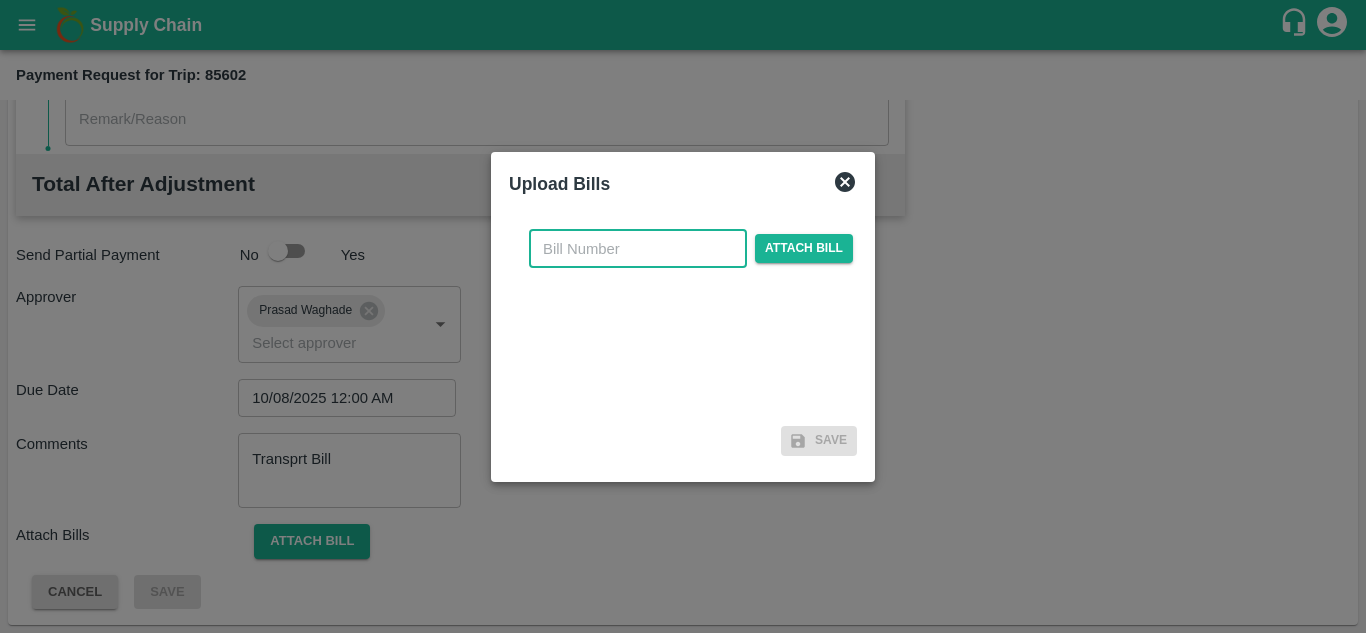click at bounding box center [638, 249] 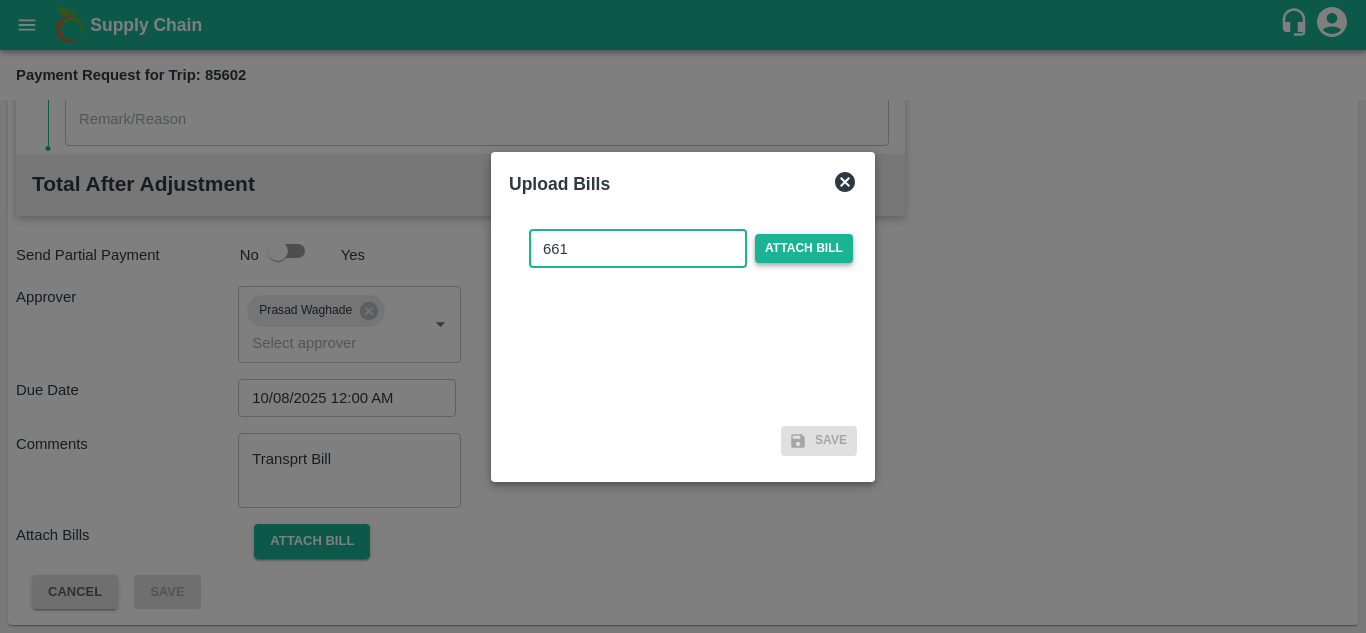 type on "661" 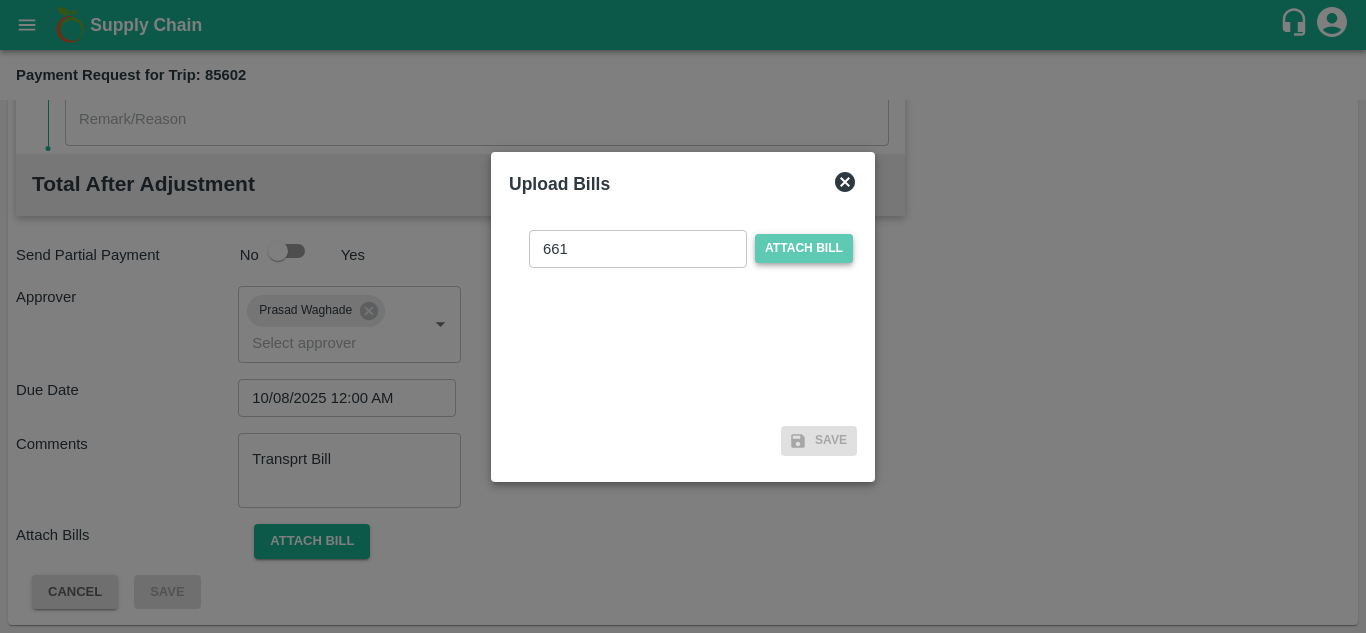 click on "Attach bill" at bounding box center (804, 248) 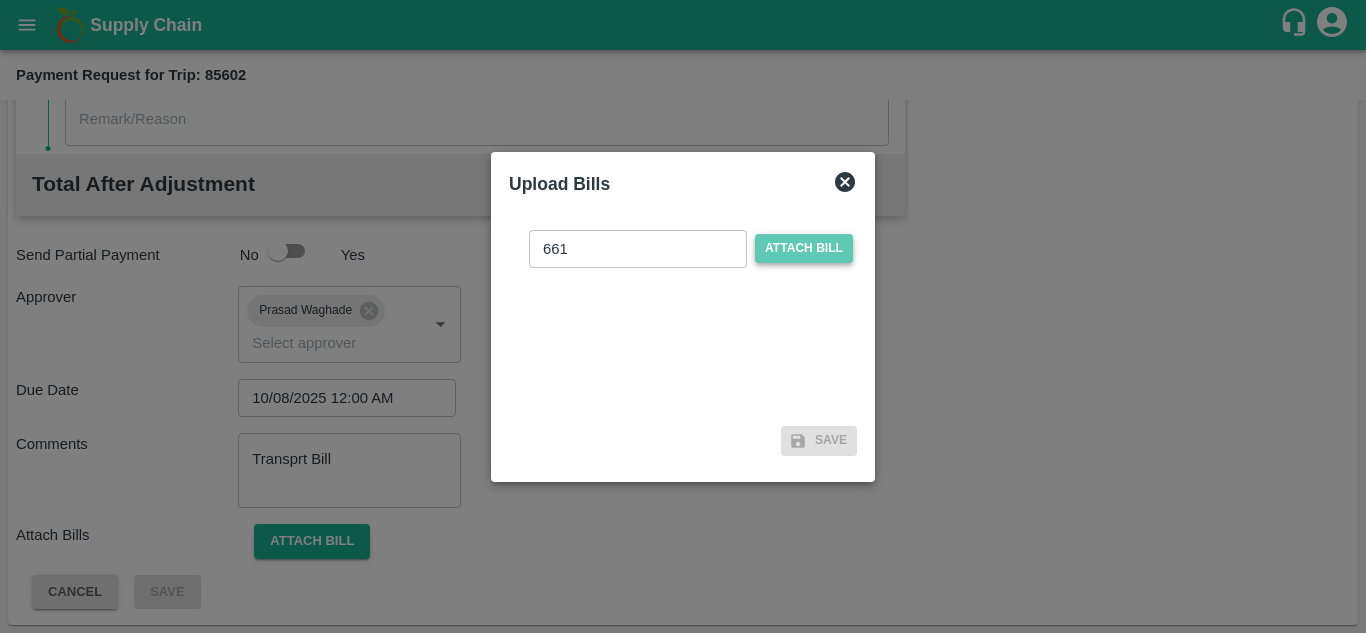click on "Attach bill" at bounding box center [804, 248] 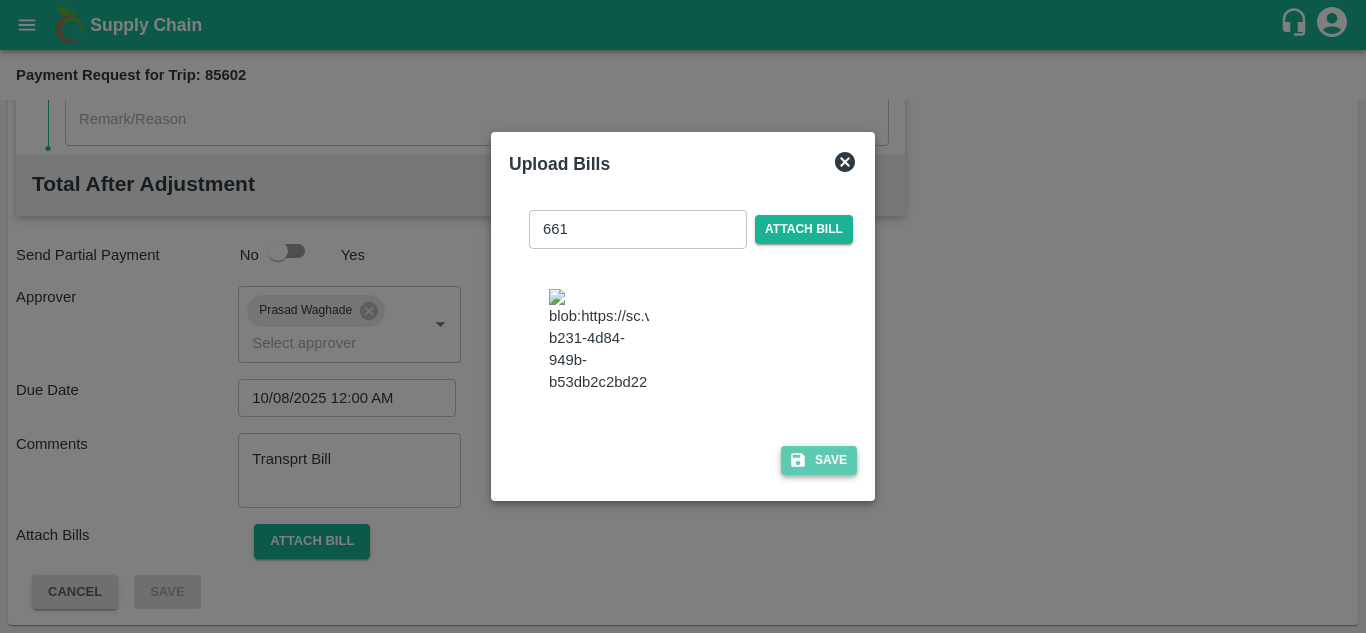 click on "Save" at bounding box center [819, 460] 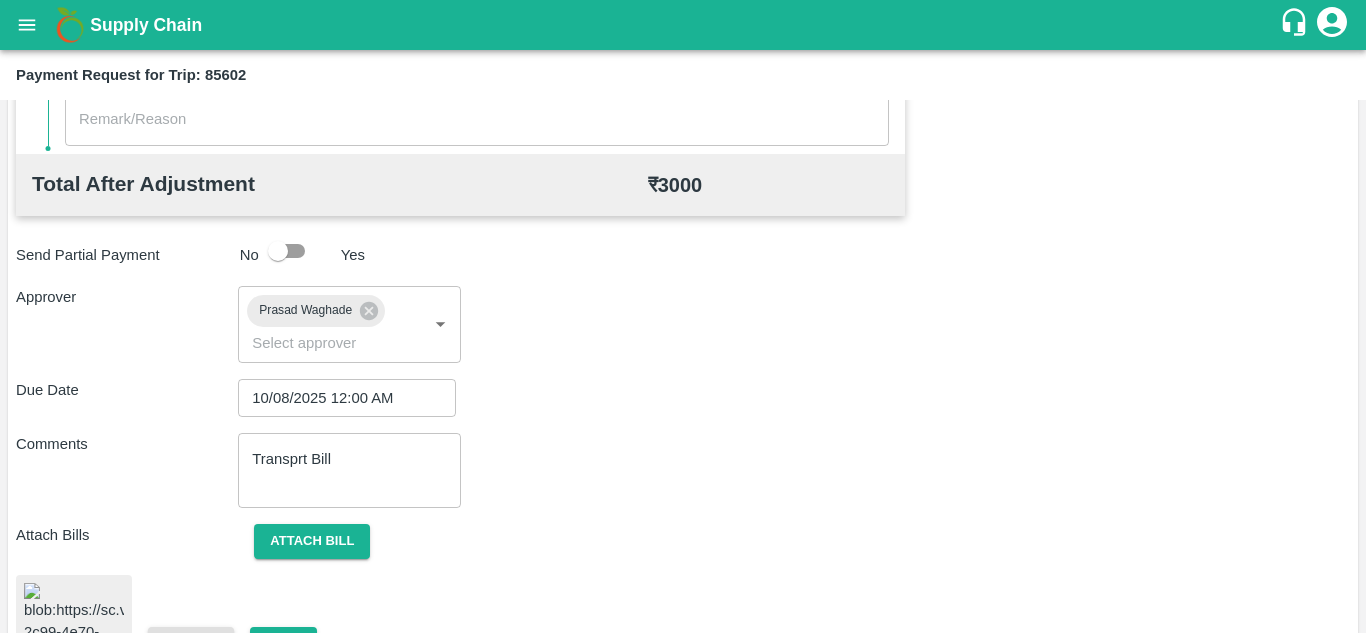 scroll, scrollTop: 1079, scrollLeft: 0, axis: vertical 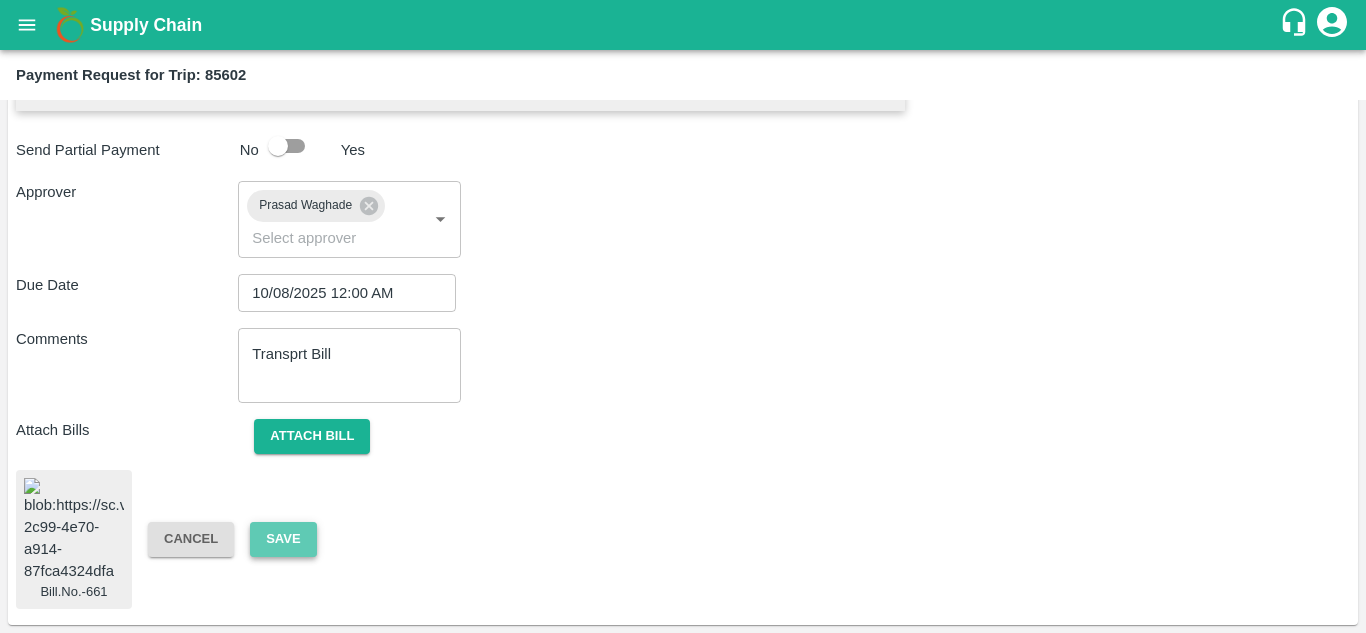 click on "Save" at bounding box center (283, 539) 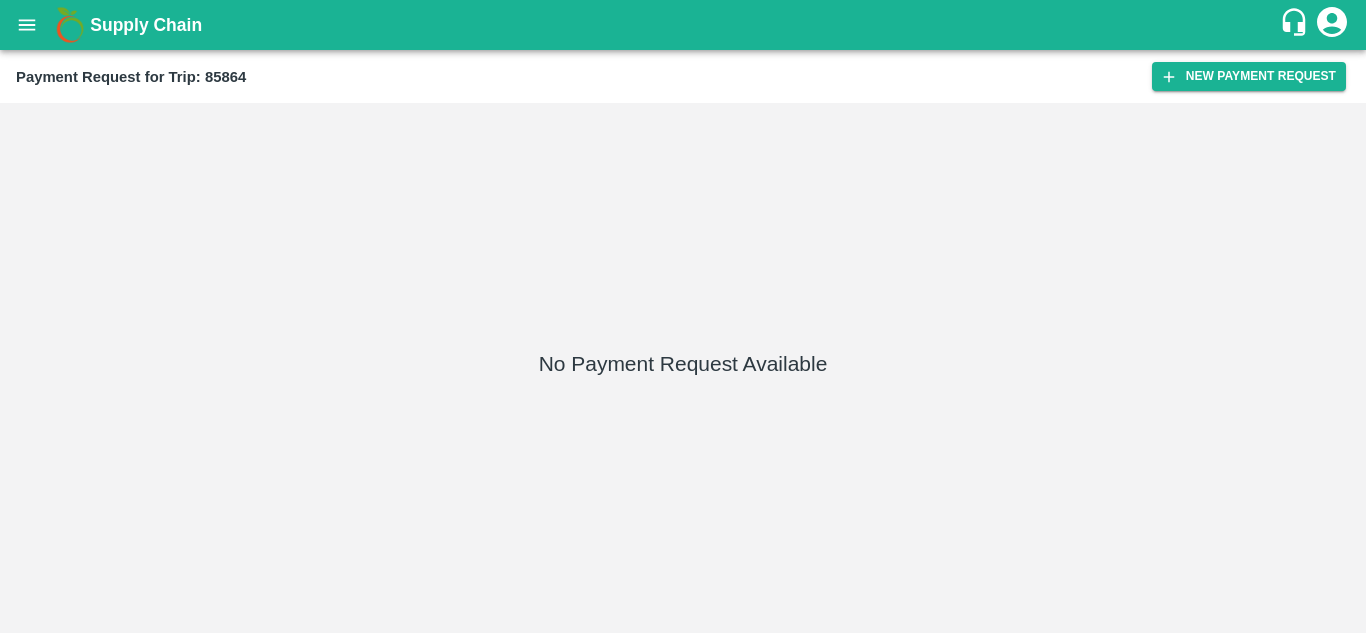 scroll, scrollTop: 0, scrollLeft: 0, axis: both 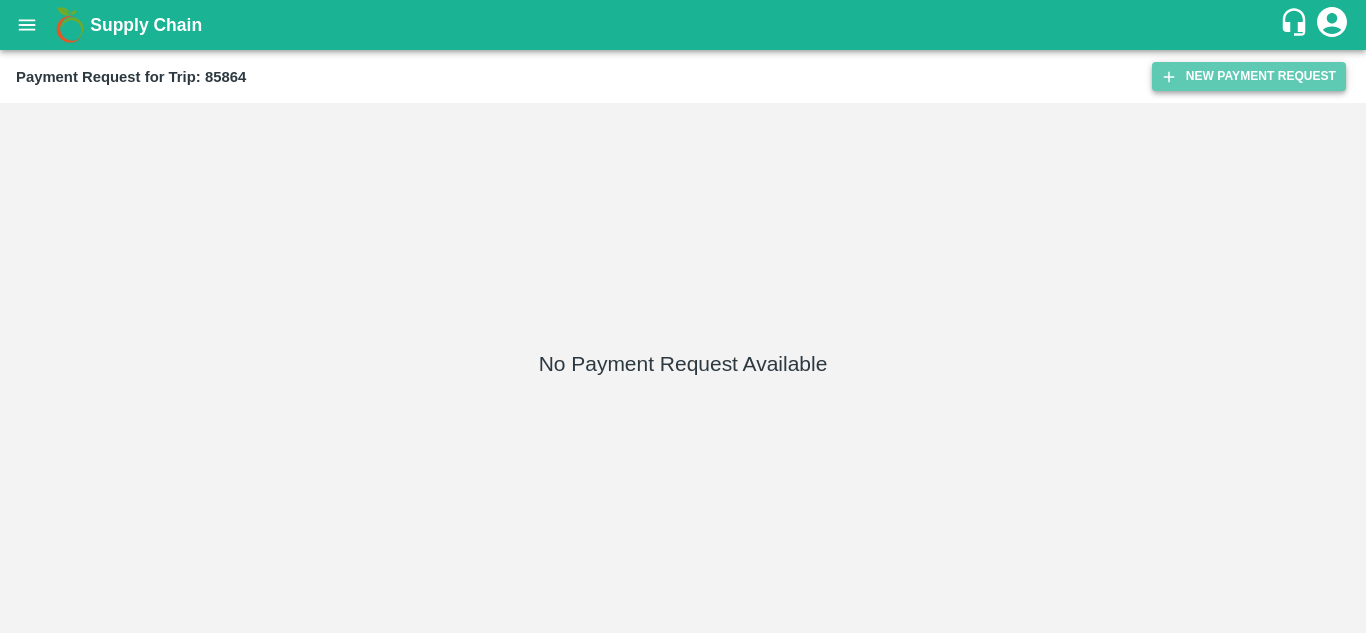 click on "New Payment Request" at bounding box center [1249, 76] 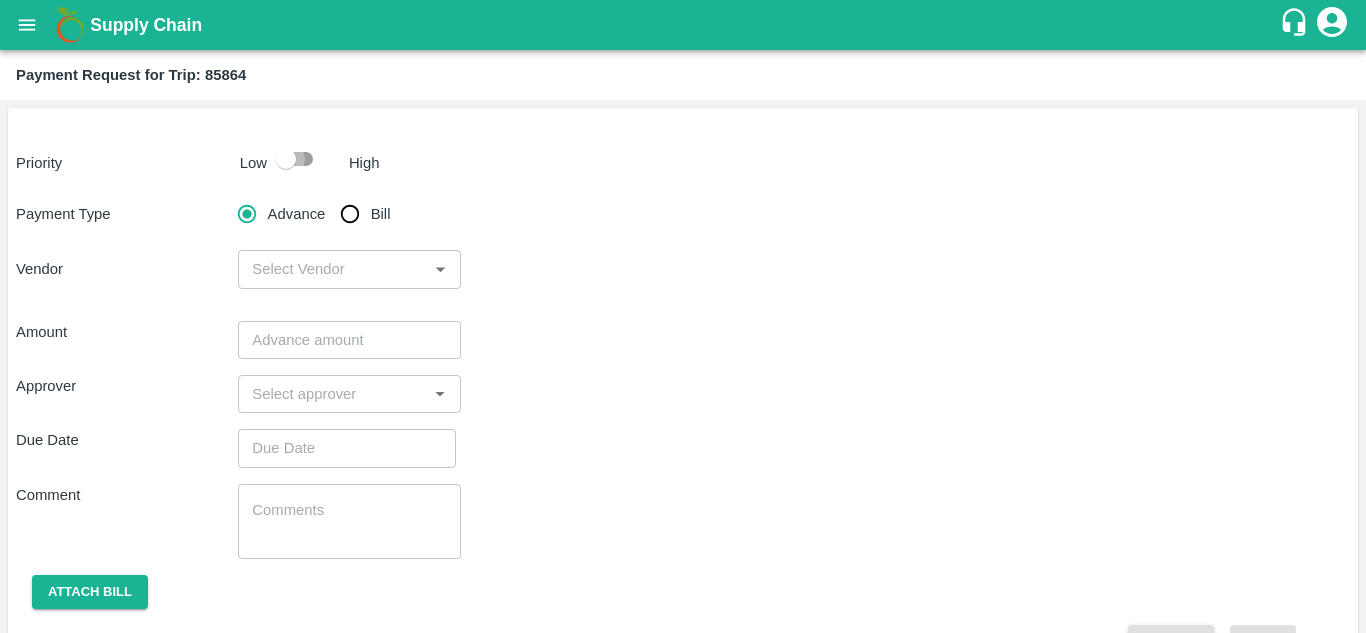 click at bounding box center [286, 159] 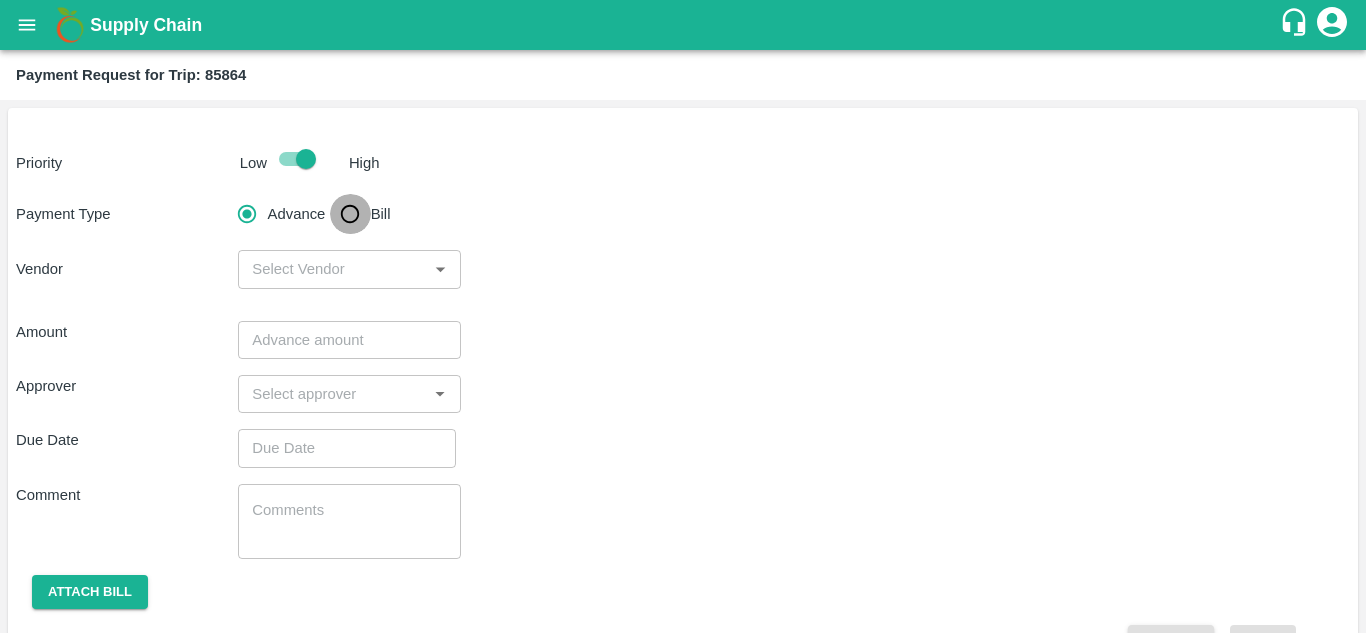click on "Bill" at bounding box center [350, 214] 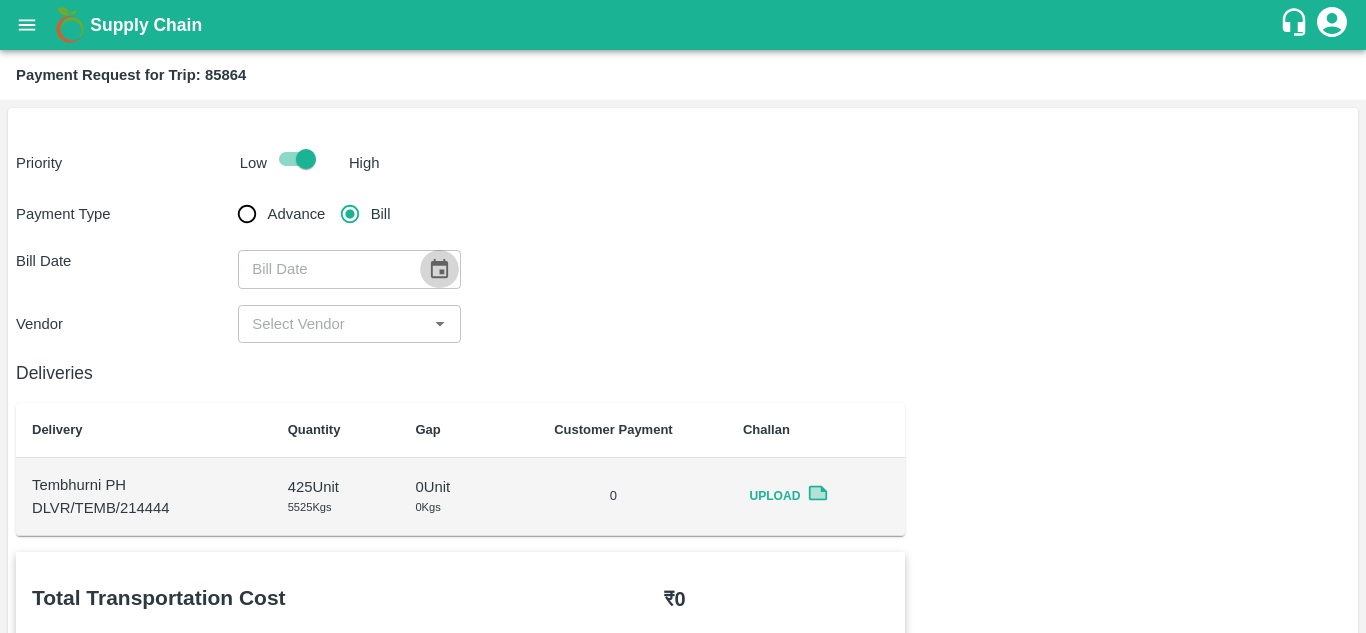 click 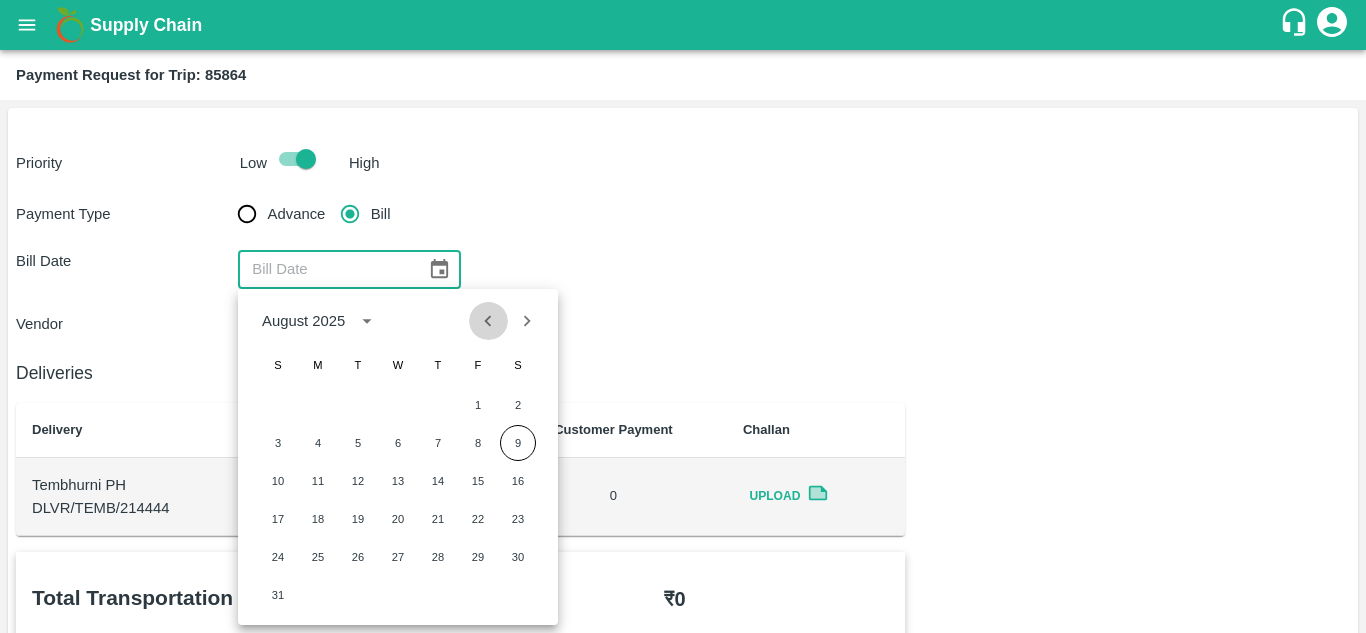click 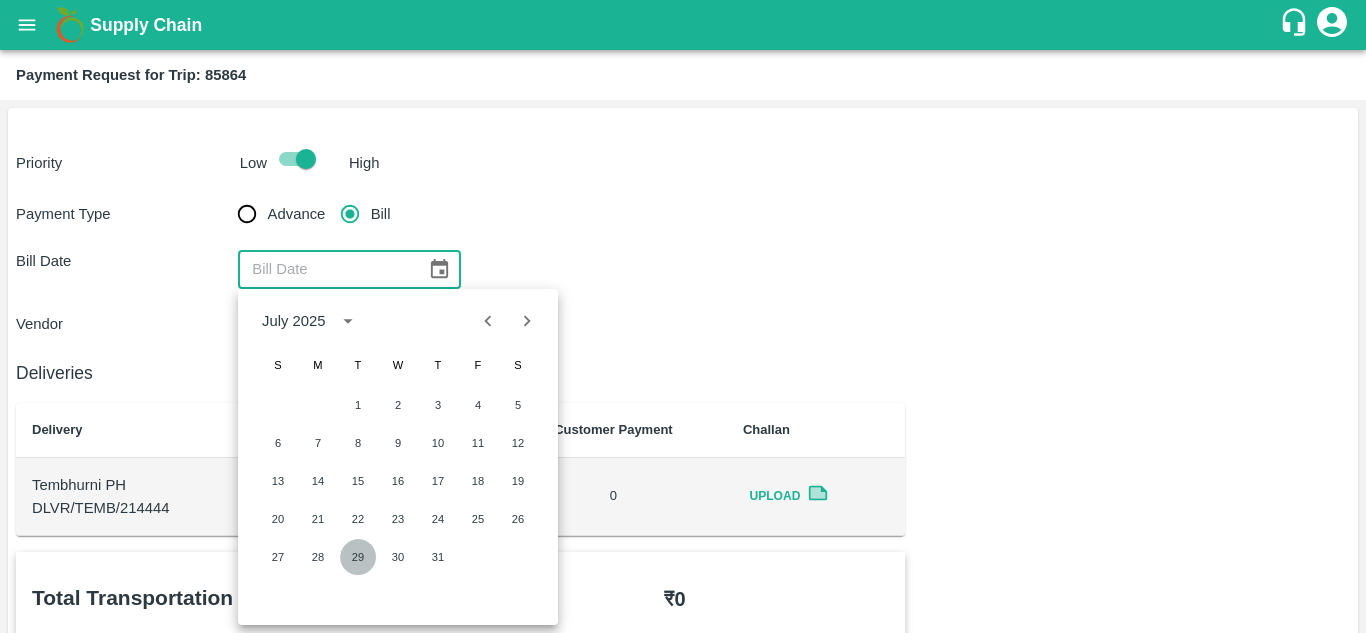 click on "29" at bounding box center (358, 557) 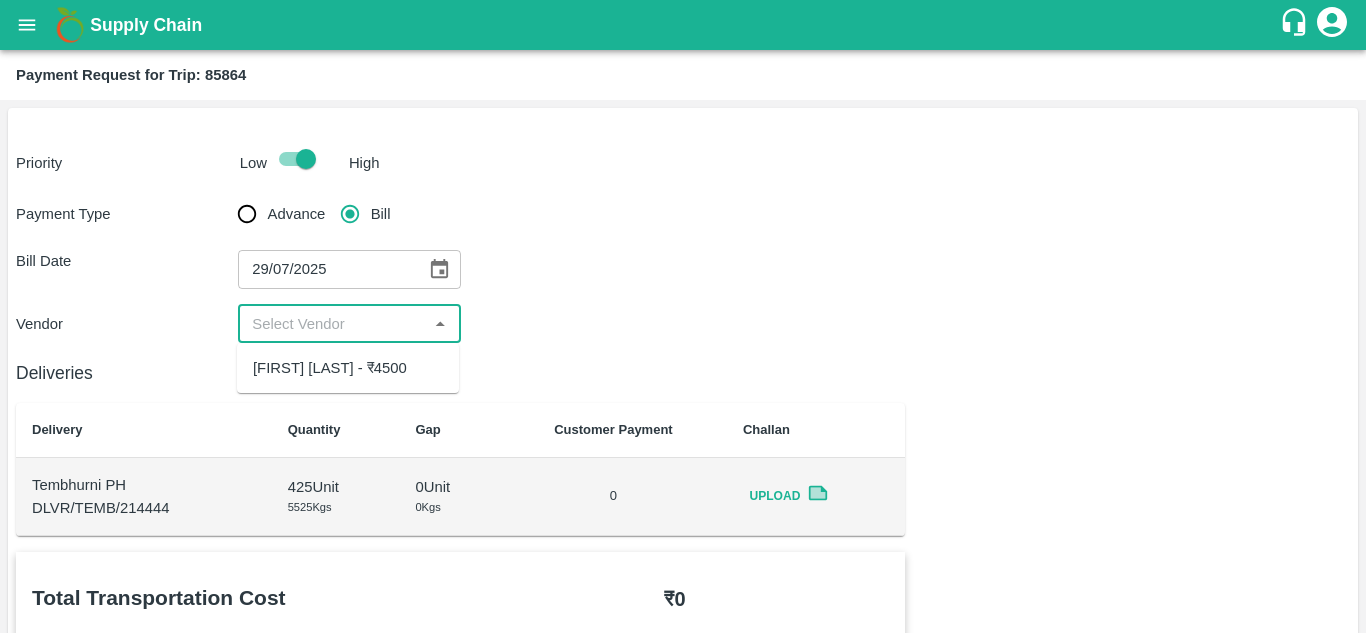 click at bounding box center (332, 324) 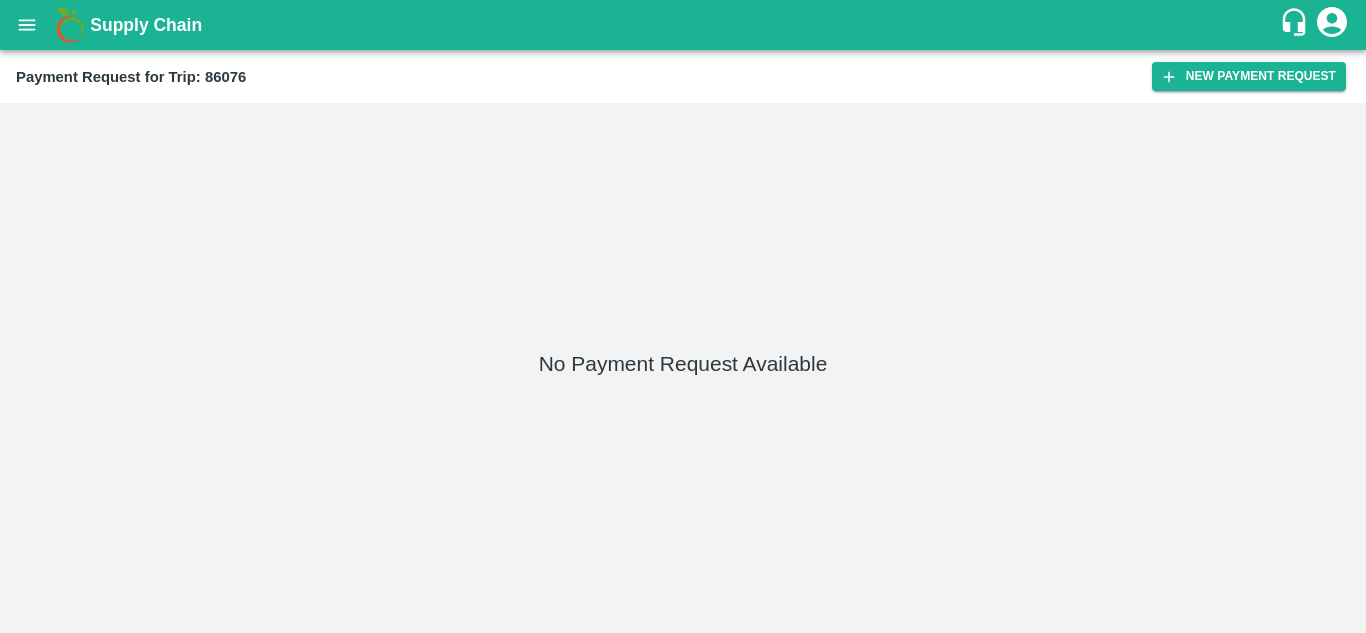 scroll, scrollTop: 0, scrollLeft: 0, axis: both 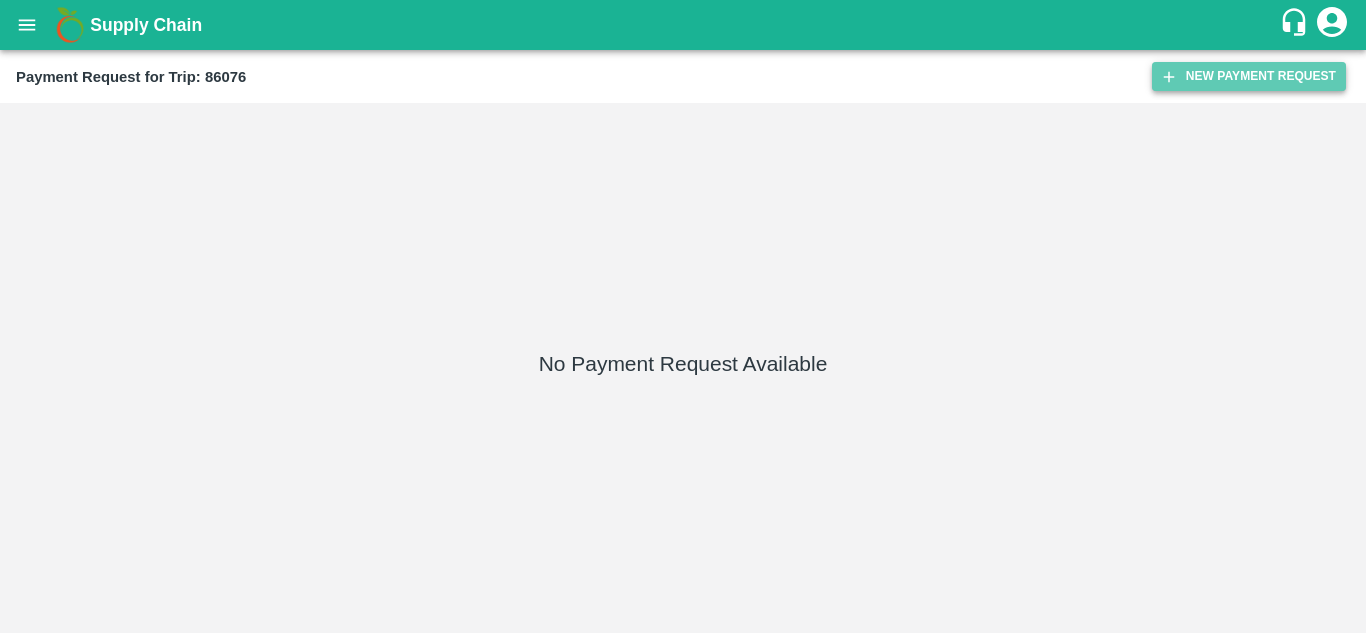 click on "New Payment Request" at bounding box center (1249, 76) 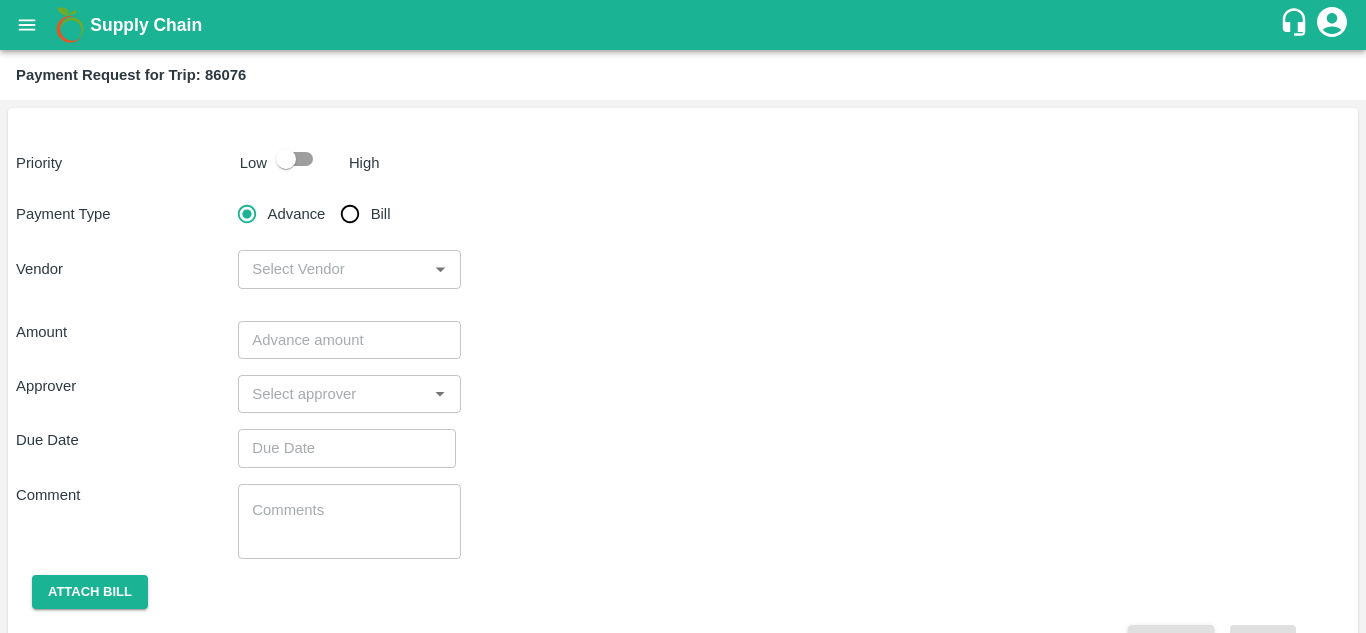 click on "Payment Request for Trip: 86076" at bounding box center (683, 75) 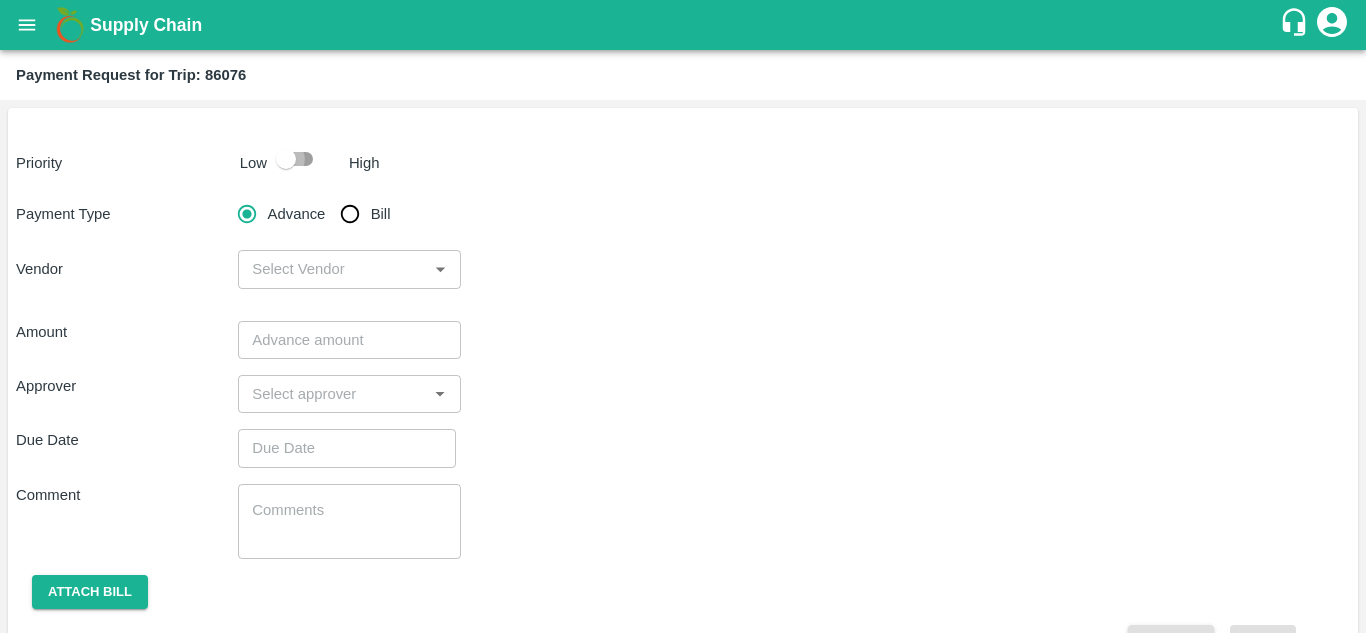 click at bounding box center (286, 159) 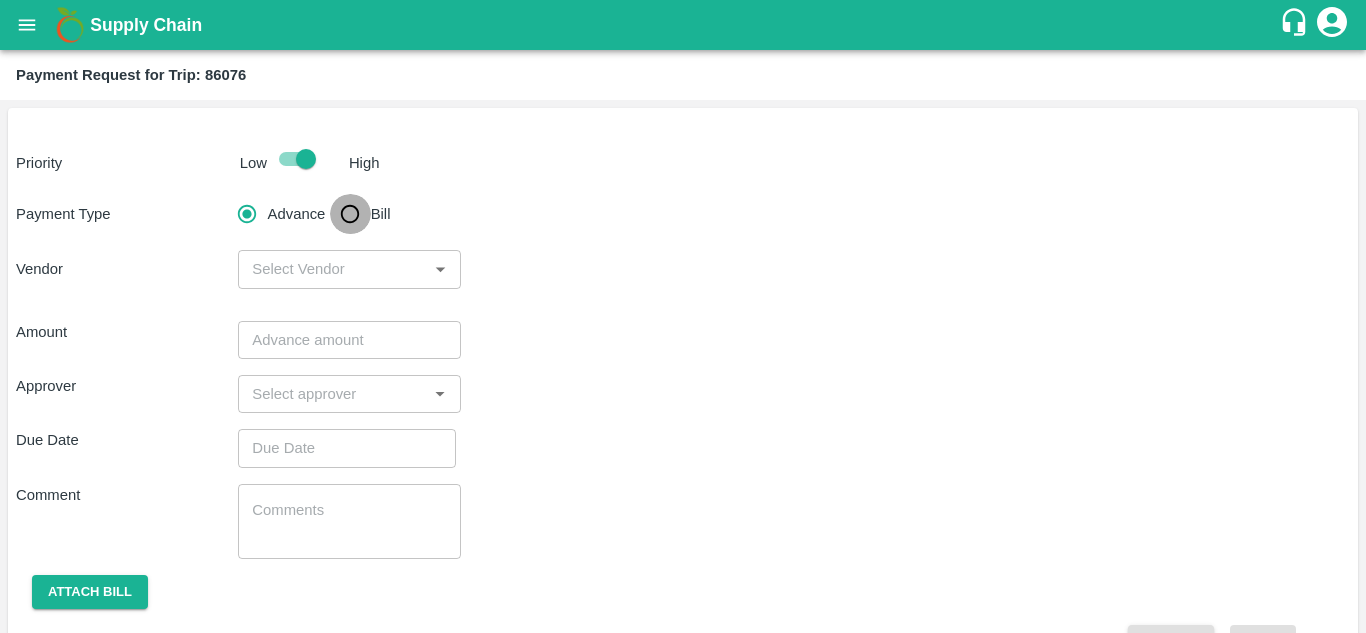 click on "Bill" at bounding box center [350, 214] 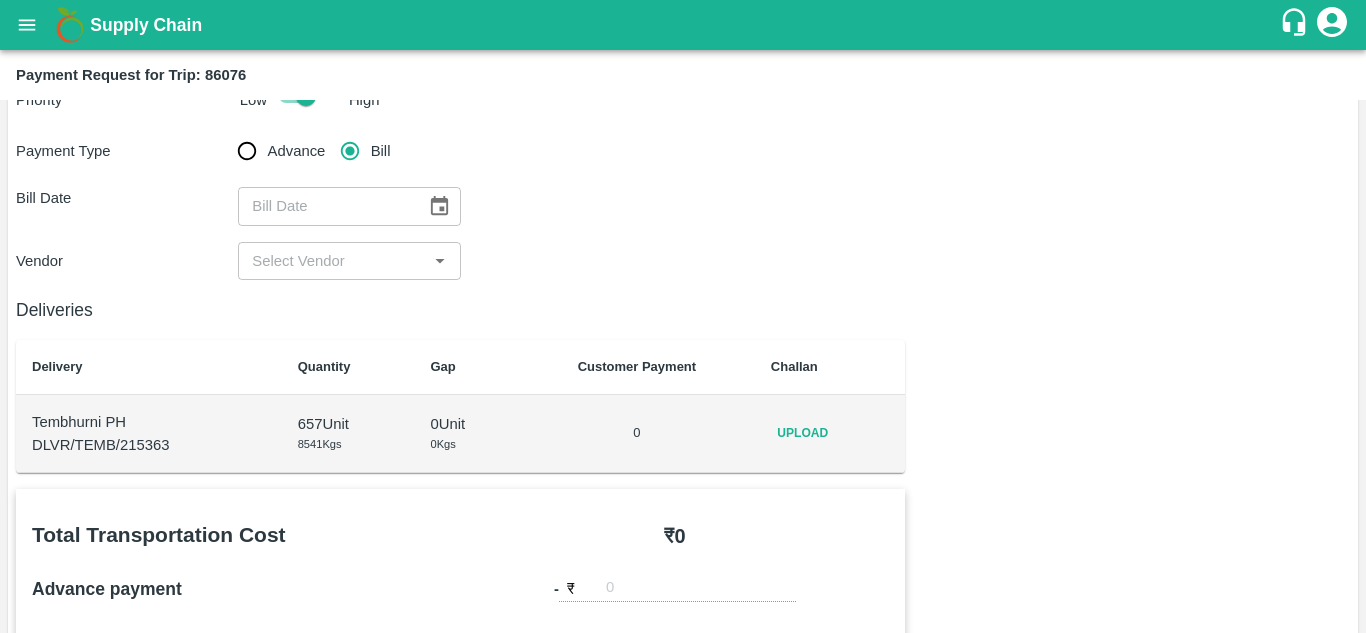 scroll, scrollTop: 70, scrollLeft: 0, axis: vertical 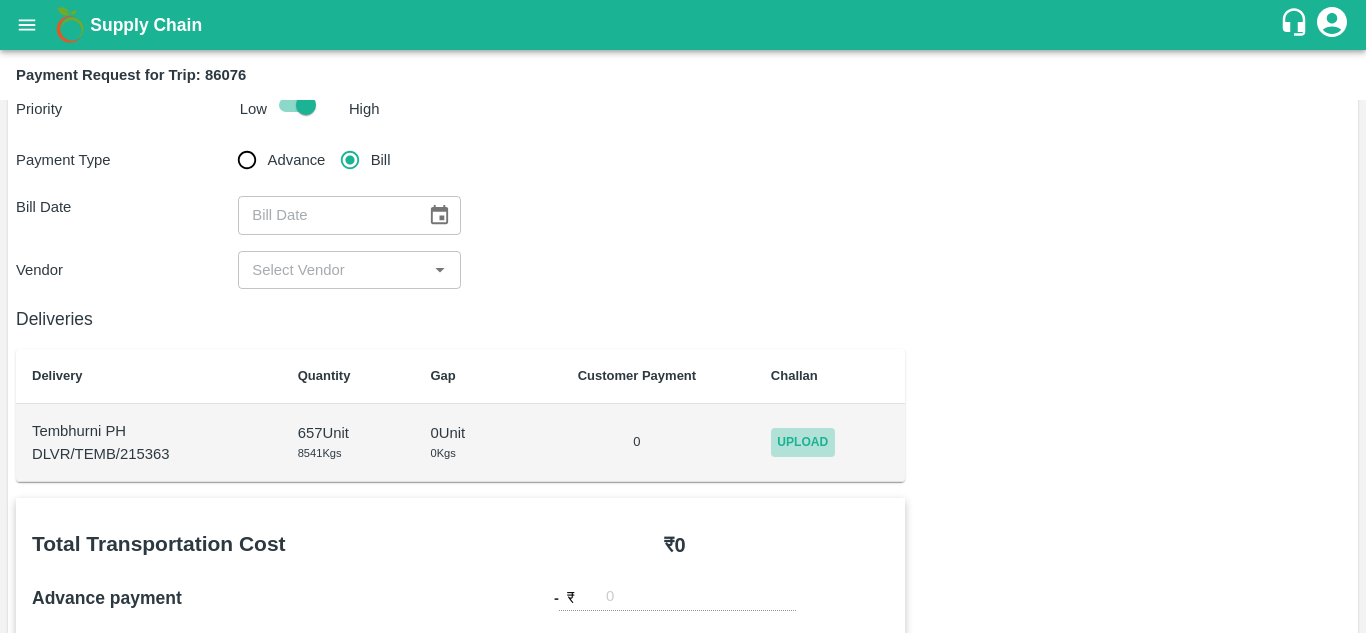 click on "Upload" at bounding box center (803, 442) 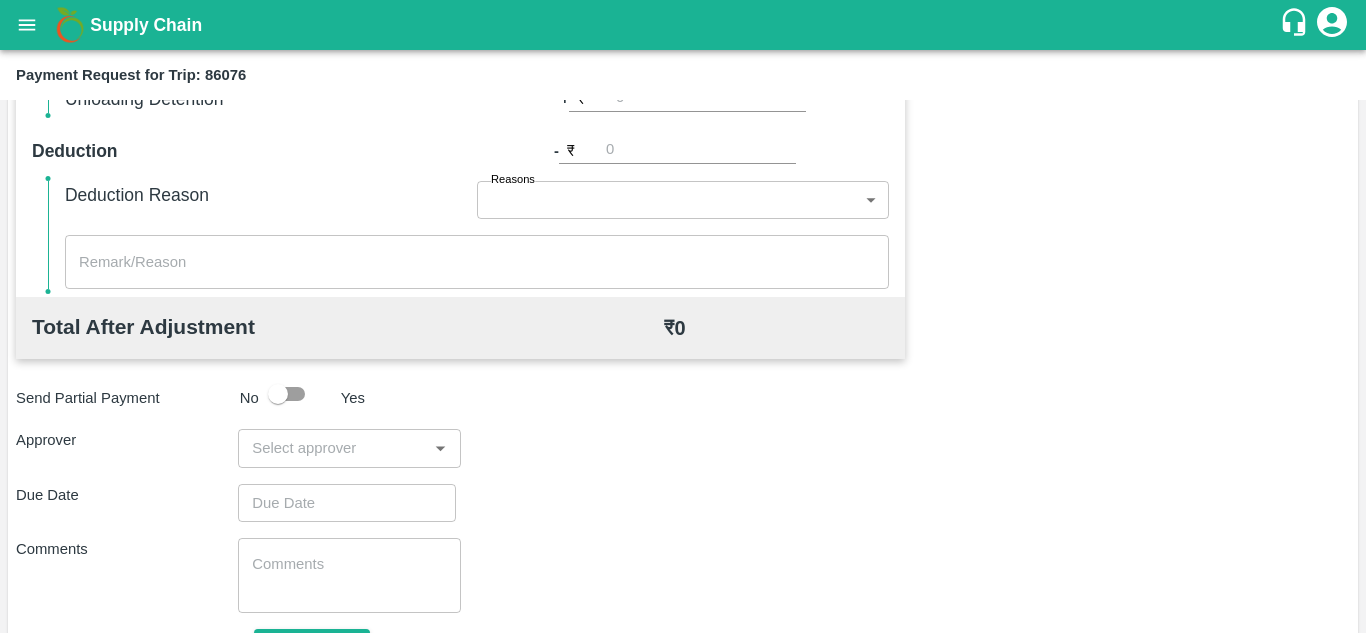scroll, scrollTop: 910, scrollLeft: 0, axis: vertical 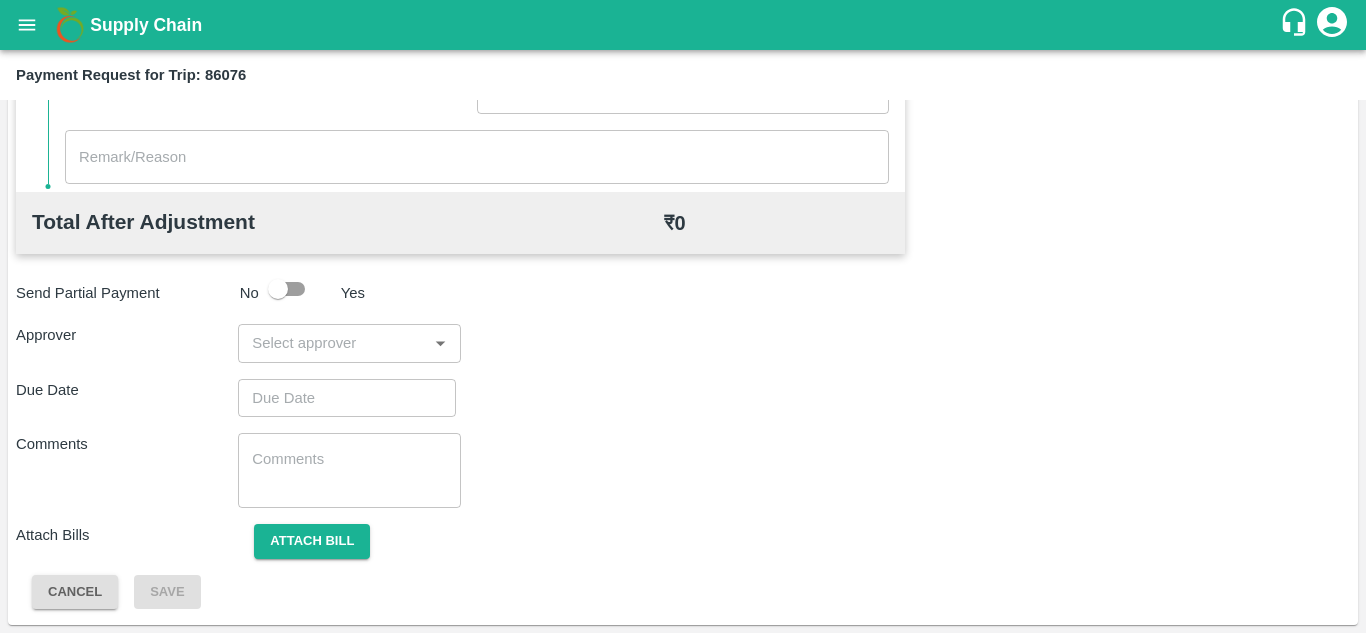click on "​" at bounding box center [349, 343] 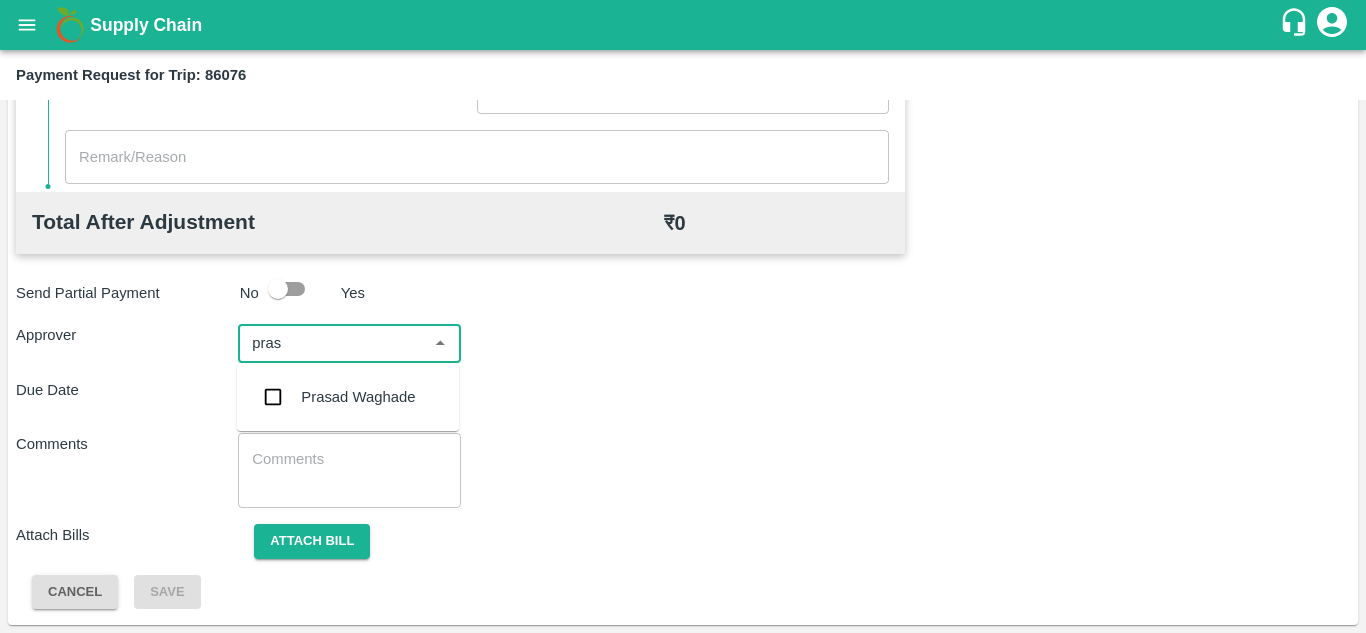type on "prasa" 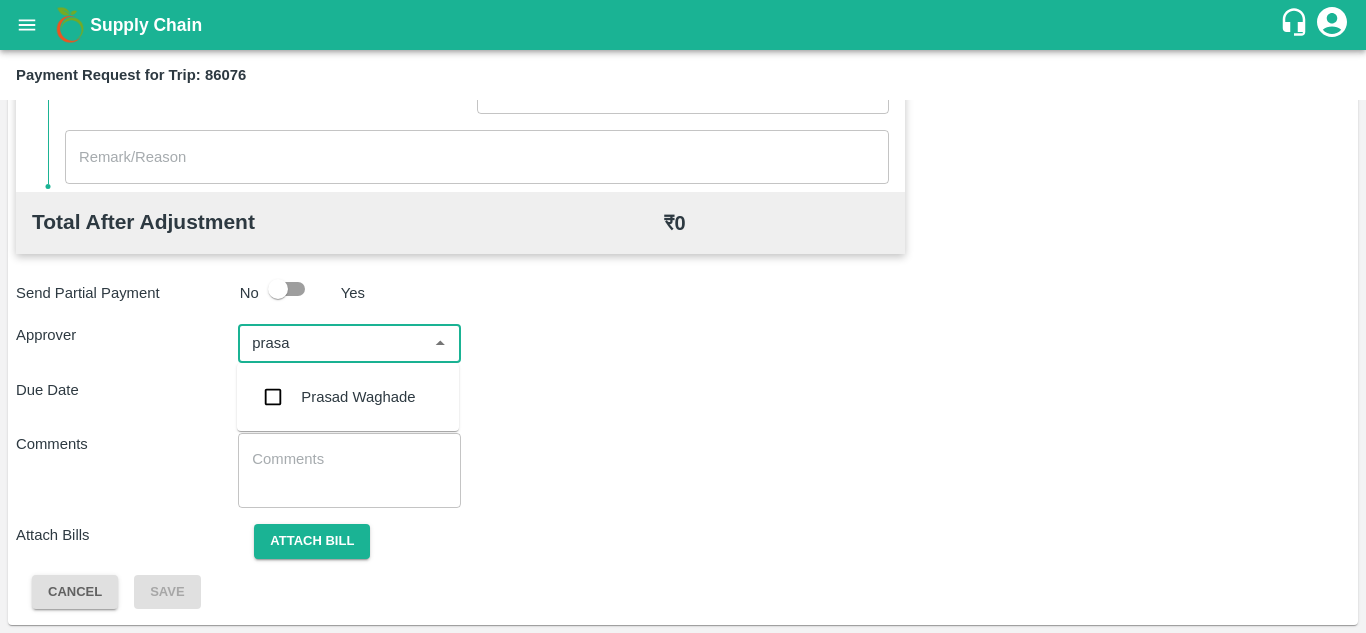 click on "Prasad Waghade" at bounding box center (358, 397) 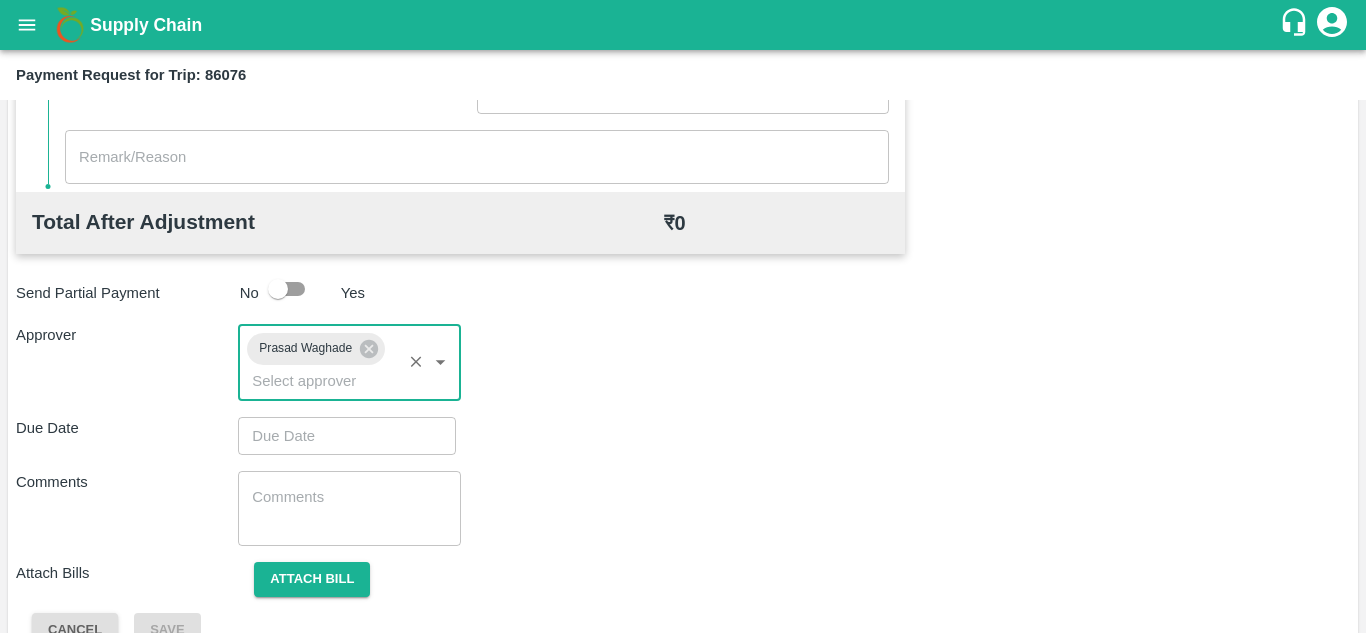 type on "DD/MM/YYYY hh:mm aa" 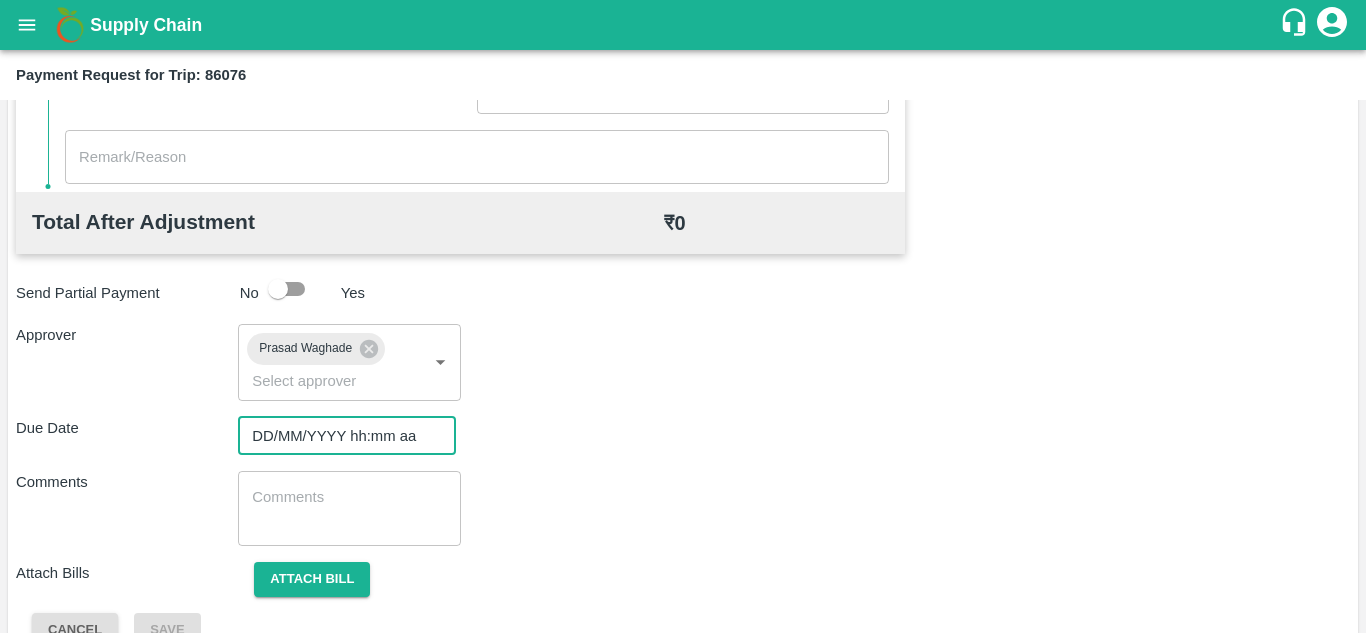 click on "DD/MM/YYYY hh:mm aa" at bounding box center [340, 436] 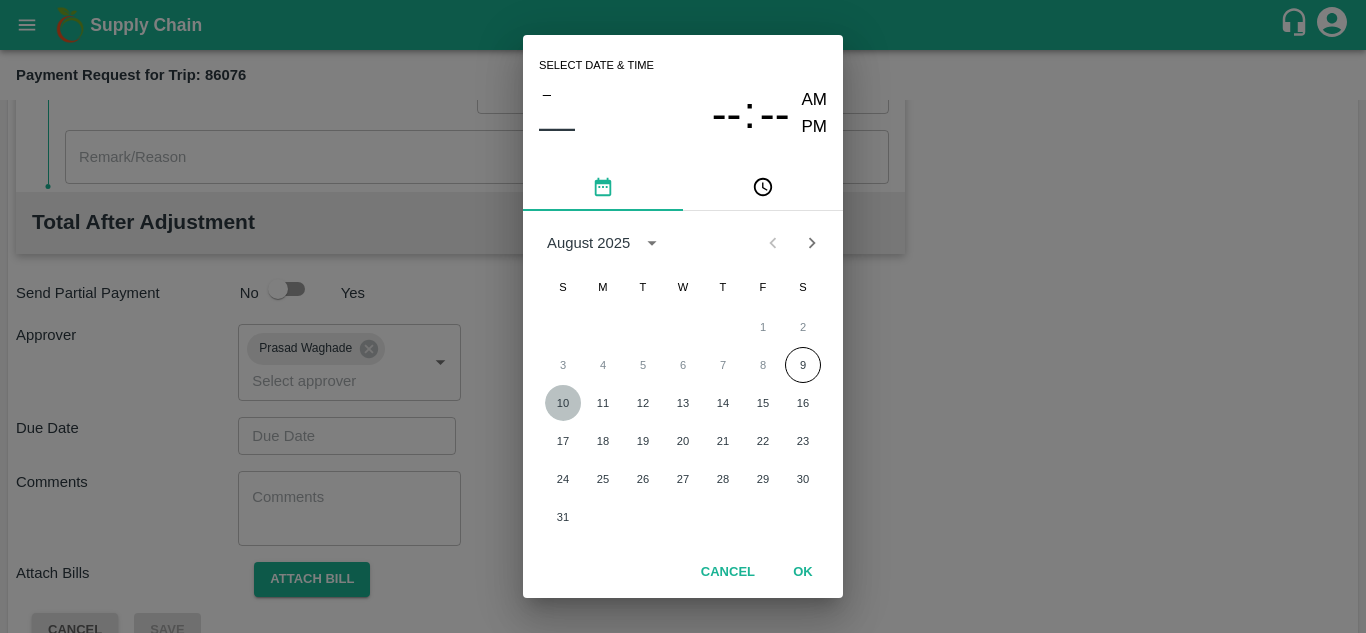 click on "10" at bounding box center (563, 403) 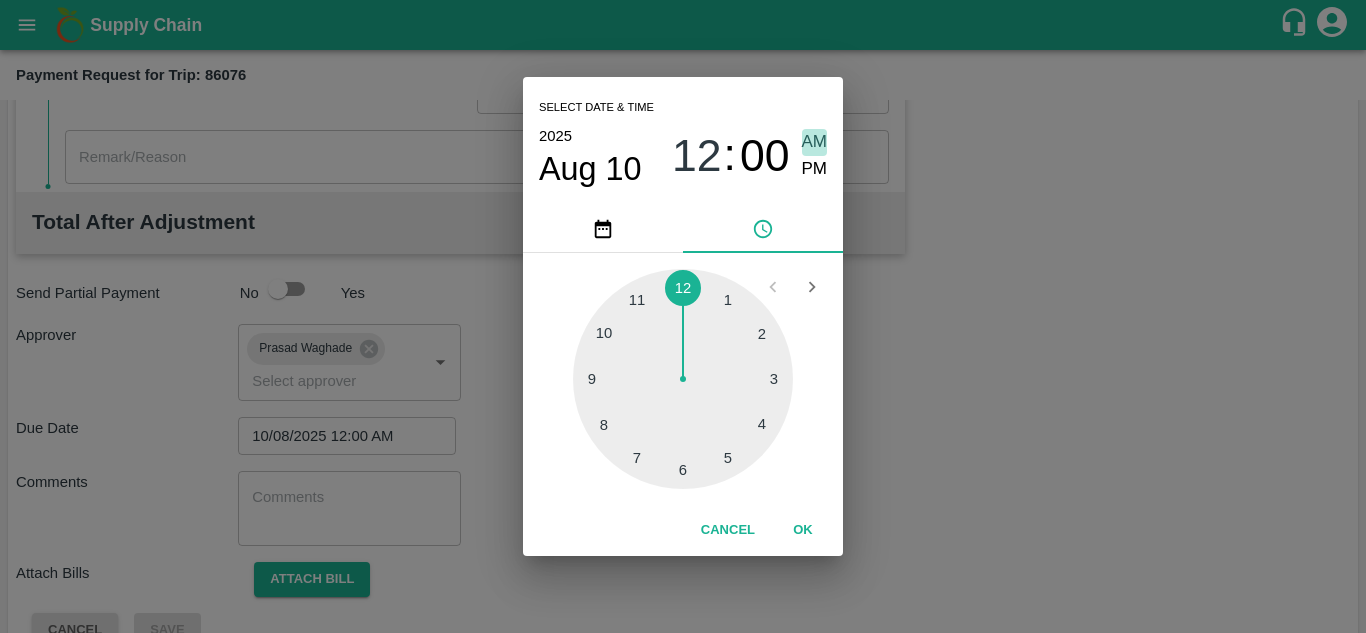 click on "AM" at bounding box center [815, 142] 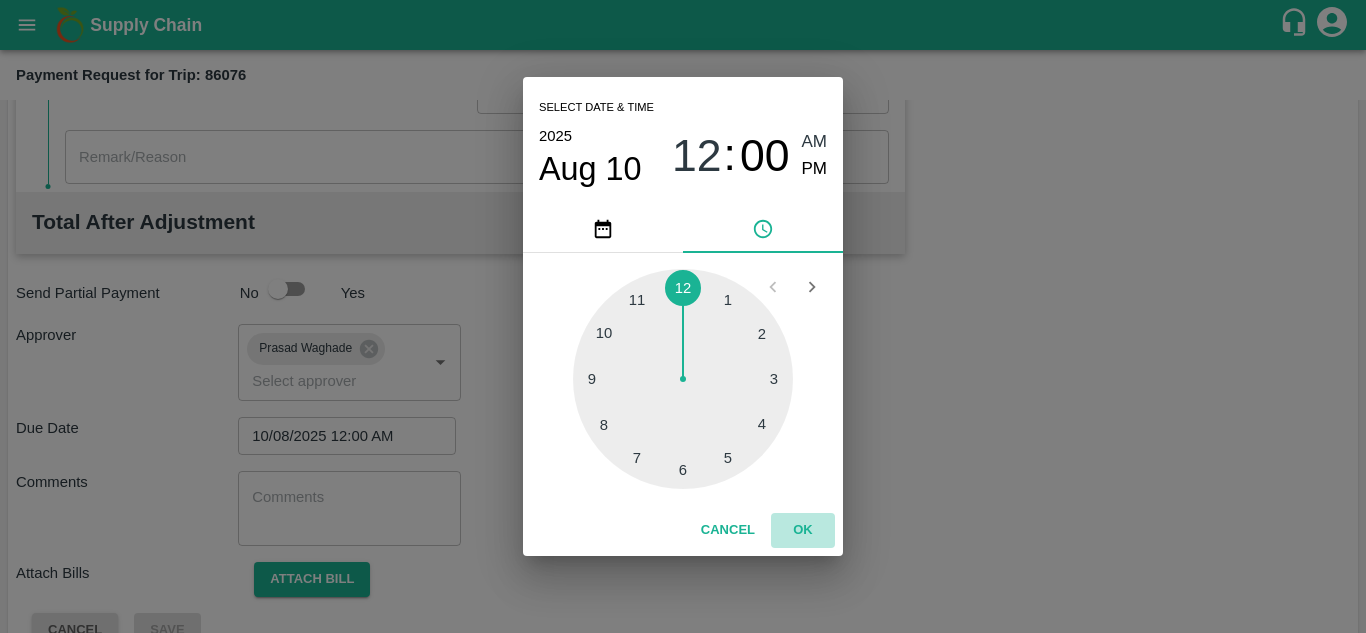 click on "OK" at bounding box center [803, 530] 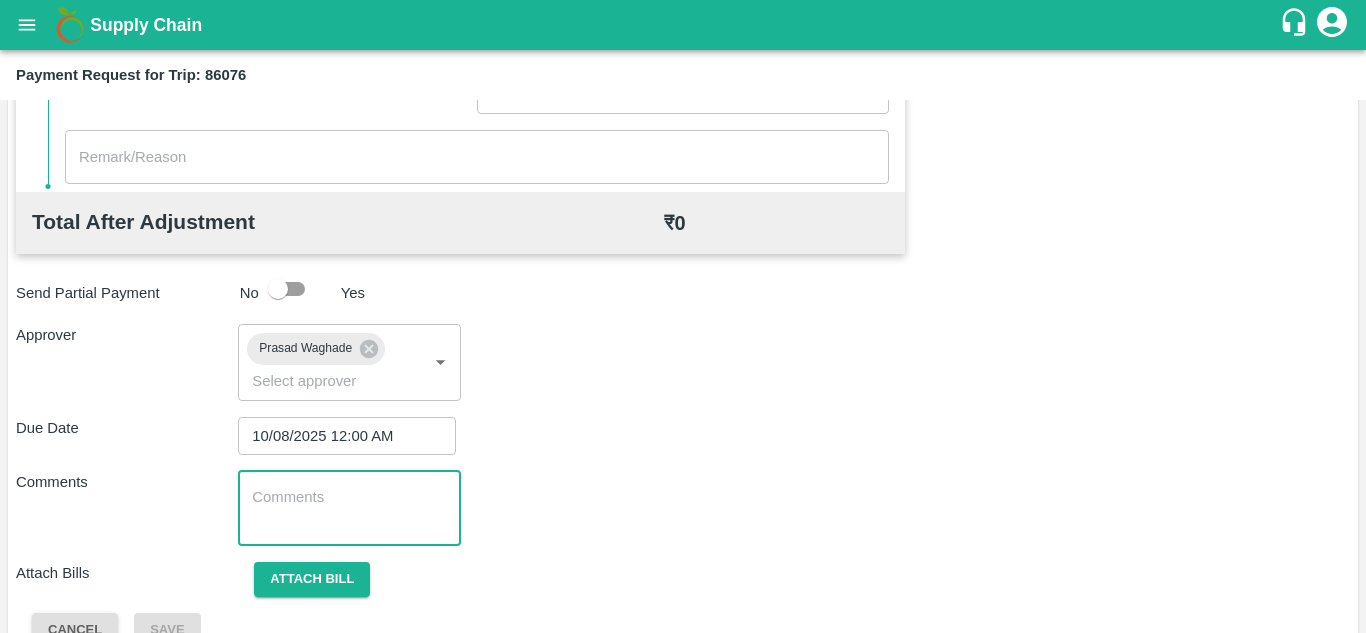 click at bounding box center [349, 508] 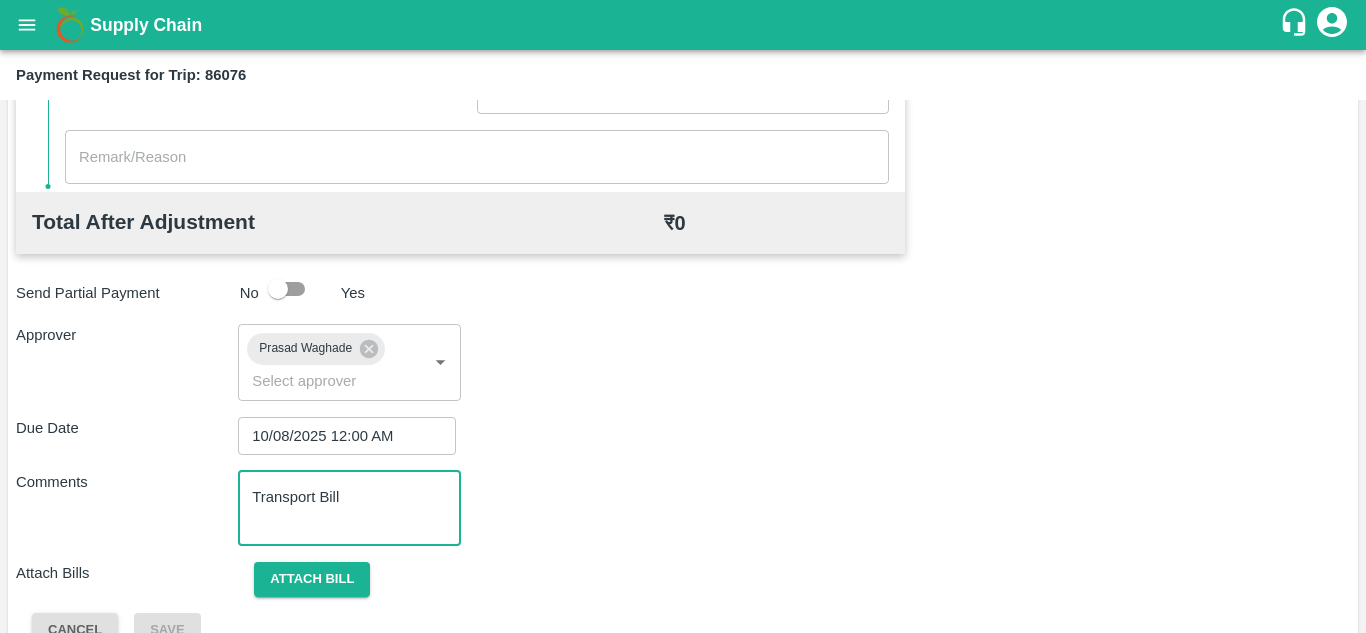 type on "Transport Bill" 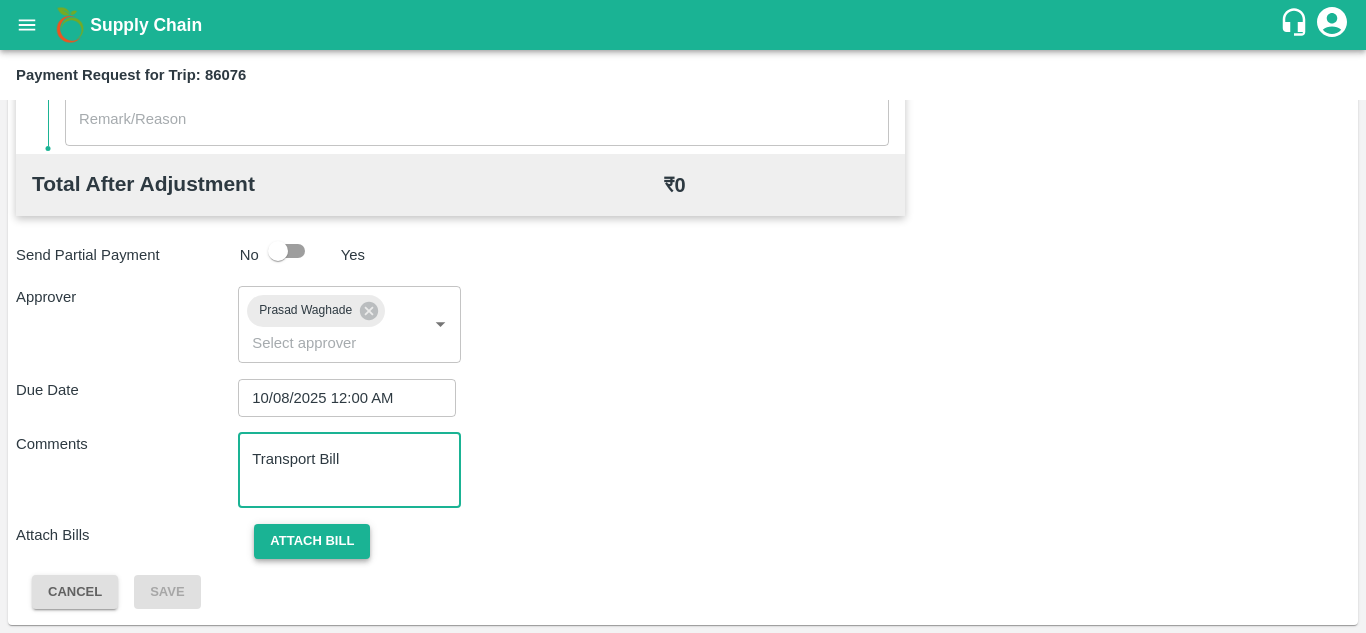 click on "Attach bill" at bounding box center (312, 541) 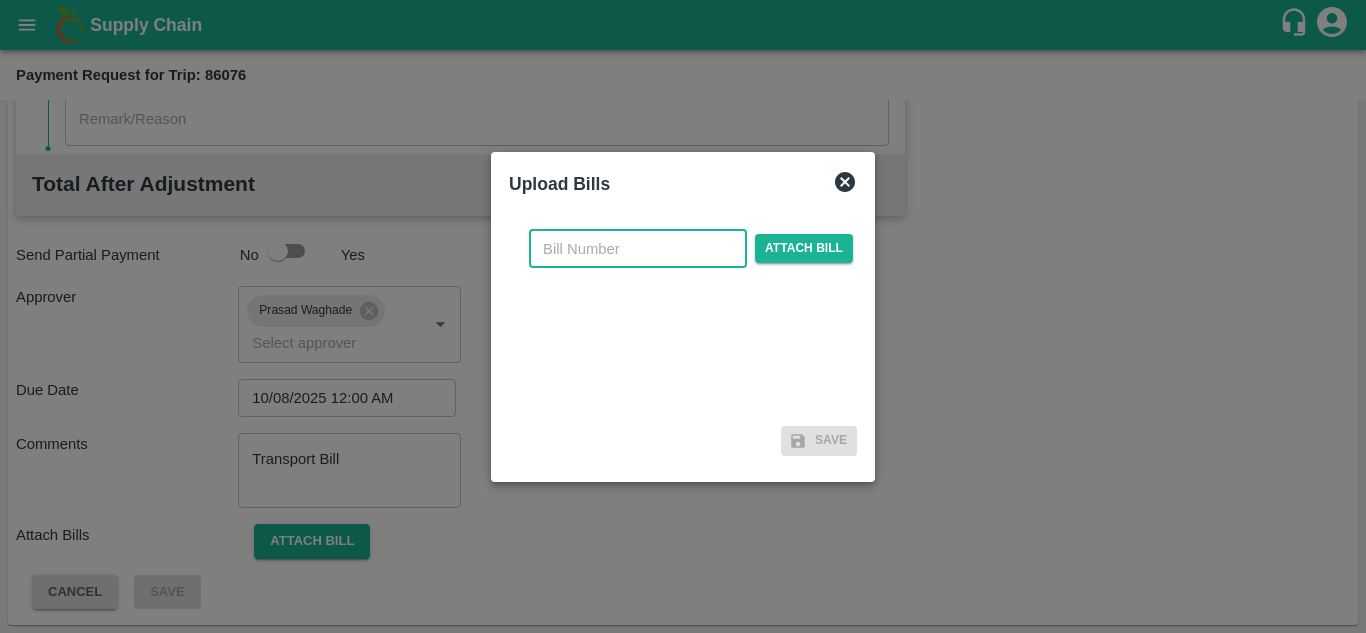 click at bounding box center [638, 249] 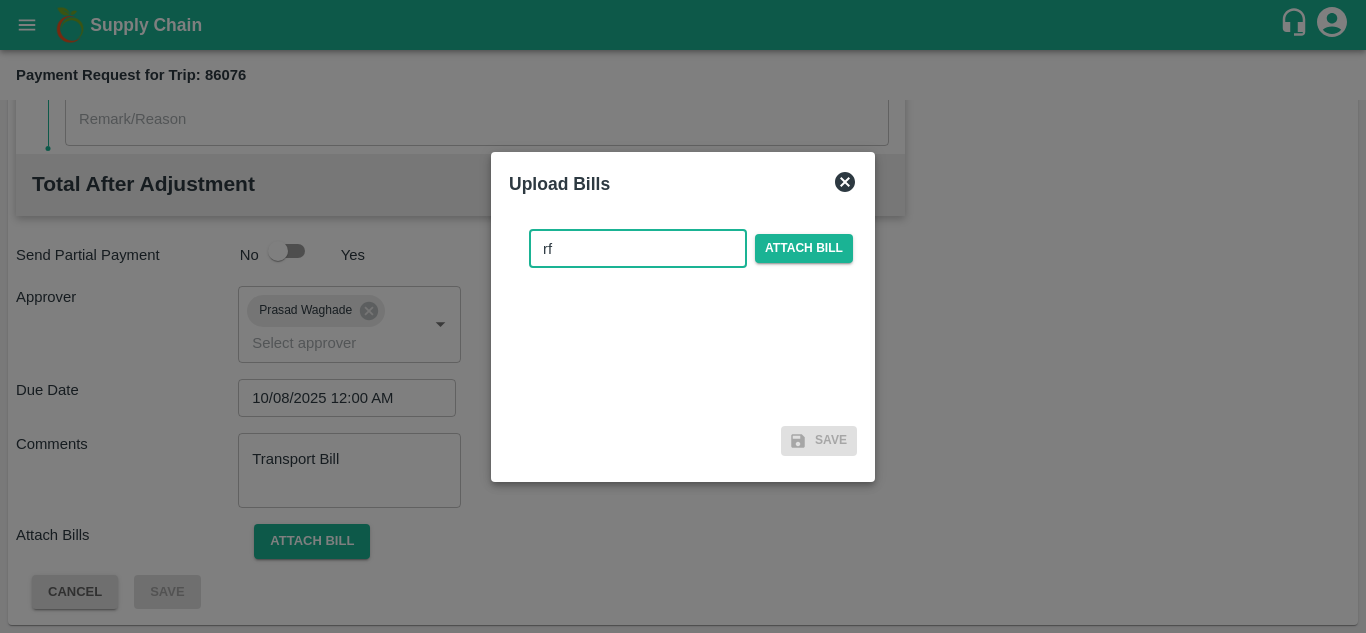 type on "r" 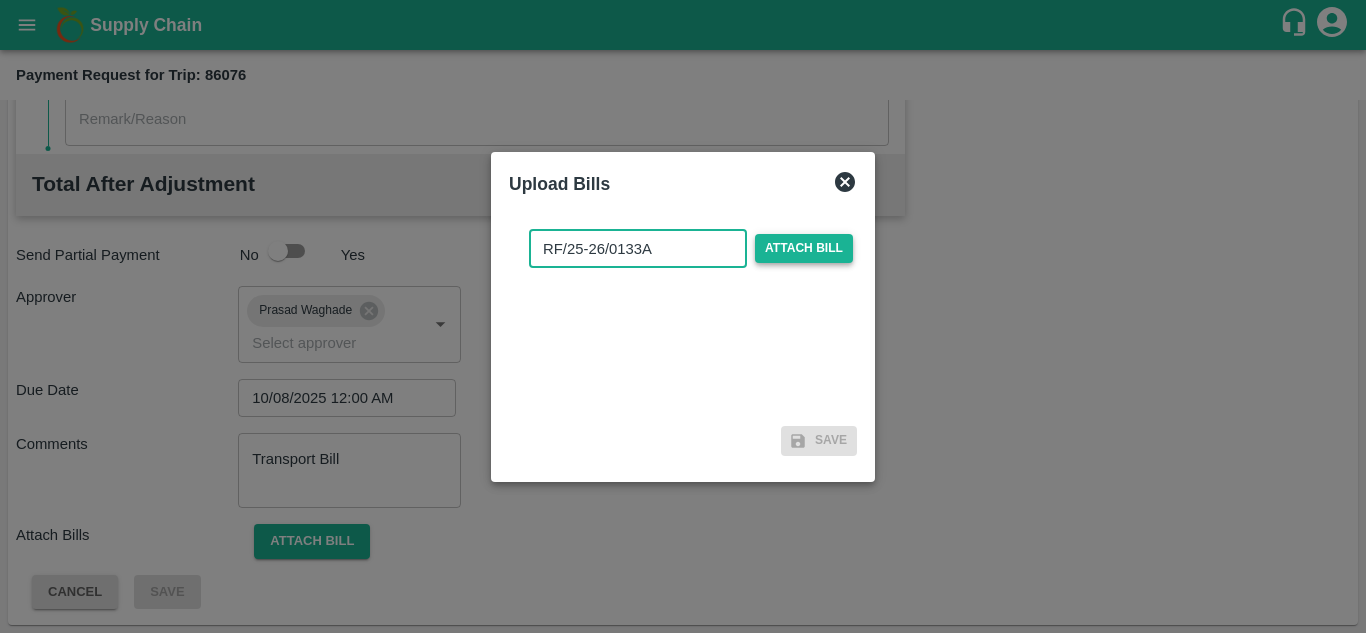 type on "RF/25-26/0133A" 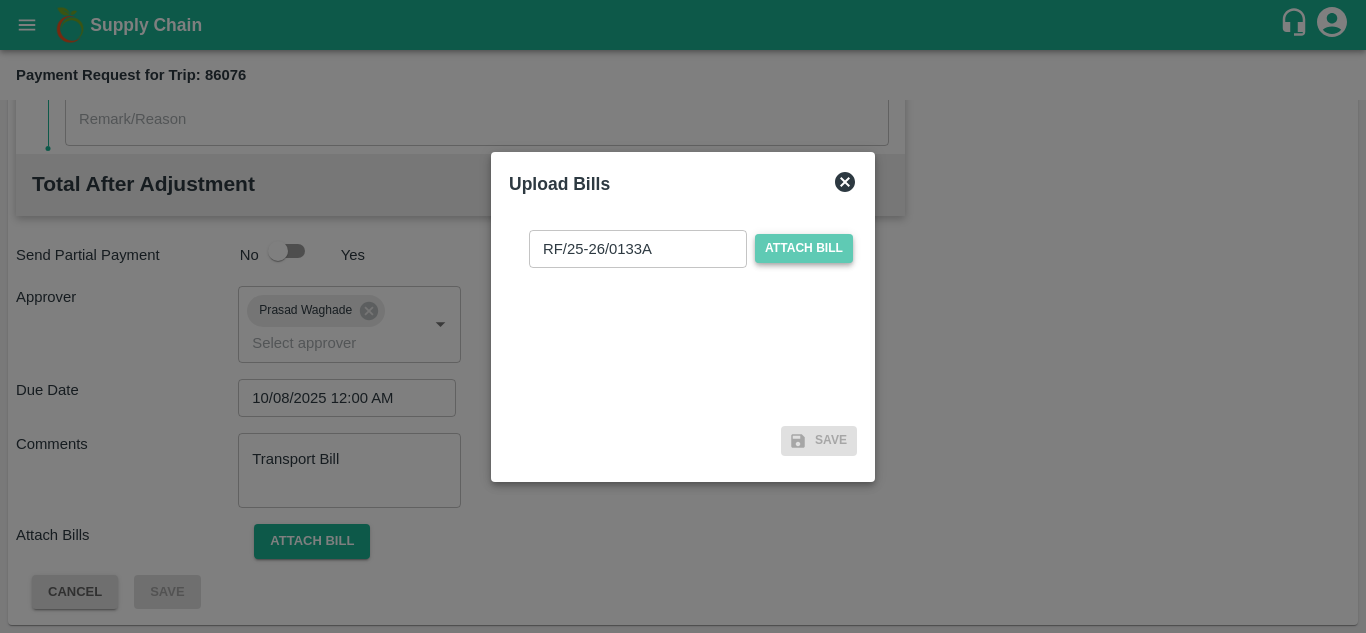 click on "Attach bill" at bounding box center (804, 248) 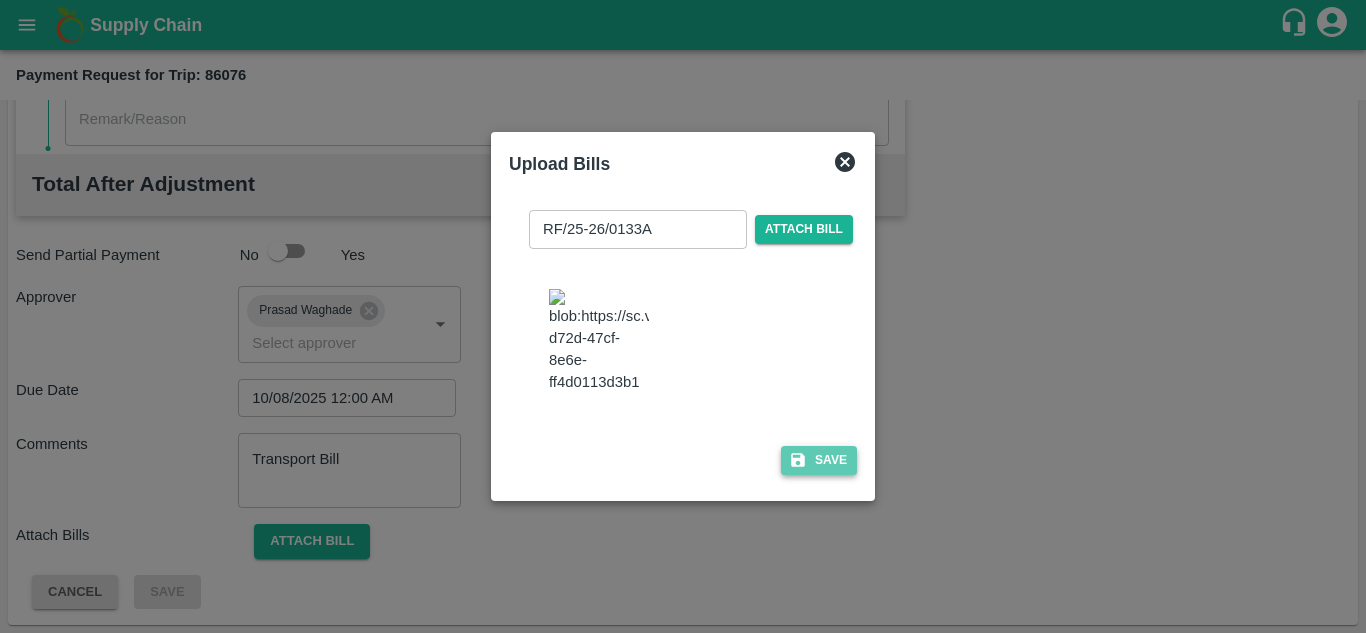 click on "Save" at bounding box center [819, 460] 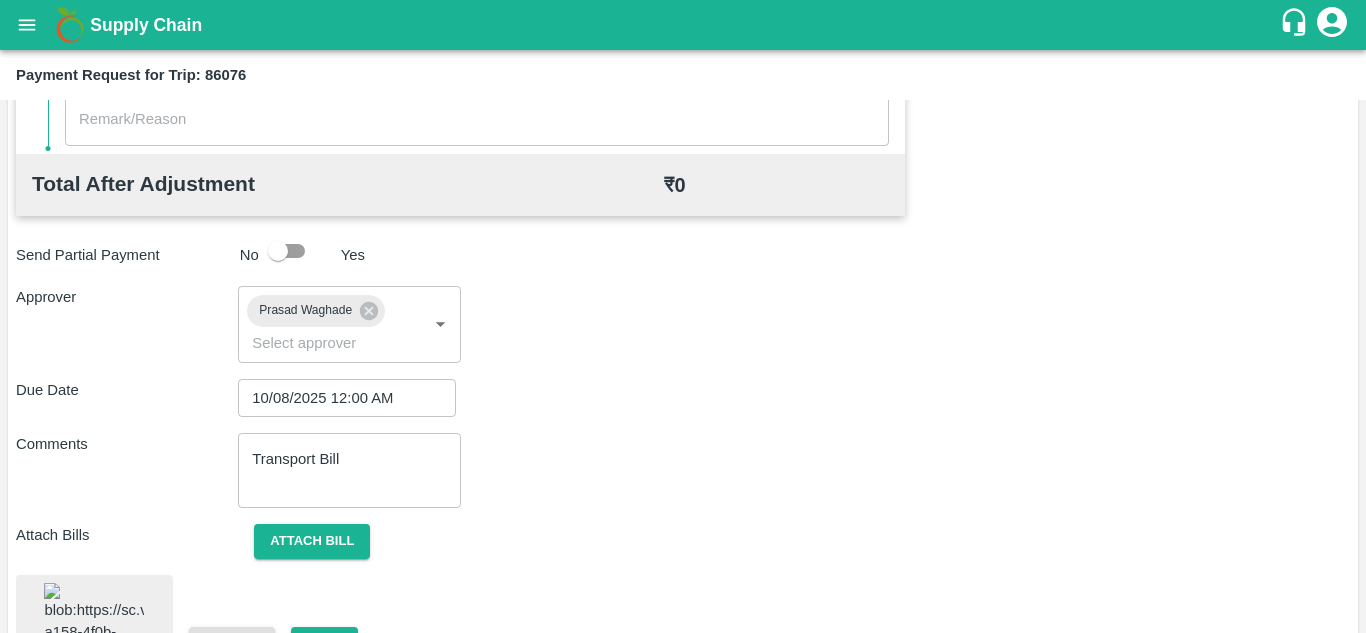 scroll, scrollTop: 1070, scrollLeft: 0, axis: vertical 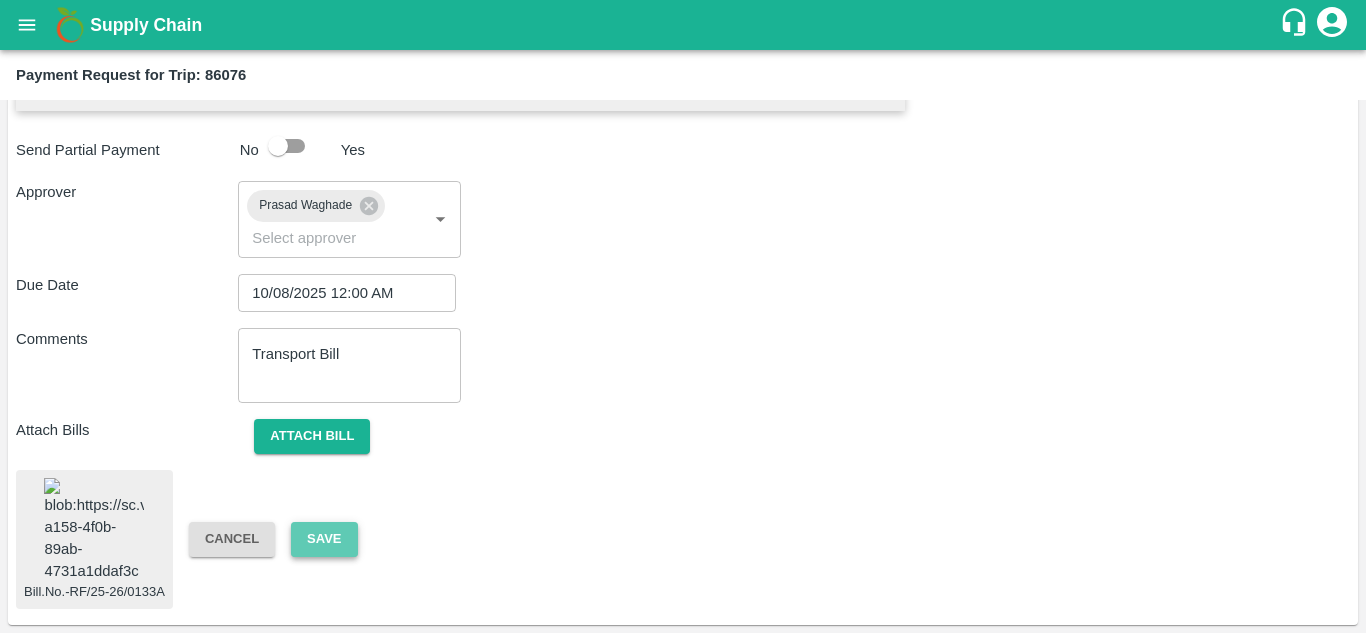 click on "Save" at bounding box center (324, 539) 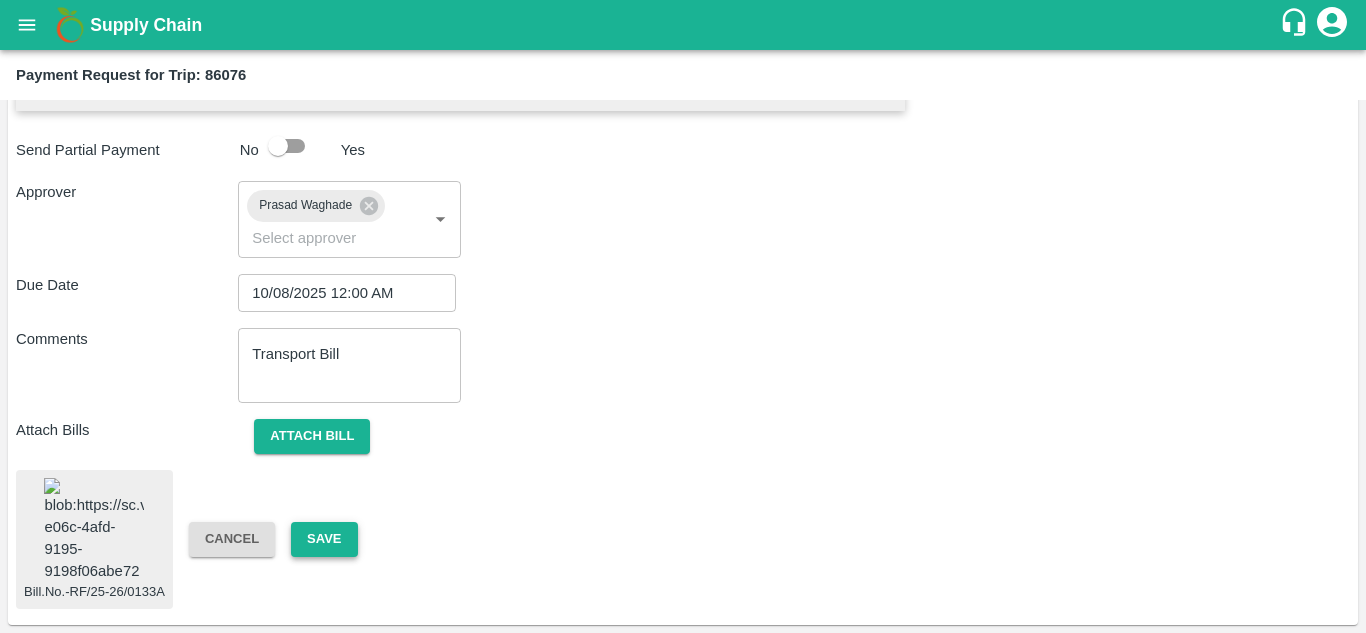 click on "Save" at bounding box center [324, 539] 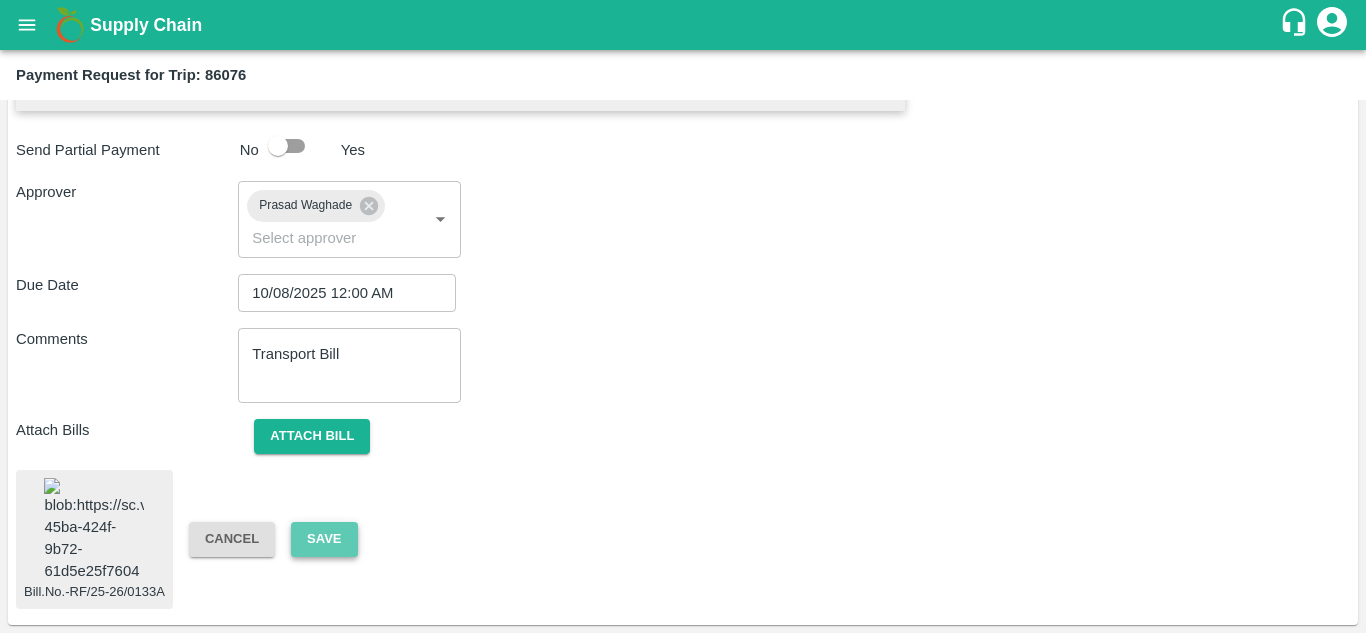 click on "Save" at bounding box center [324, 539] 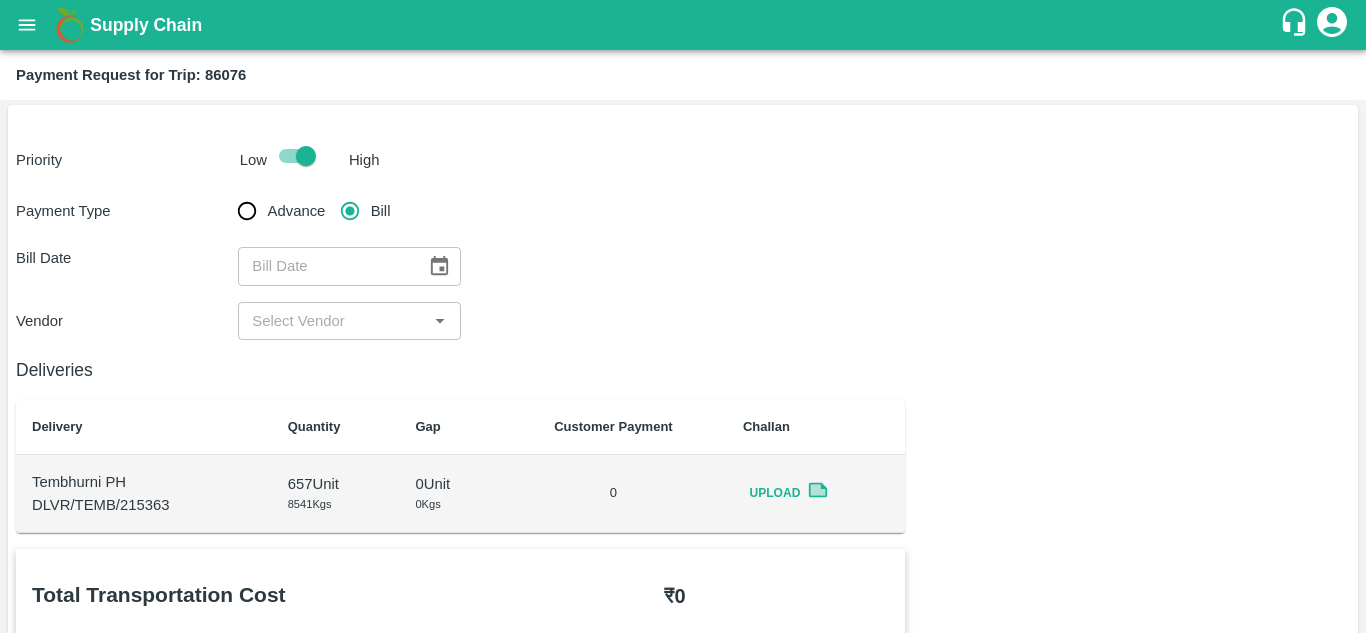 scroll, scrollTop: 0, scrollLeft: 0, axis: both 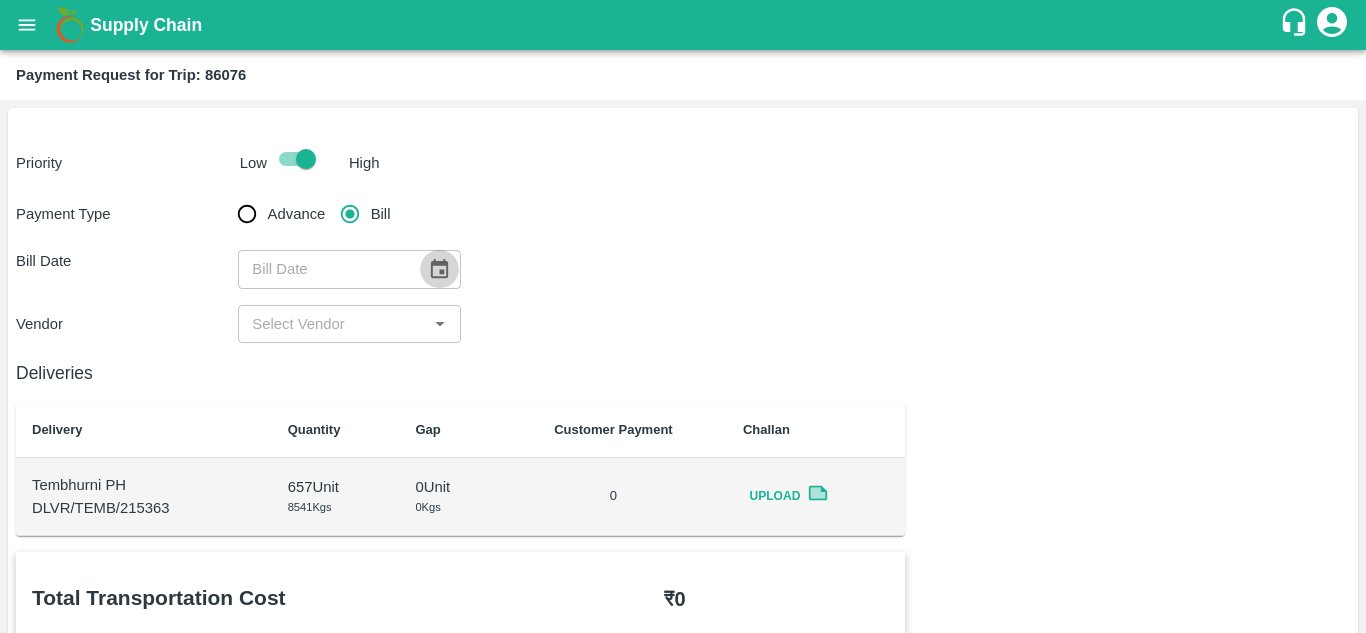 click 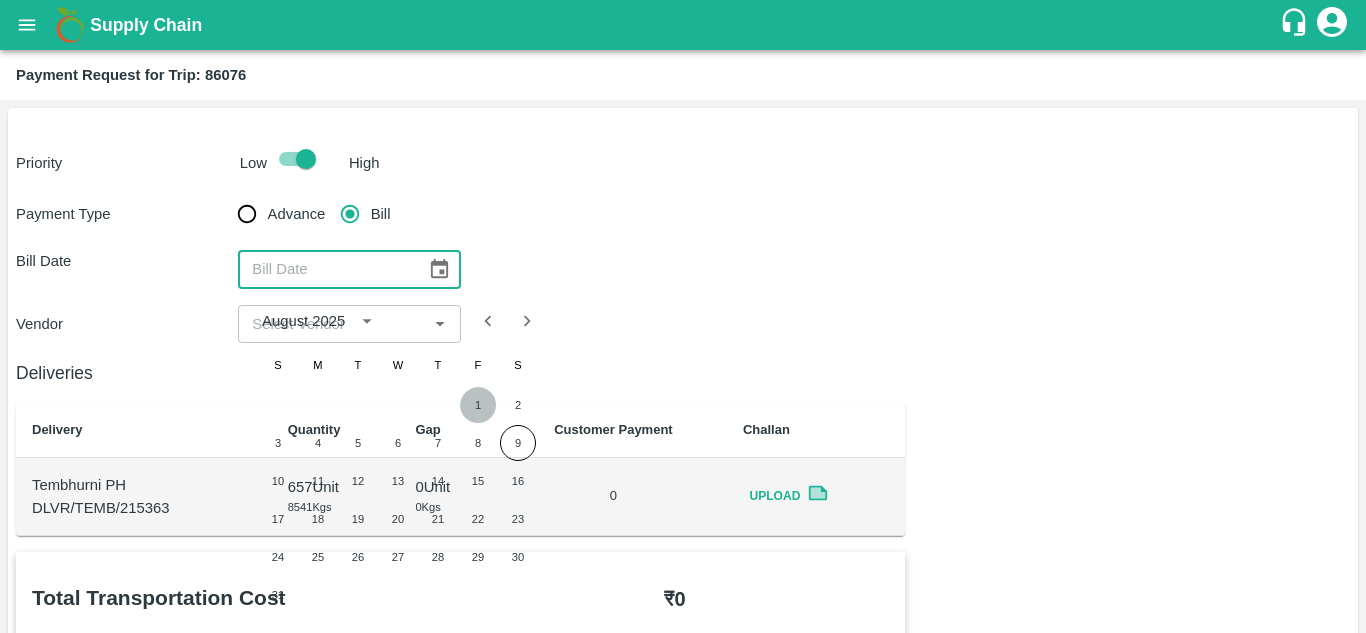 click on "1" at bounding box center [478, 405] 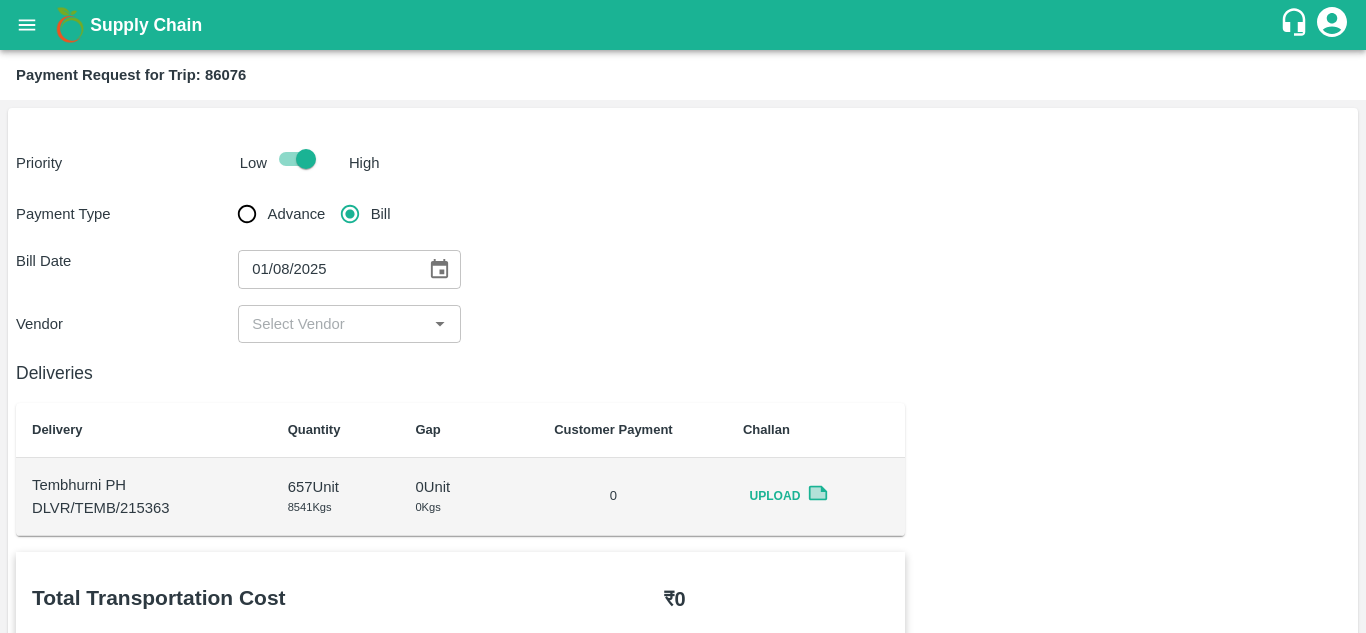 type 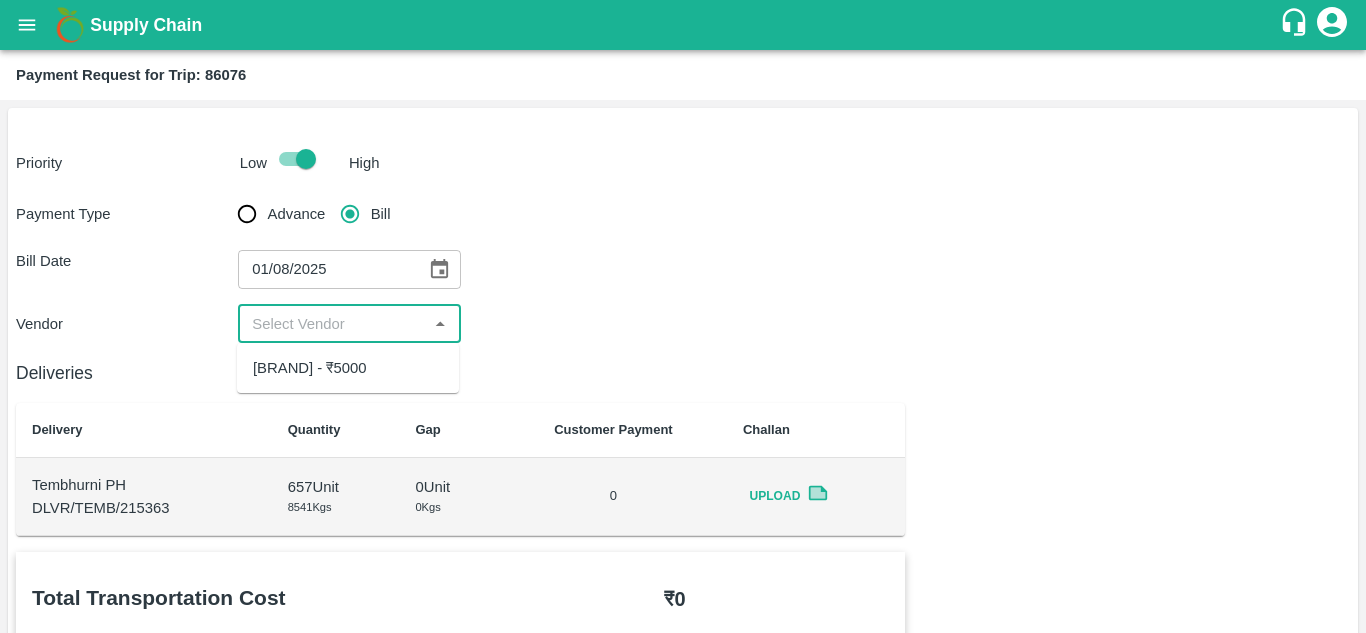 click on "[BRAND] - ₹5000" at bounding box center [348, 368] 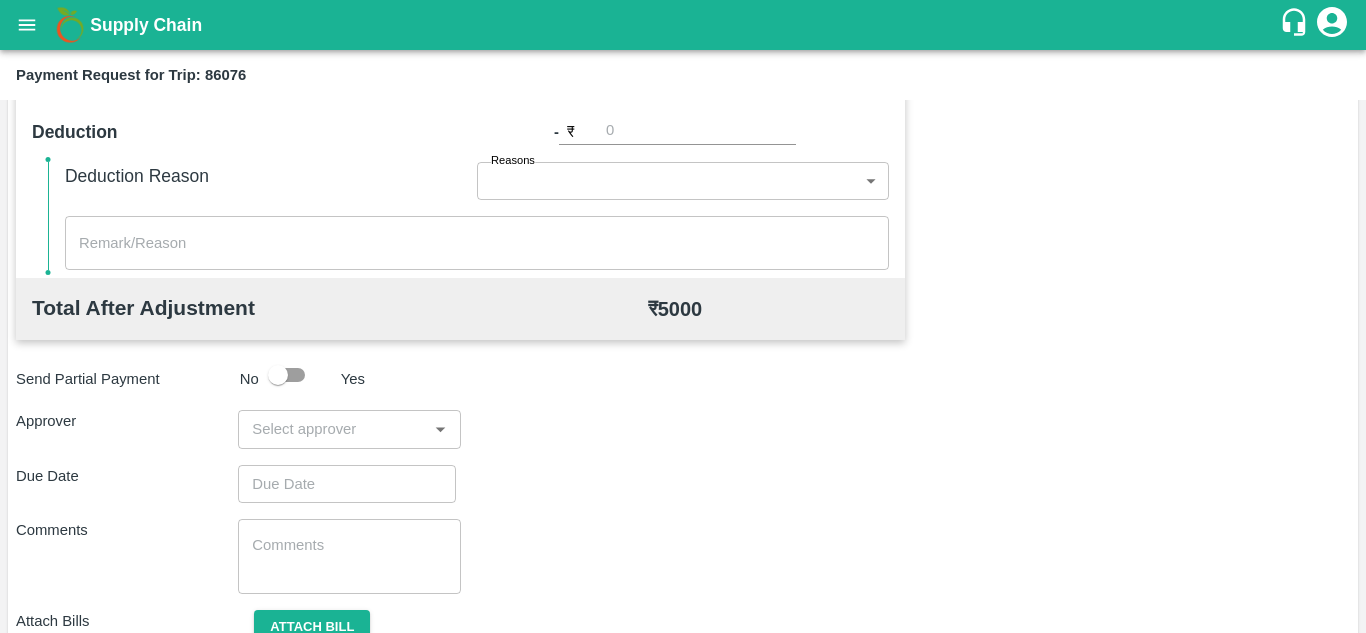 scroll, scrollTop: 910, scrollLeft: 0, axis: vertical 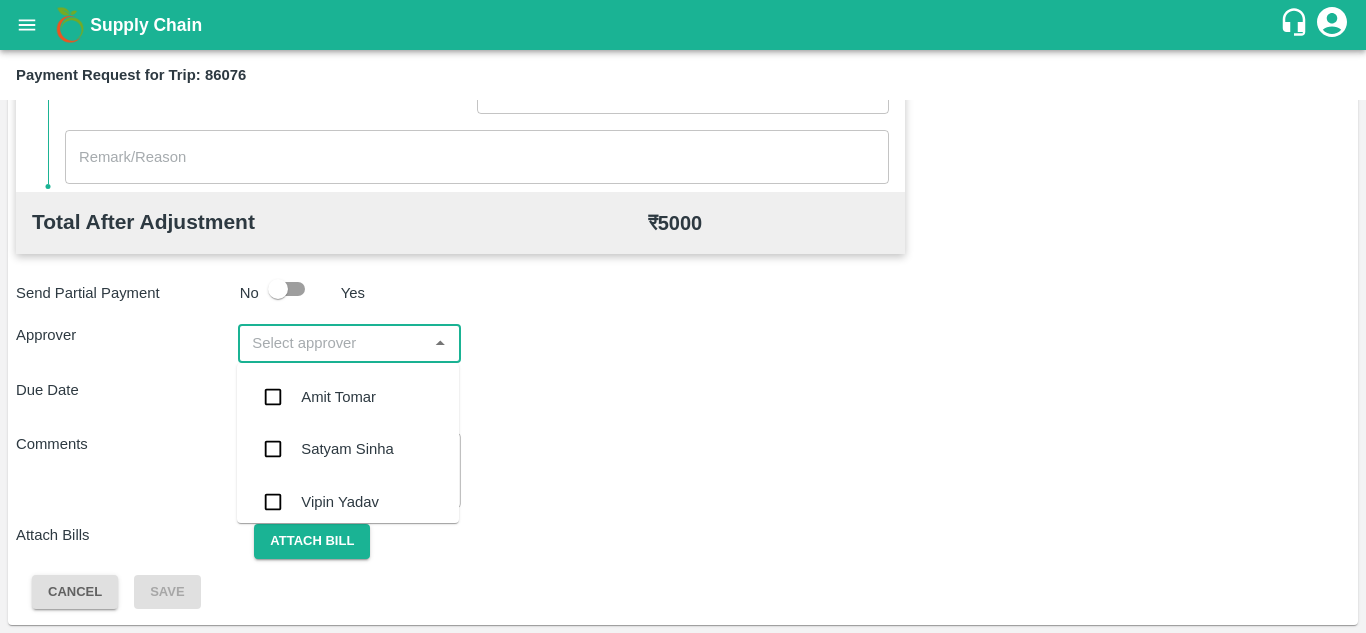 click at bounding box center [332, 343] 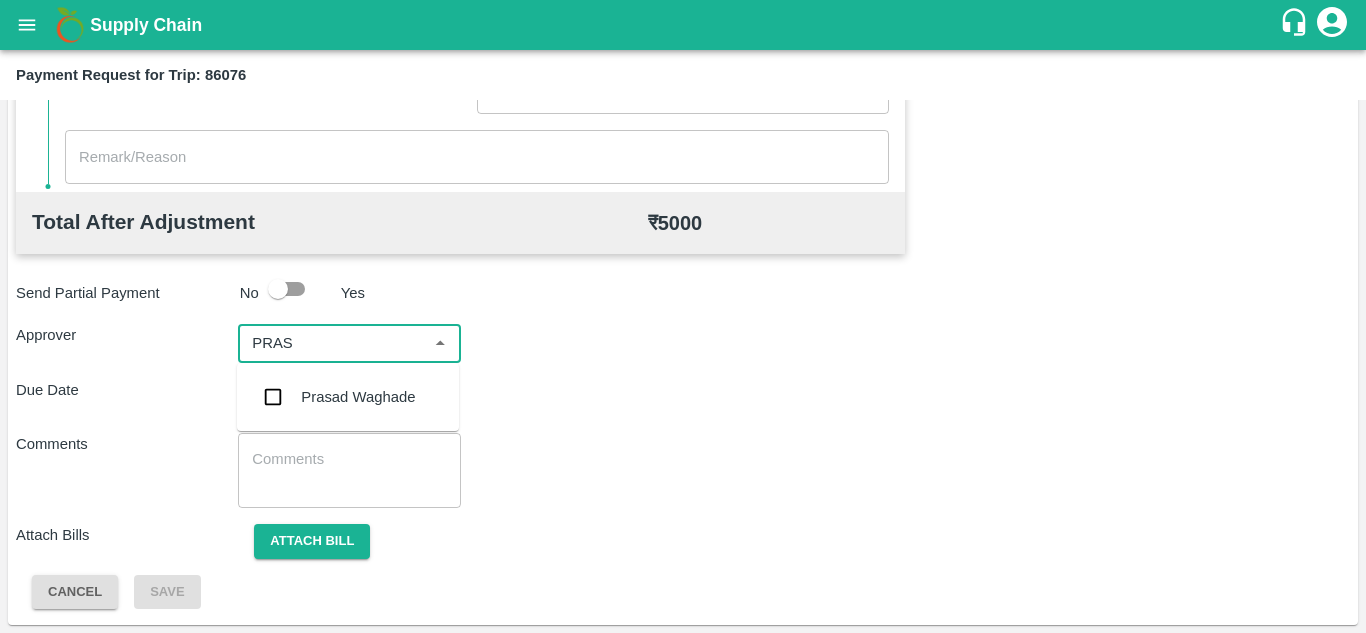 type on "PRASA" 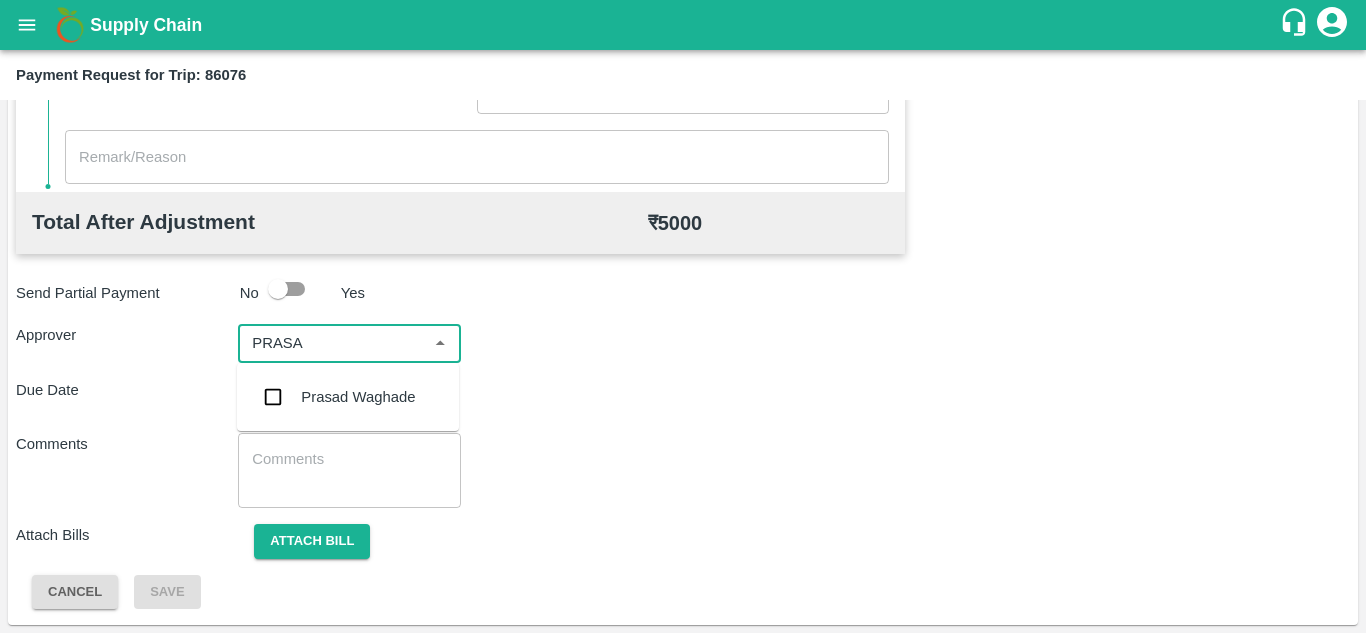 click on "Prasad Waghade" at bounding box center (358, 397) 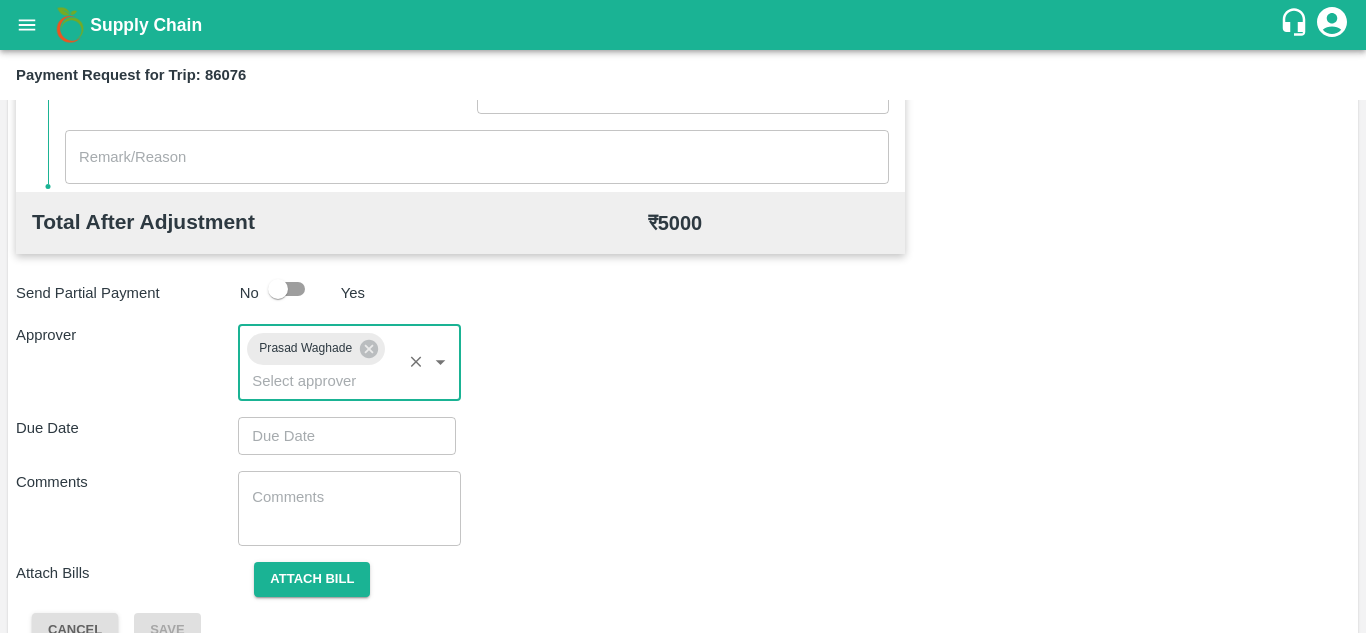 type on "DD/MM/YYYY hh:mm aa" 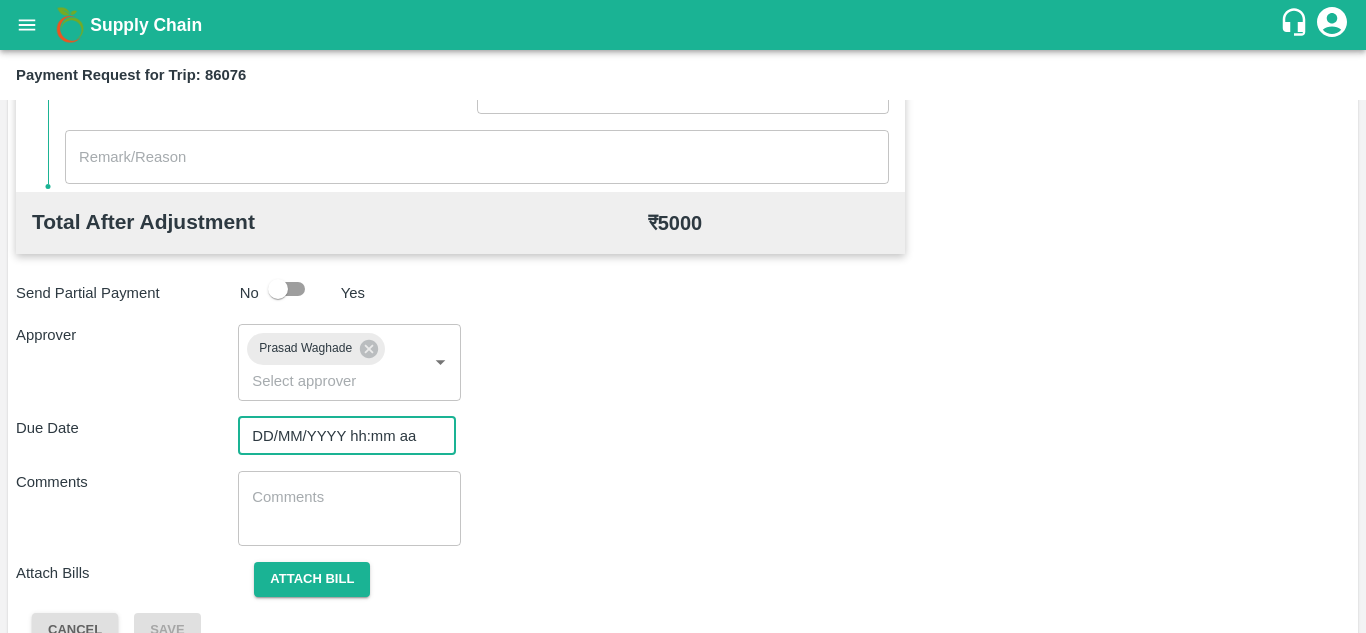 click on "DD/MM/YYYY hh:mm aa" at bounding box center [340, 436] 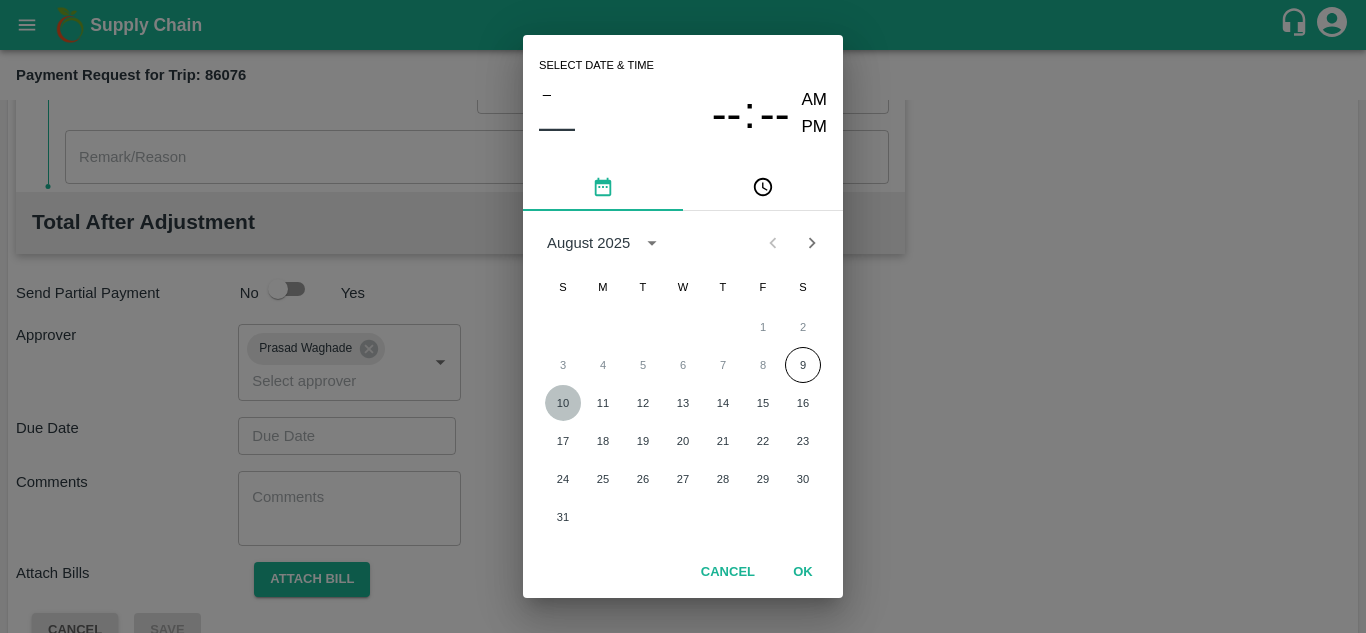 click on "10" at bounding box center (563, 403) 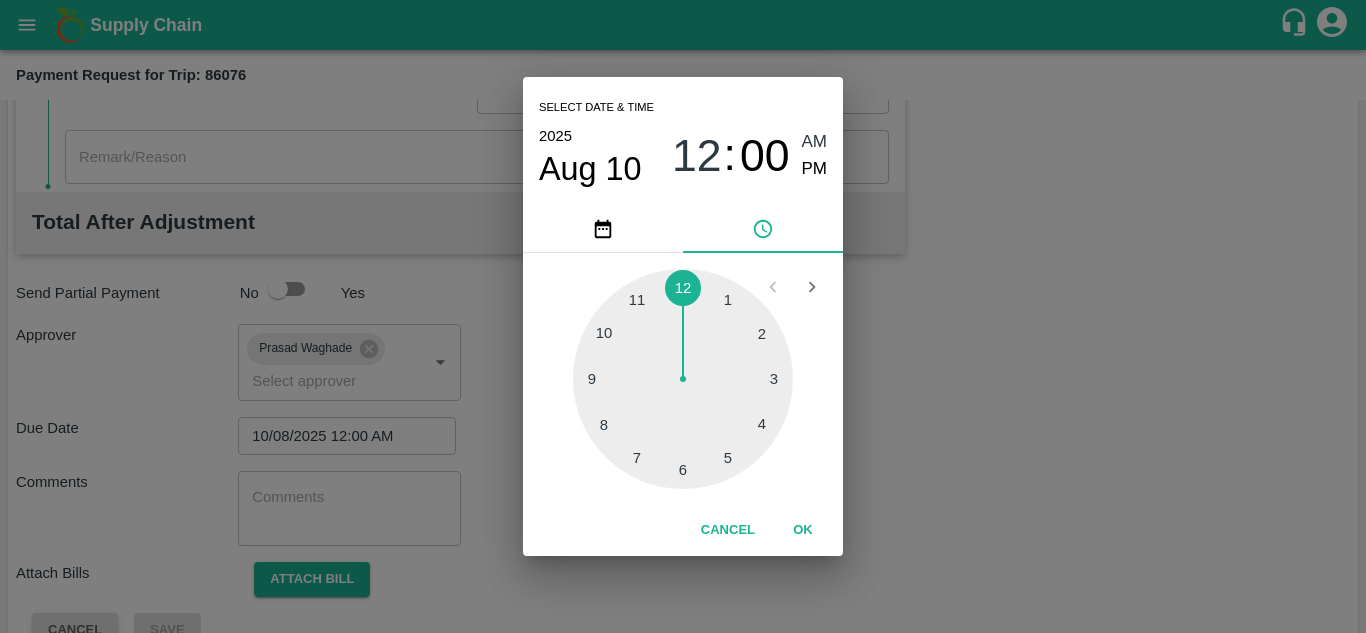 click on "12 : 00 AM PM" at bounding box center (749, 155) 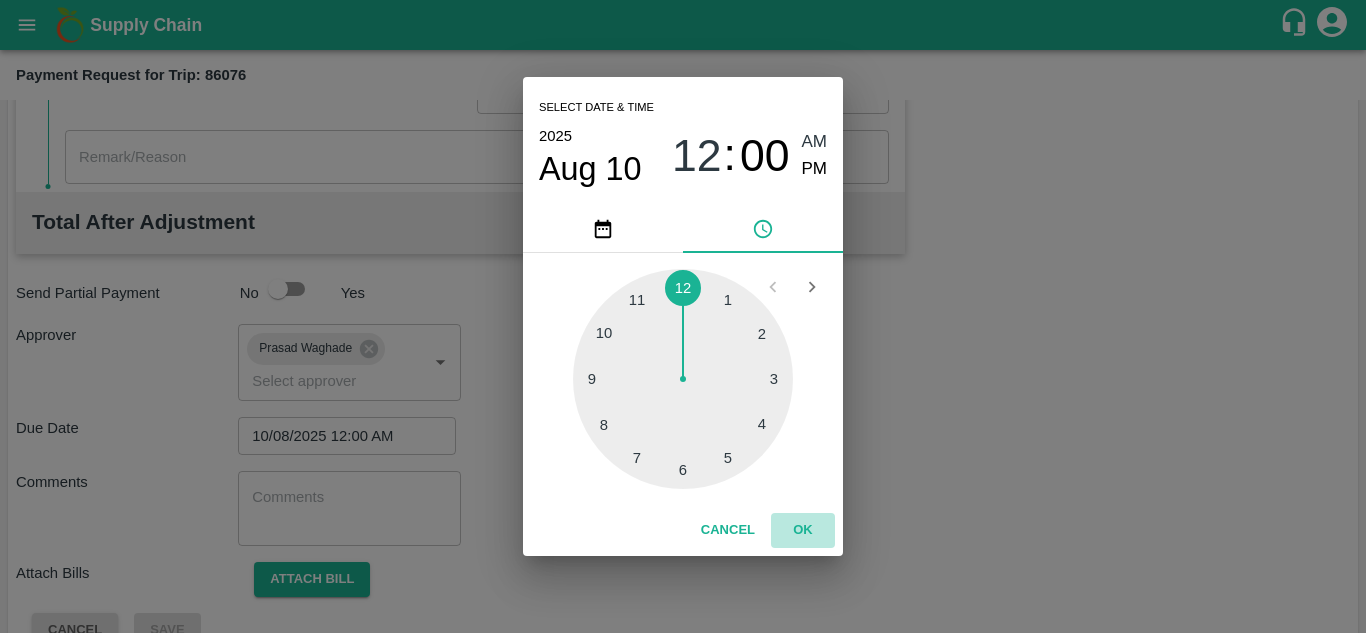click on "OK" at bounding box center [803, 530] 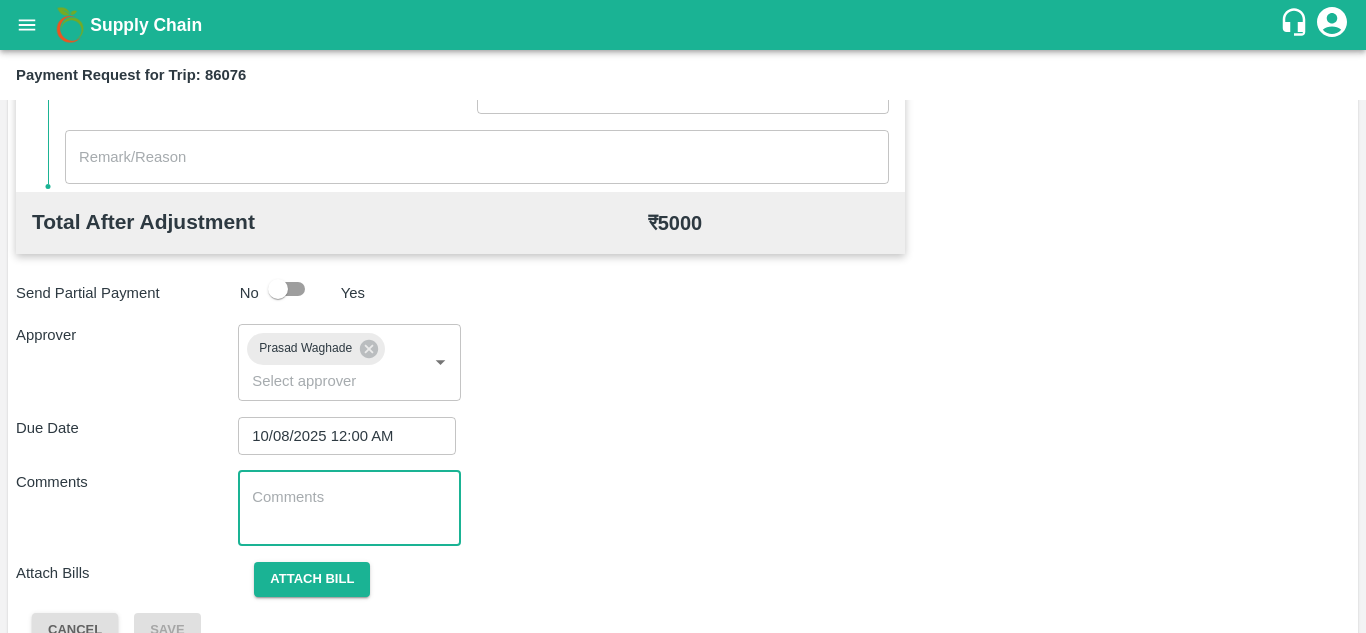 click at bounding box center [349, 508] 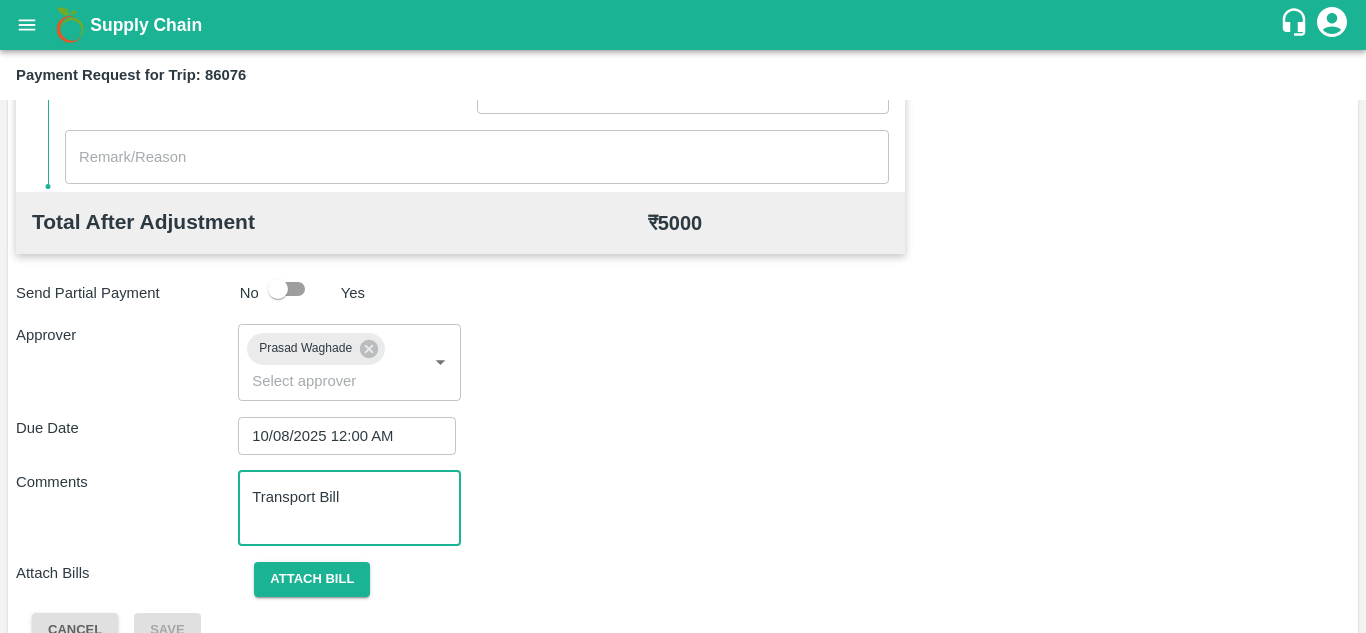 scroll, scrollTop: 948, scrollLeft: 0, axis: vertical 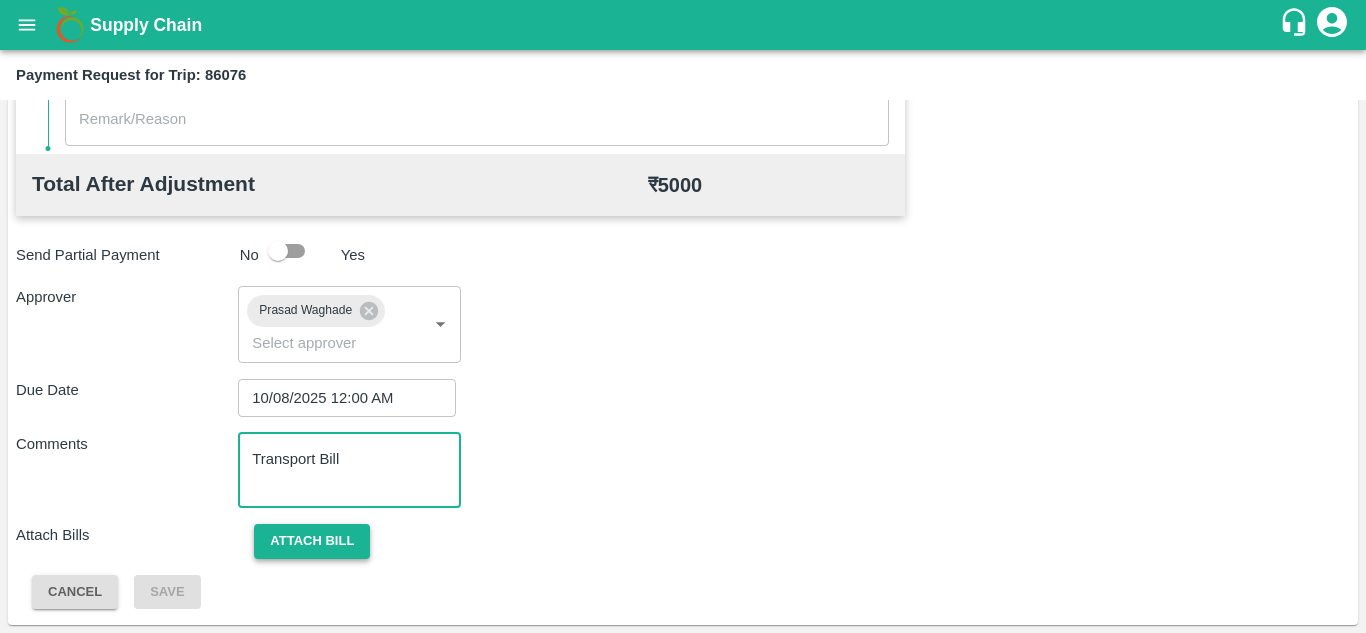 type on "Transport Bill" 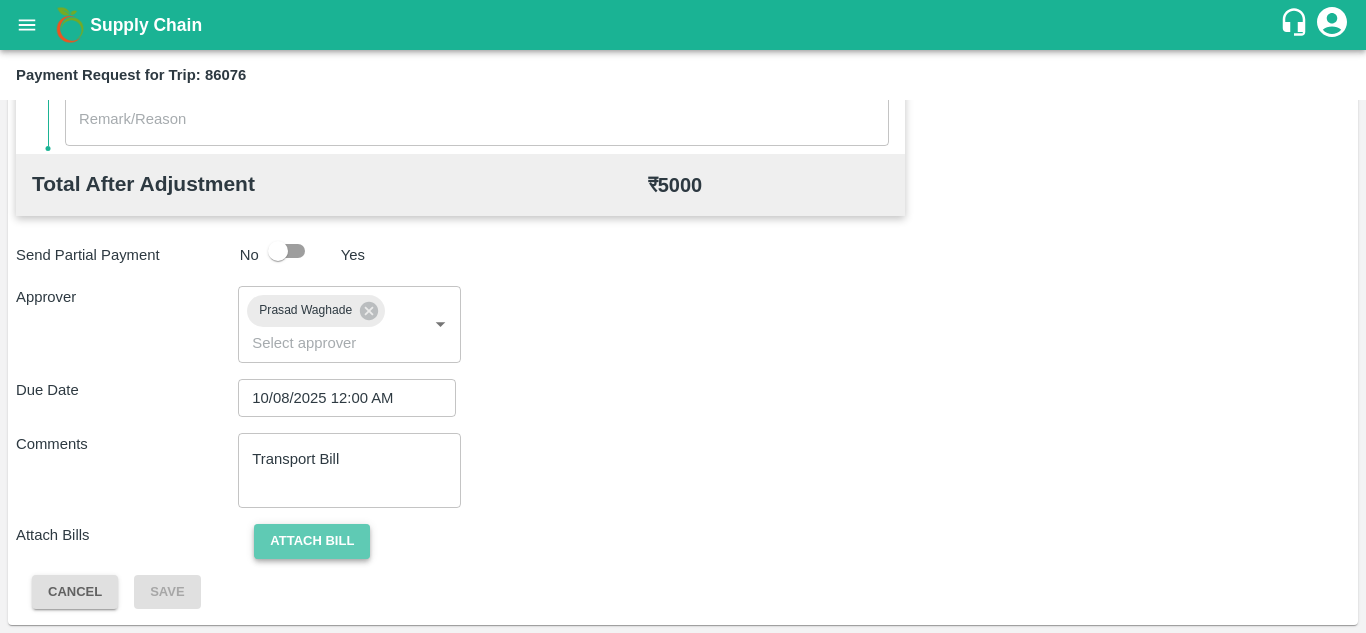 click on "Attach bill" at bounding box center (312, 541) 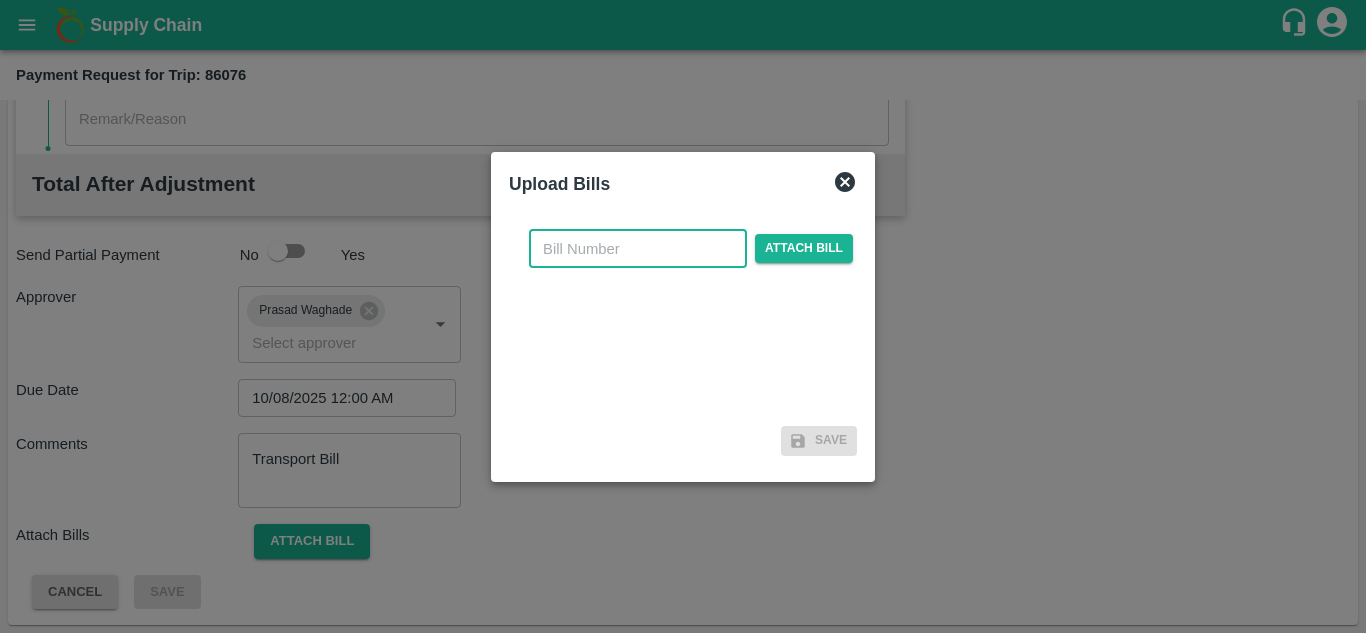 click at bounding box center (638, 249) 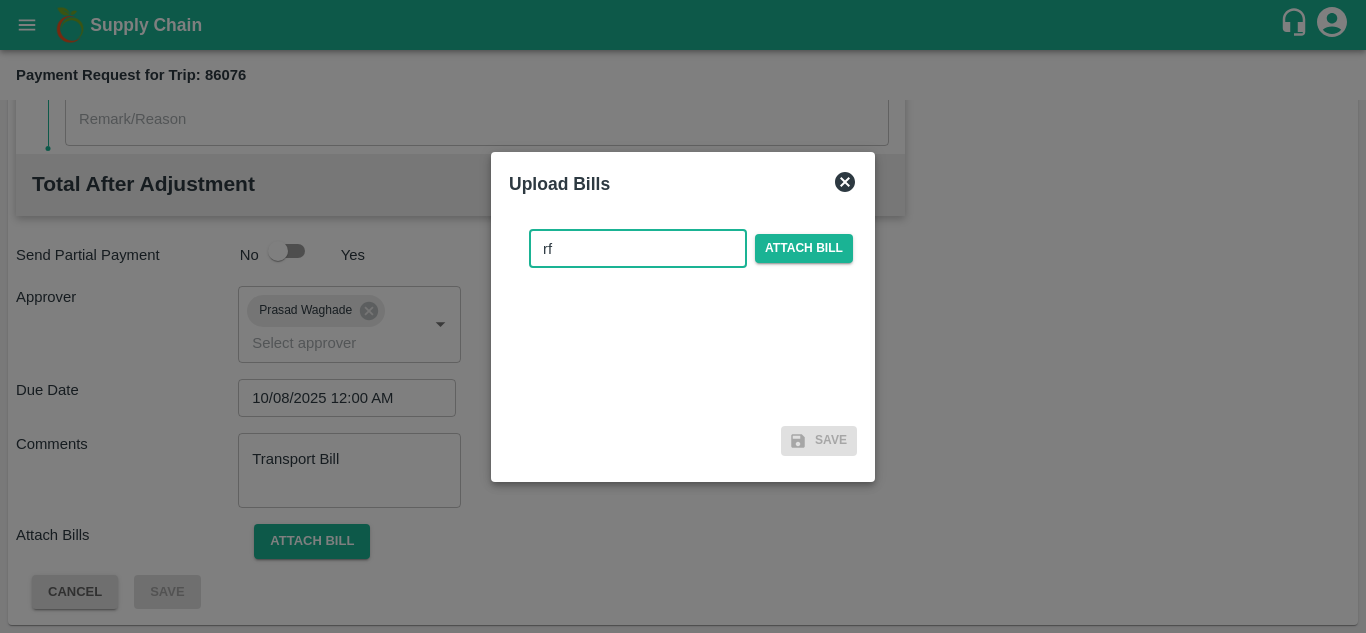 type on "r" 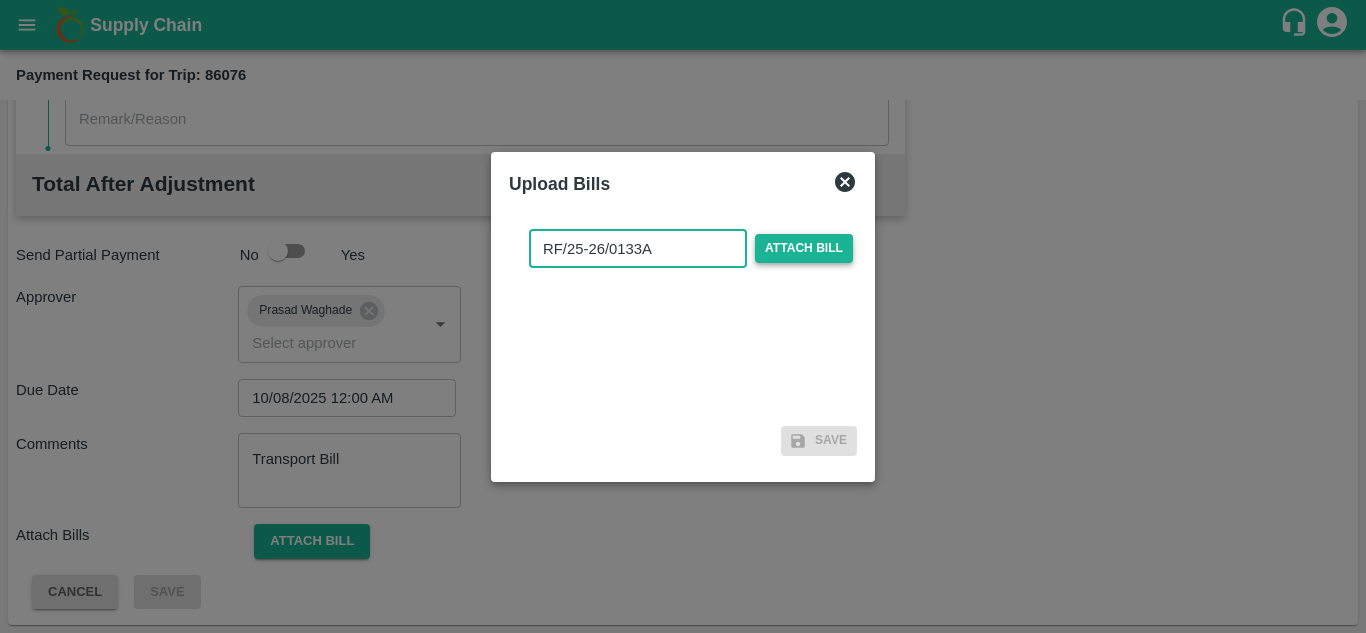 type on "RF/25-26/0133A" 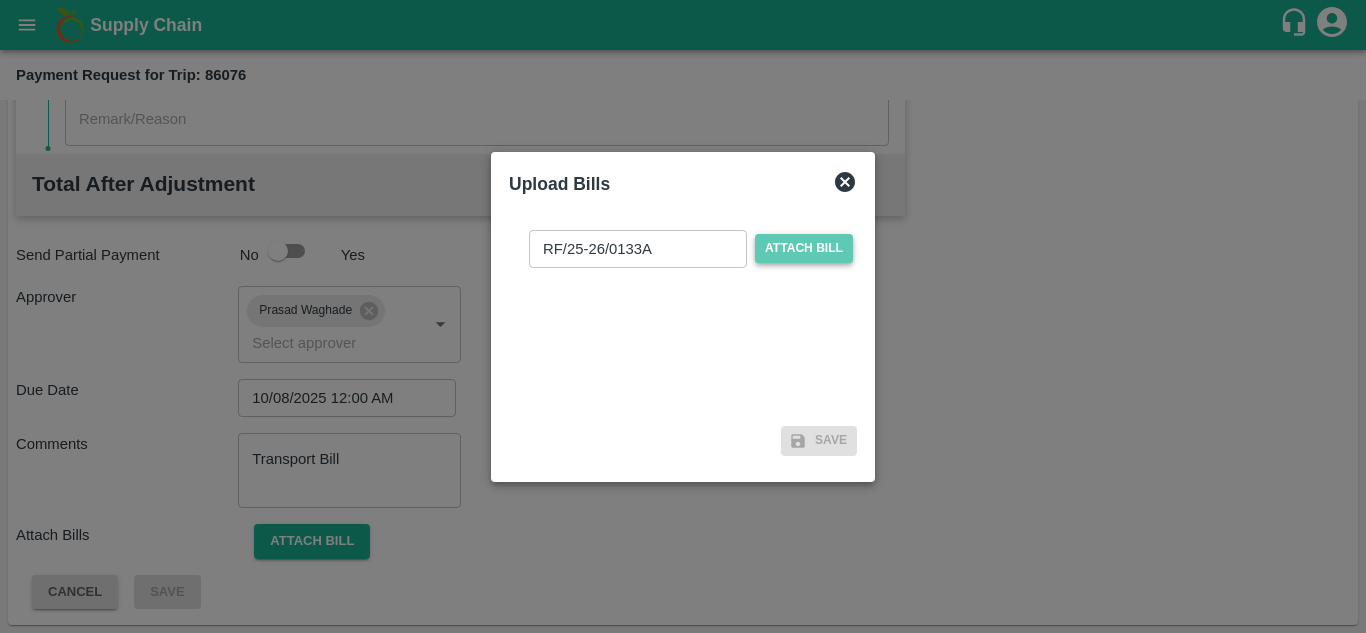click on "Attach bill" at bounding box center [804, 248] 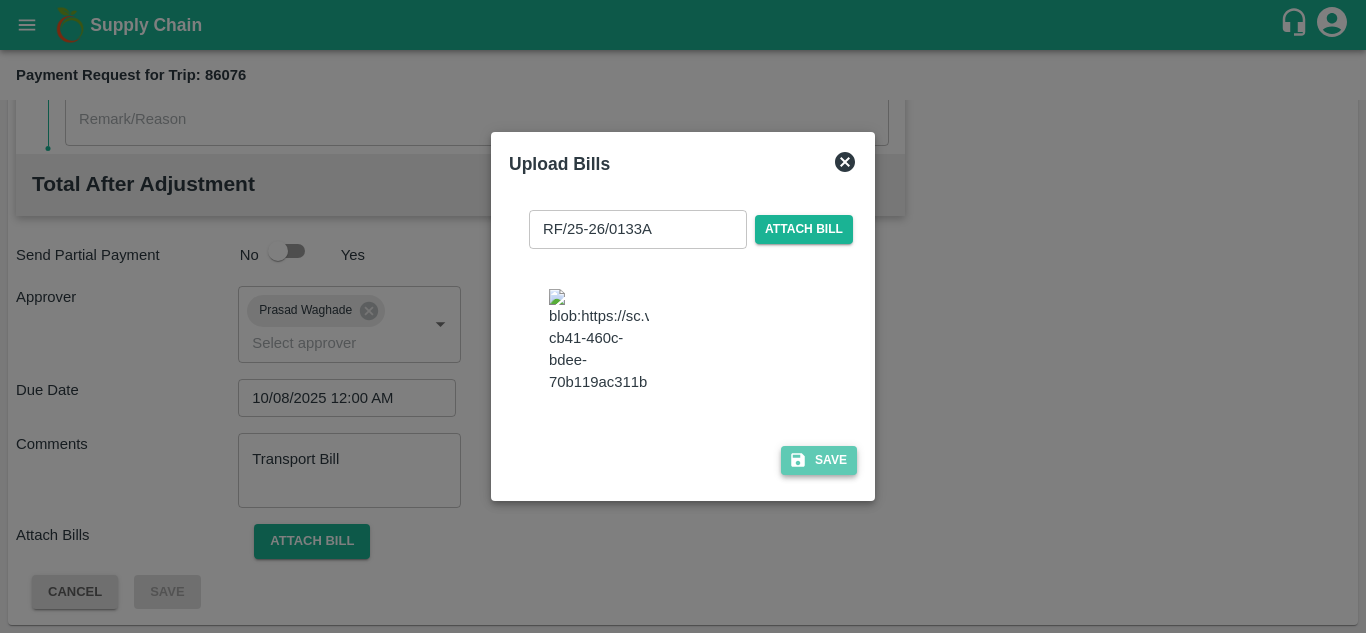 click on "Save" at bounding box center (819, 460) 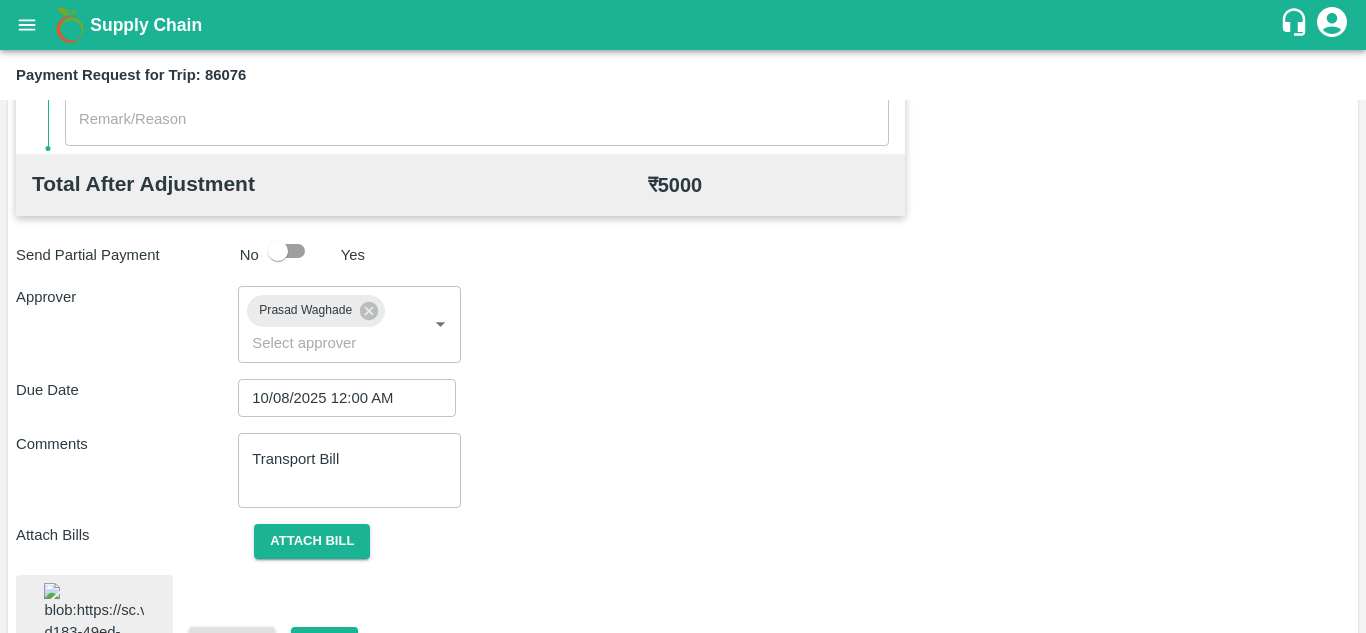 scroll, scrollTop: 1070, scrollLeft: 0, axis: vertical 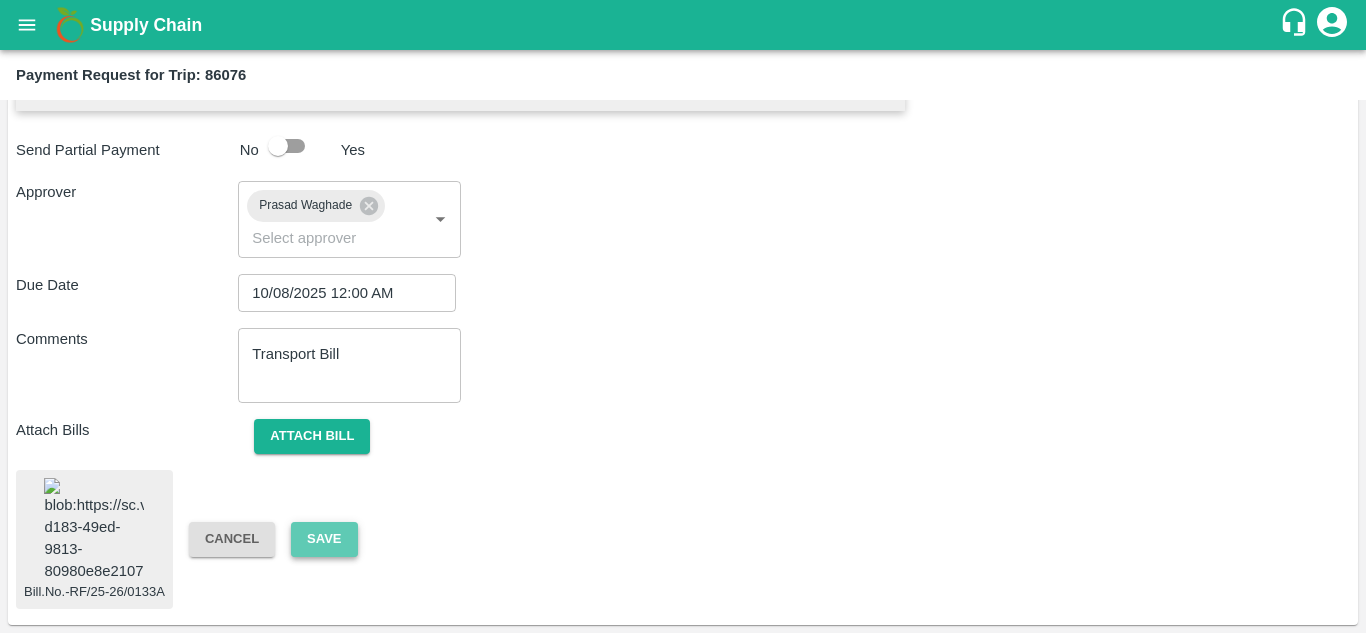click on "Save" at bounding box center [324, 539] 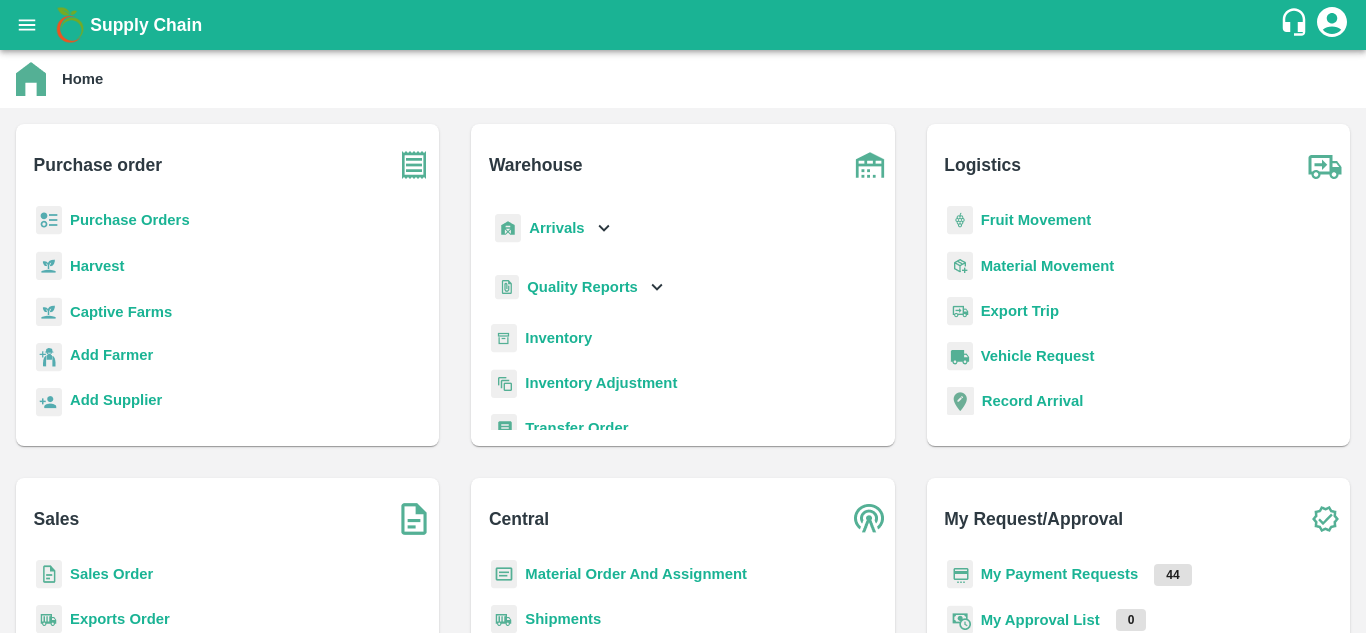 scroll, scrollTop: 0, scrollLeft: 0, axis: both 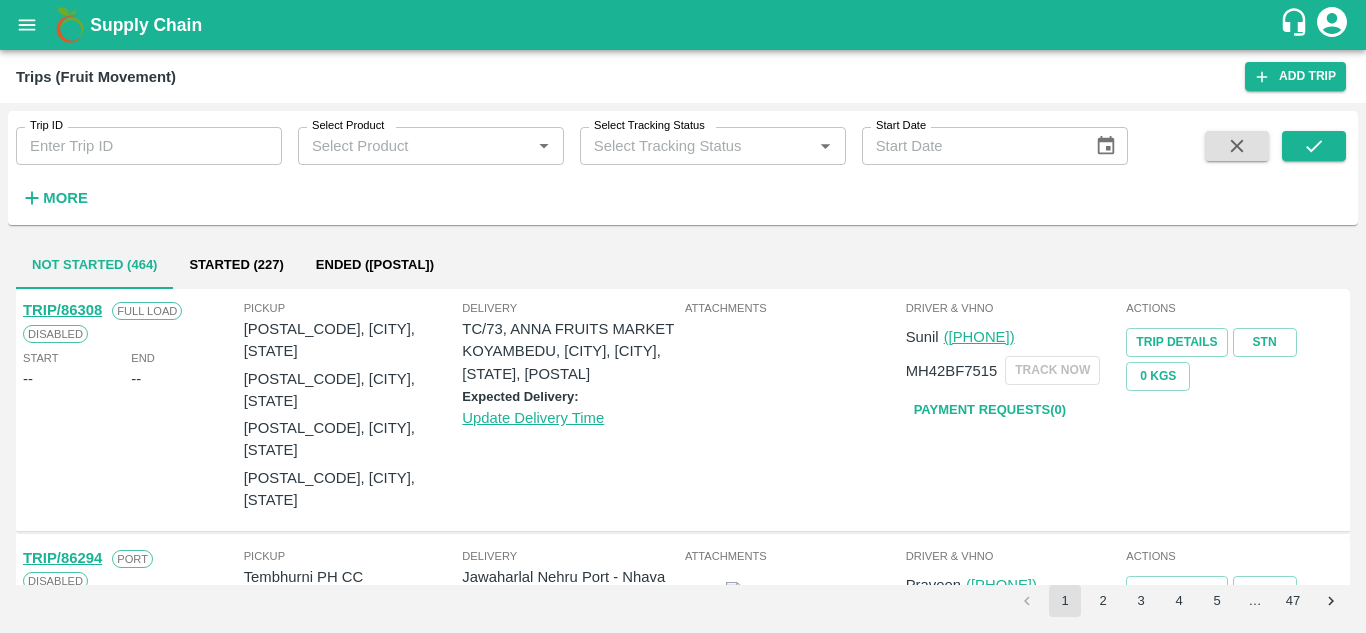 click on "Trip ID" at bounding box center [149, 146] 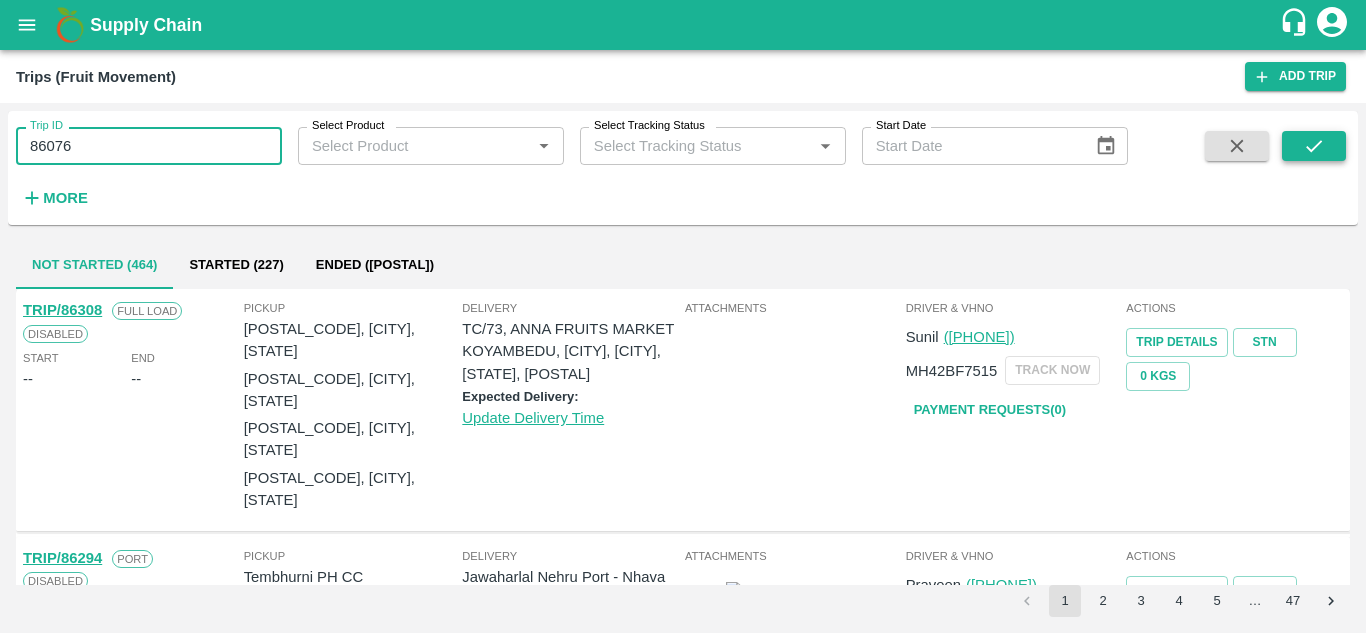 type on "86076" 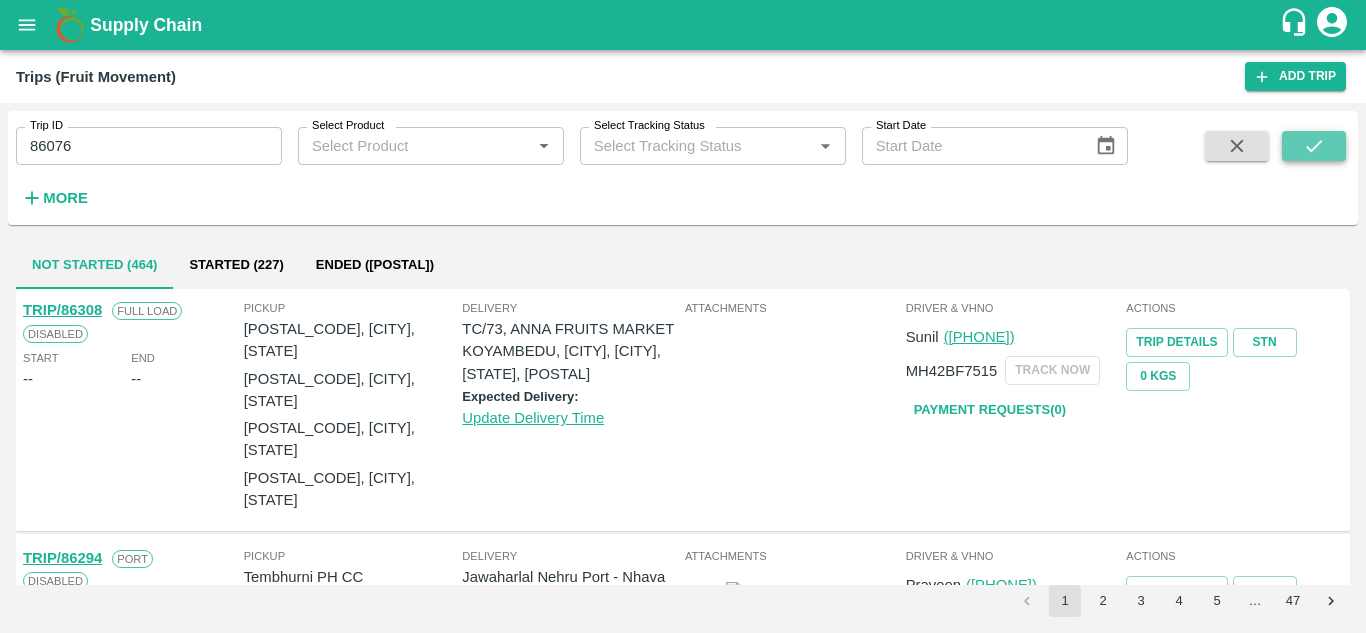 click 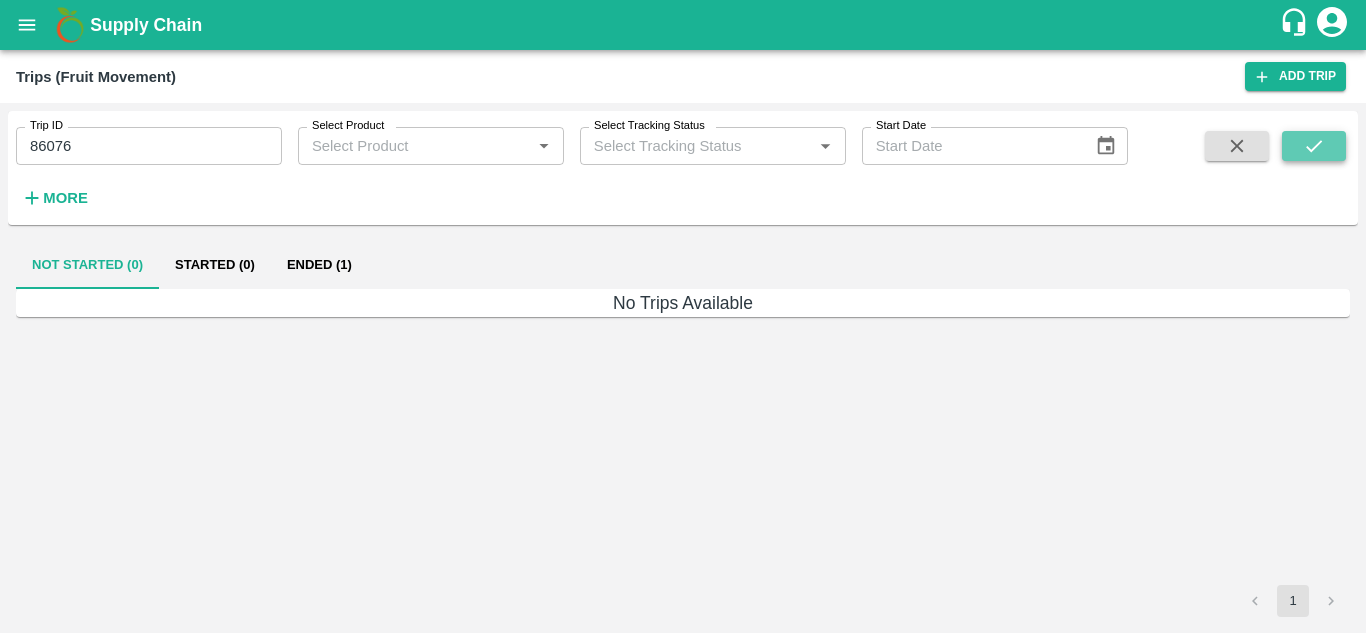 click 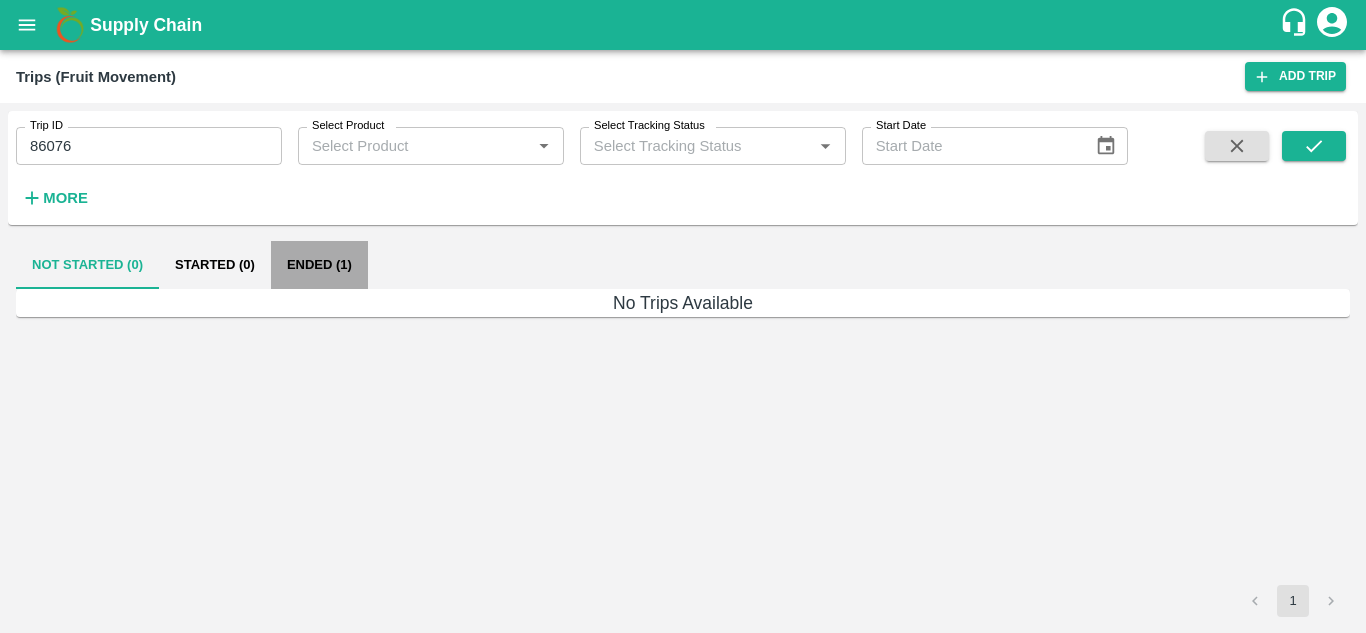 click on "Ended (1)" at bounding box center (319, 265) 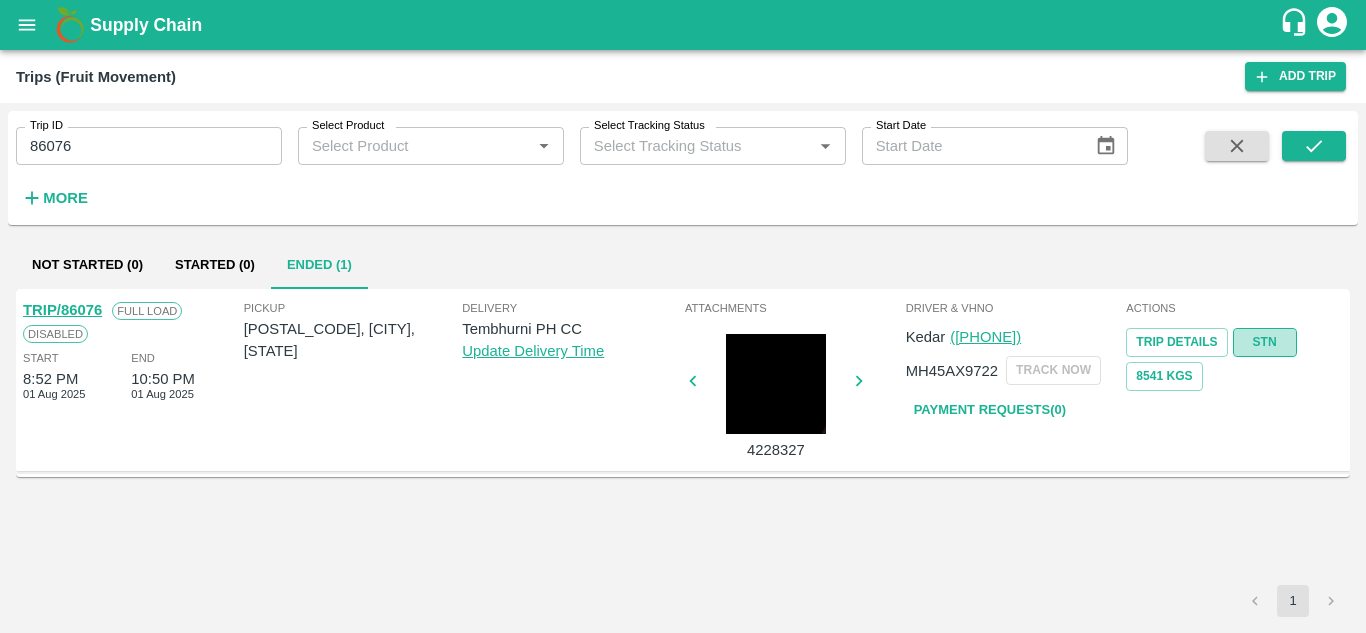 click on "STN" at bounding box center (1265, 342) 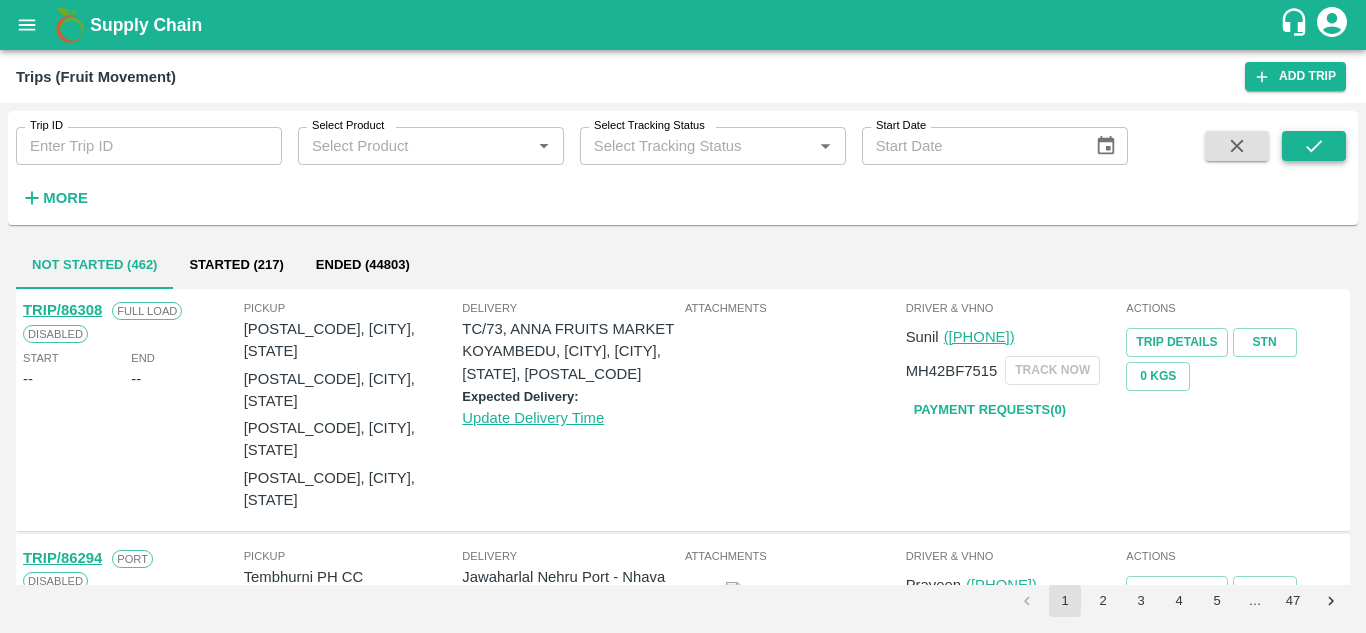 scroll, scrollTop: 0, scrollLeft: 0, axis: both 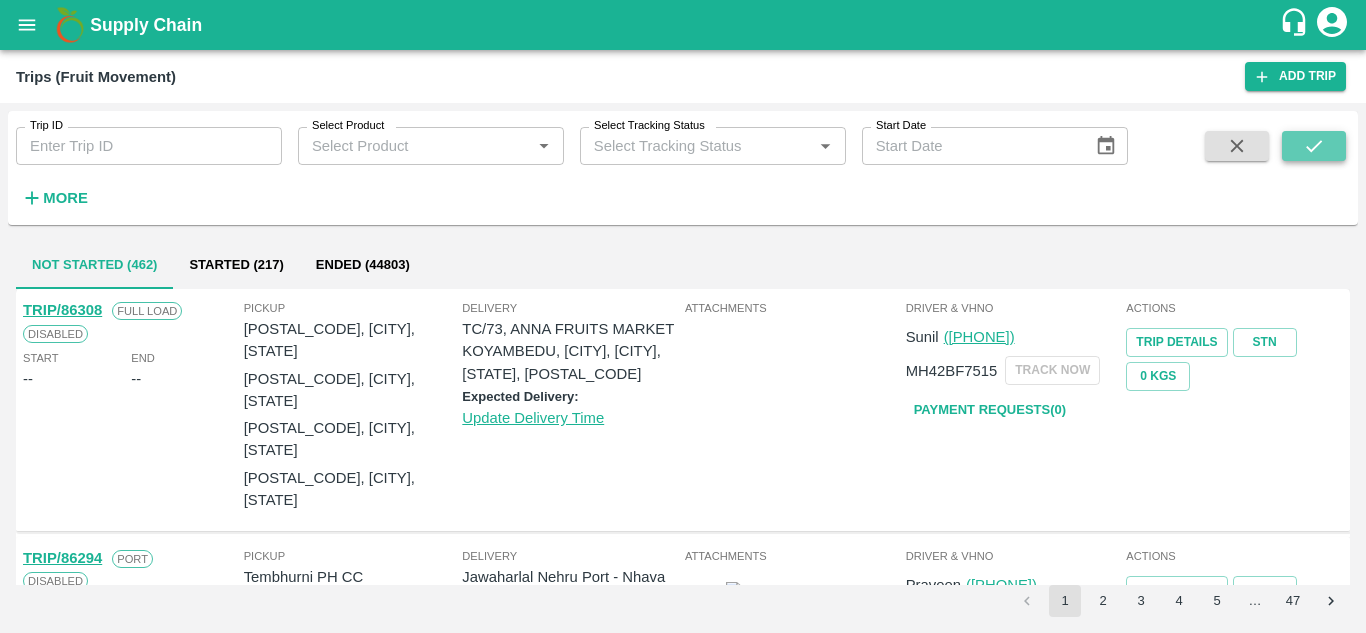 click at bounding box center [1314, 146] 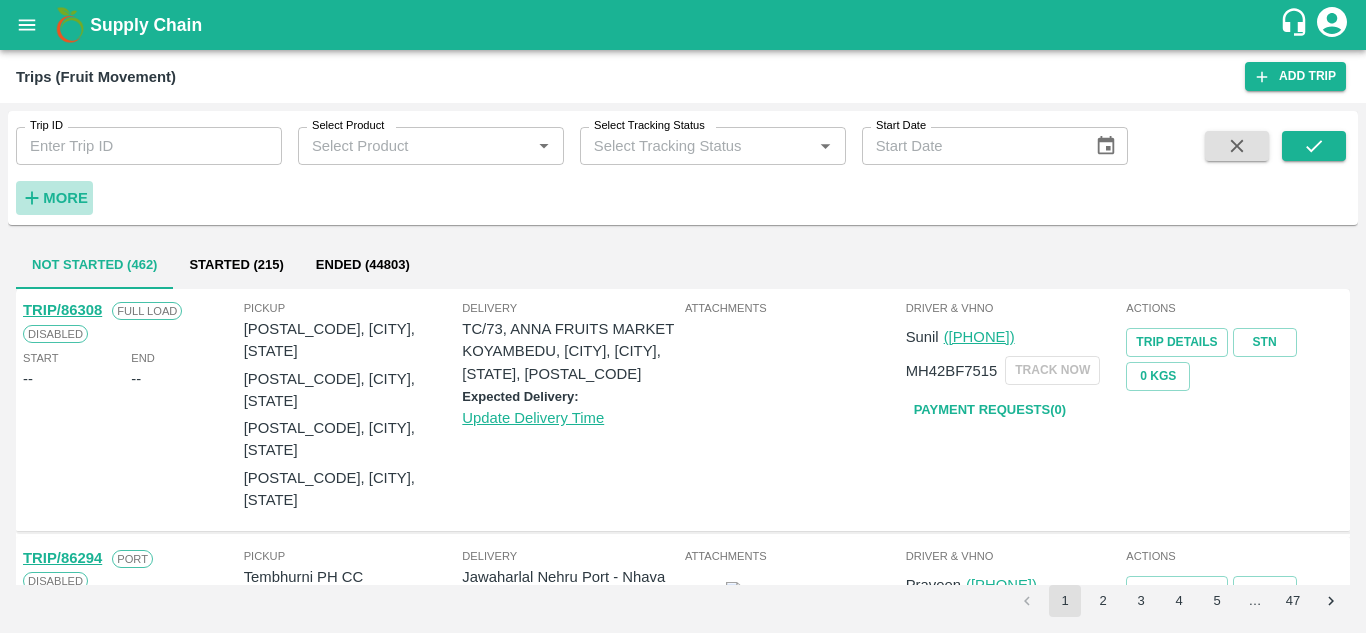 click on "More" at bounding box center [65, 198] 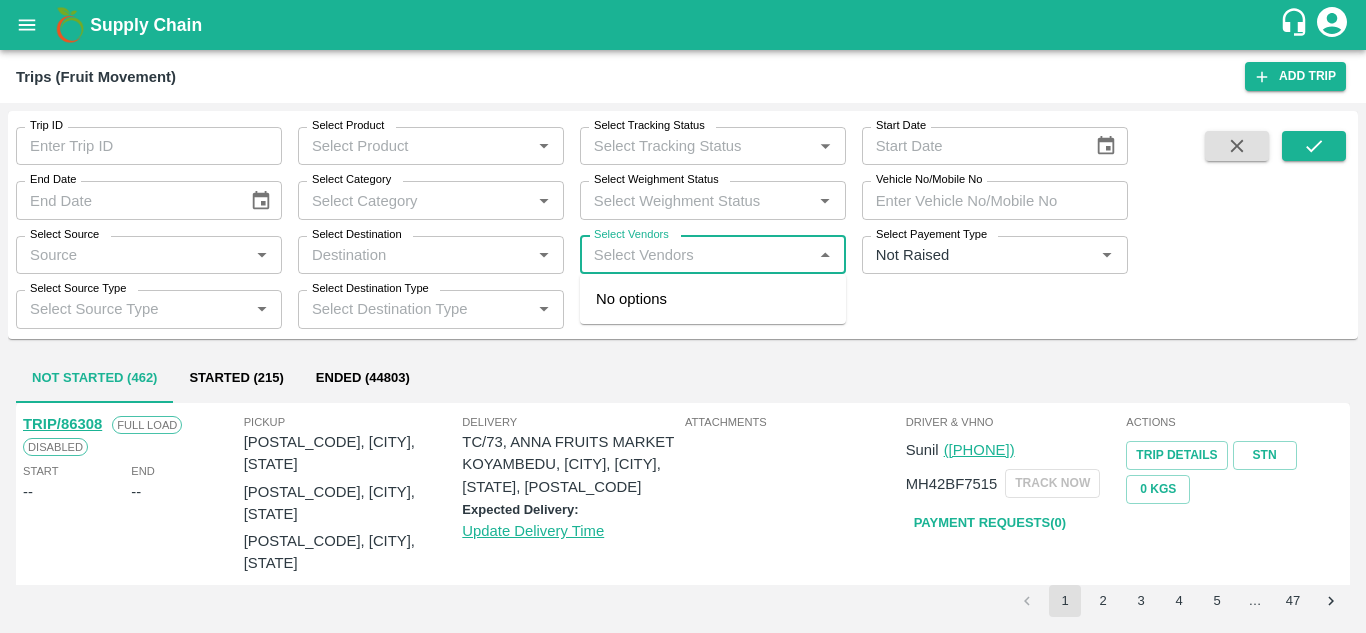 click on "Select Vendors" at bounding box center (696, 255) 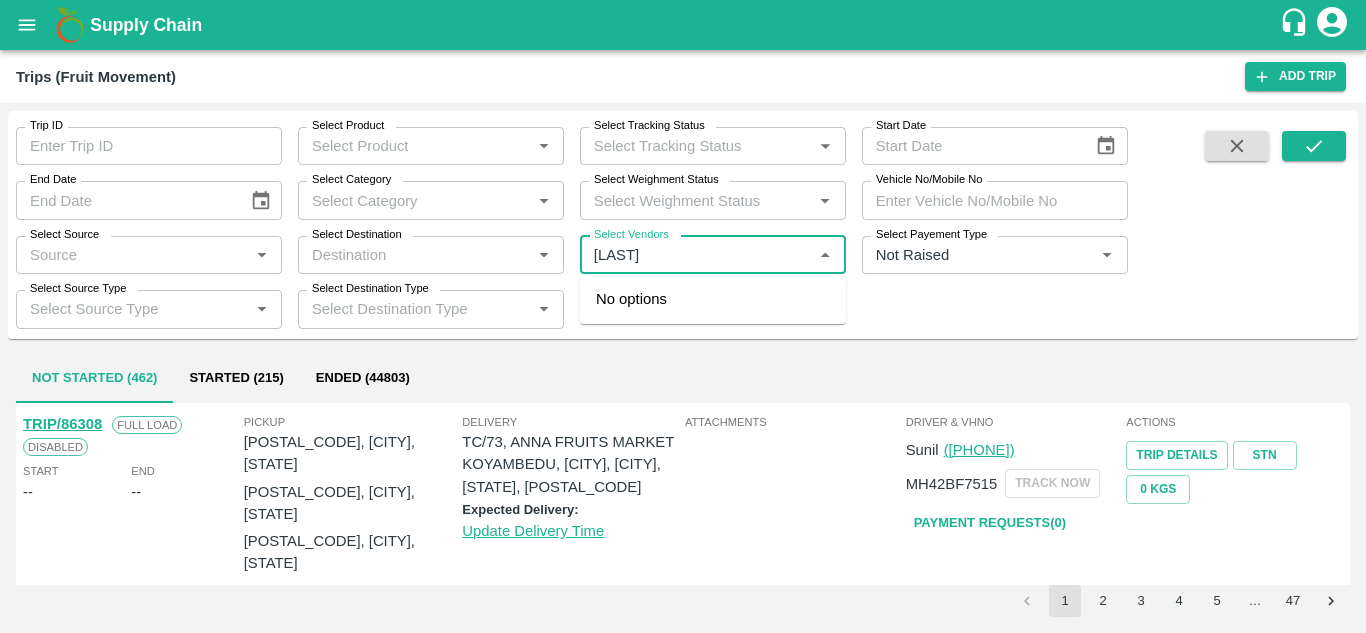 type on "SHIVNE" 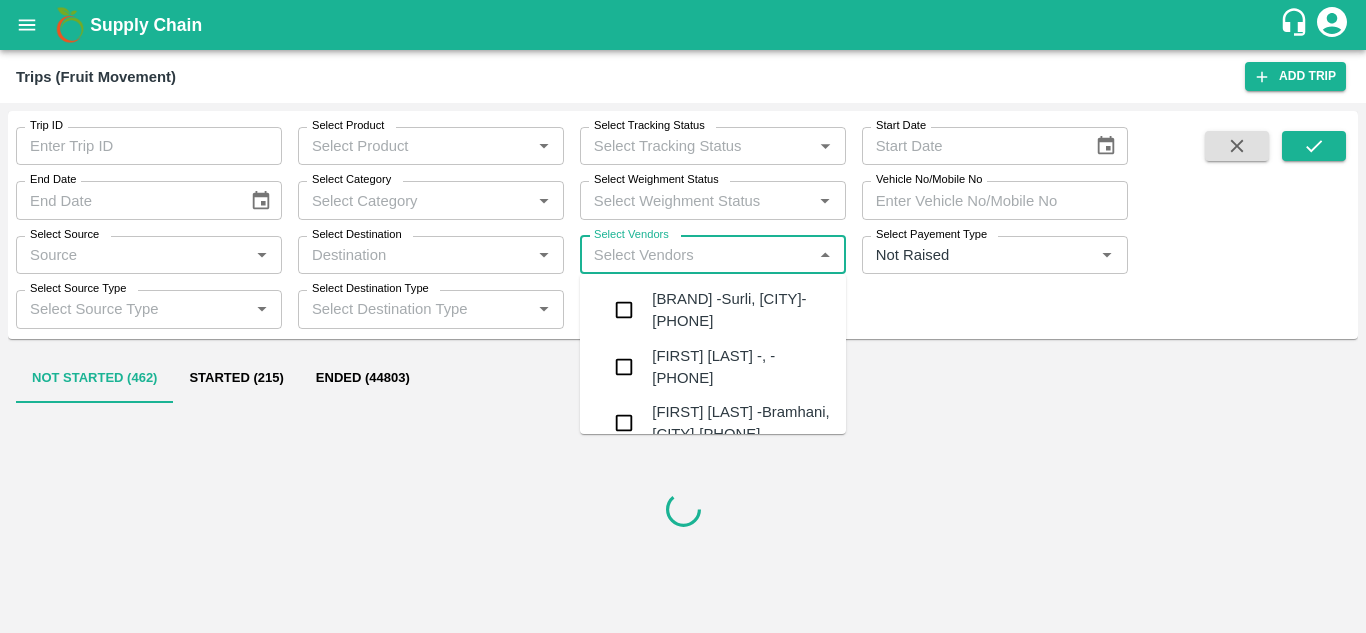 type on "R" 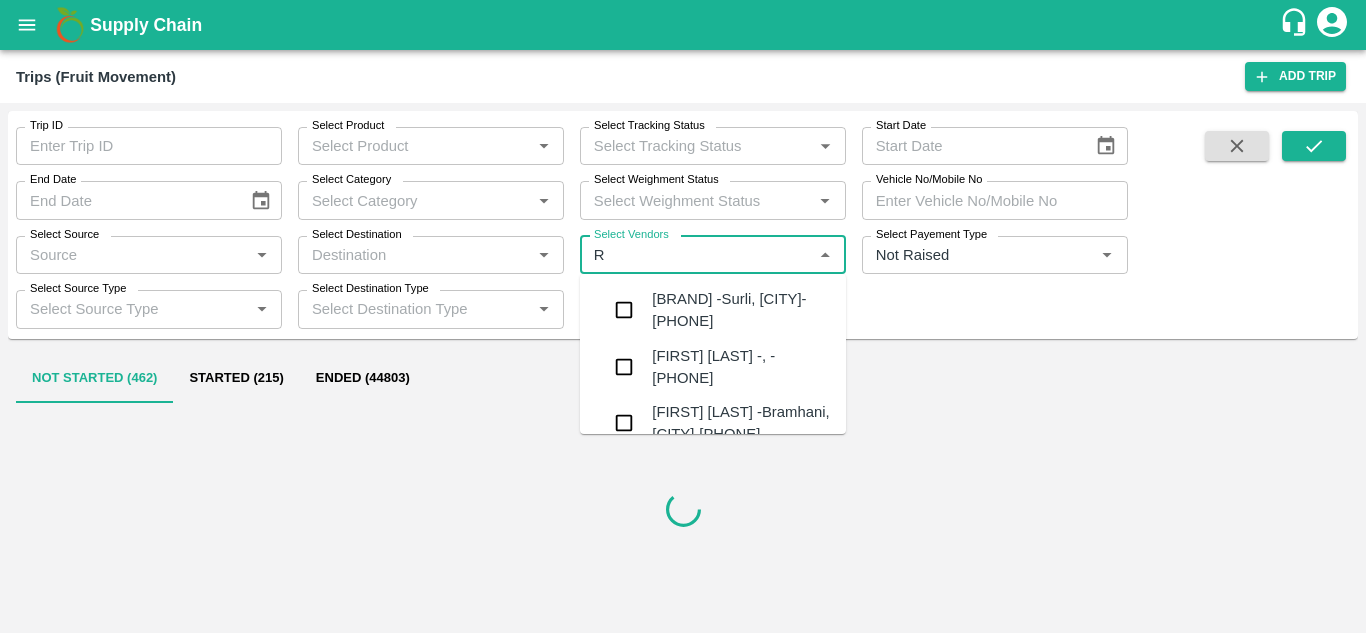 type 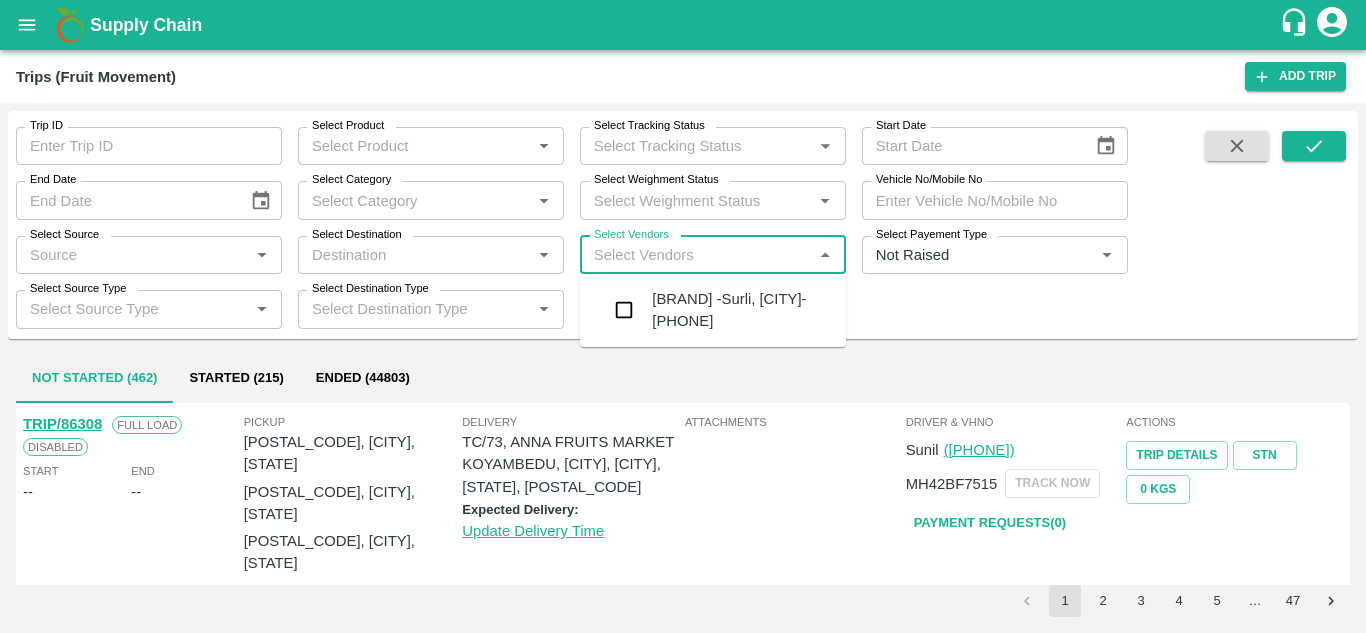 click on "Shivneri Fruit Supplier-Surli, Solapur-9764240949" at bounding box center (741, 310) 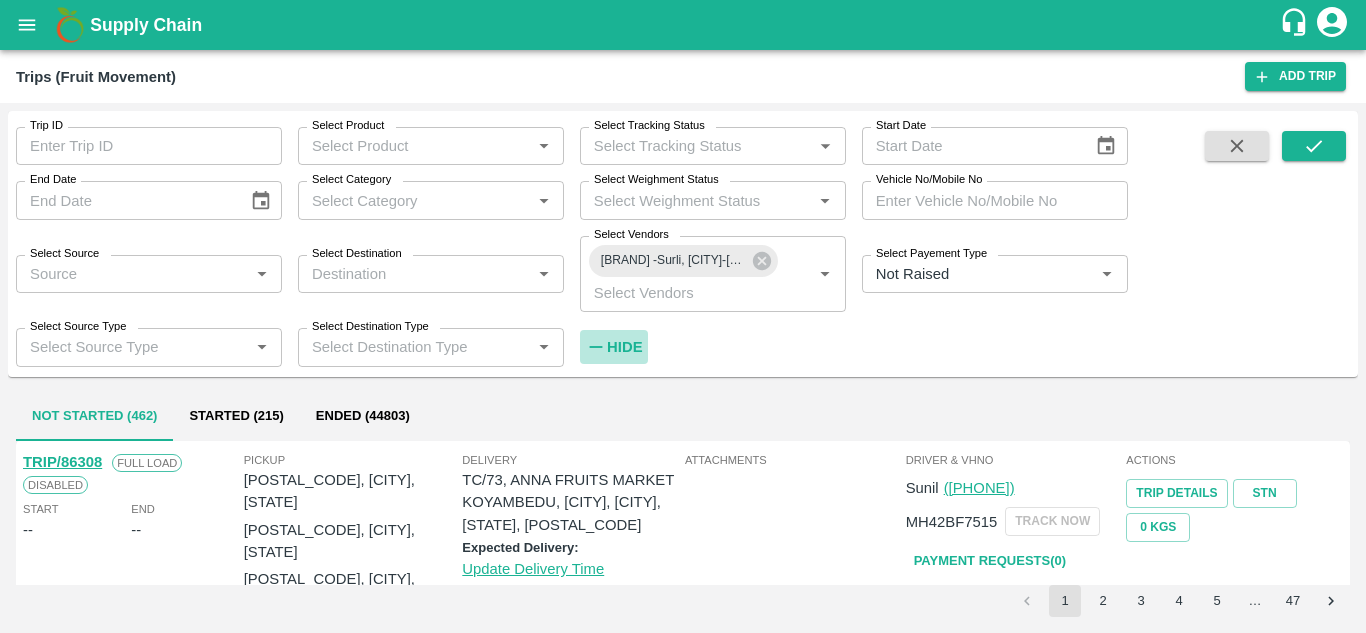 click on "Hide" at bounding box center [624, 347] 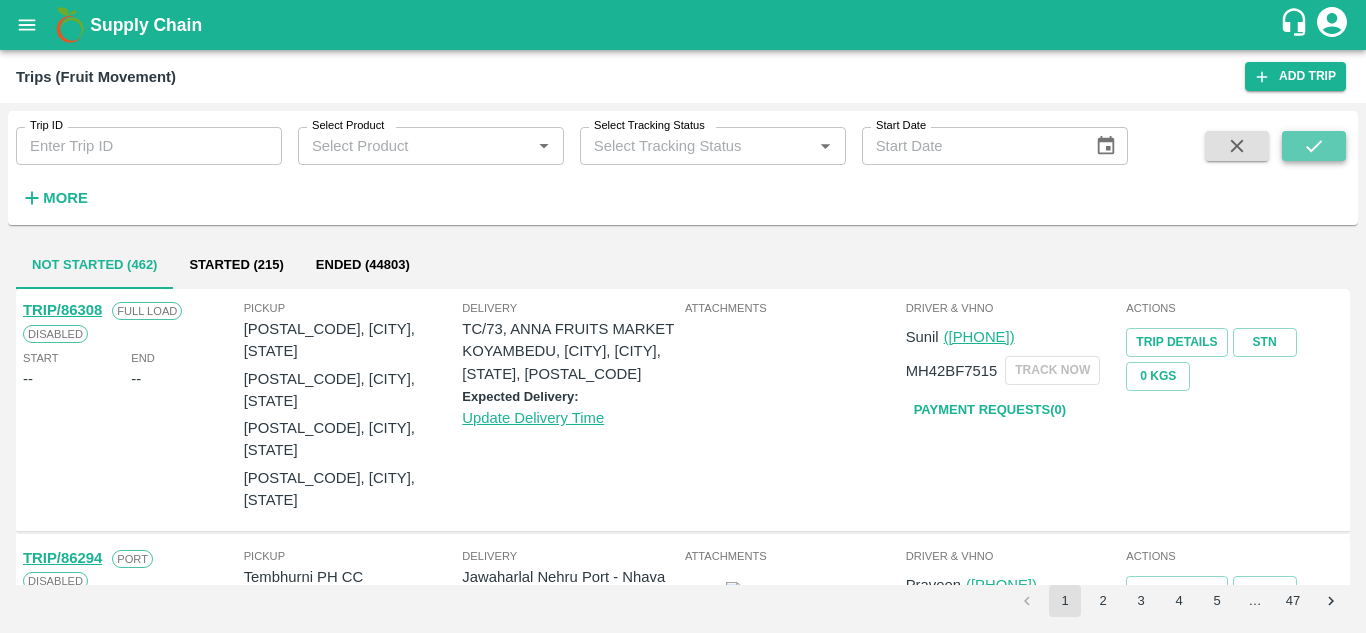 click 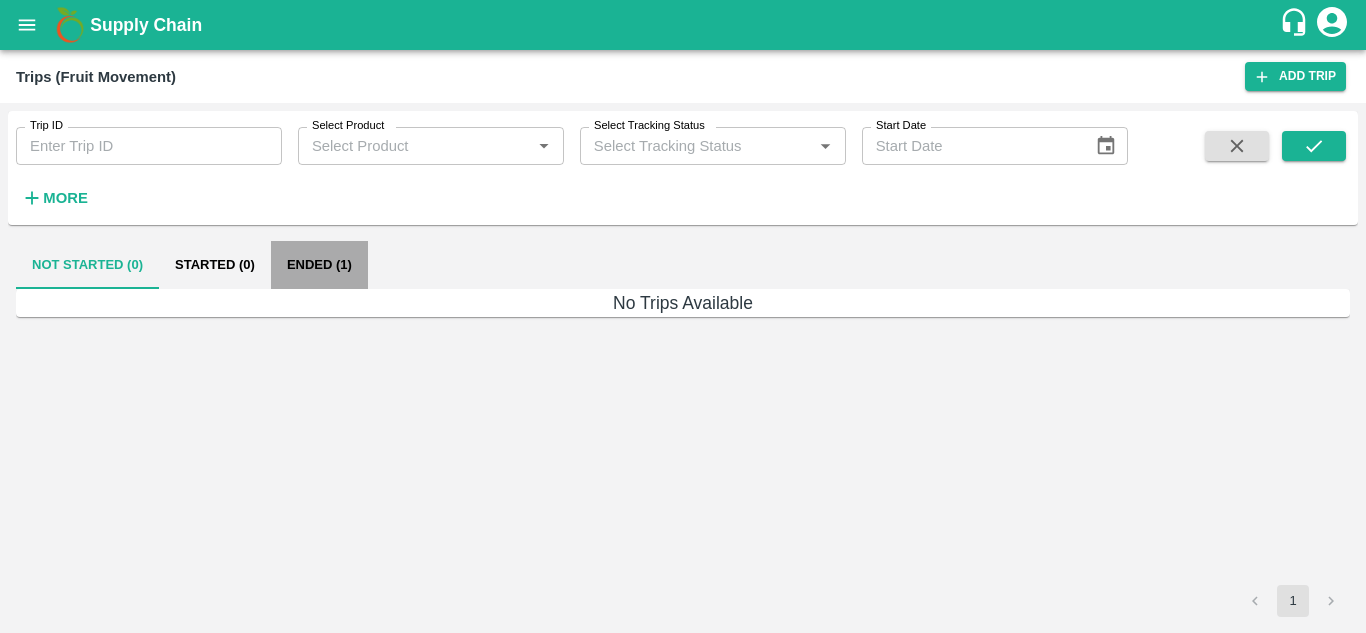 click on "Ended (1)" at bounding box center [319, 265] 